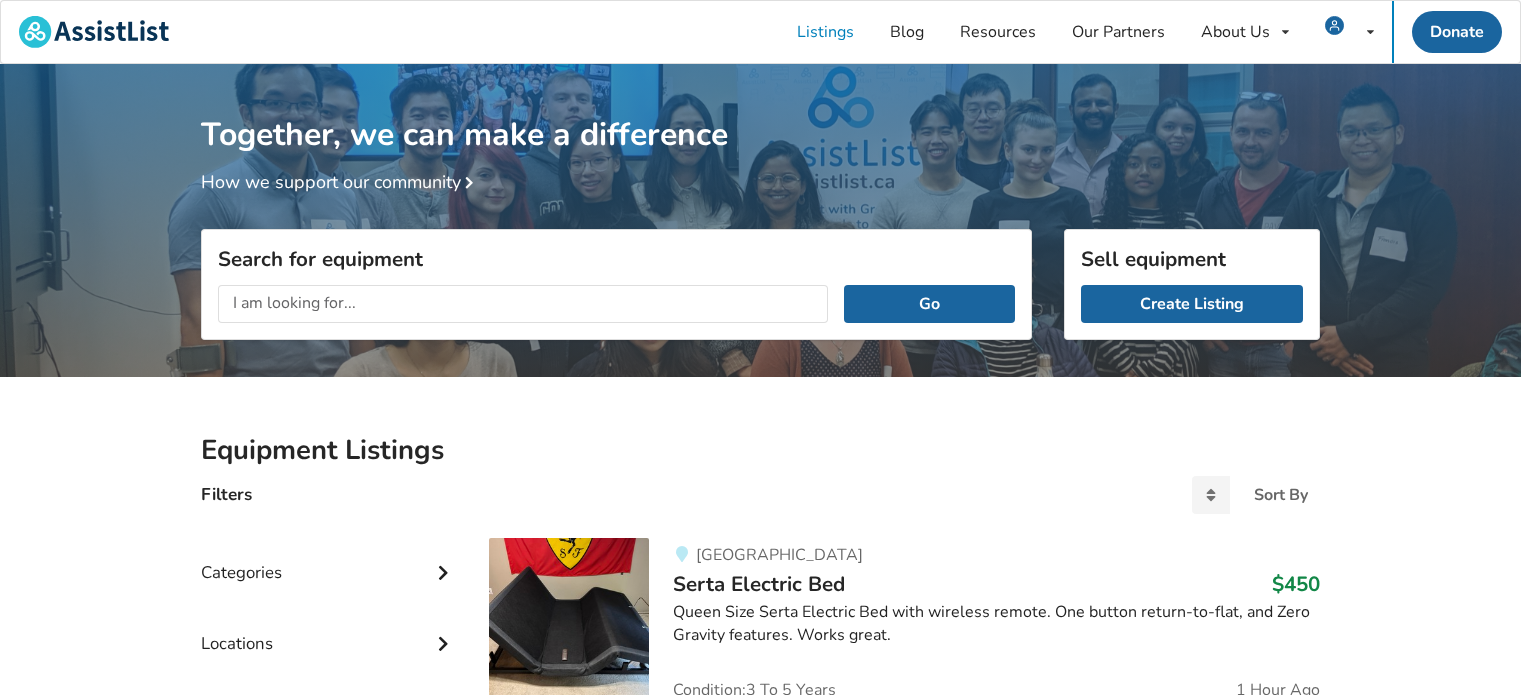 scroll, scrollTop: 60, scrollLeft: 0, axis: vertical 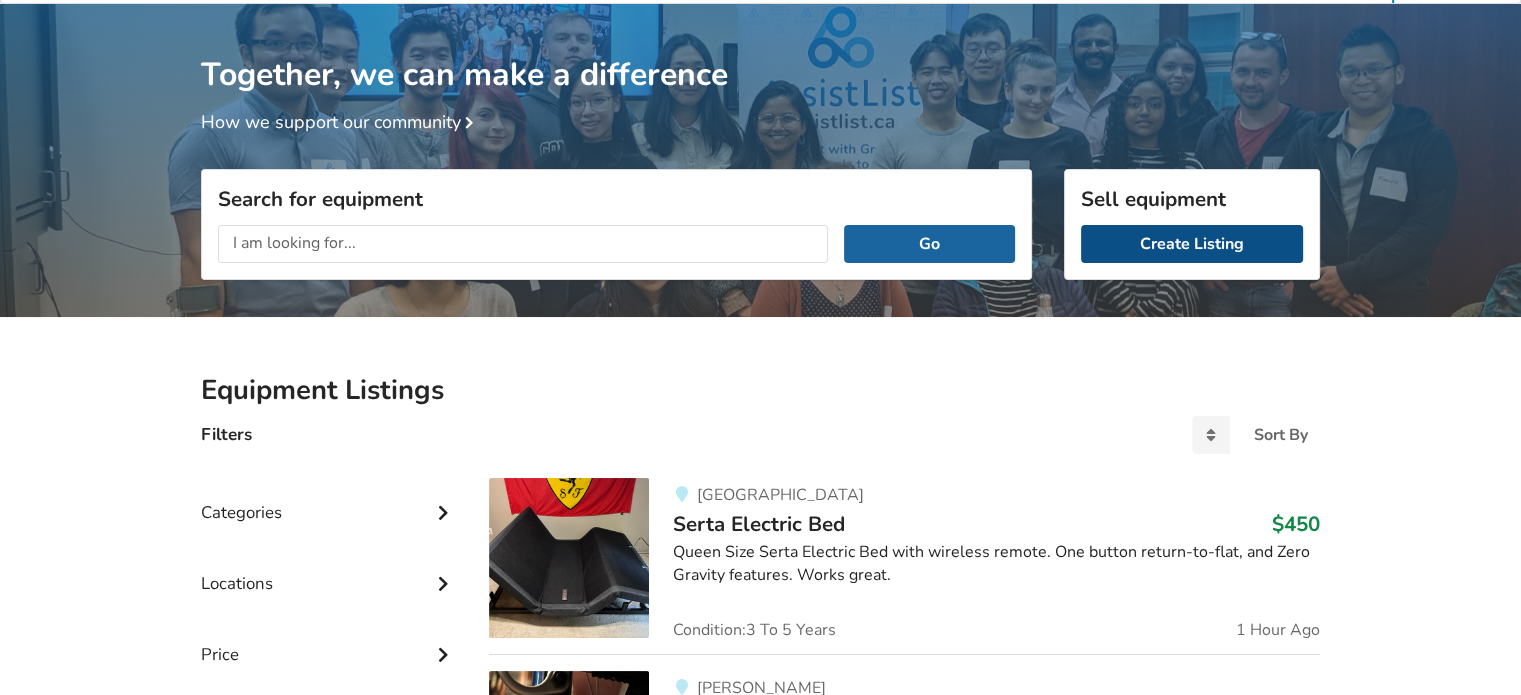 click on "Create Listing" at bounding box center [1192, 244] 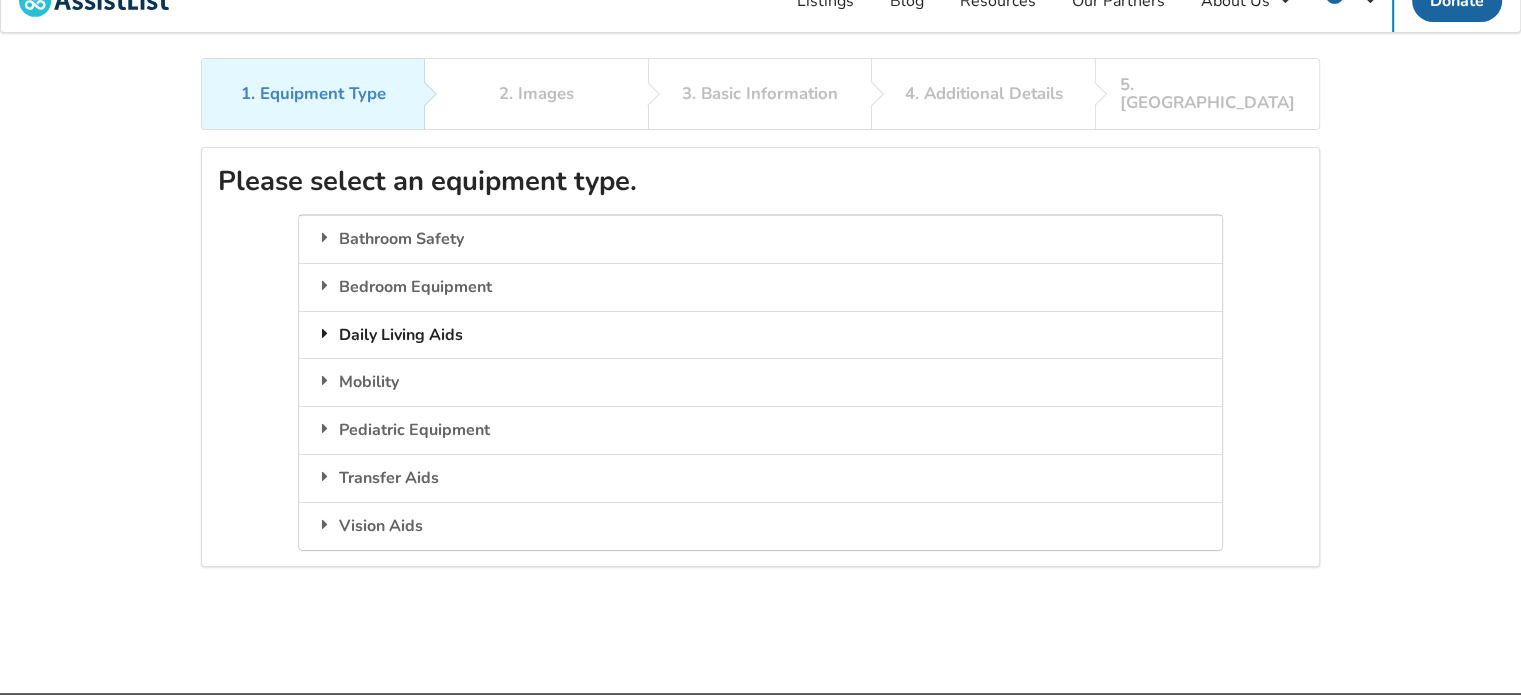 scroll, scrollTop: 0, scrollLeft: 0, axis: both 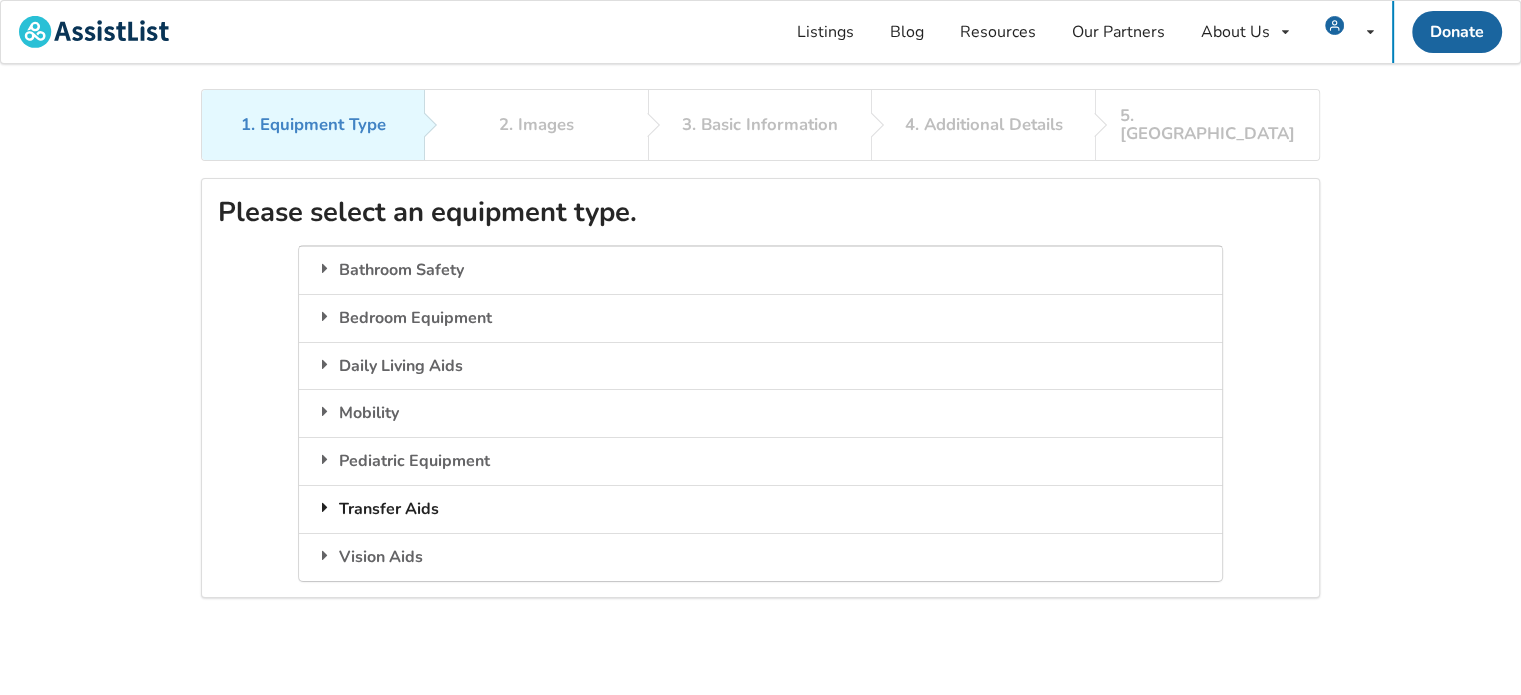 click at bounding box center (325, 507) 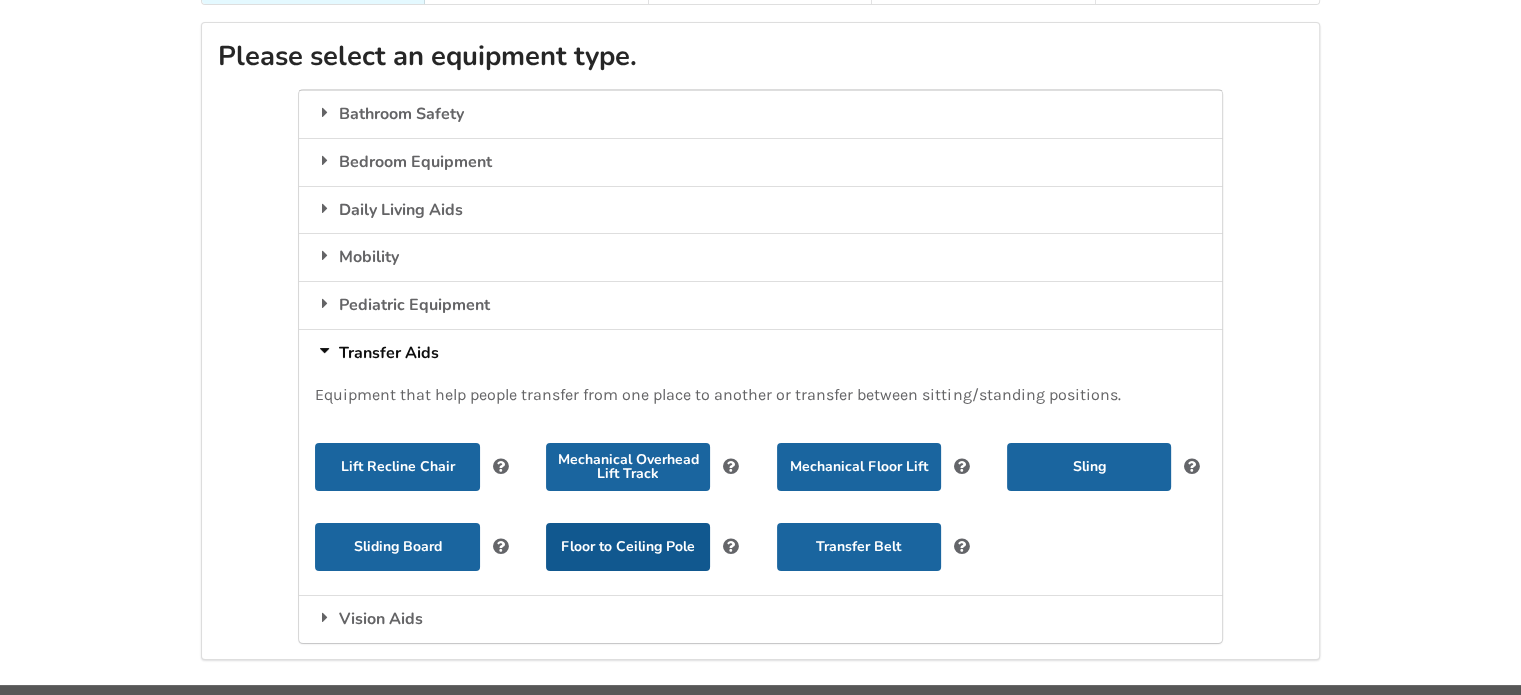 scroll, scrollTop: 184, scrollLeft: 0, axis: vertical 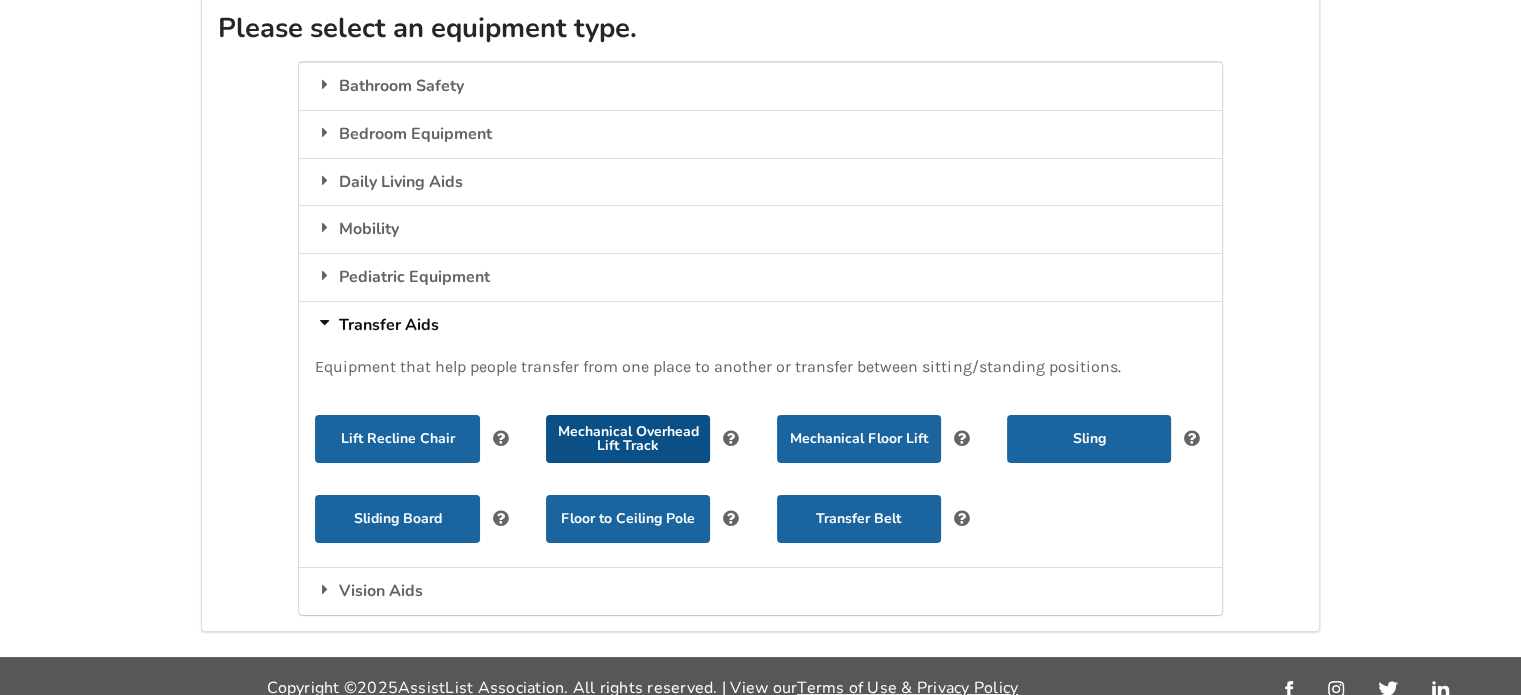 click on "Mechanical Overhead Lift Track" at bounding box center (628, 439) 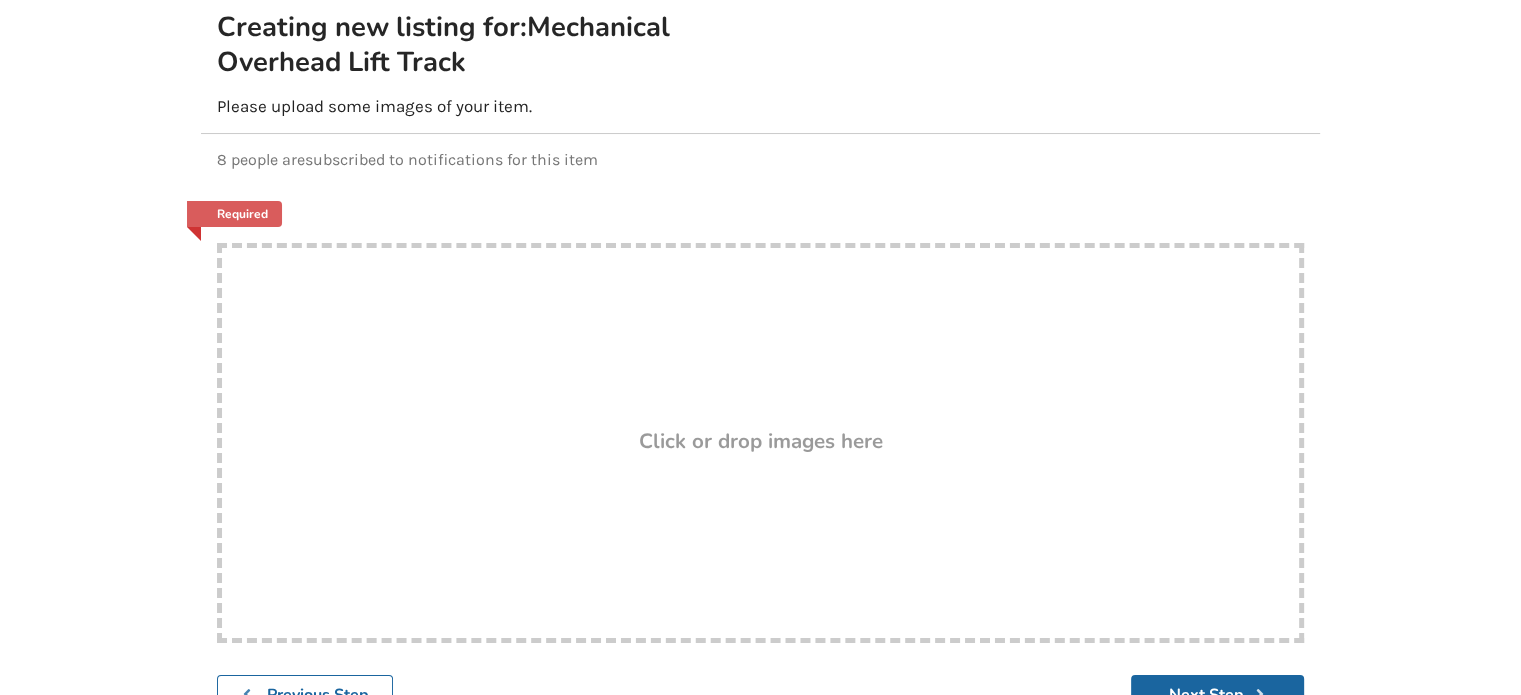 click on "Click or drop images here" at bounding box center [761, 441] 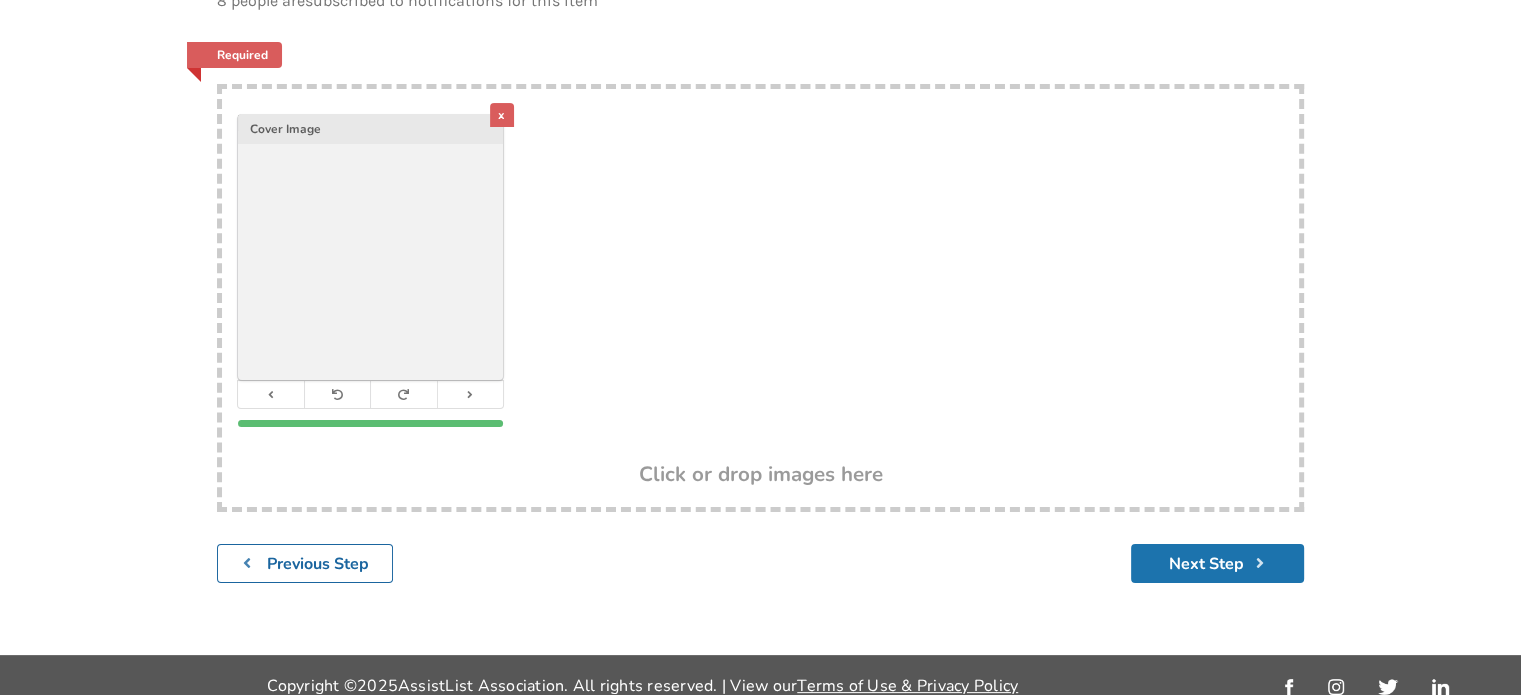 click on "Next Step" at bounding box center (1217, 563) 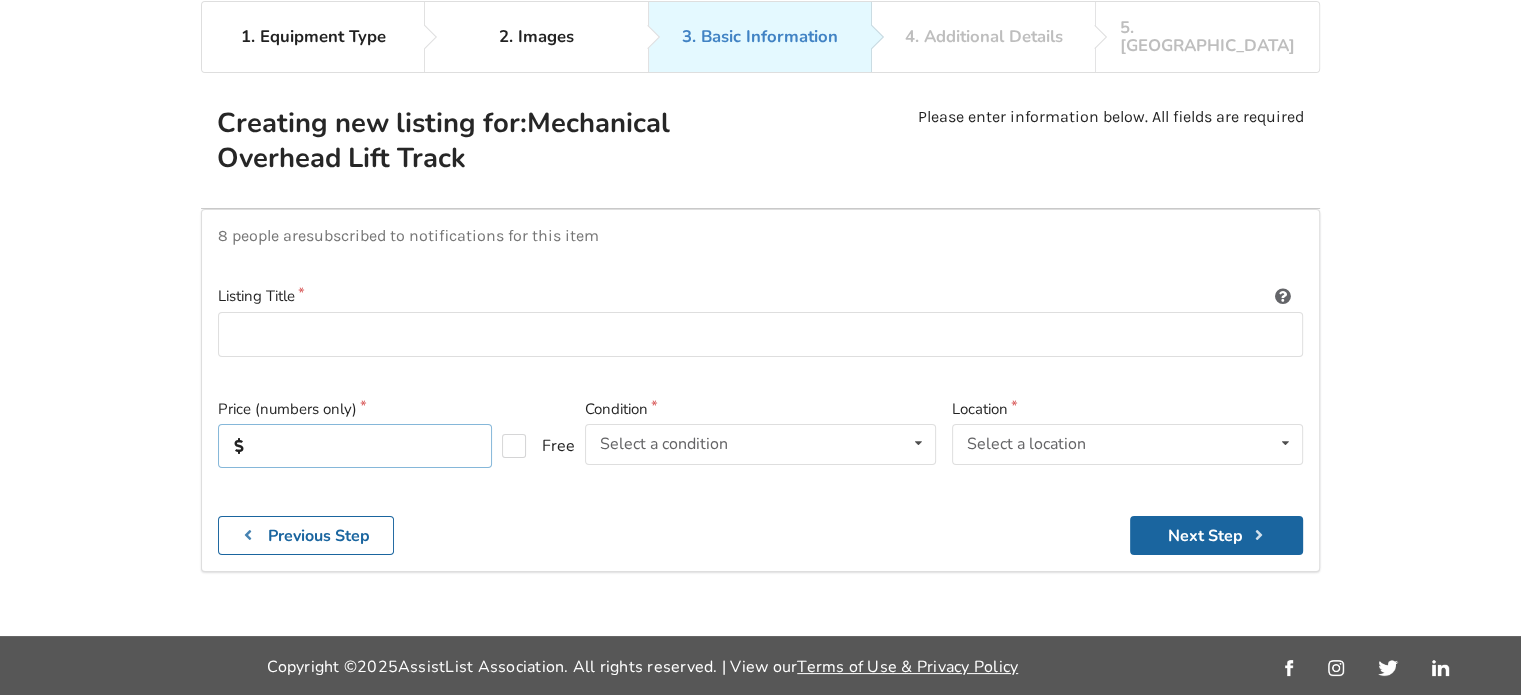 click at bounding box center (355, 446) 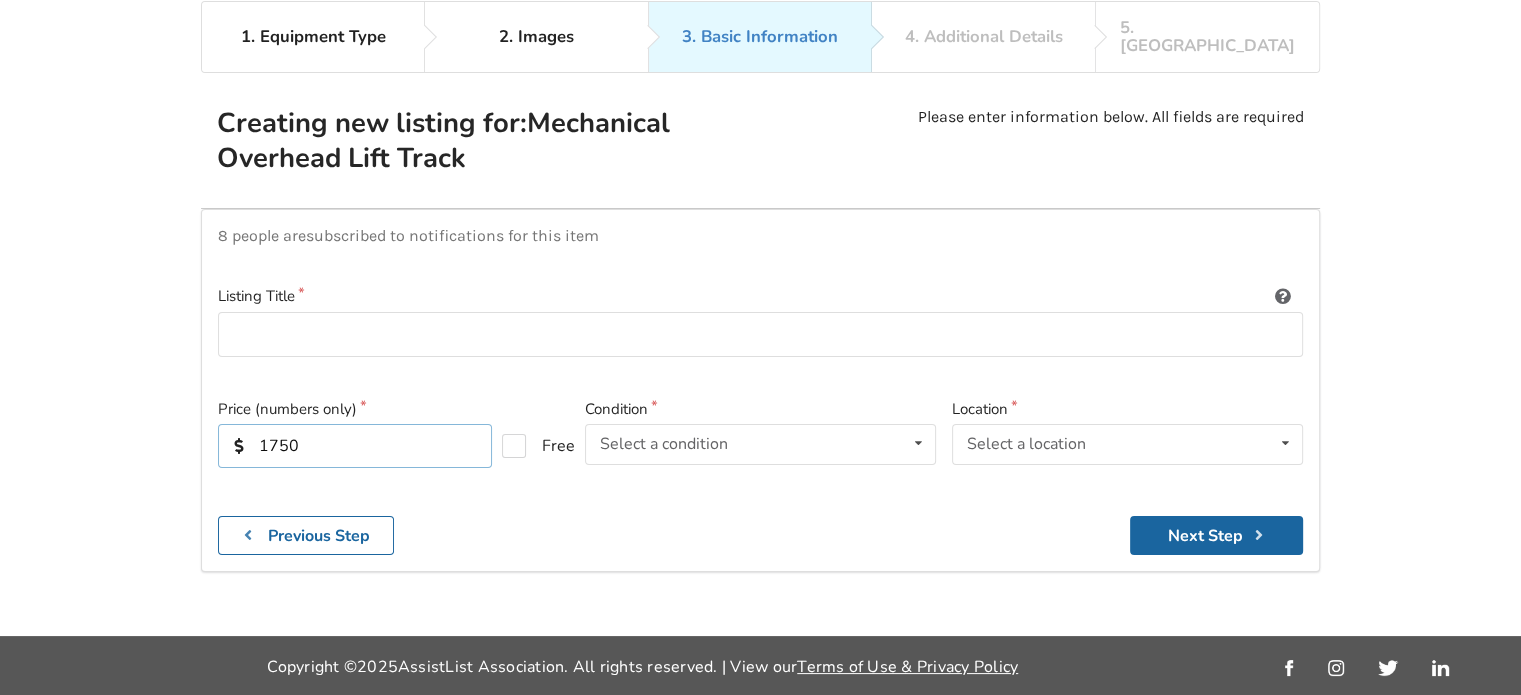 type on "1750" 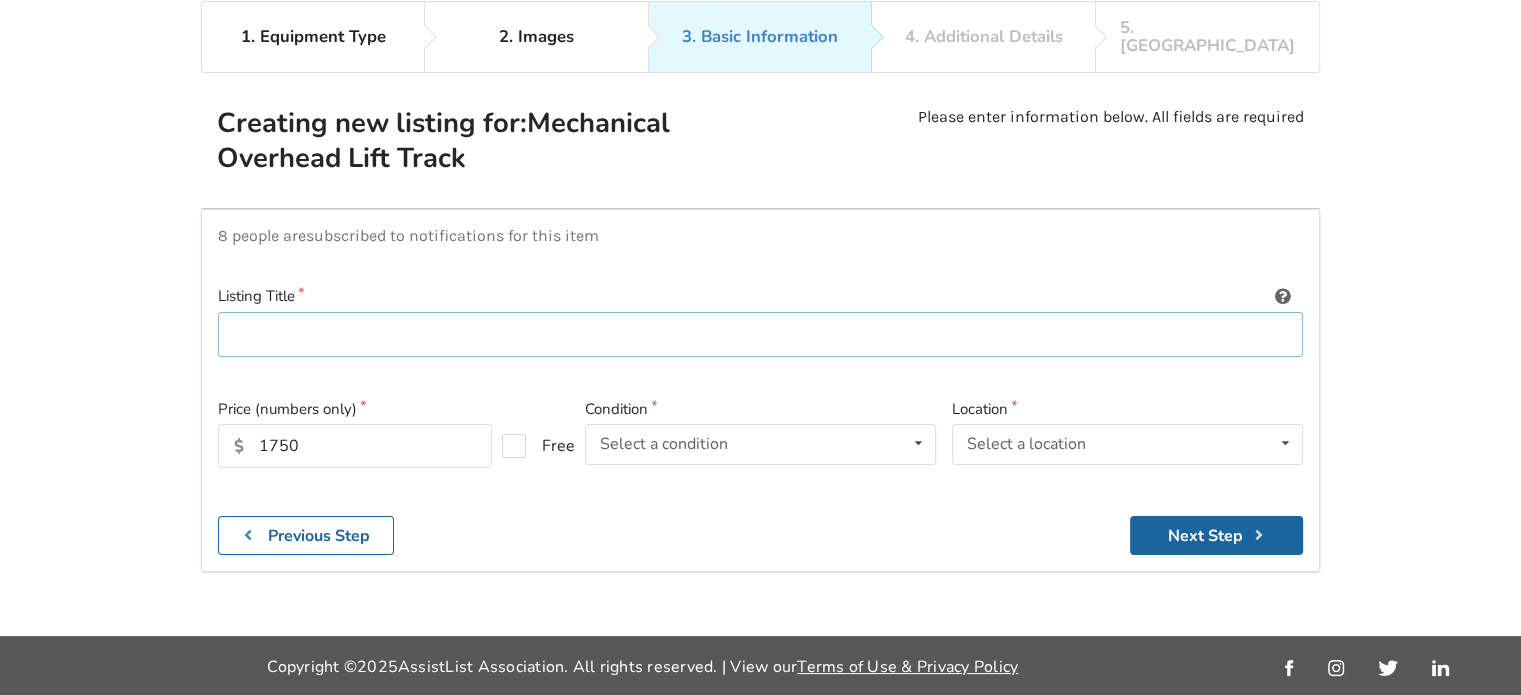 click at bounding box center [760, 334] 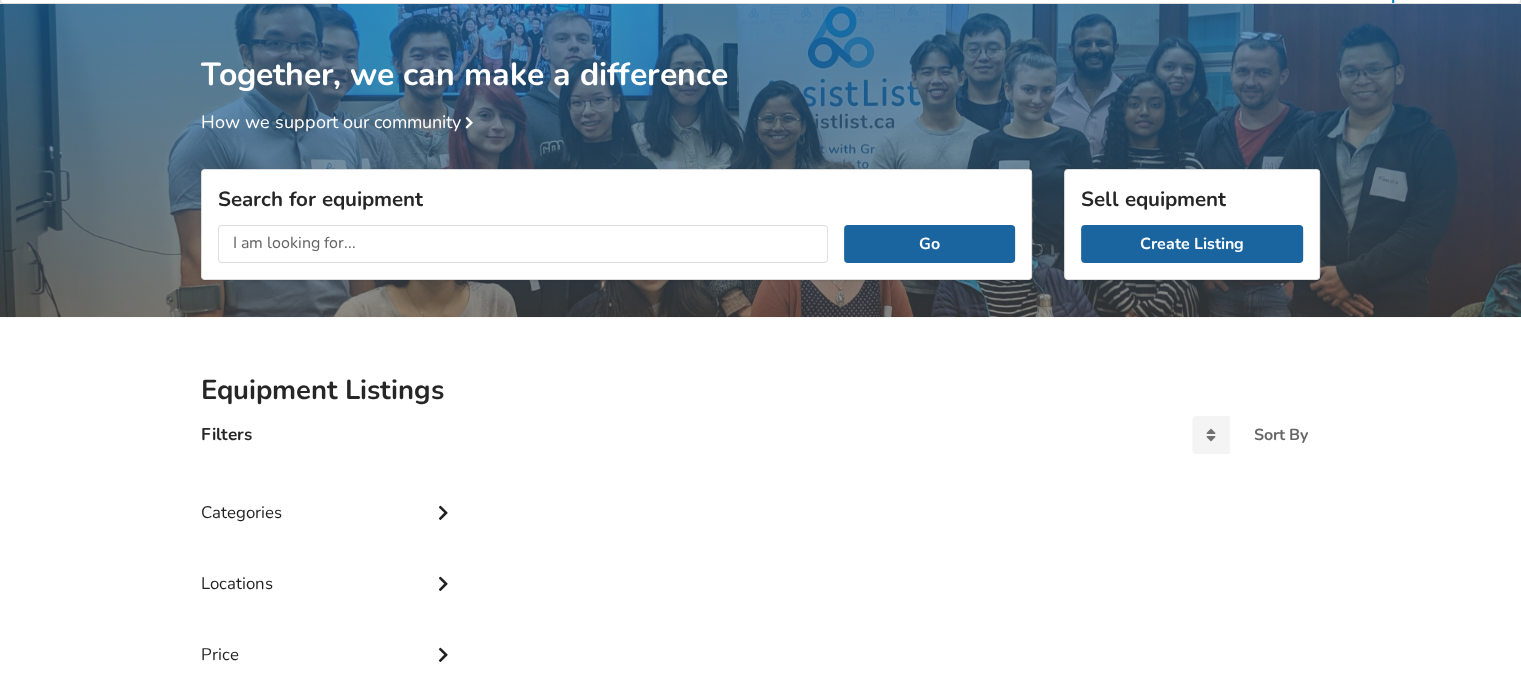 scroll, scrollTop: 60, scrollLeft: 0, axis: vertical 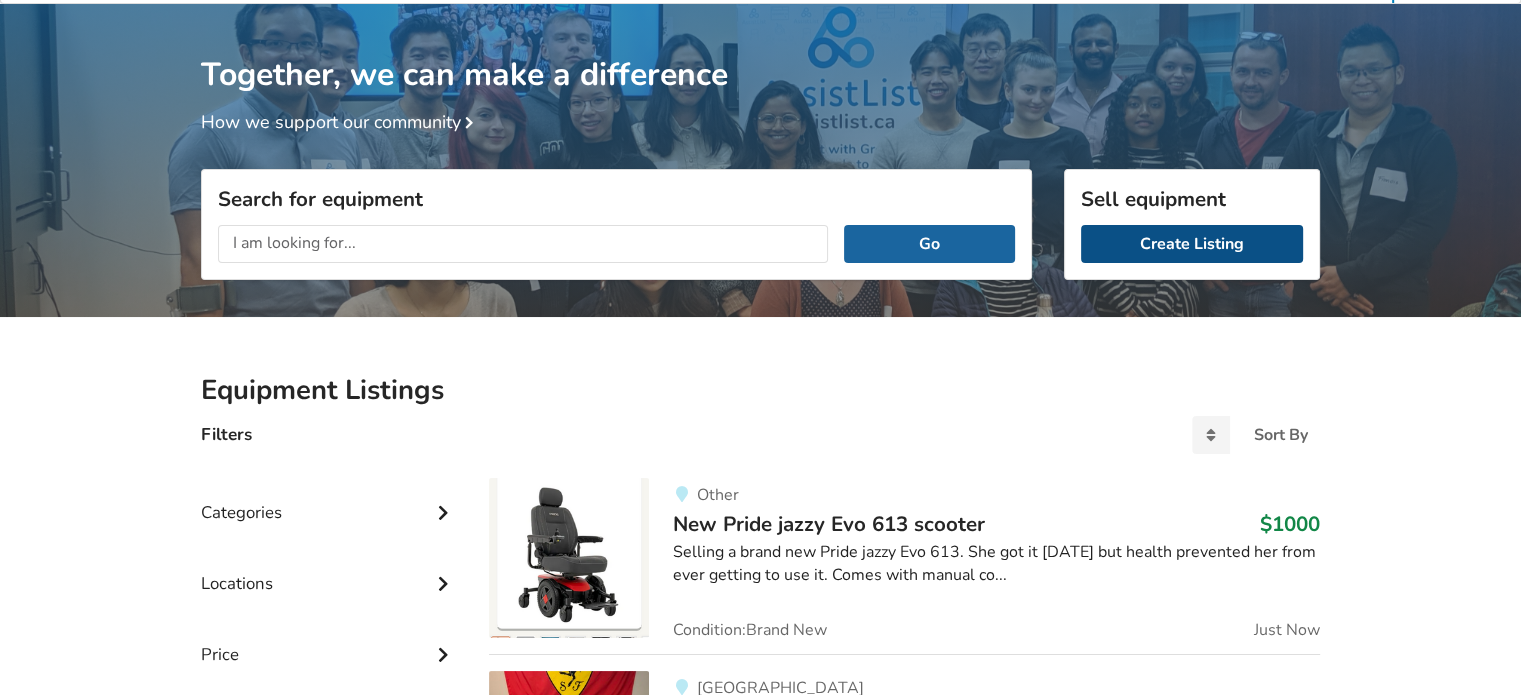 click on "Create Listing" at bounding box center [1192, 244] 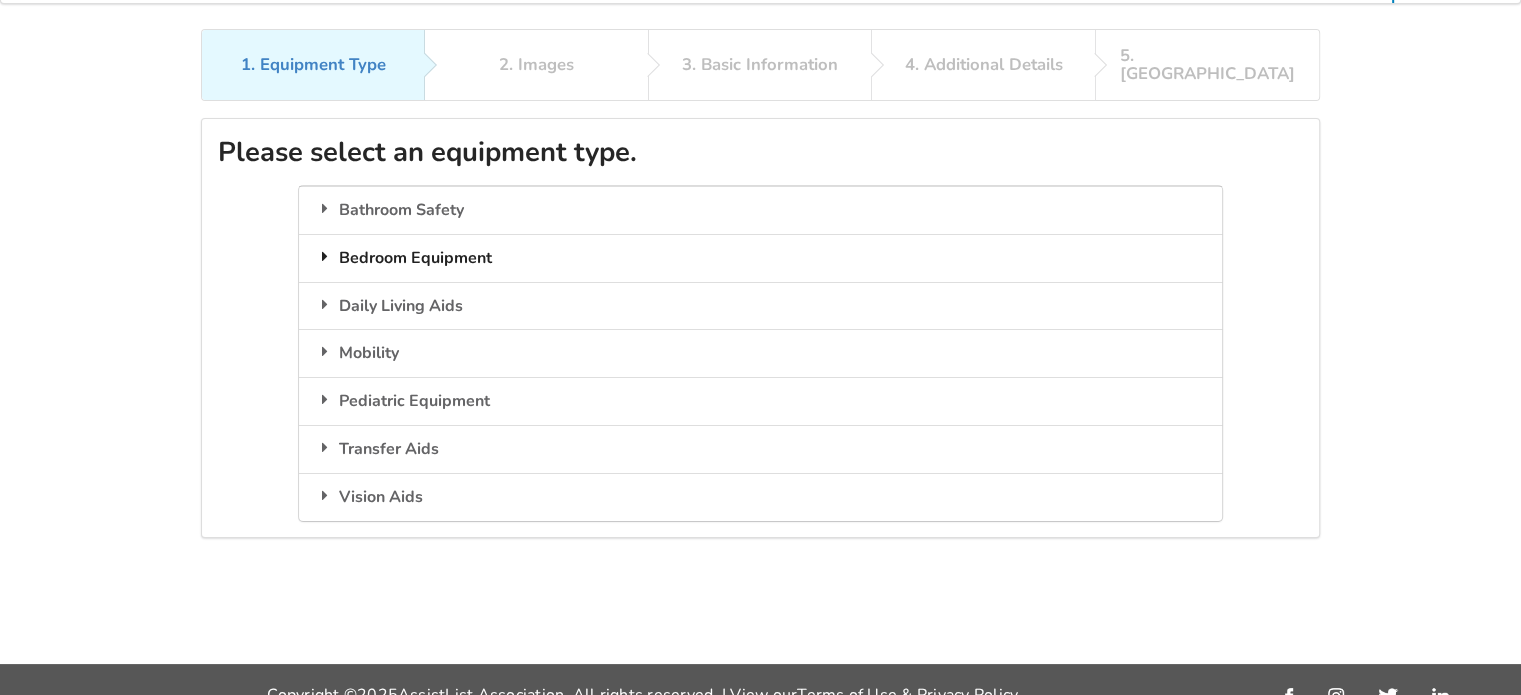 click on "Bedroom Equipment" at bounding box center (760, 258) 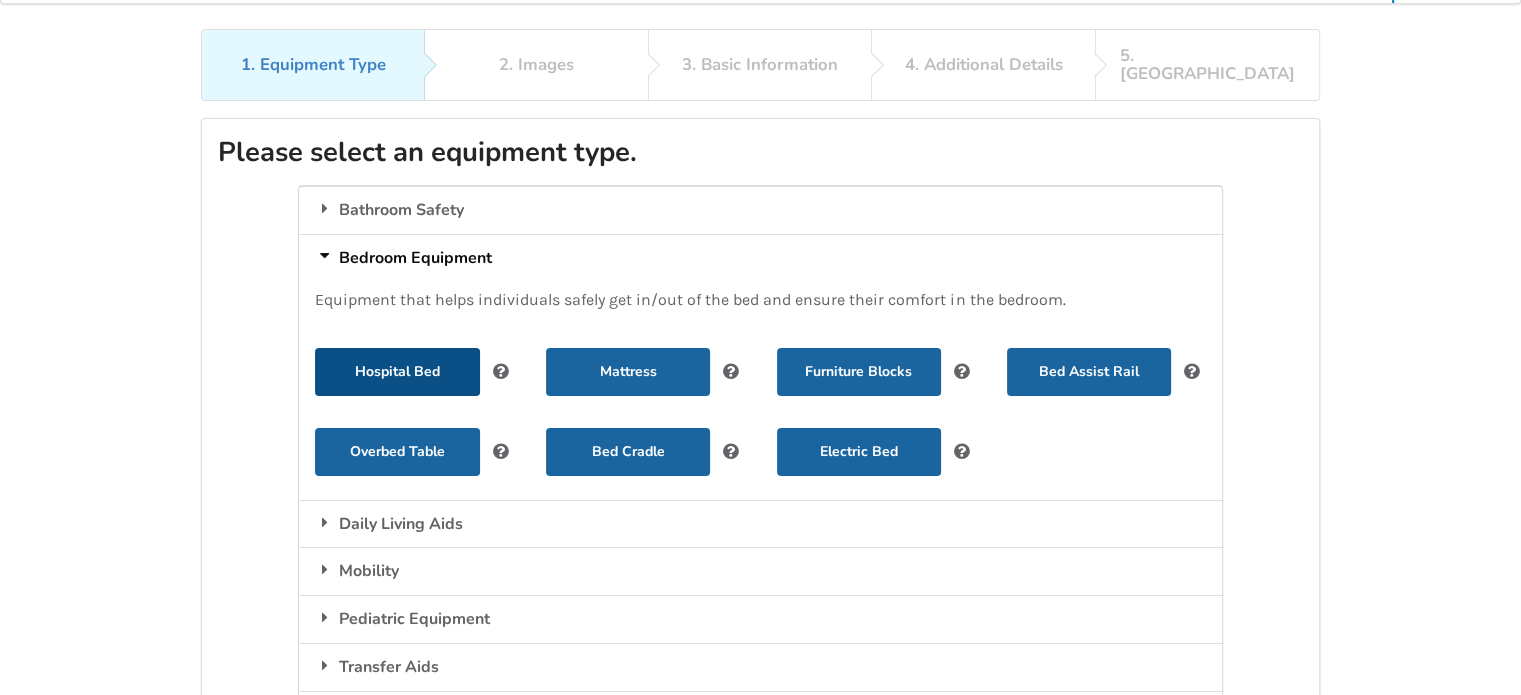 click on "Hospital Bed" at bounding box center [397, 372] 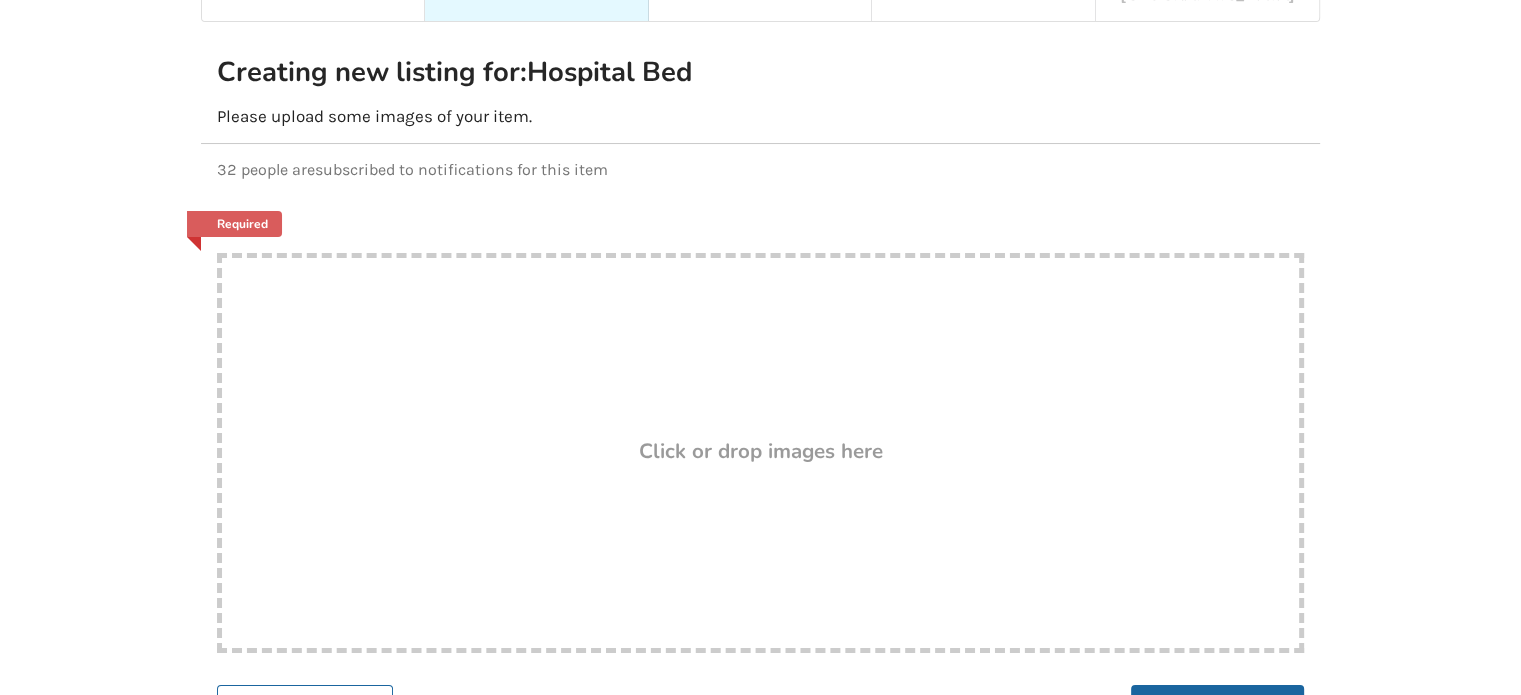 scroll, scrollTop: 160, scrollLeft: 0, axis: vertical 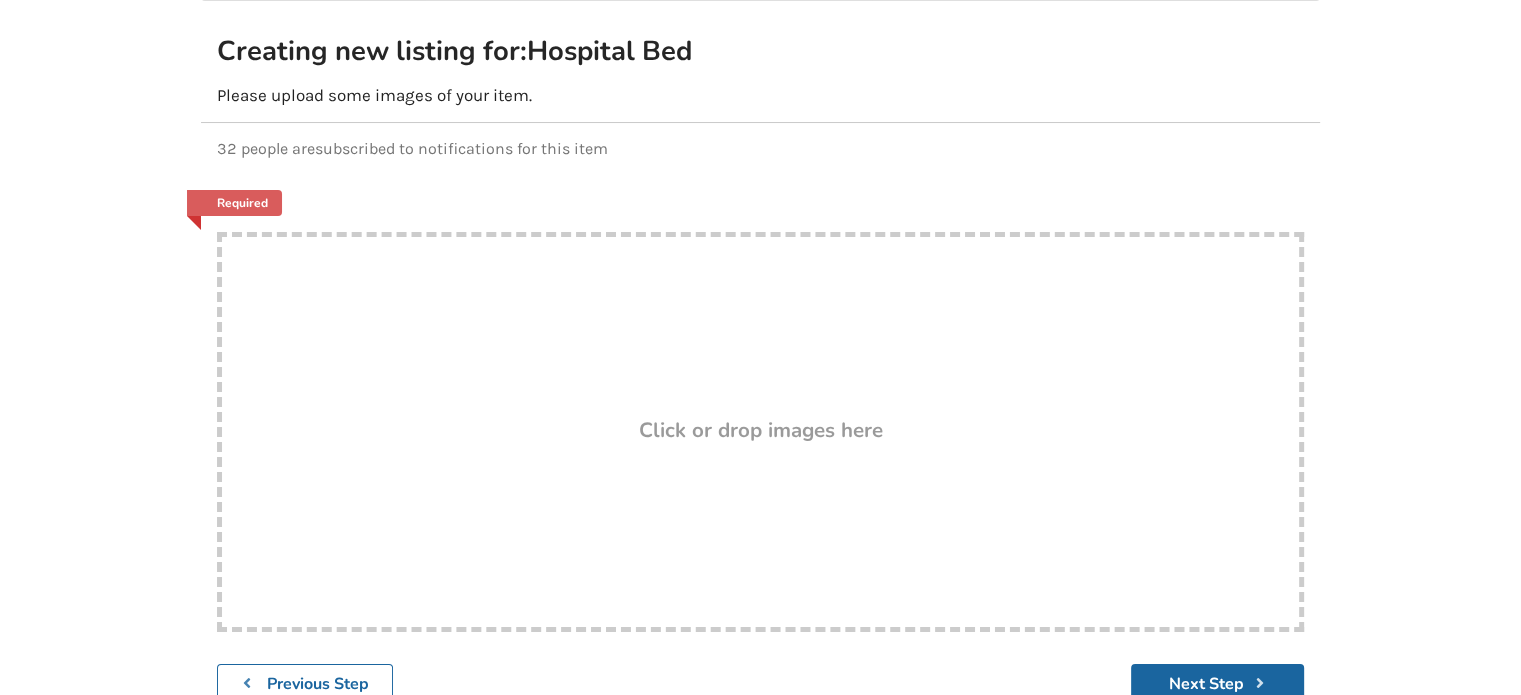 click on "Drop here! Click or drop images here" at bounding box center (760, 432) 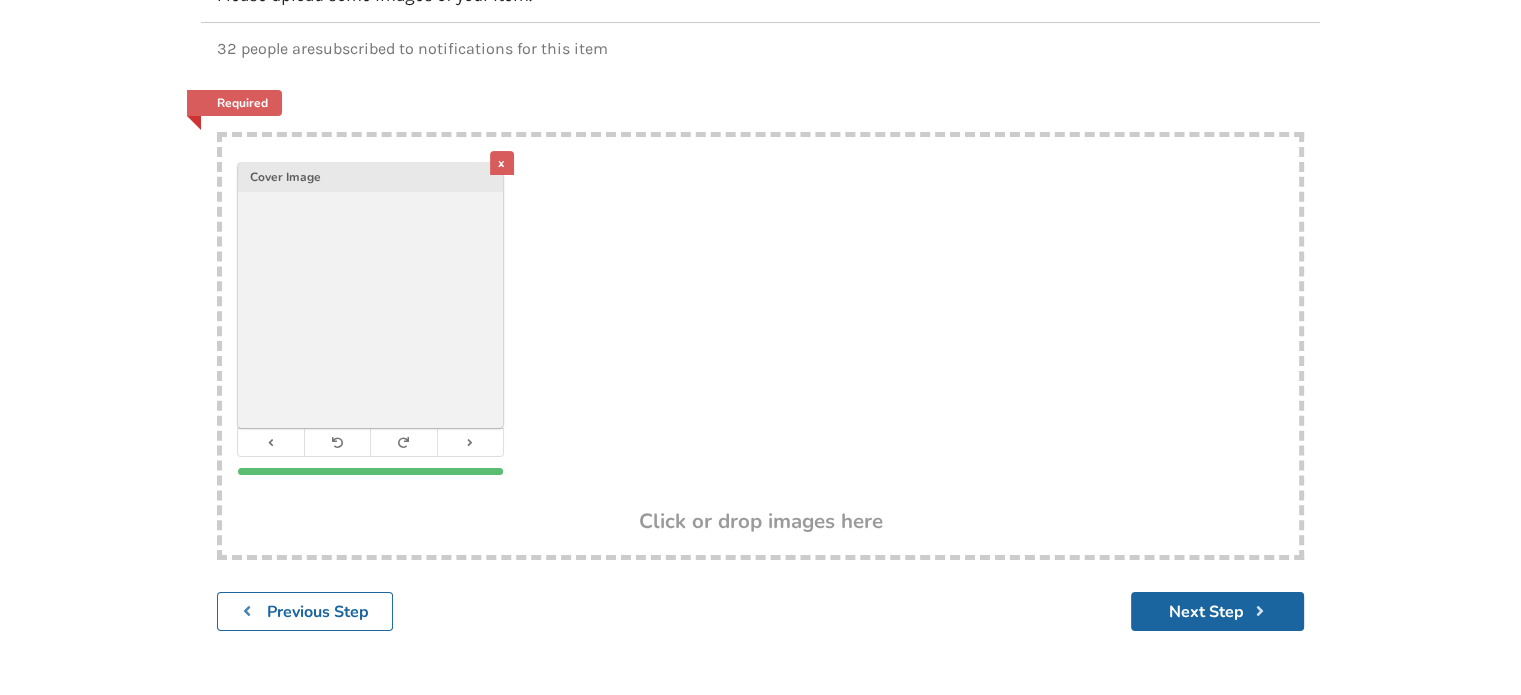 scroll, scrollTop: 308, scrollLeft: 0, axis: vertical 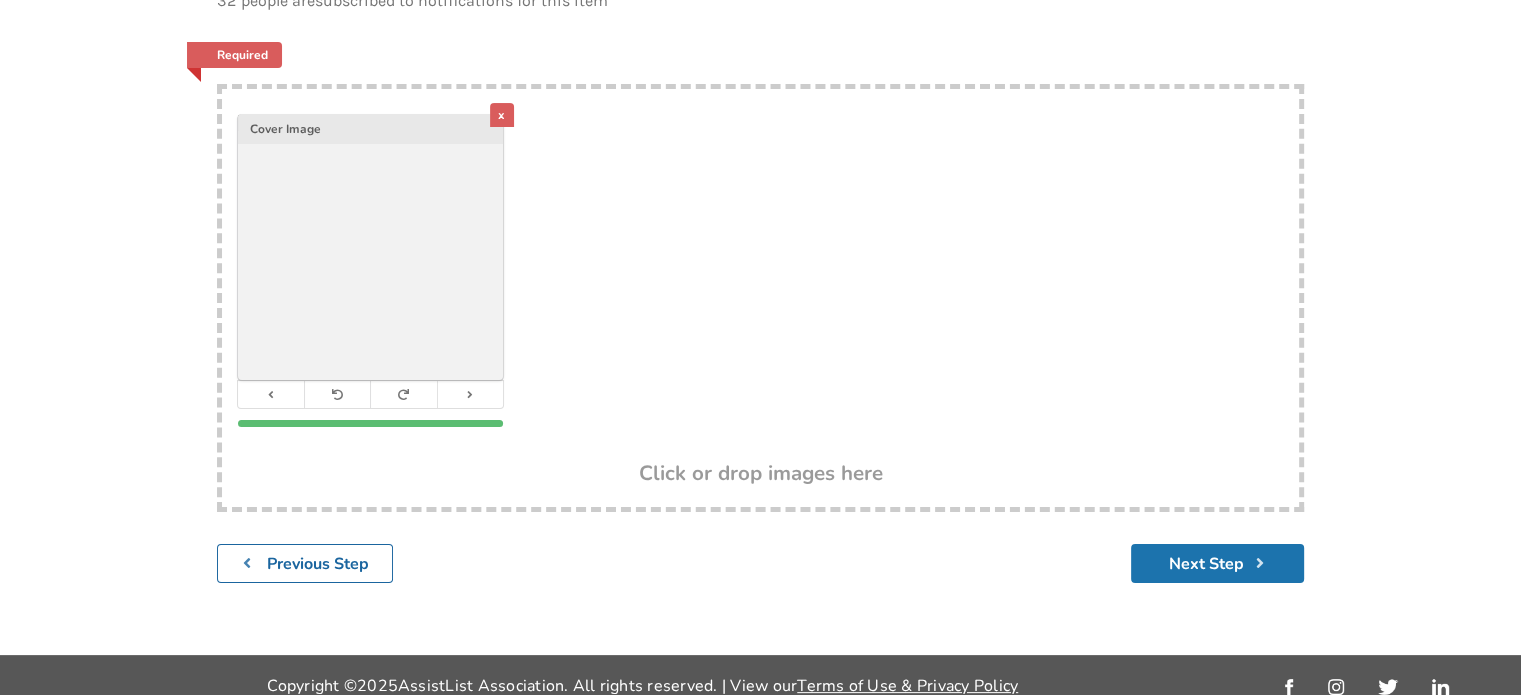 click on "Next Step" at bounding box center (1217, 563) 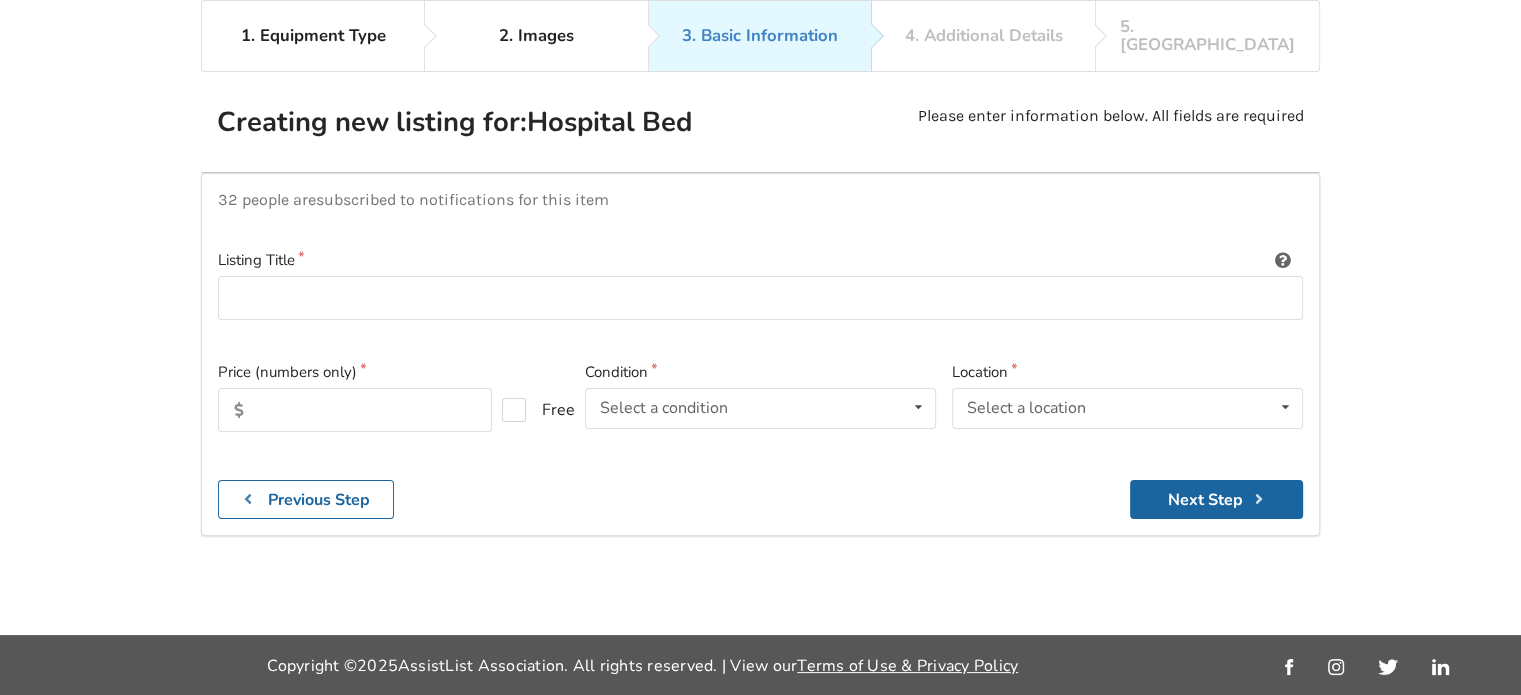 scroll, scrollTop: 88, scrollLeft: 0, axis: vertical 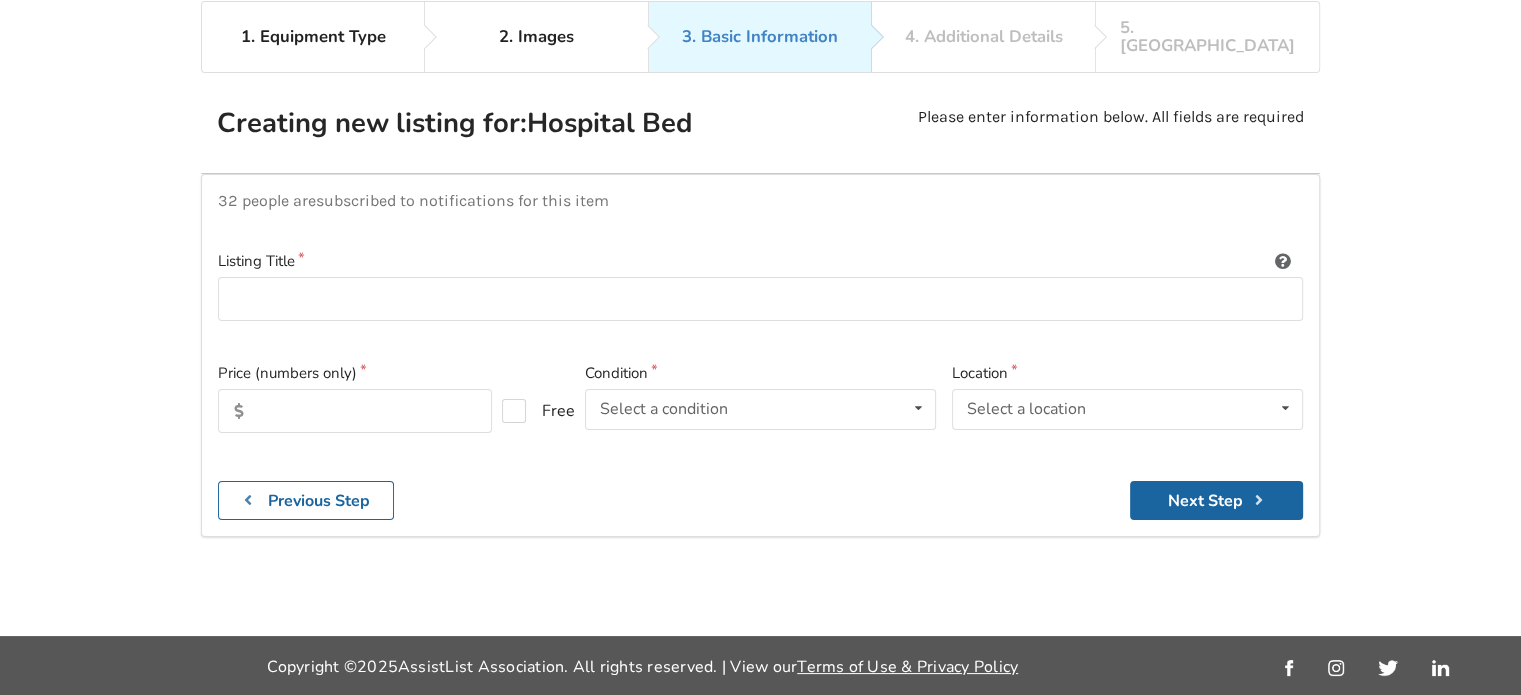 click on "Copyright ©  2025  AssistList Association. All rights reserved. | View our  Terms of Use & Privacy Policy" at bounding box center [760, 666] 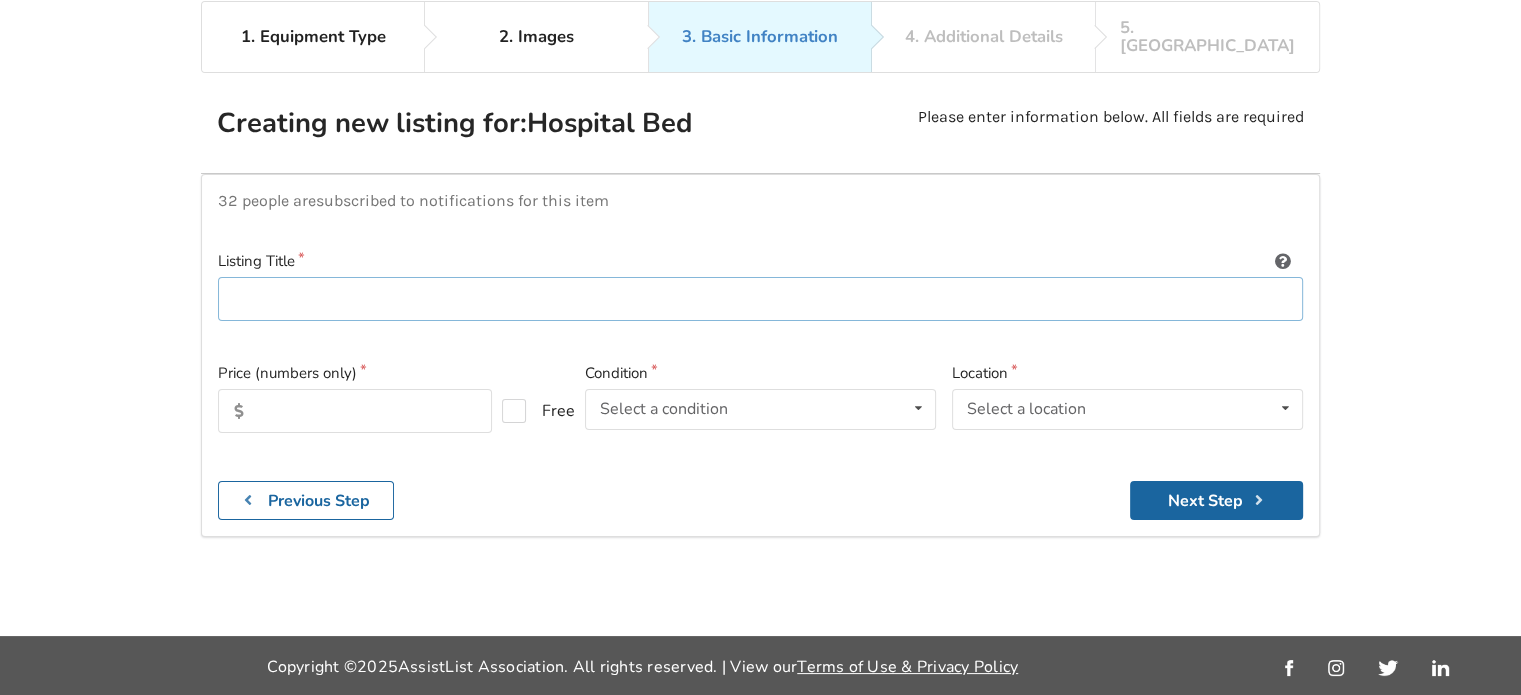 click at bounding box center (760, 299) 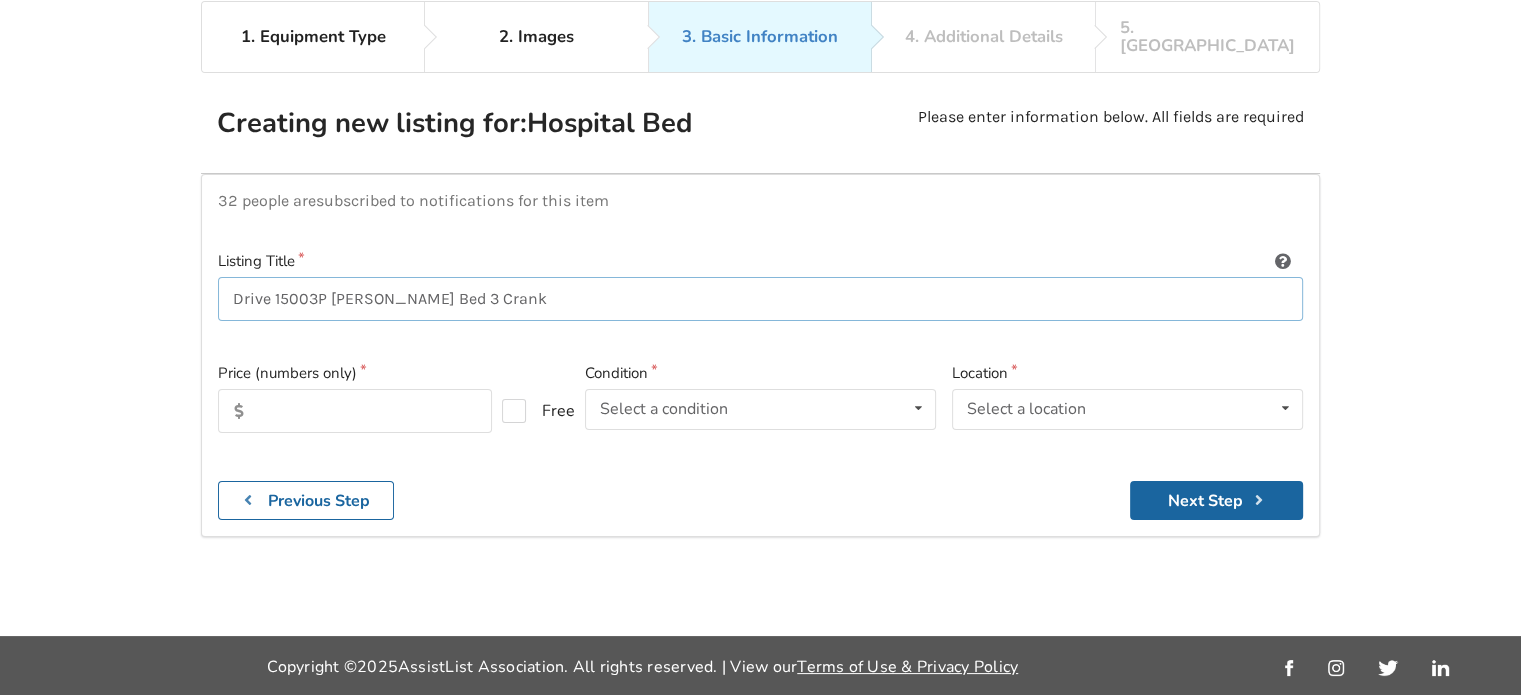type on "Drive 15003P [PERSON_NAME] Bed 3 Crank" 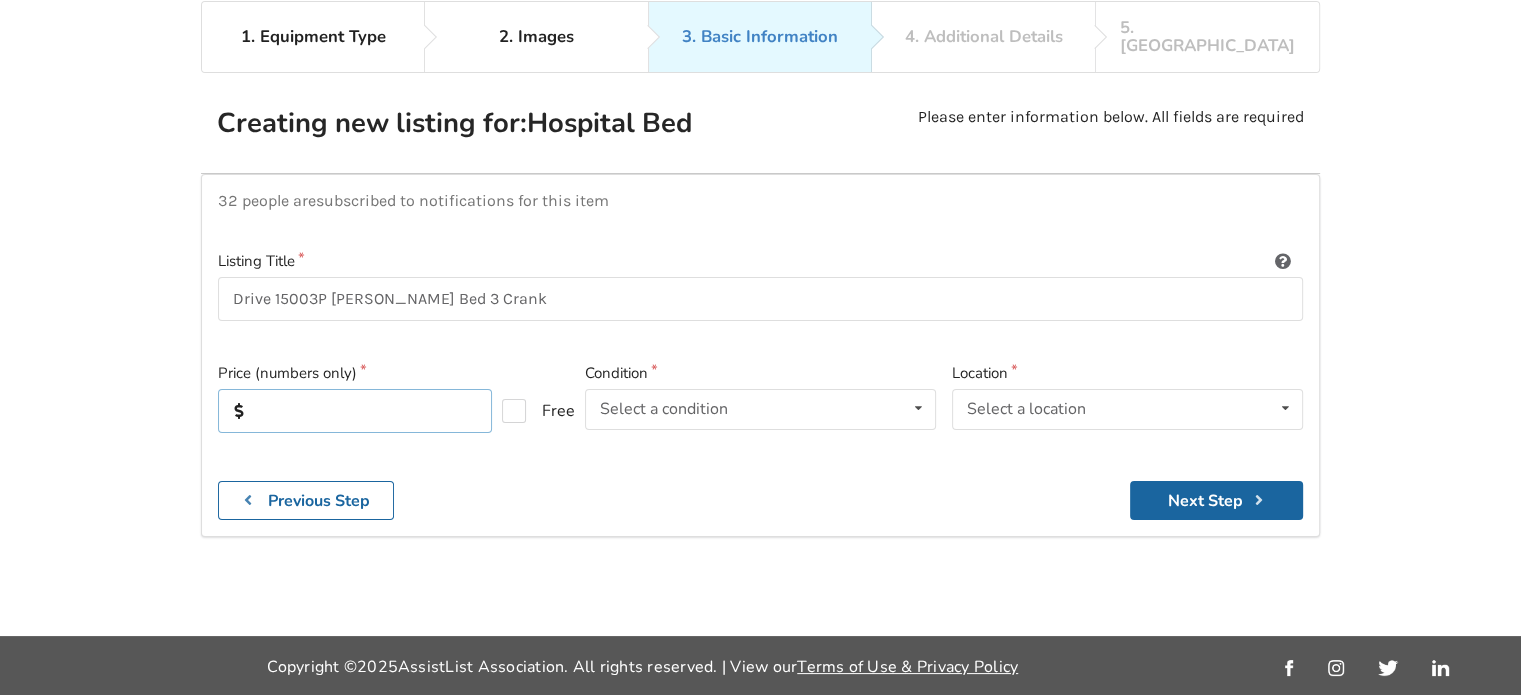 click at bounding box center [355, 411] 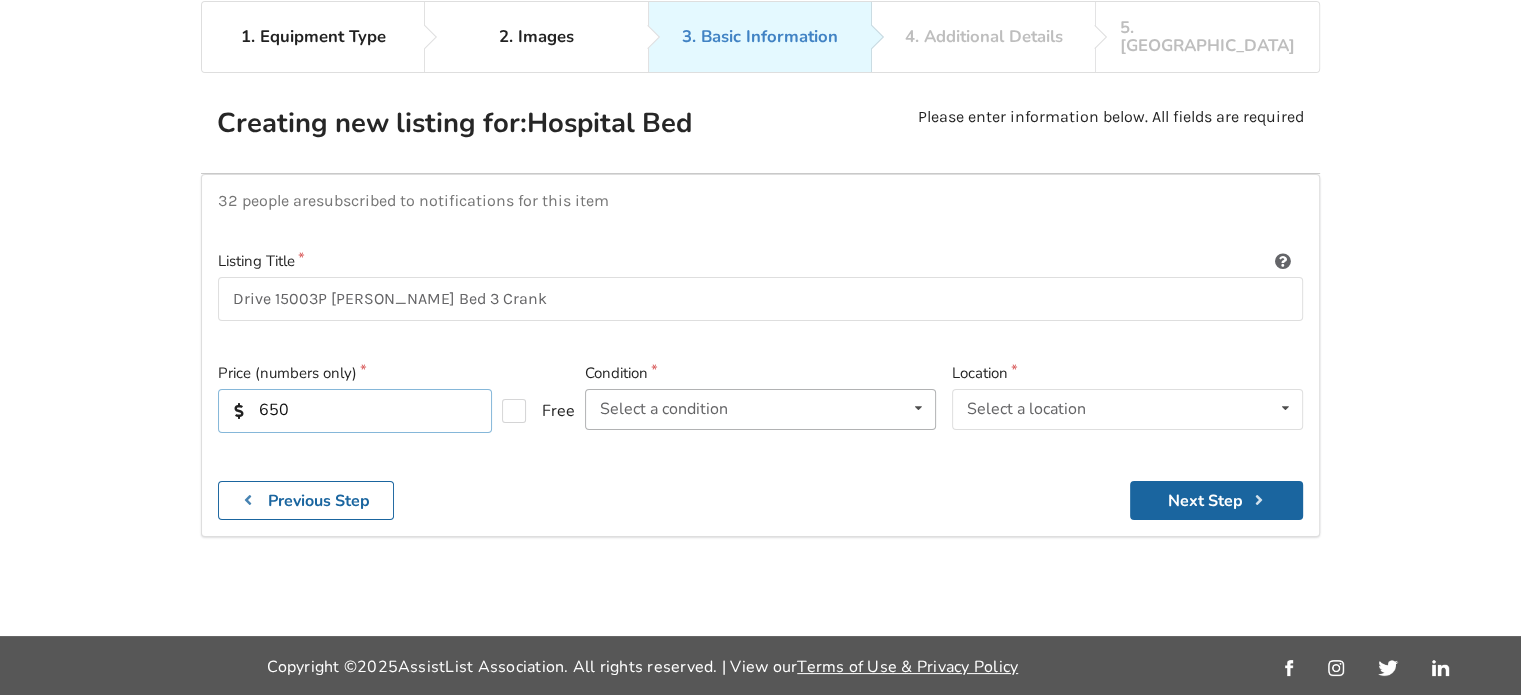 type on "650" 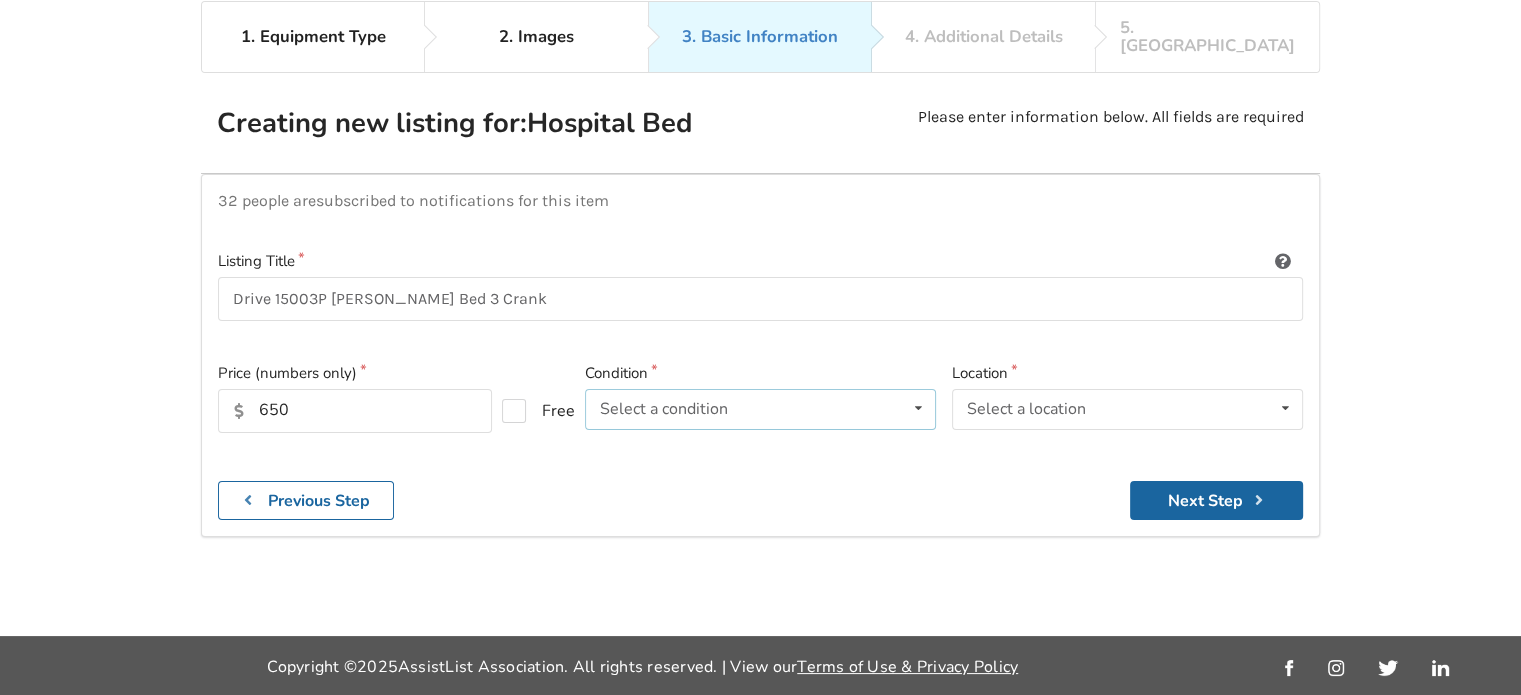 click at bounding box center (918, 408) 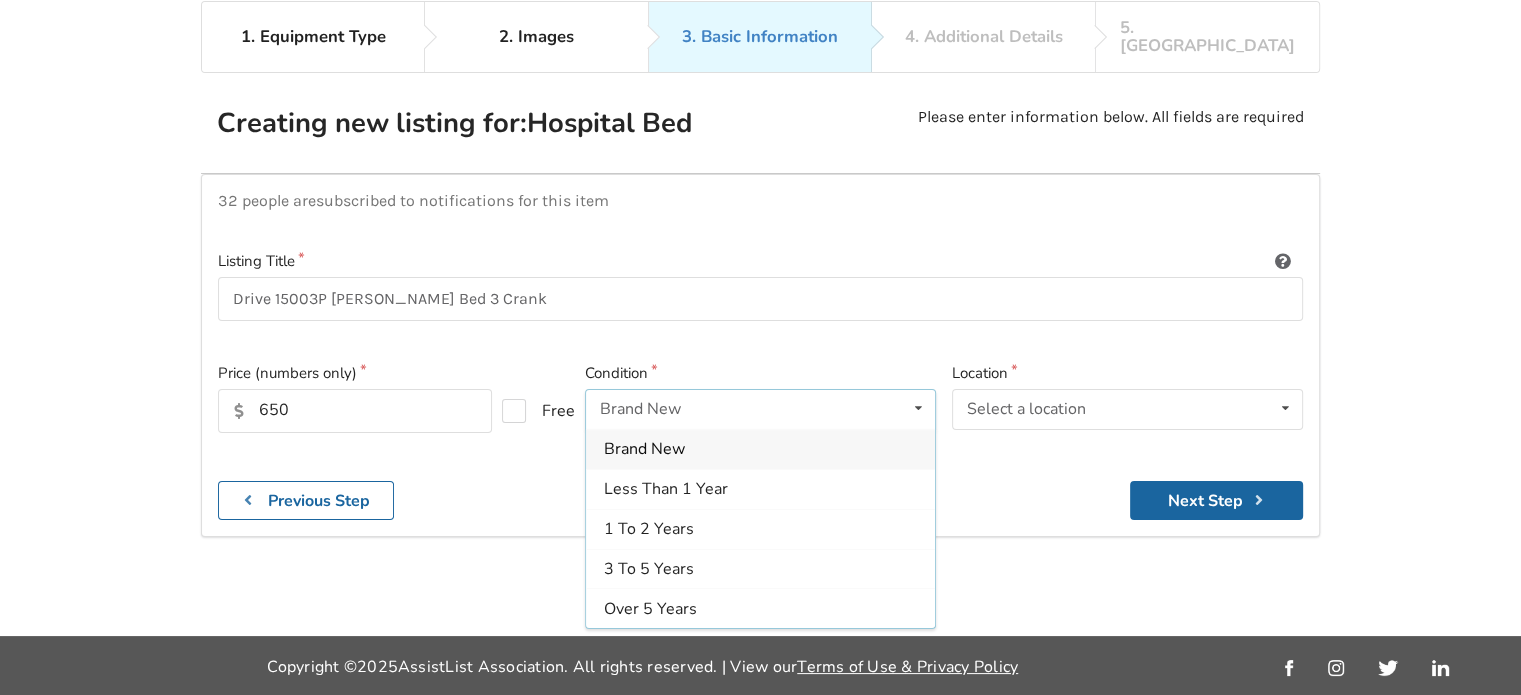 click at bounding box center (760, 337) 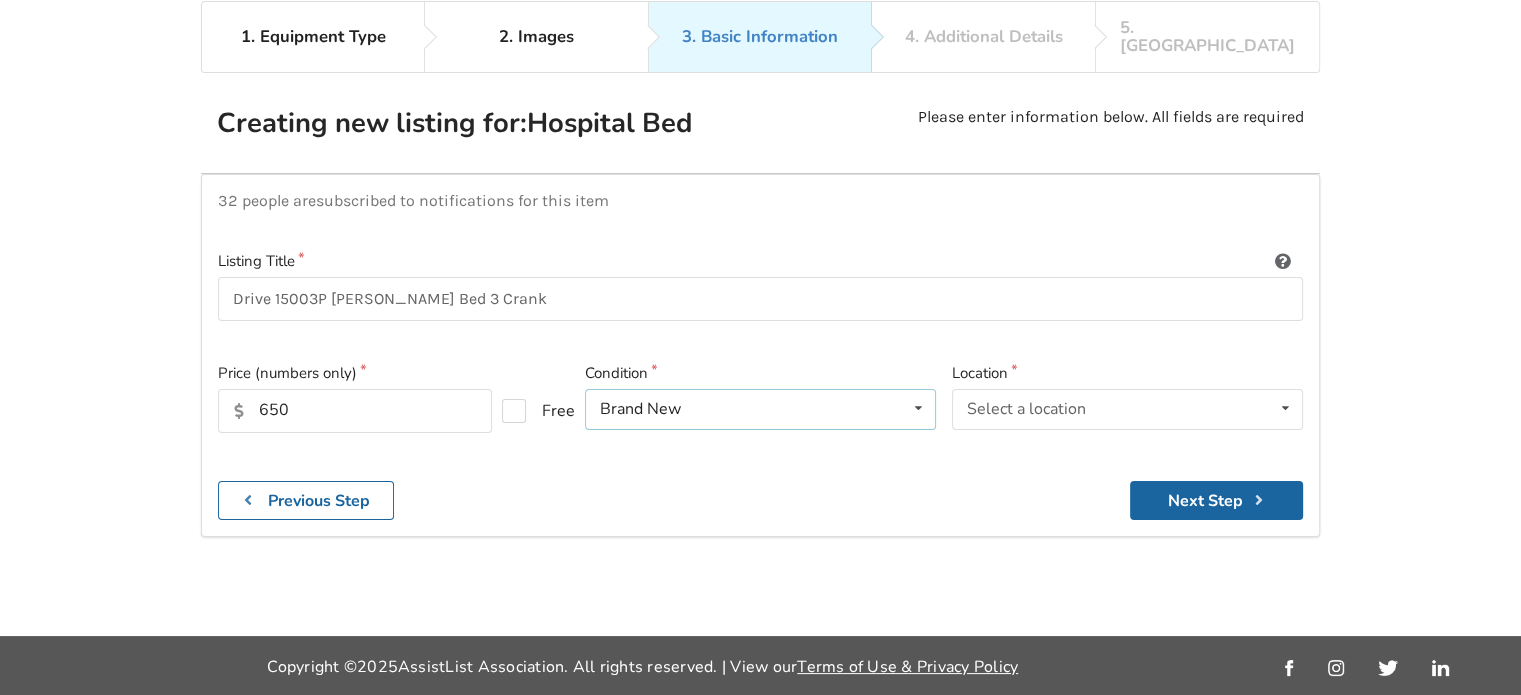 click on "Brand New Brand New Less Than 1 Year 1 To 2 Years 3 To 5 Years Over 5 Years" at bounding box center [760, 409] 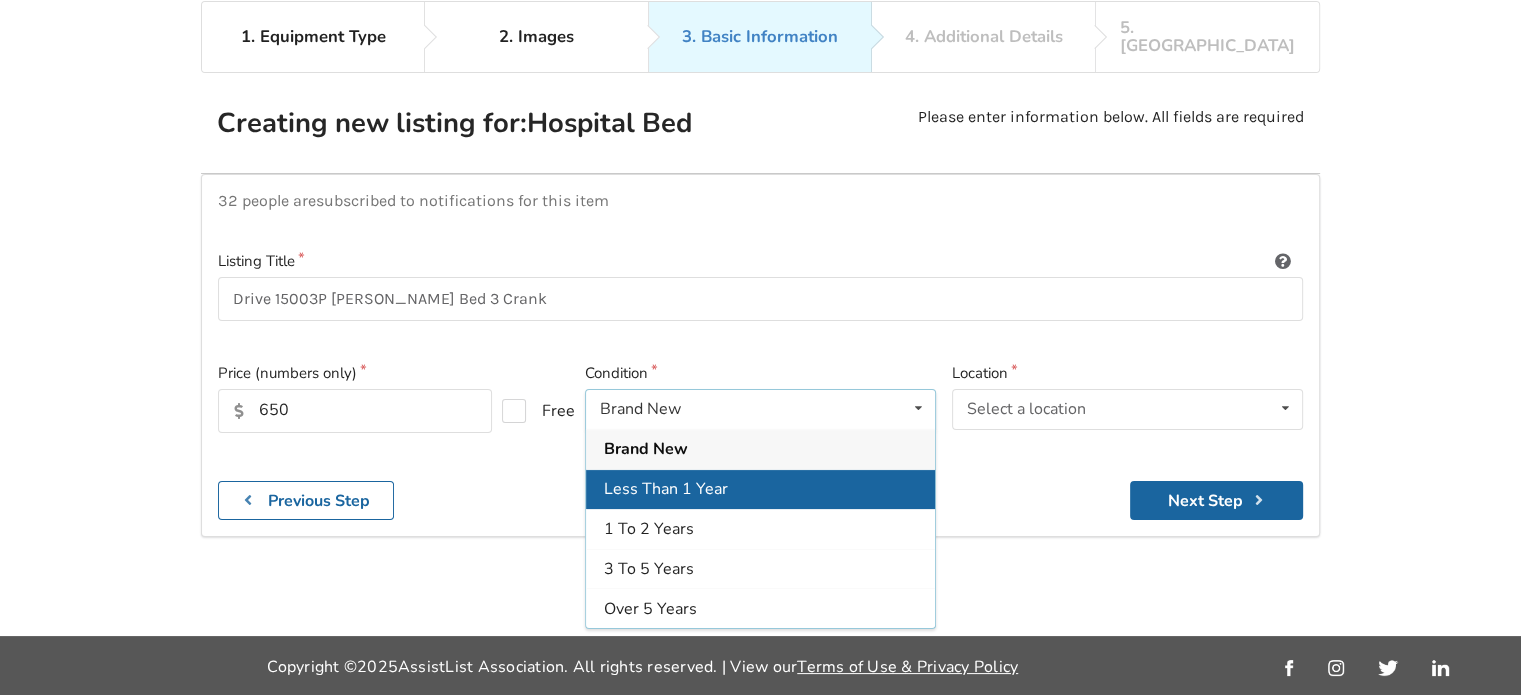 click on "Less Than 1 Year" at bounding box center [760, 488] 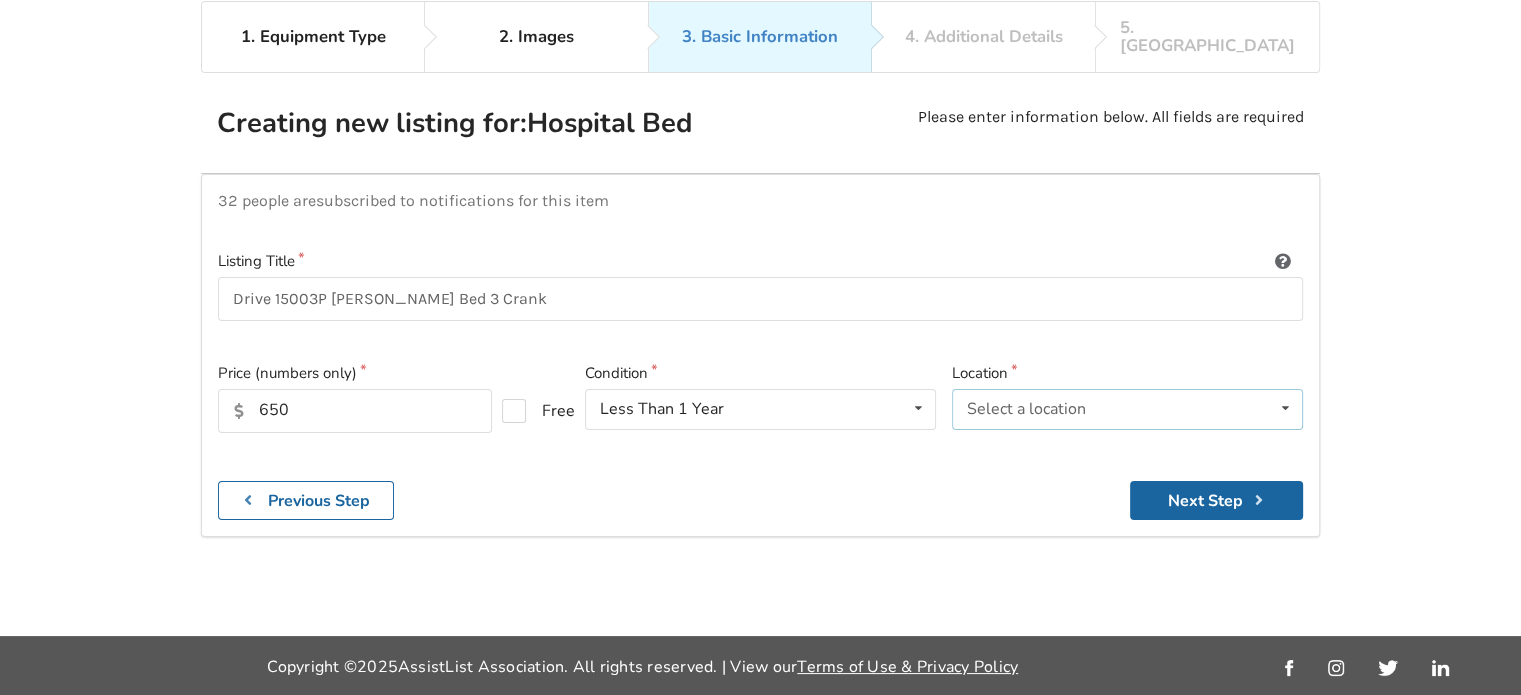 click on "Select a location" at bounding box center (1026, 409) 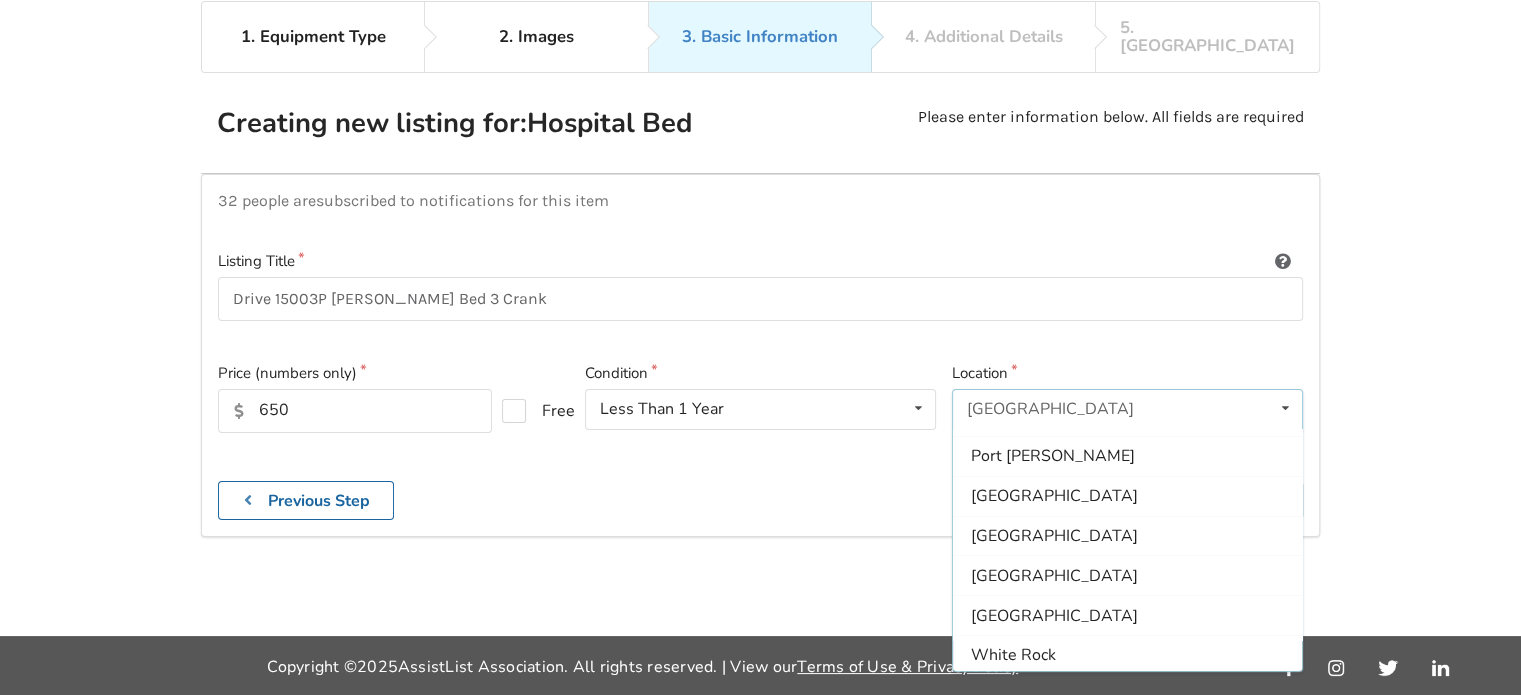 scroll, scrollTop: 591, scrollLeft: 0, axis: vertical 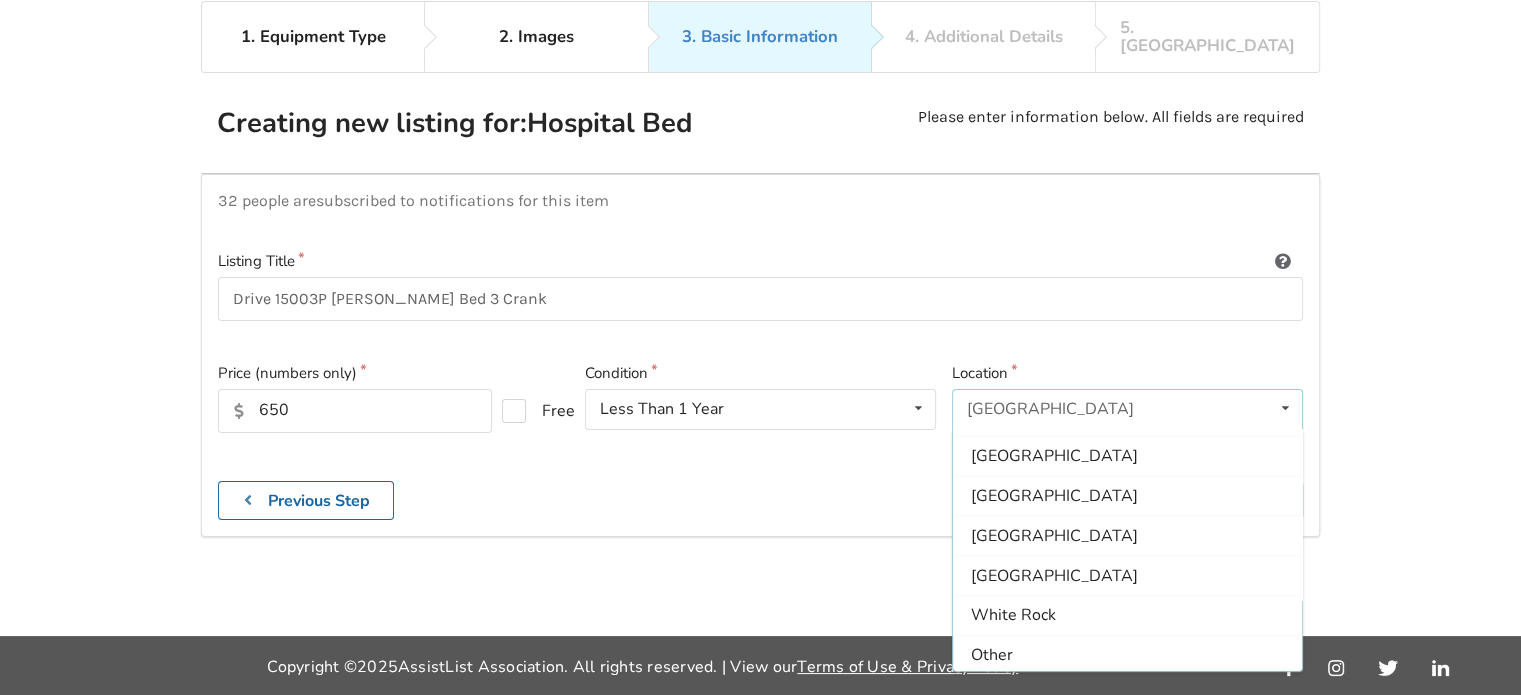 click on "Other" at bounding box center (1127, 654) 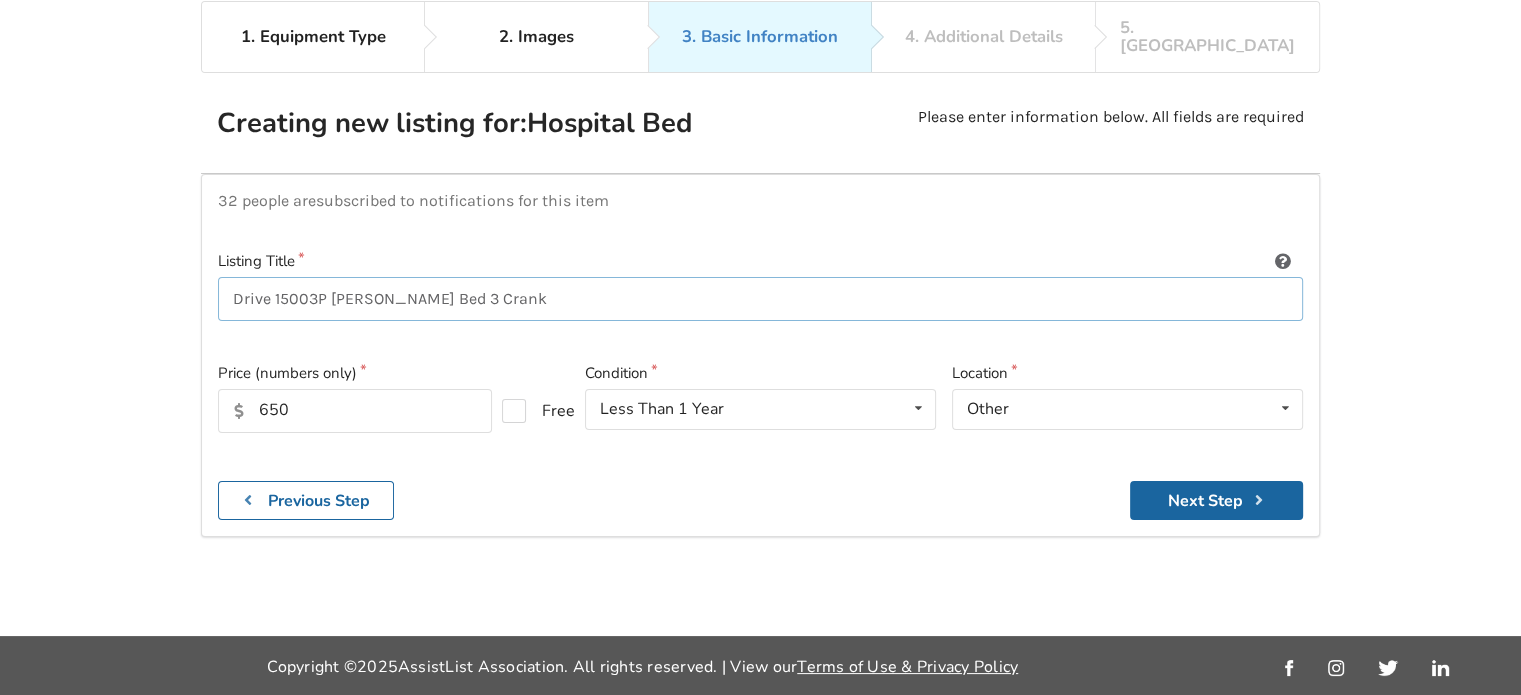 click on "Drive 15003P [PERSON_NAME] Bed 3 Crank" at bounding box center [760, 299] 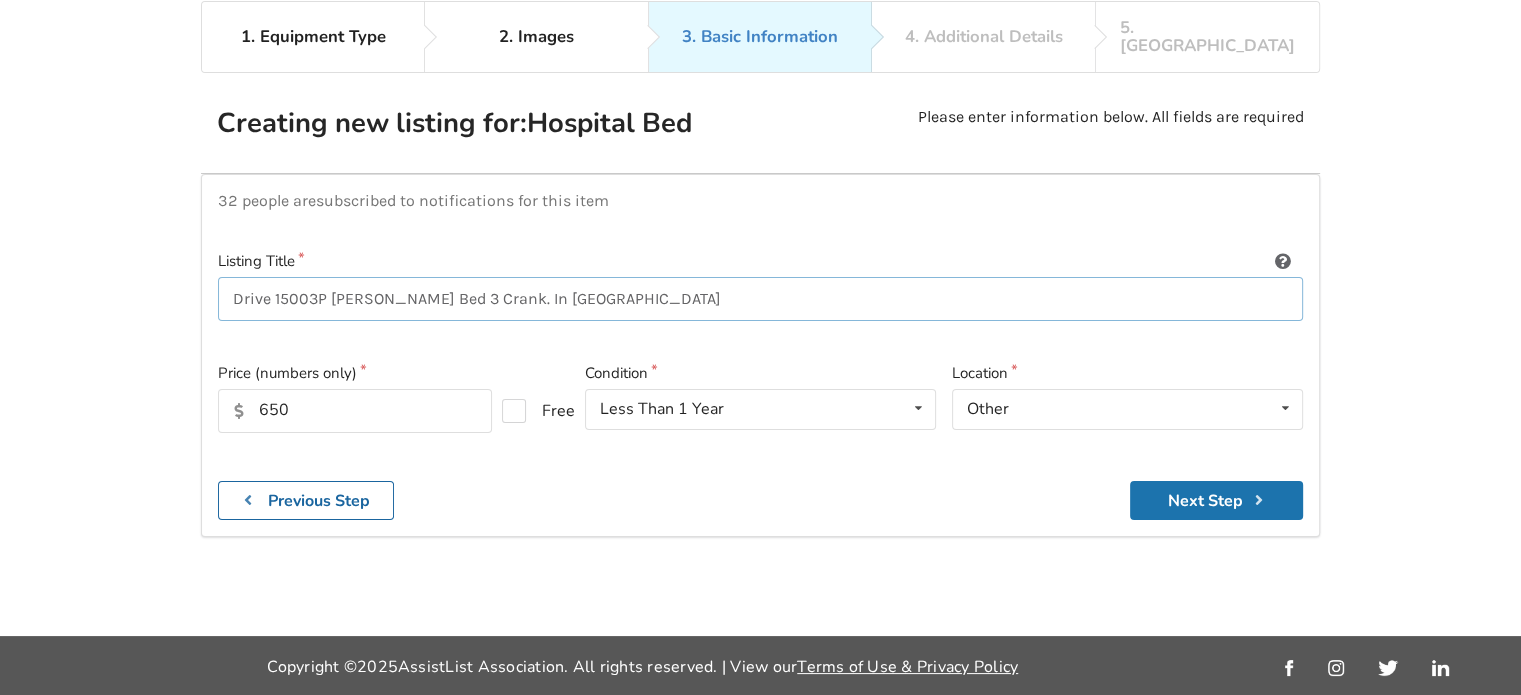 type on "Drive 15003P [PERSON_NAME] Bed 3 Crank. In [GEOGRAPHIC_DATA]" 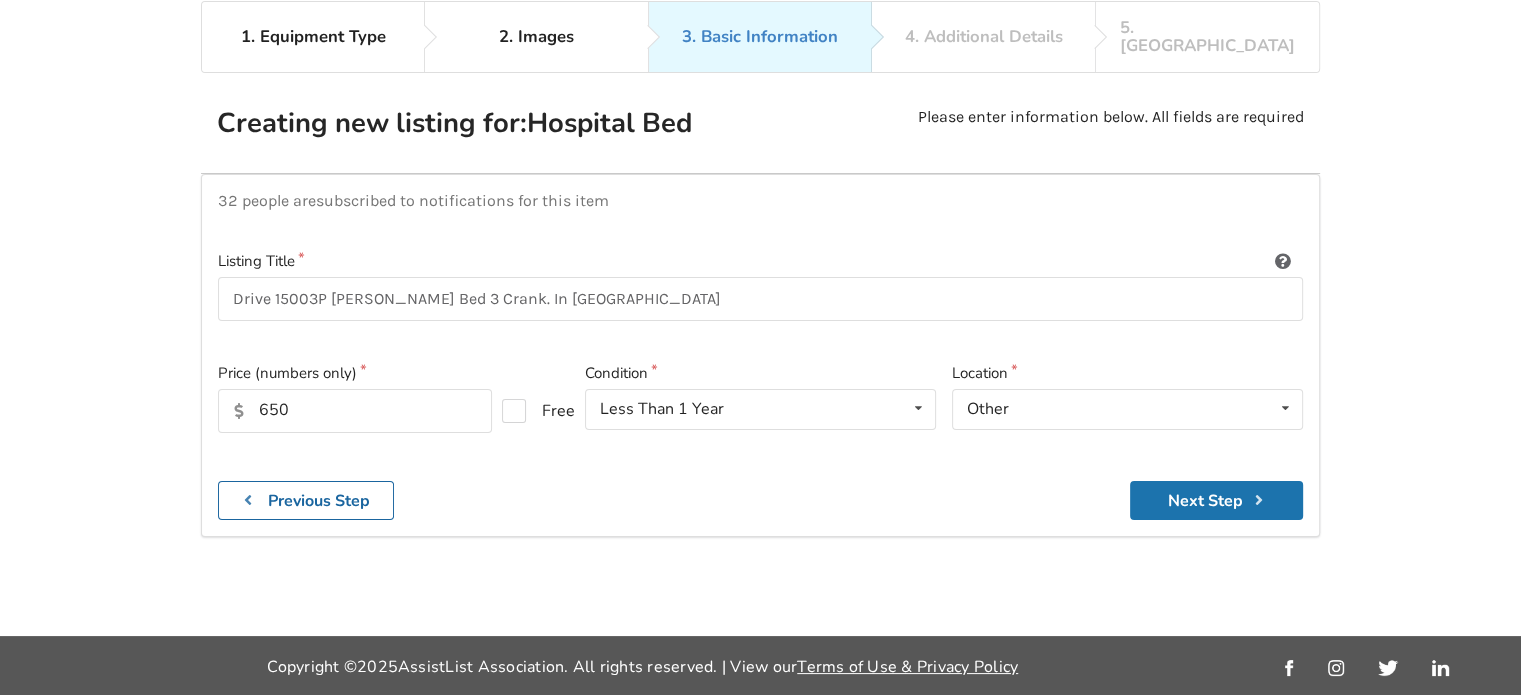 click on "Next Step" at bounding box center (1216, 500) 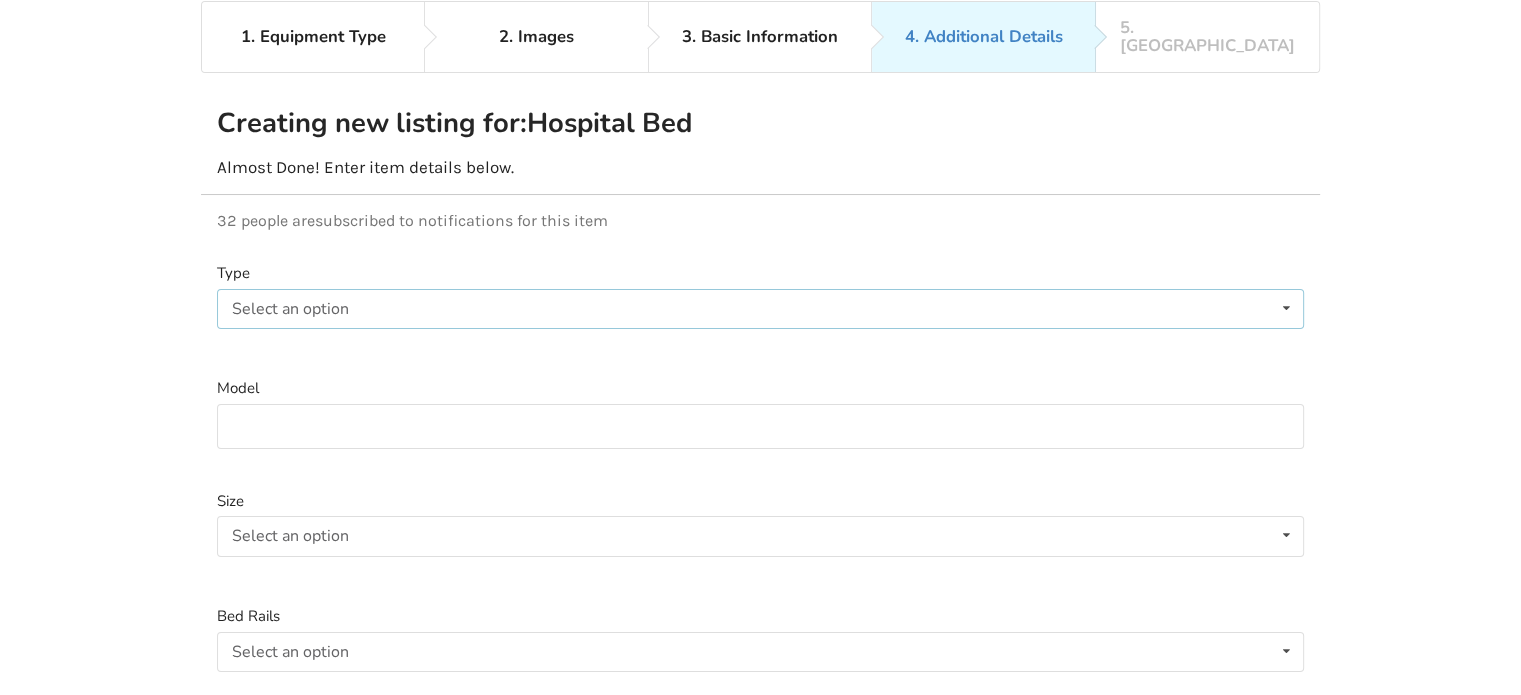 click on "Select an option Electric Manual" at bounding box center [760, 309] 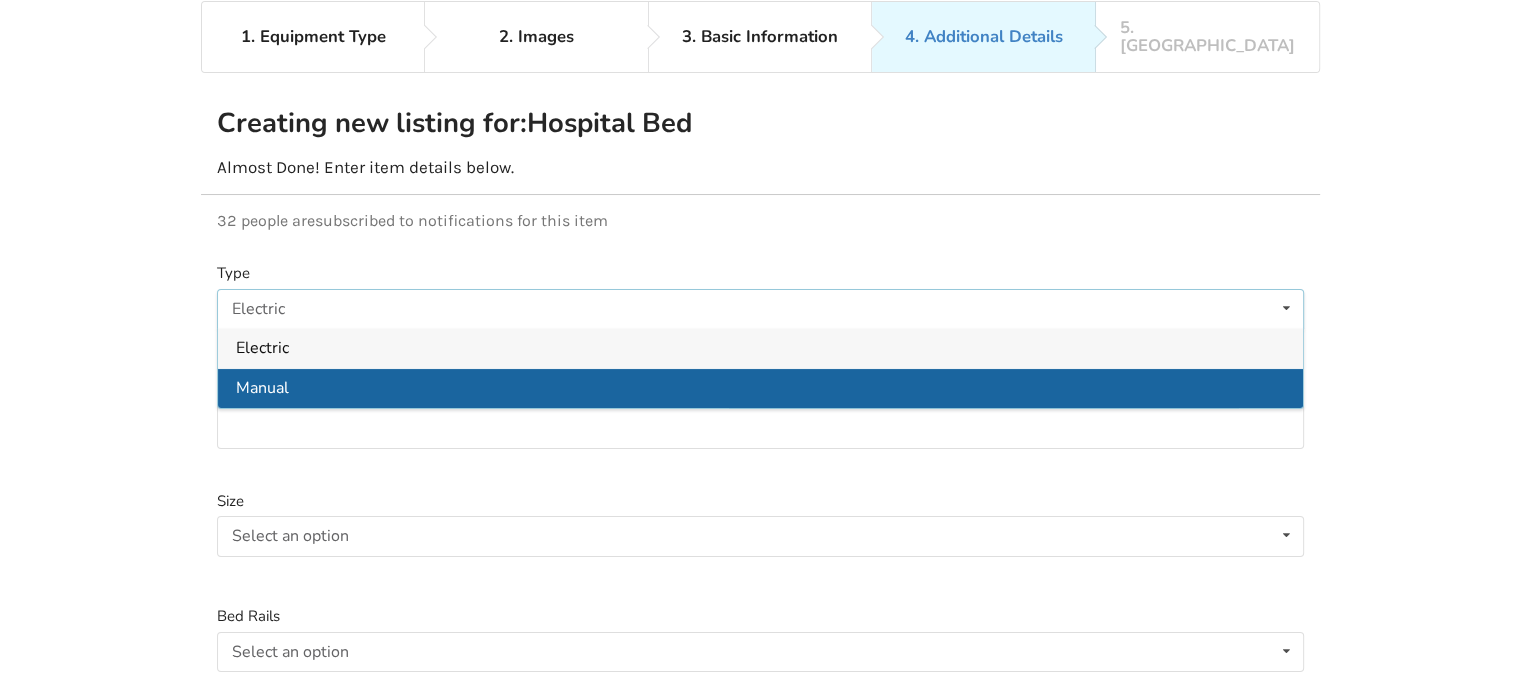 click on "Manual" at bounding box center [760, 388] 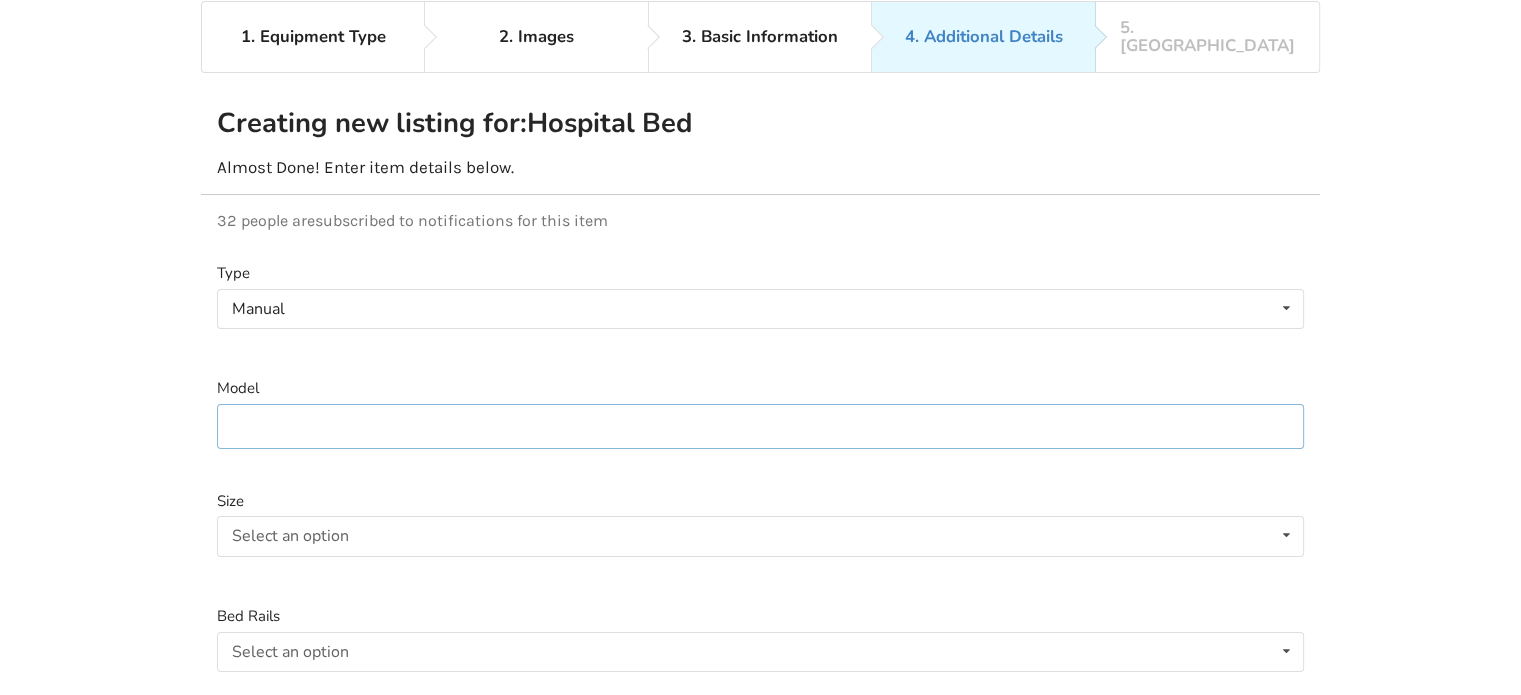 click at bounding box center (760, 426) 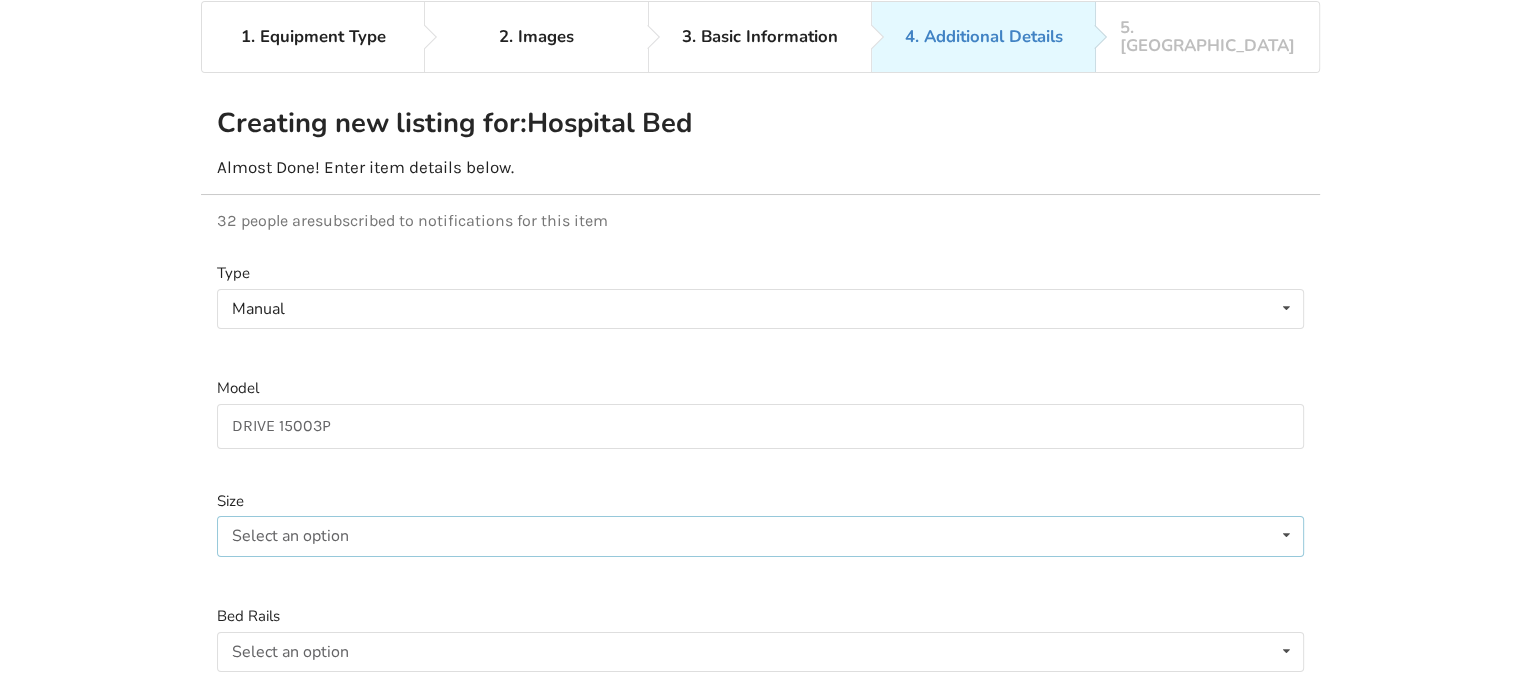 click on "Select an option Twin Double Queen" at bounding box center [760, 536] 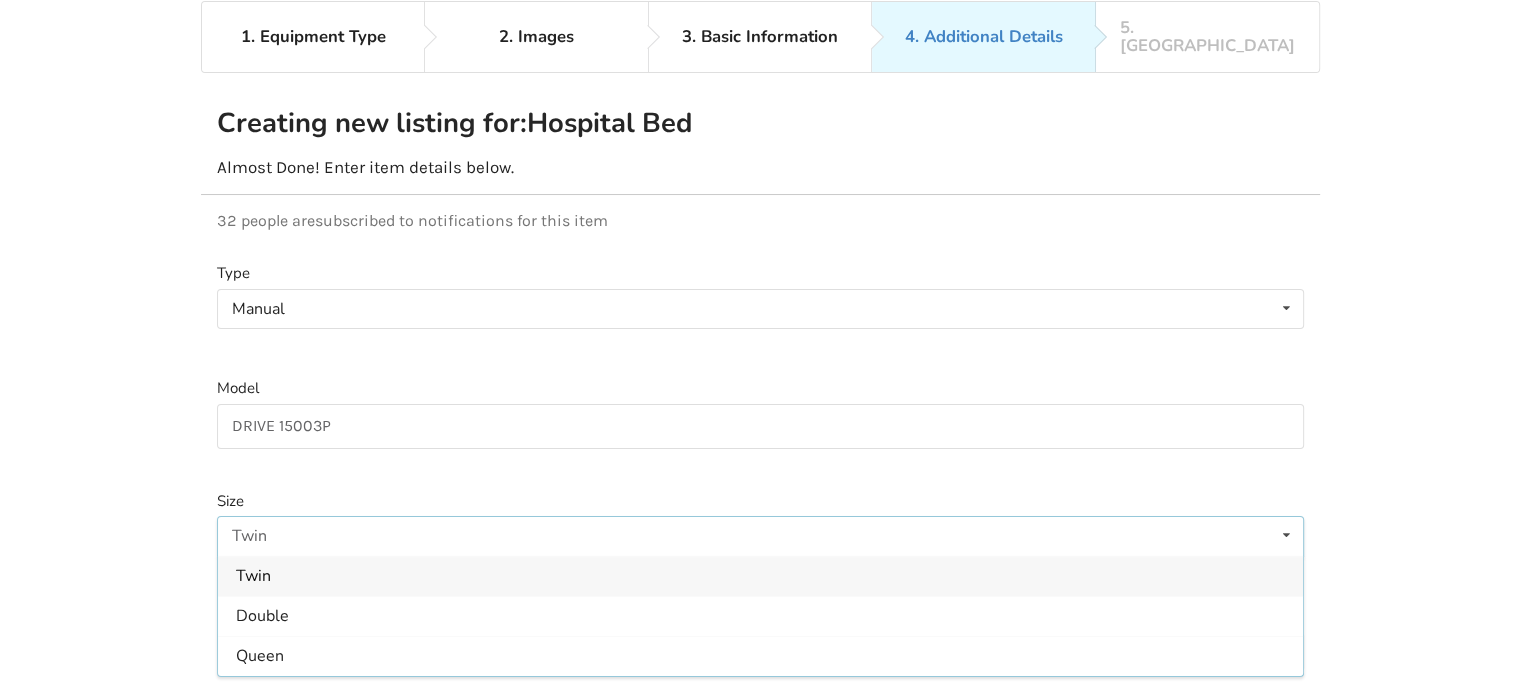 click on "Twin" at bounding box center (760, 576) 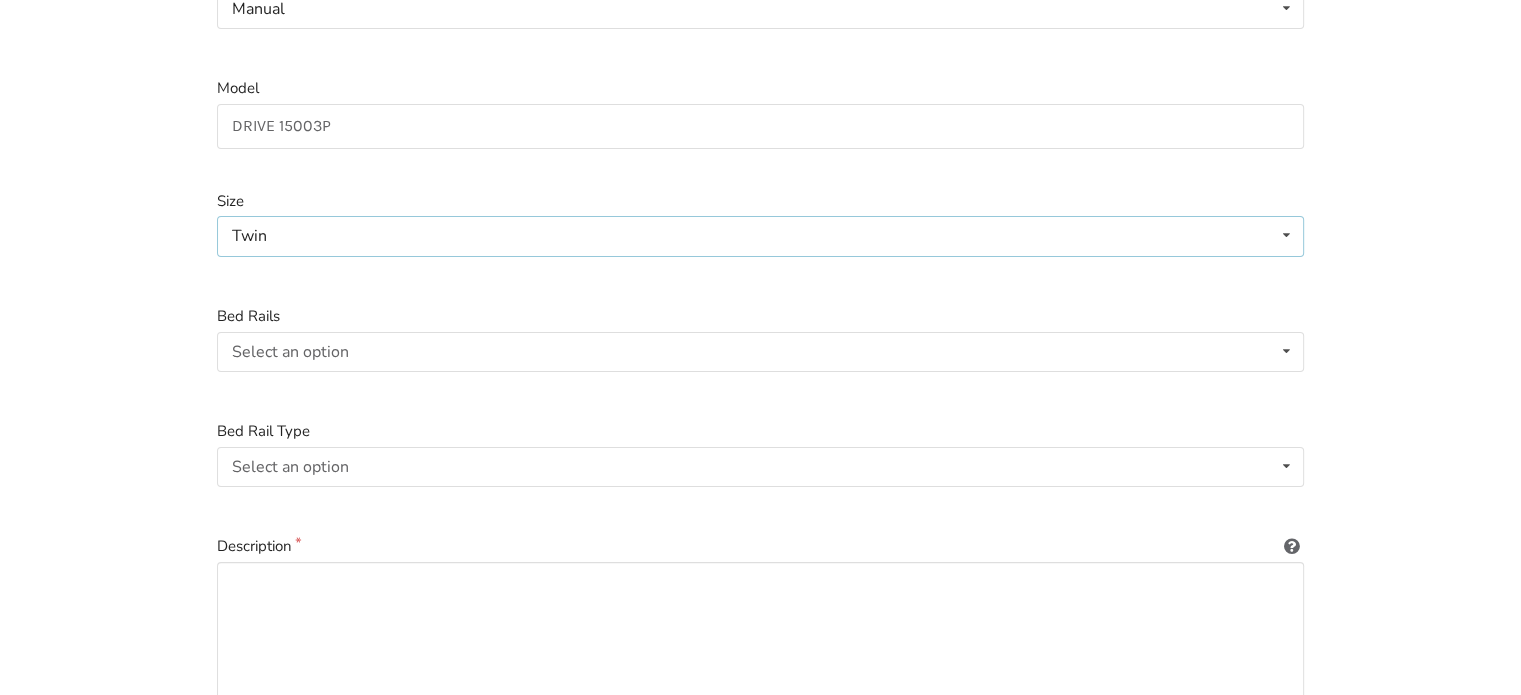 scroll, scrollTop: 288, scrollLeft: 0, axis: vertical 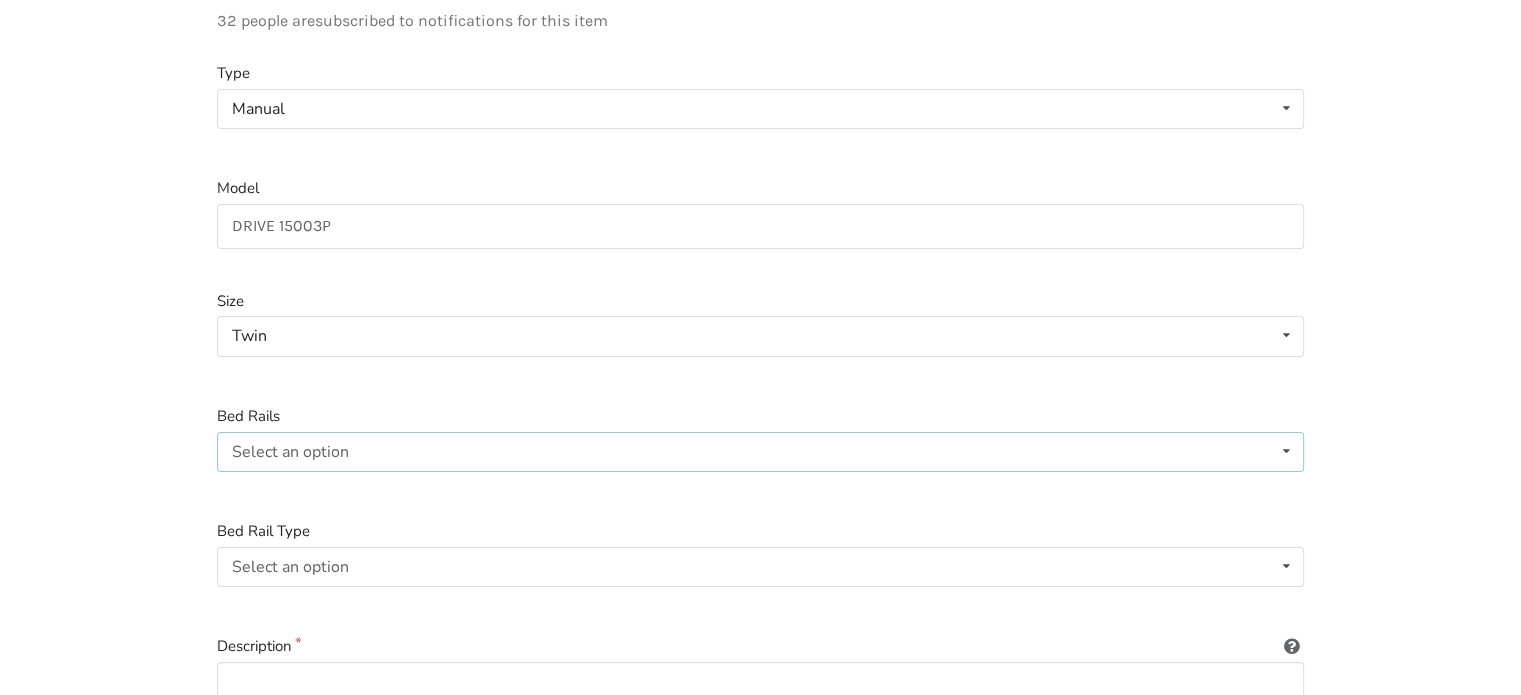 click at bounding box center [1286, 451] 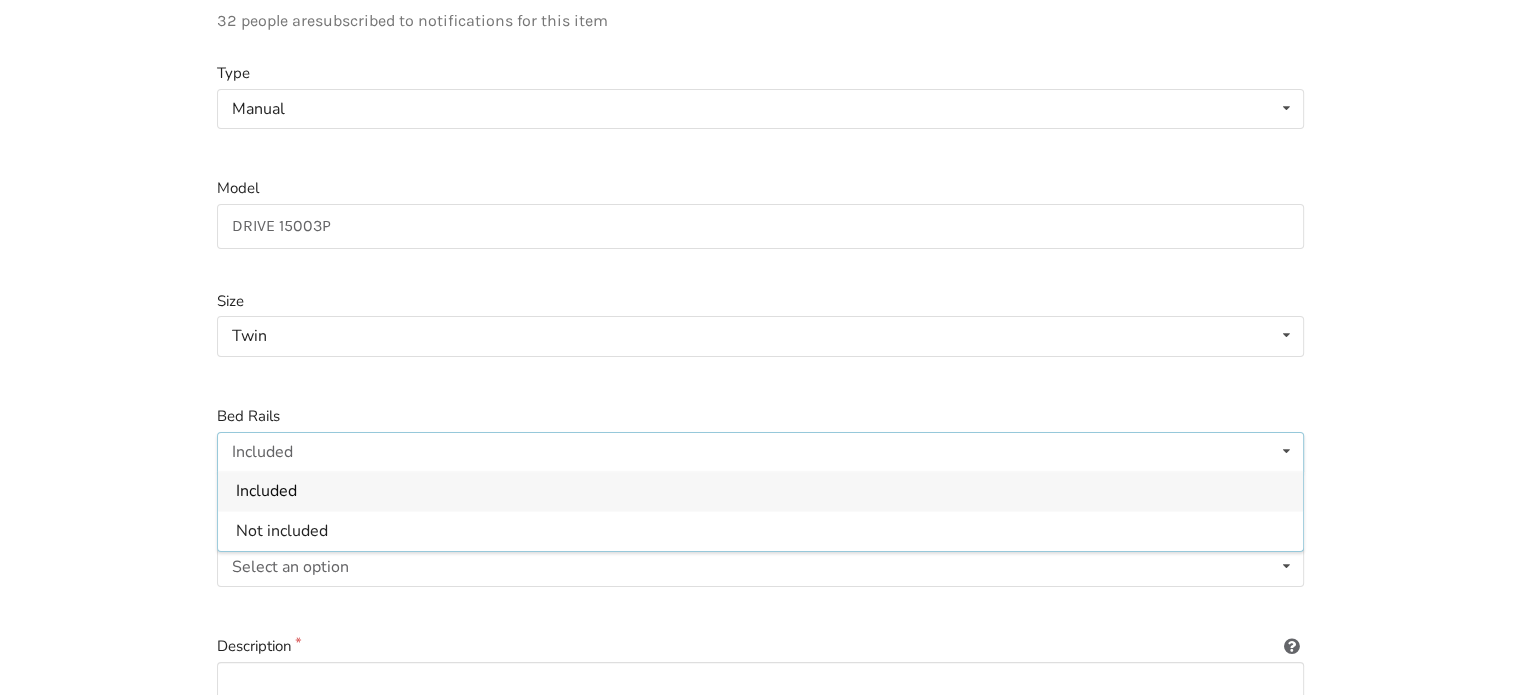 click at bounding box center (760, 380) 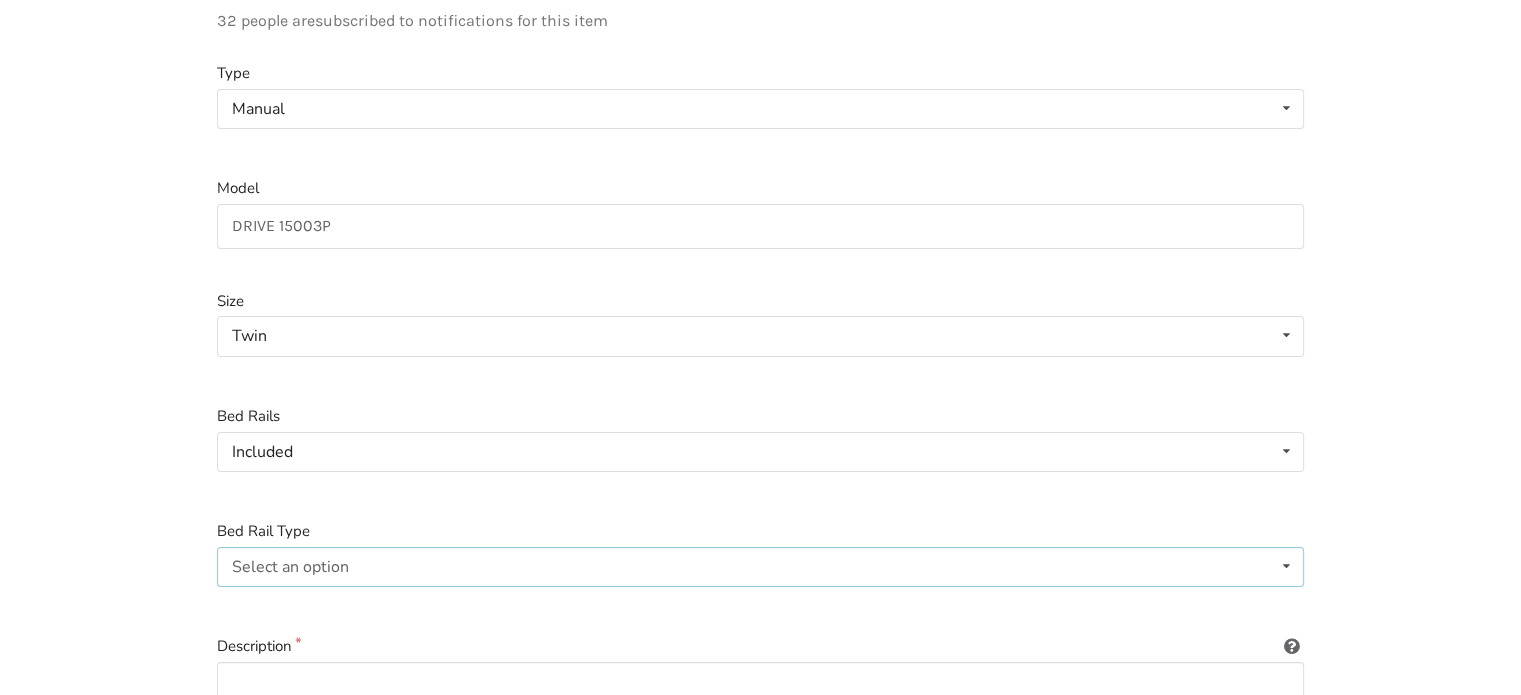 click at bounding box center (1286, 566) 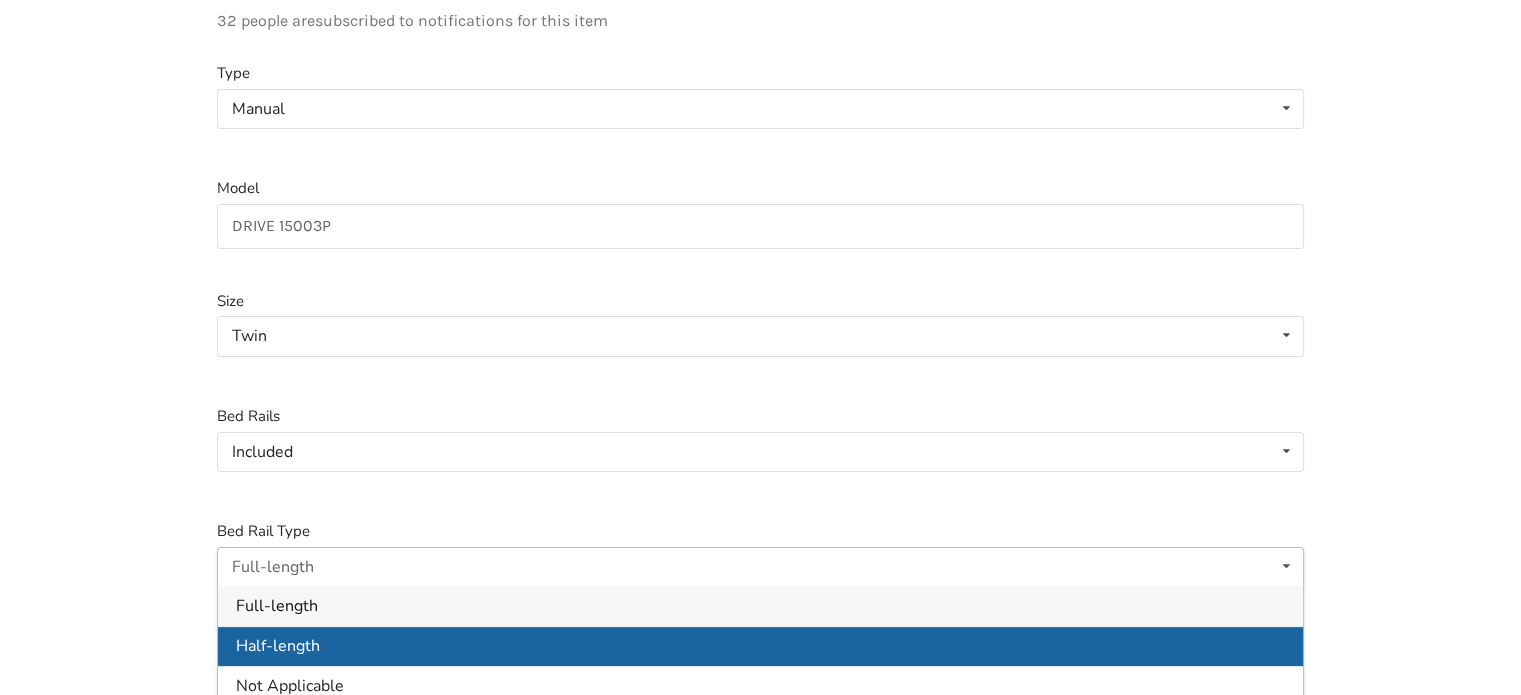 click on "Half-length" at bounding box center (760, 646) 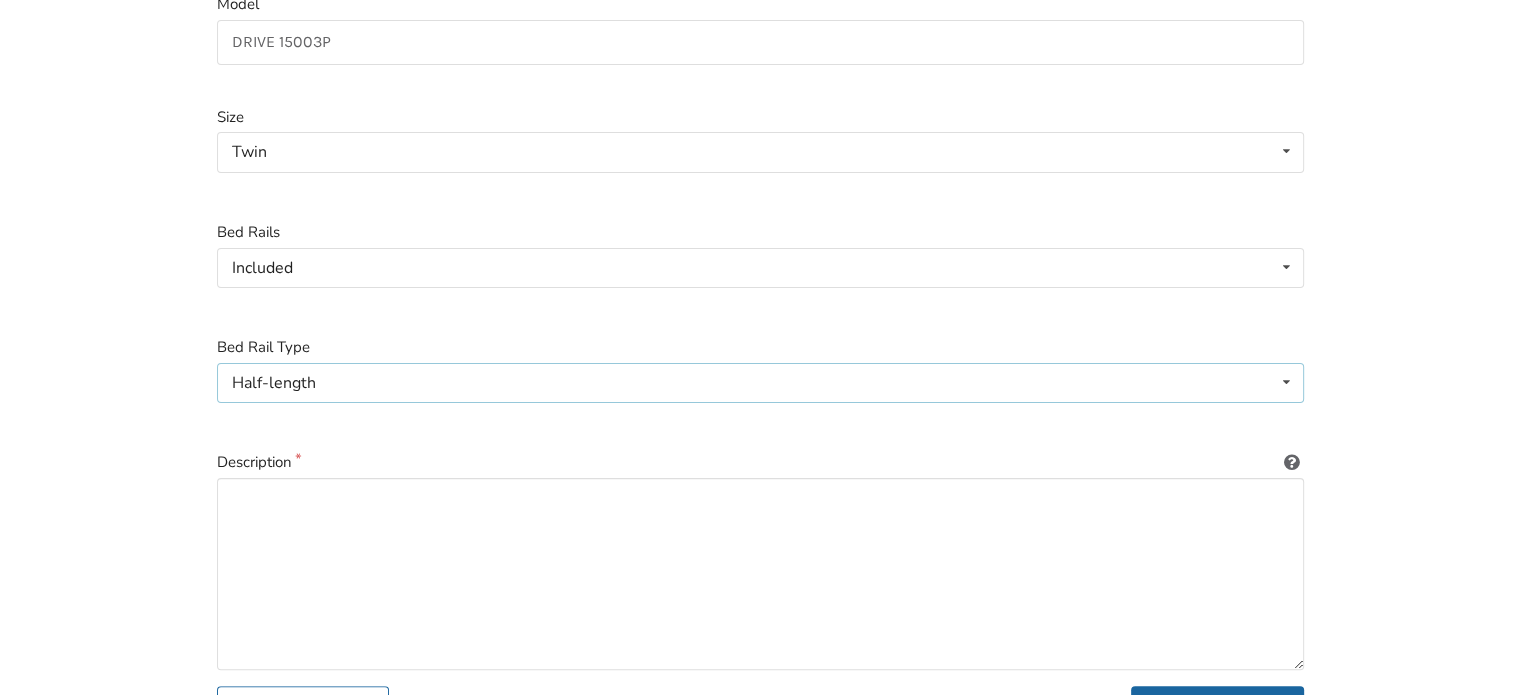 scroll, scrollTop: 488, scrollLeft: 0, axis: vertical 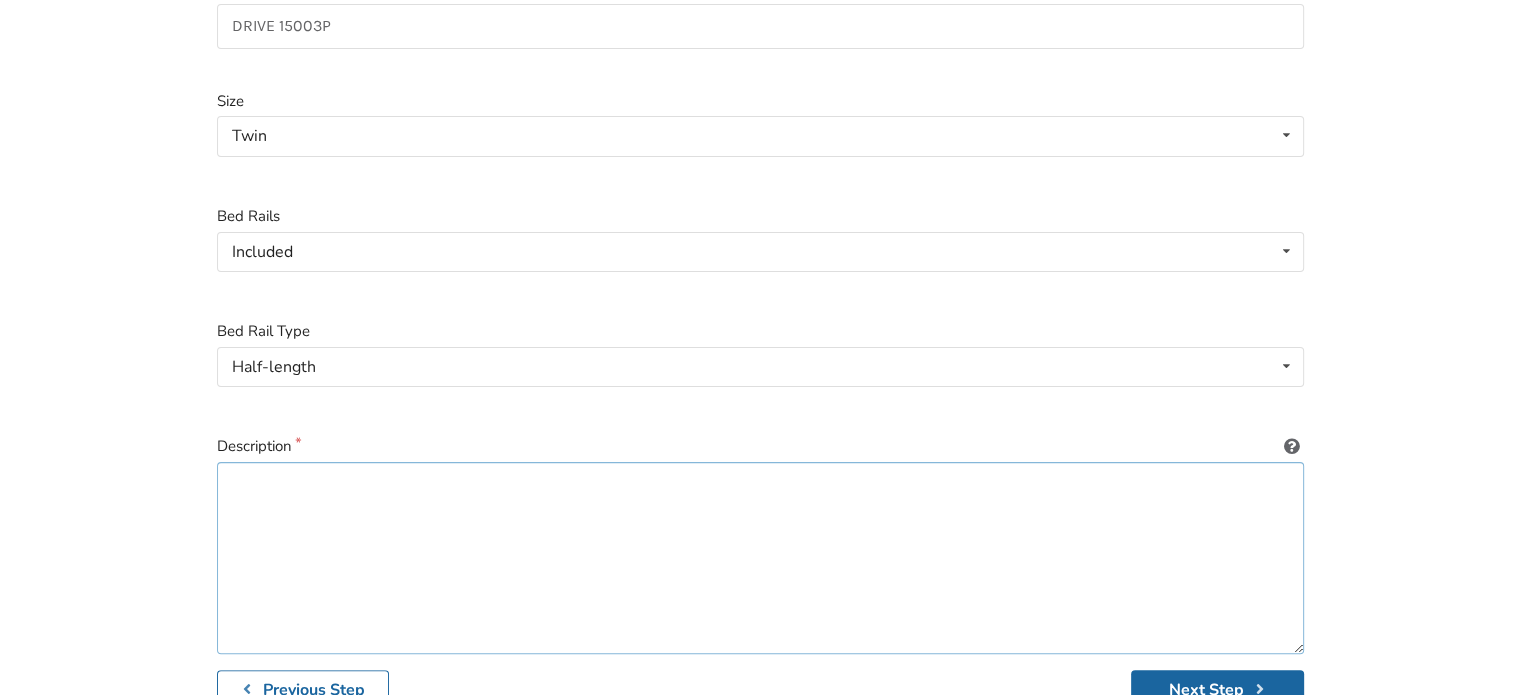 click at bounding box center (760, 558) 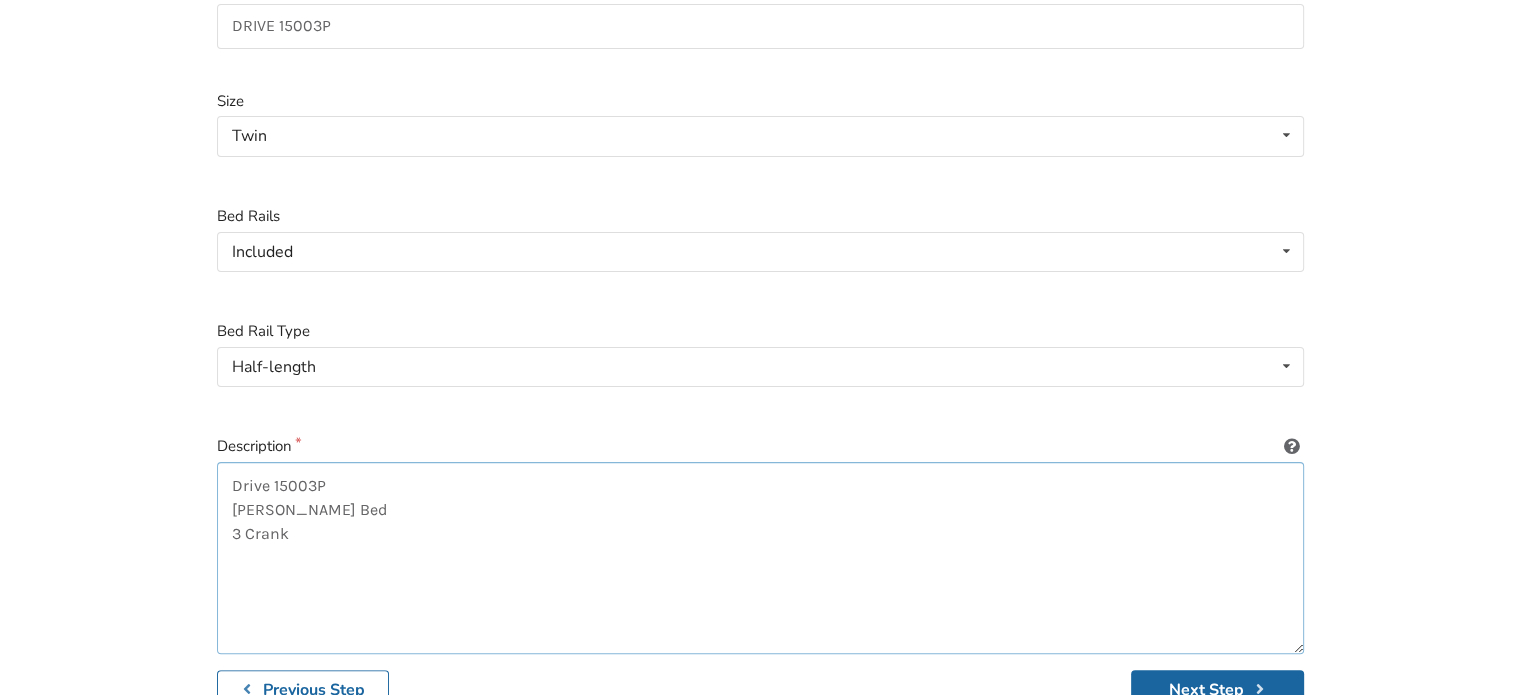 drag, startPoint x: 314, startPoint y: 503, endPoint x: 216, endPoint y: 465, distance: 105.10947 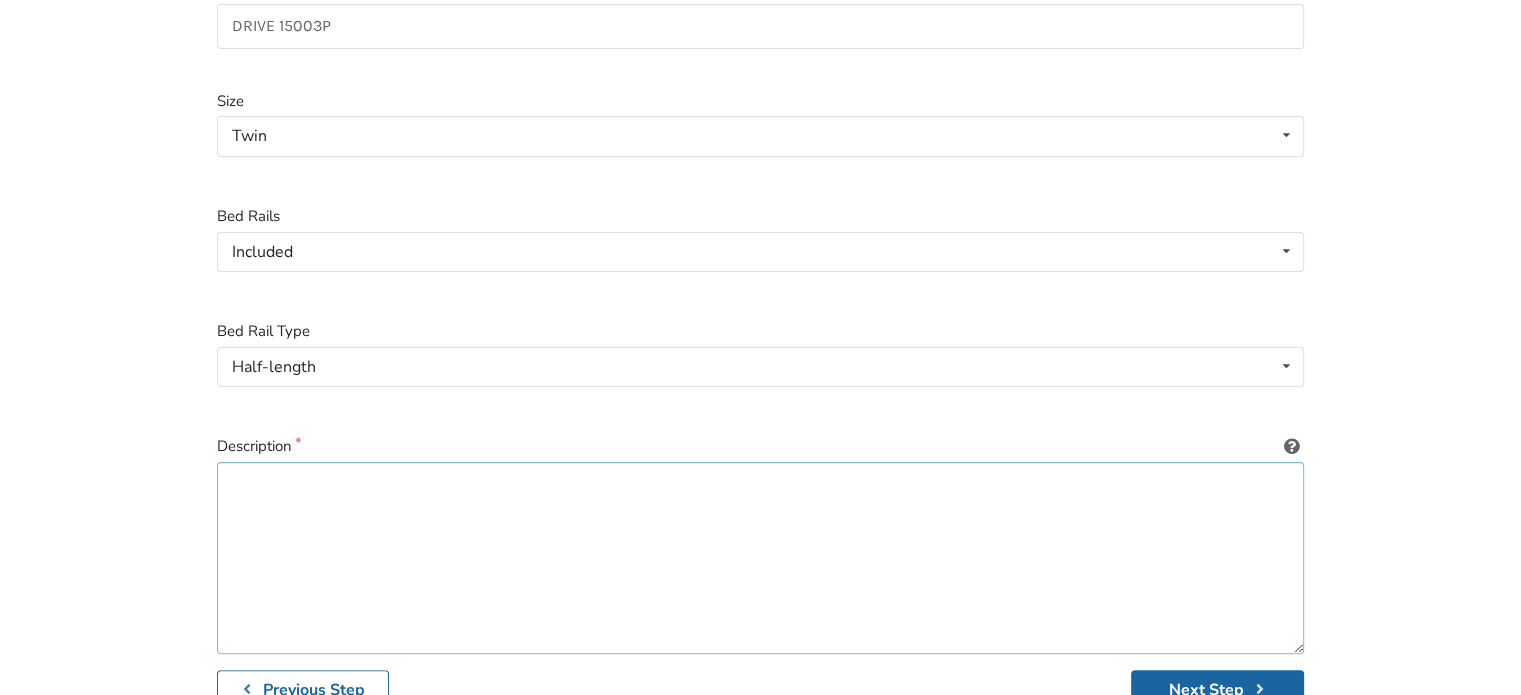 paste on "The Drive 15003P is a multi-height manual hospital bed designed for homecare use. It features a heavy-duty frame and a zinc-coated spring deck for patient comfort. The bed's height, head, and foot can be adjusted using fold-down hand cranks. It is designed to facilitate patient transfers and provide comfortable positioning for various needs" 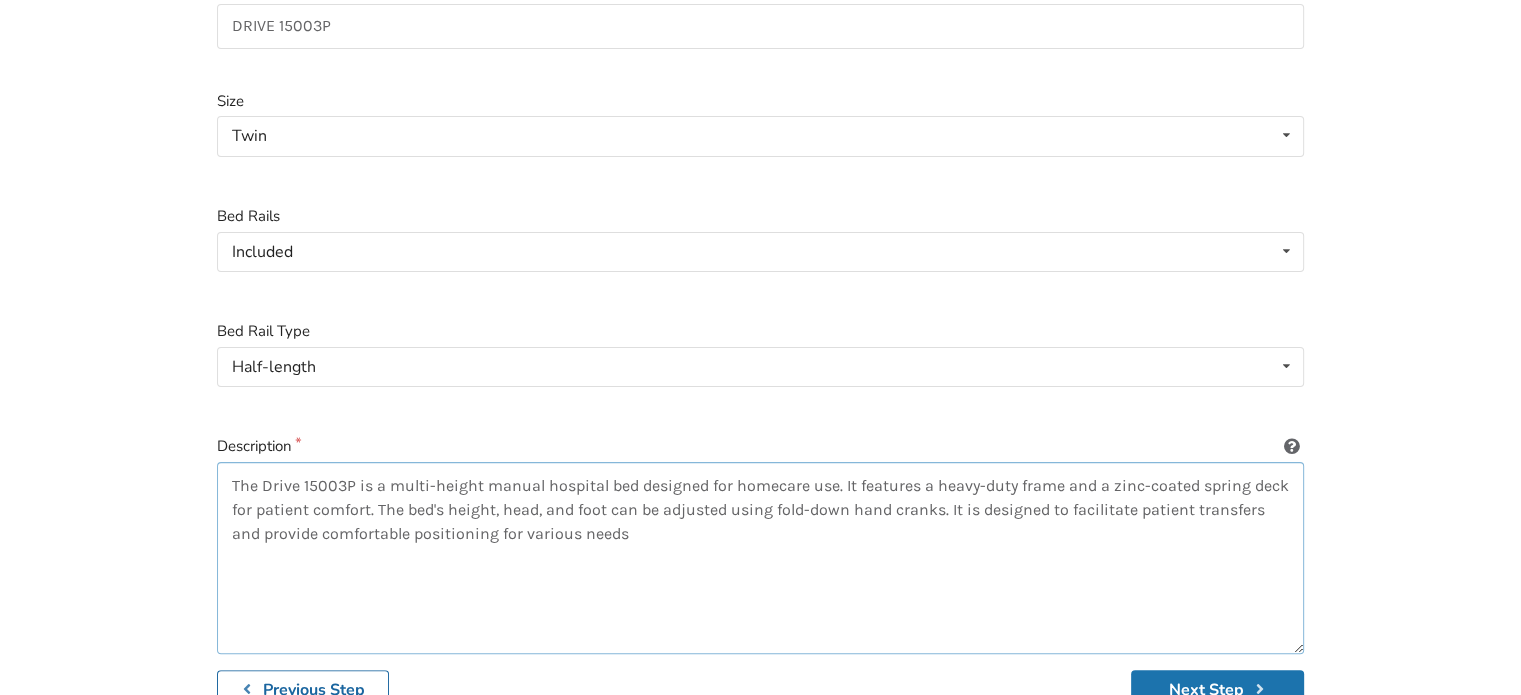 type on "The Drive 15003P is a multi-height manual hospital bed designed for homecare use. It features a heavy-duty frame and a zinc-coated spring deck for patient comfort. The bed's height, head, and foot can be adjusted using fold-down hand cranks. It is designed to facilitate patient transfers and provide comfortable positioning for various needs" 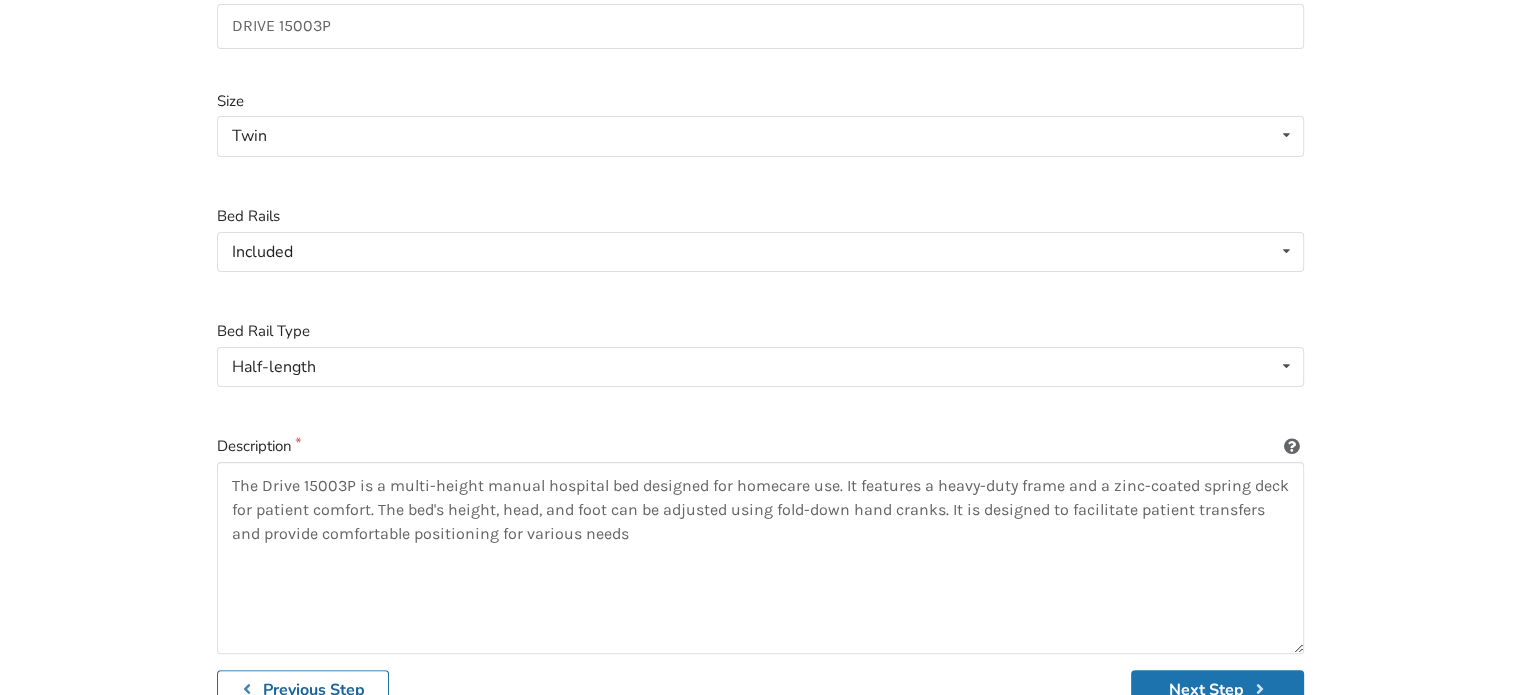 click on "Next Step" at bounding box center (1217, 689) 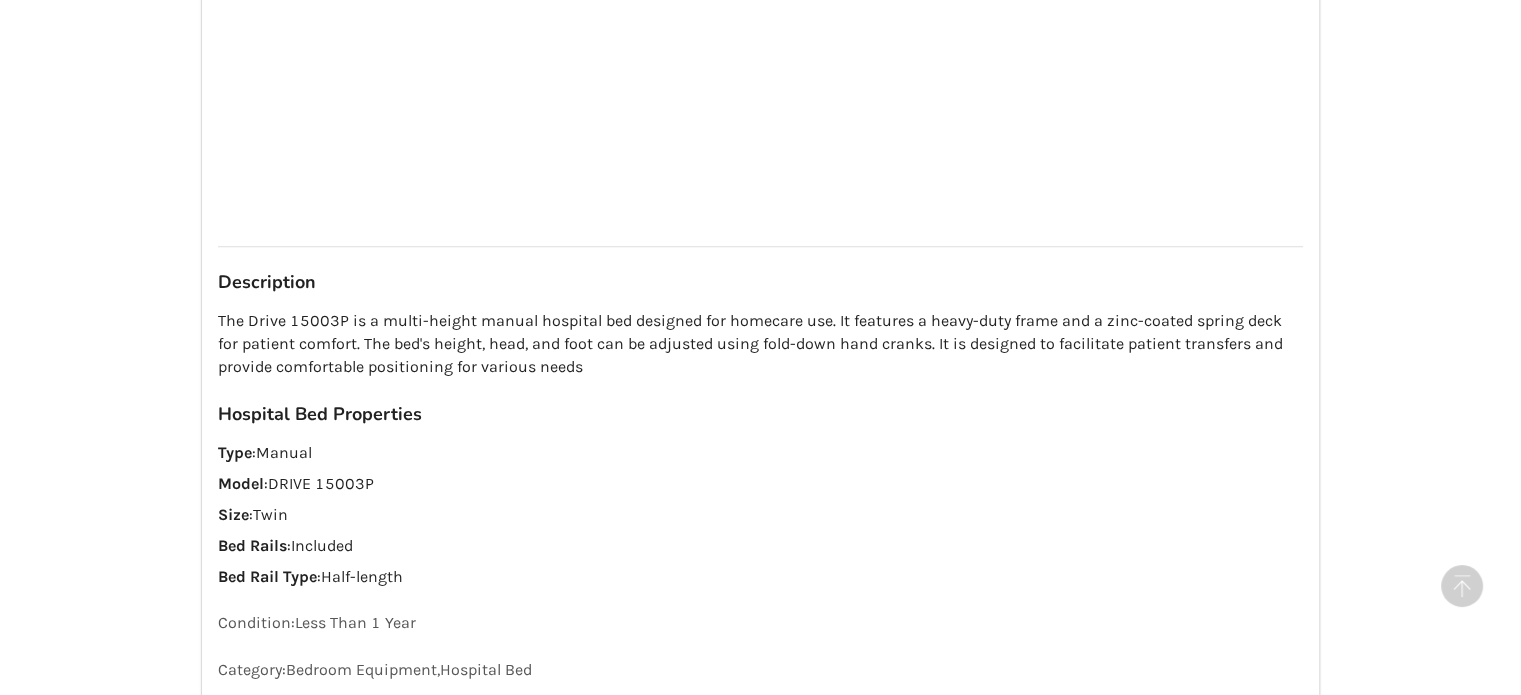 scroll, scrollTop: 1310, scrollLeft: 0, axis: vertical 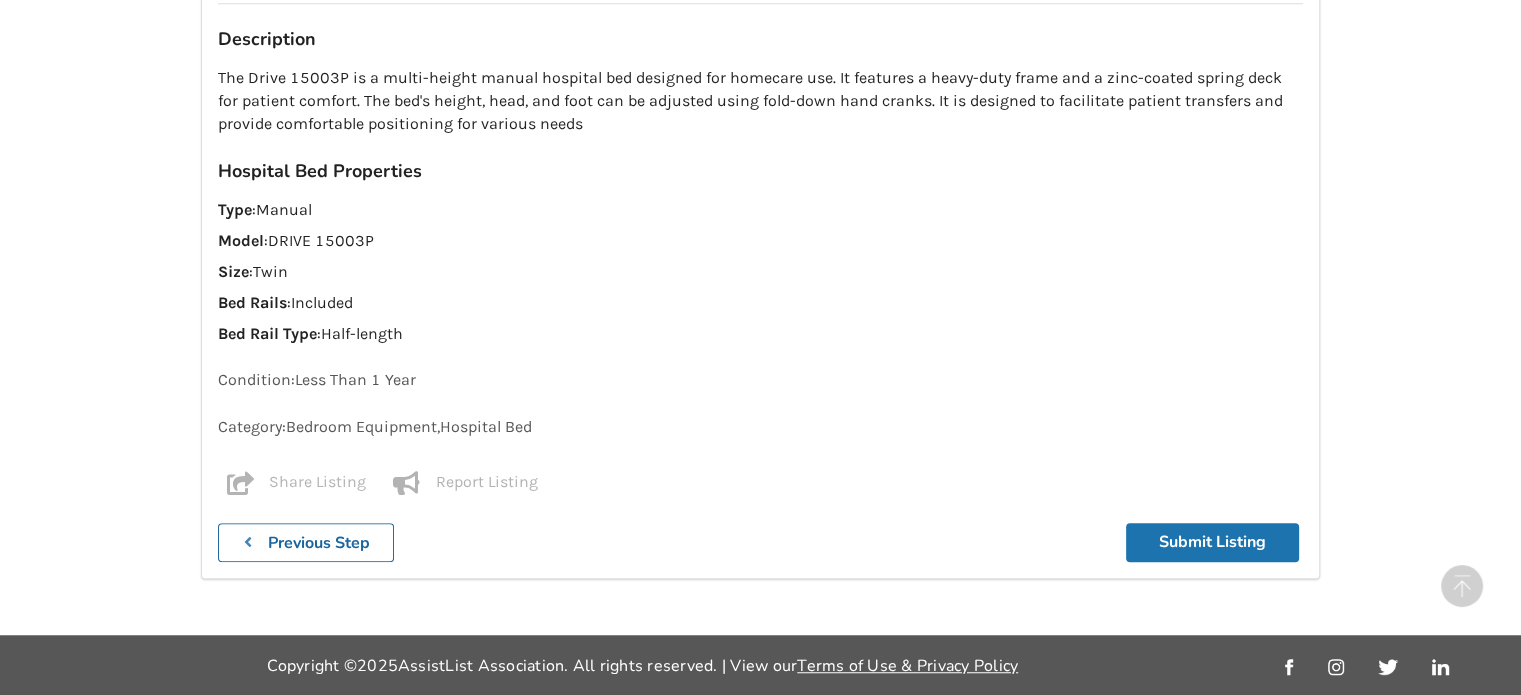 click on "Submit Listing" at bounding box center [1212, 542] 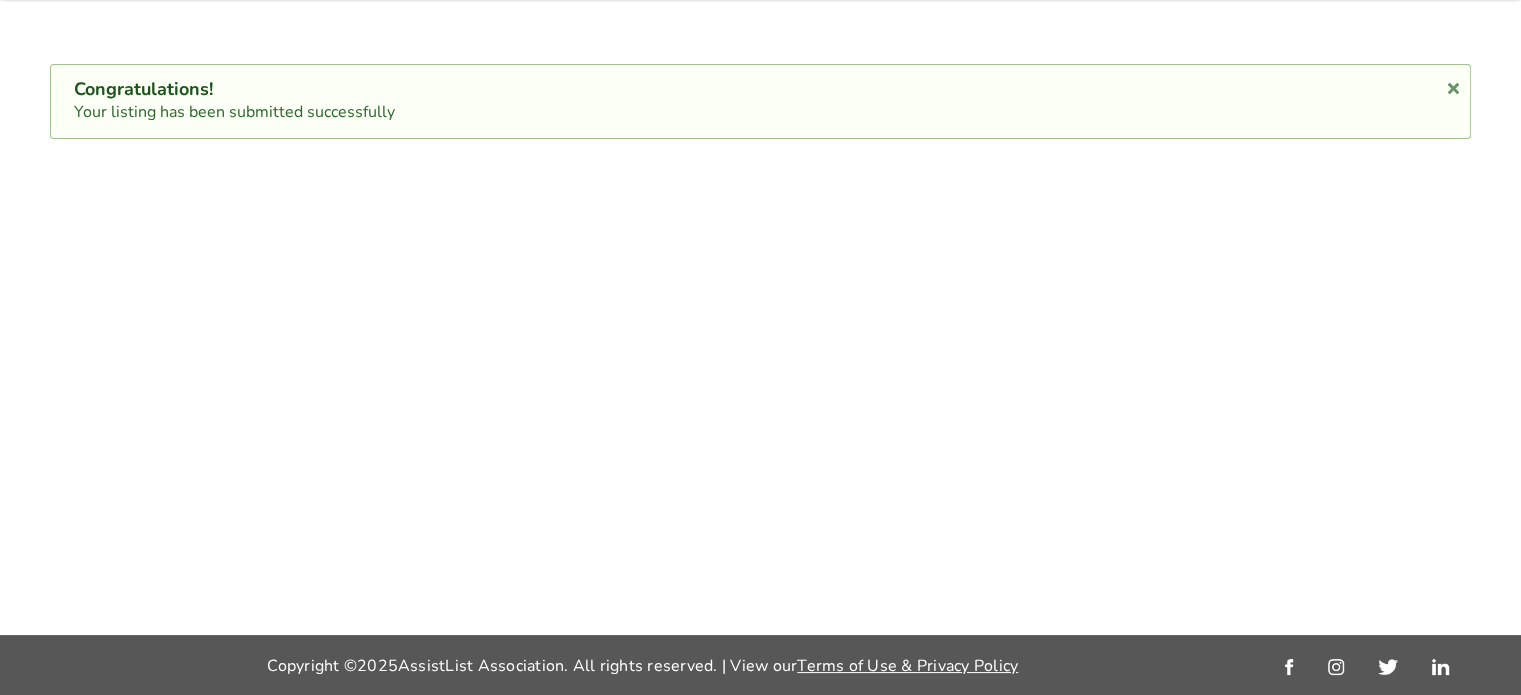 scroll, scrollTop: 0, scrollLeft: 0, axis: both 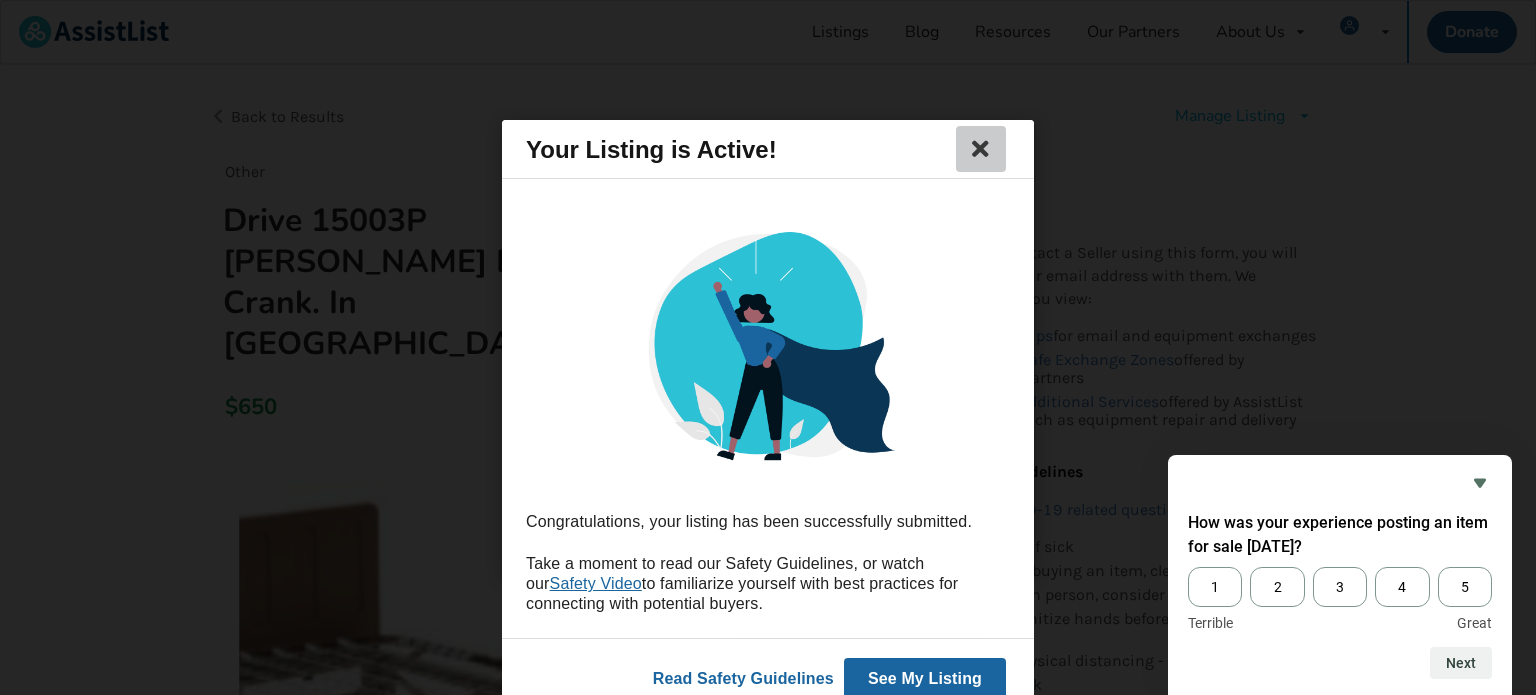 click at bounding box center [981, 149] 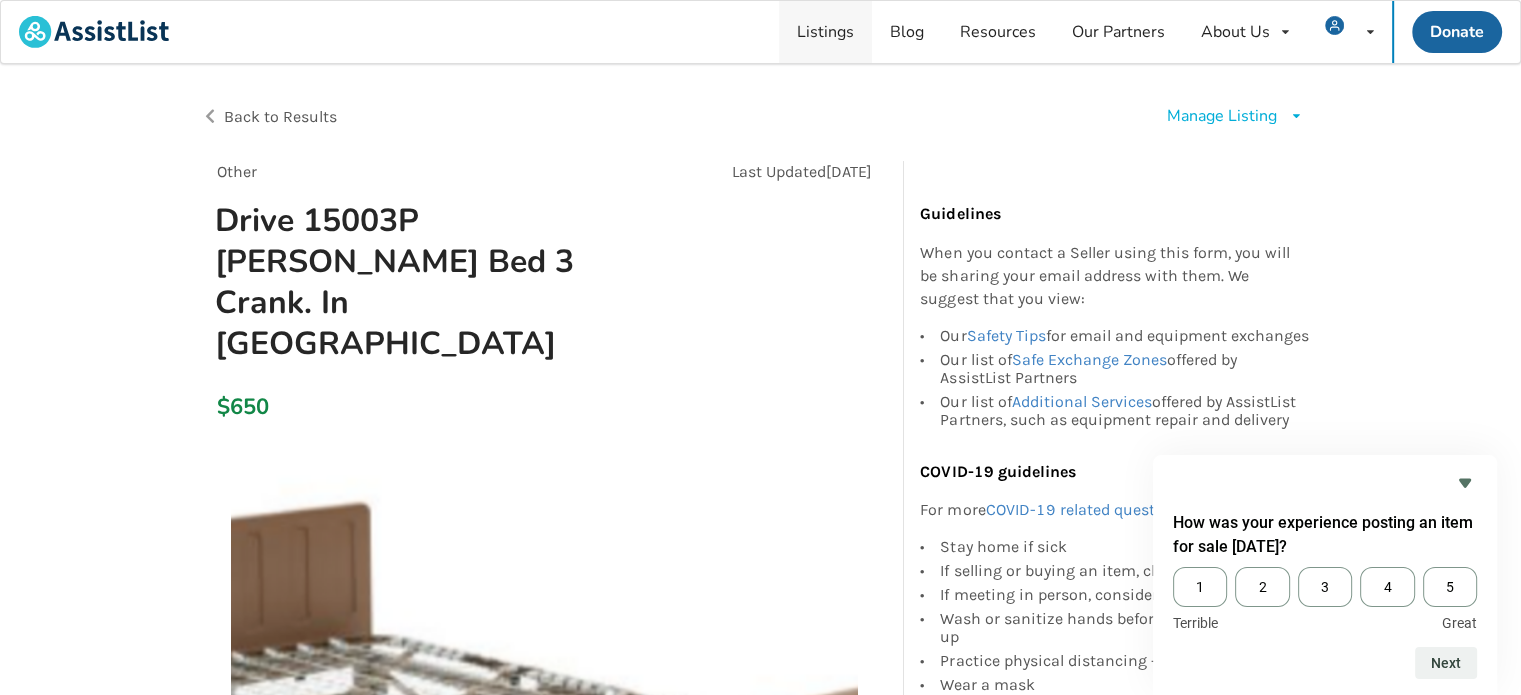 click on "Listings" at bounding box center (825, 32) 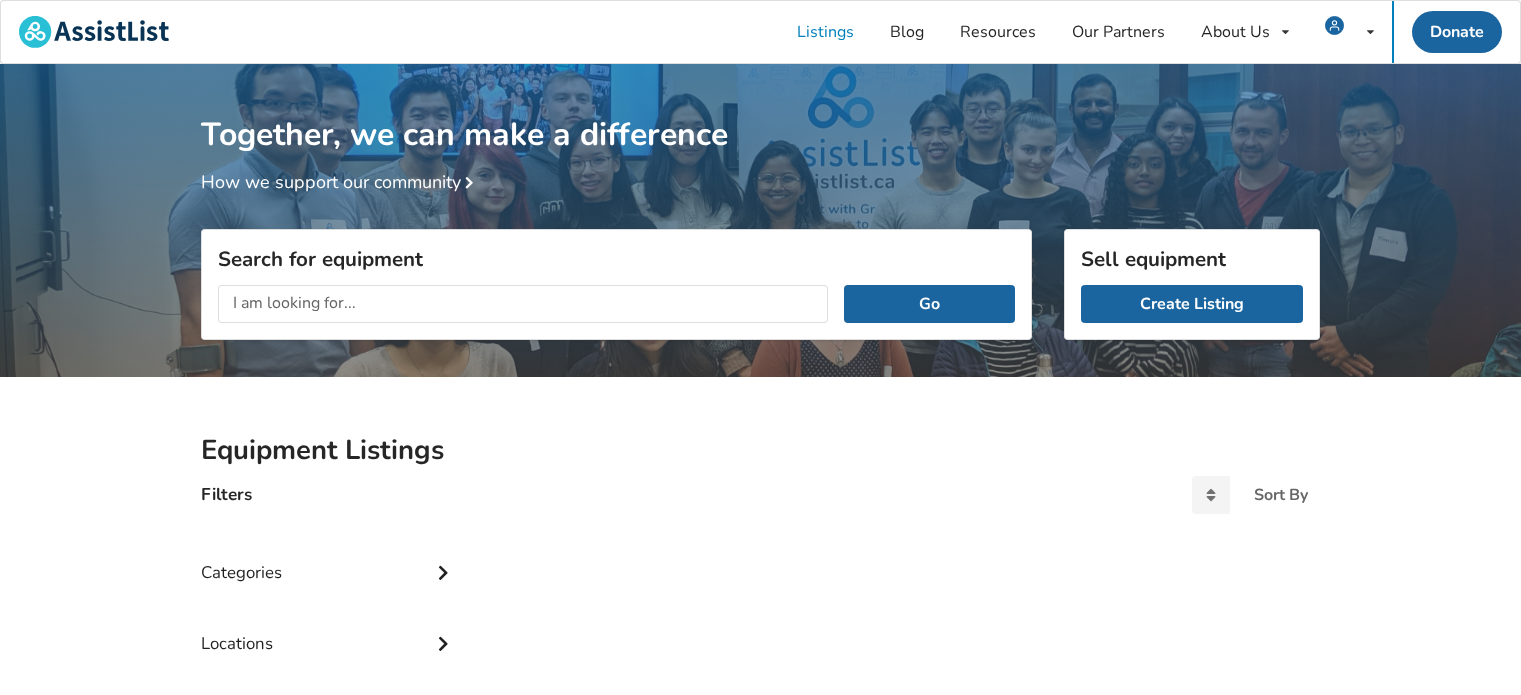 scroll, scrollTop: 60, scrollLeft: 0, axis: vertical 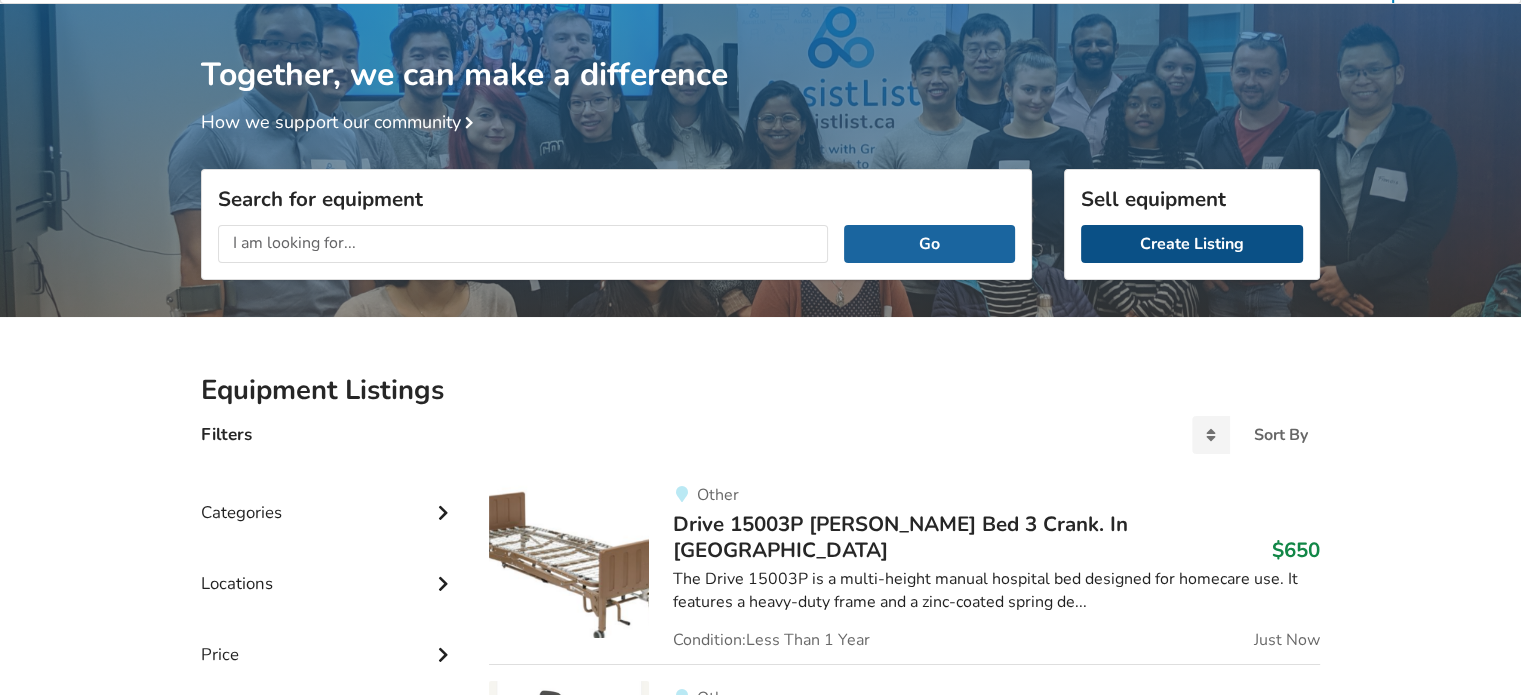 click on "Create Listing" at bounding box center (1192, 244) 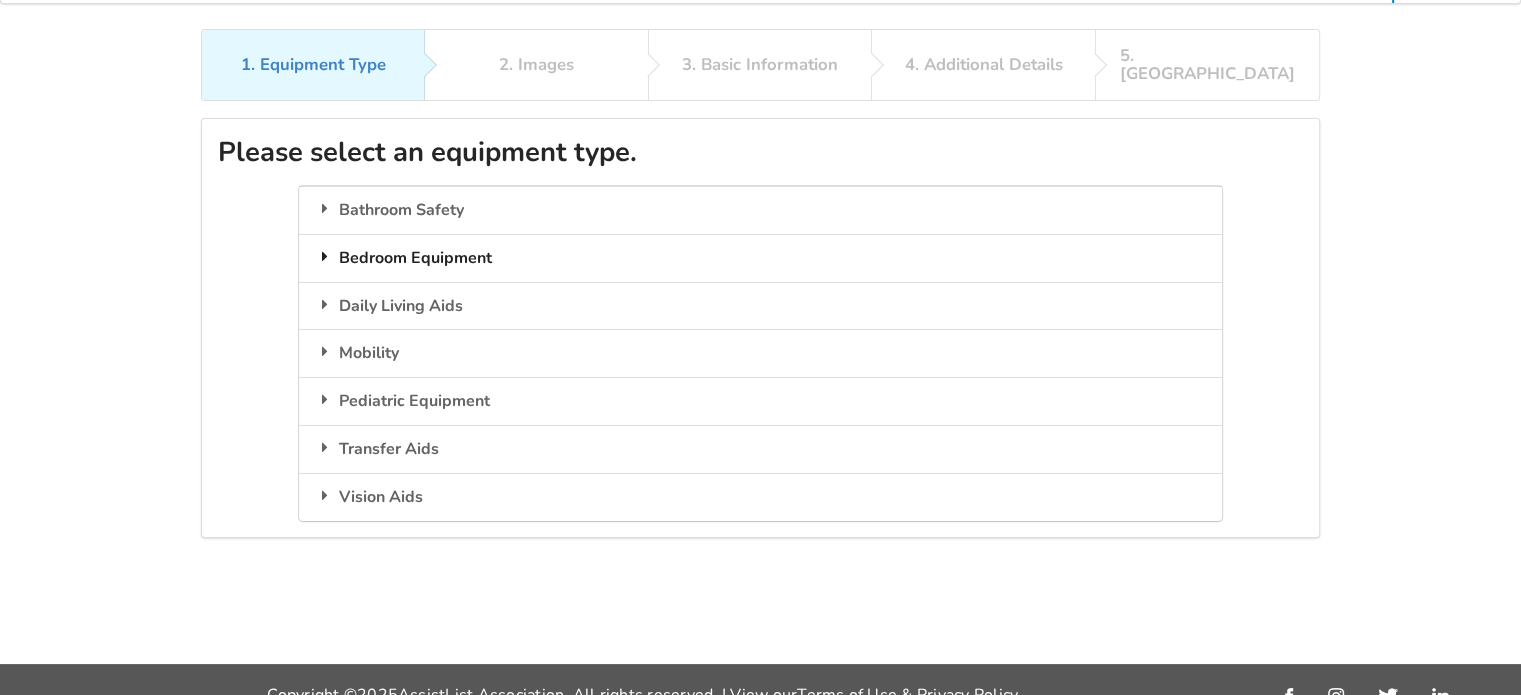 click at bounding box center [325, 256] 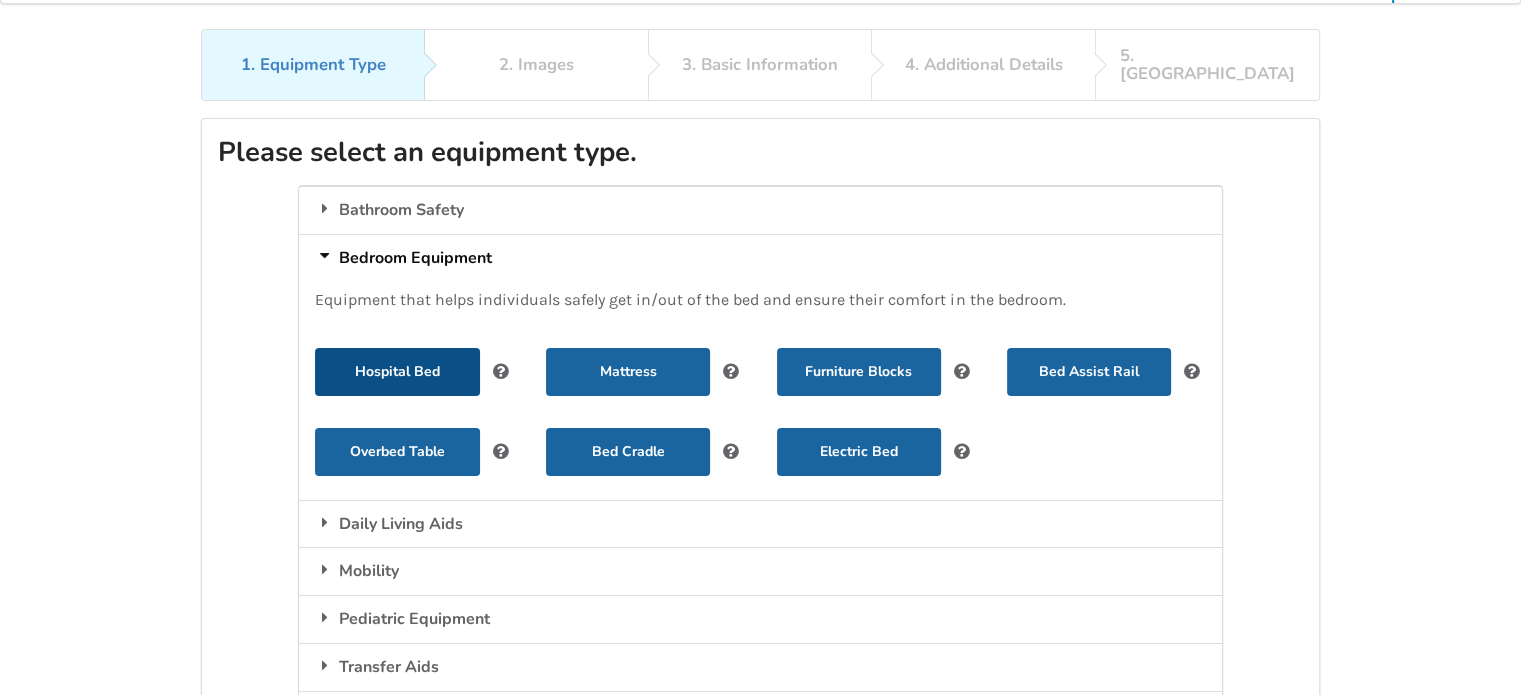 click on "Hospital Bed" at bounding box center (397, 372) 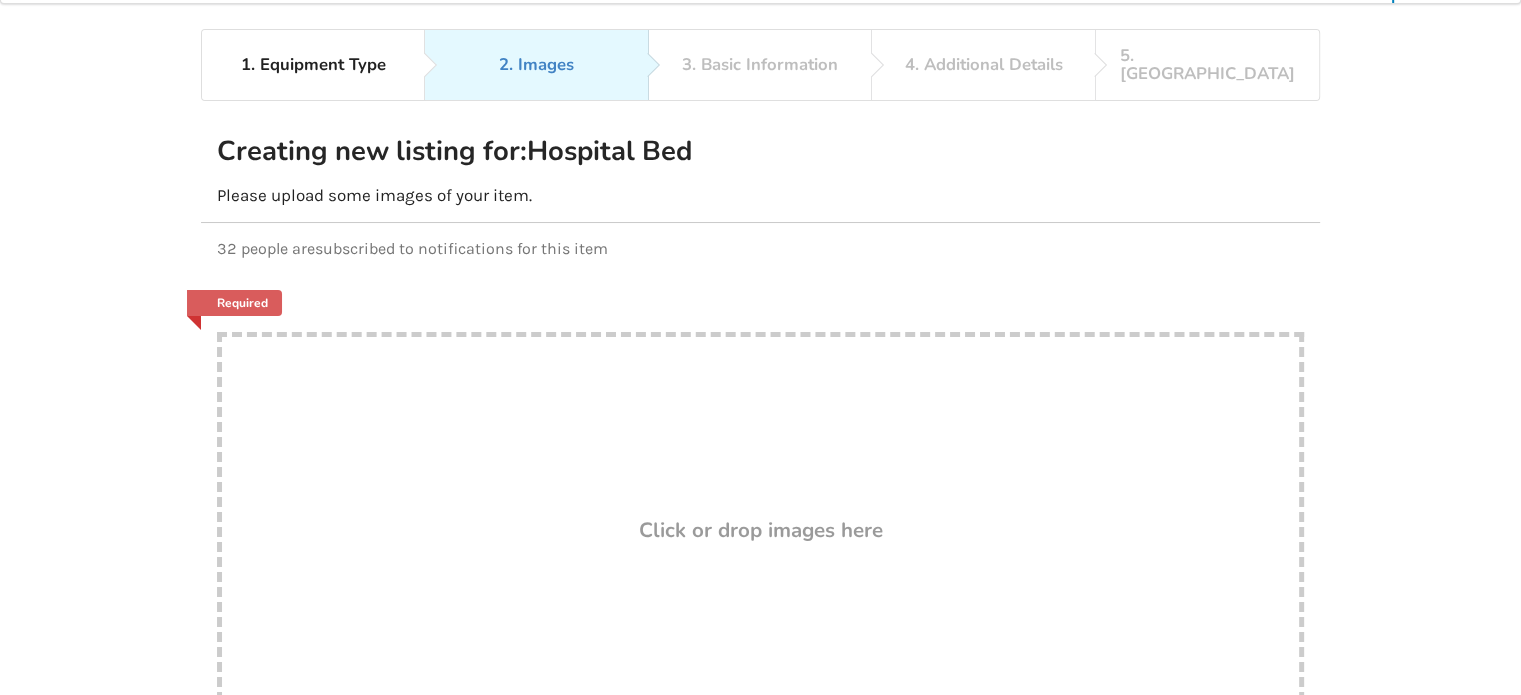 click on "Drop here! Click or drop images here" at bounding box center (760, 532) 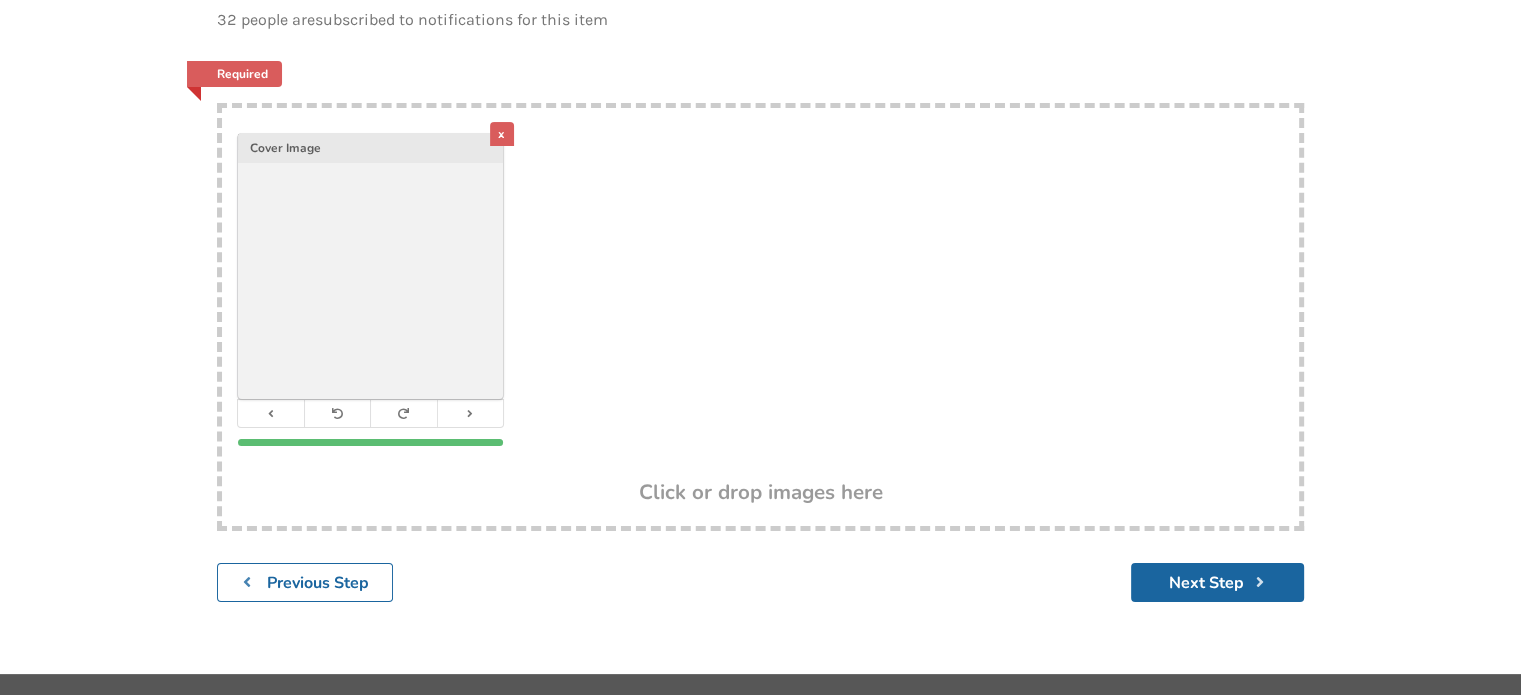 scroll, scrollTop: 308, scrollLeft: 0, axis: vertical 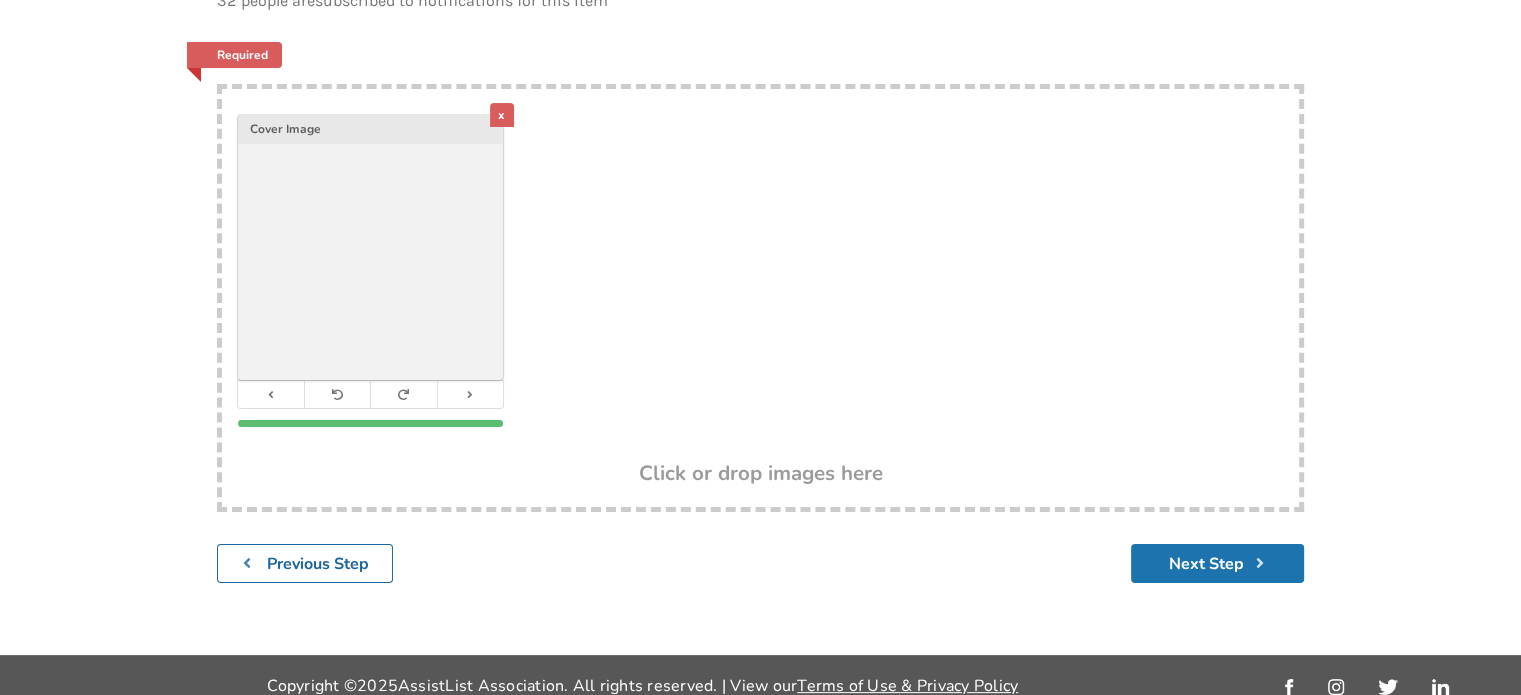 click on "Next Step" at bounding box center [1217, 563] 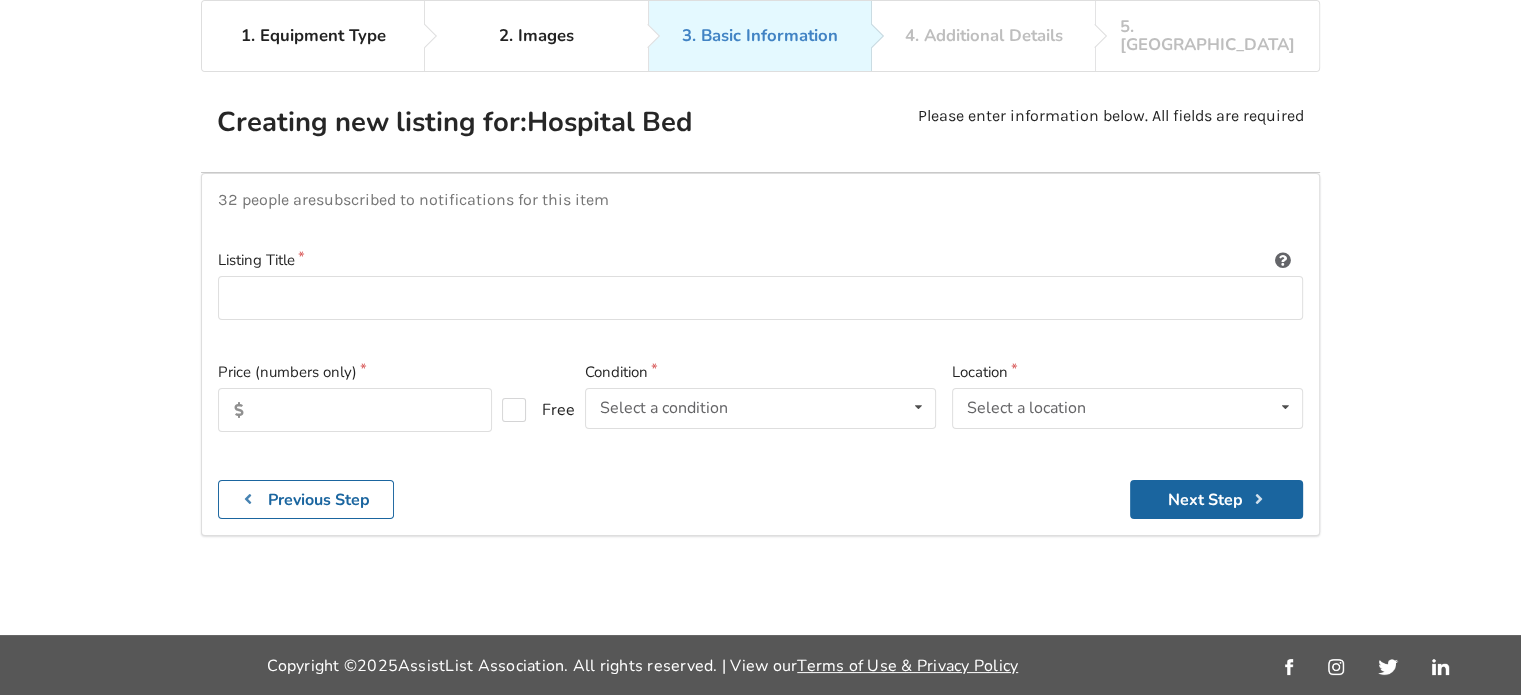 scroll, scrollTop: 88, scrollLeft: 0, axis: vertical 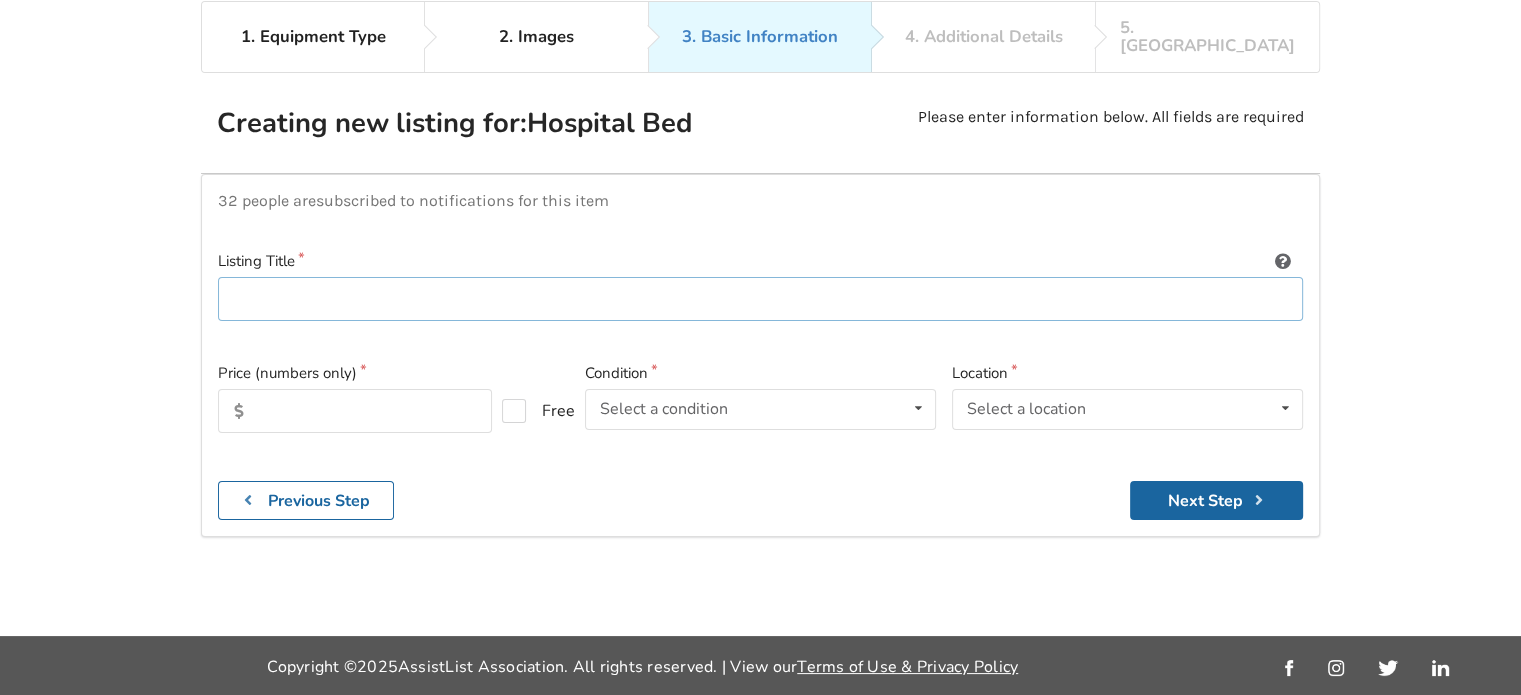 click at bounding box center [760, 299] 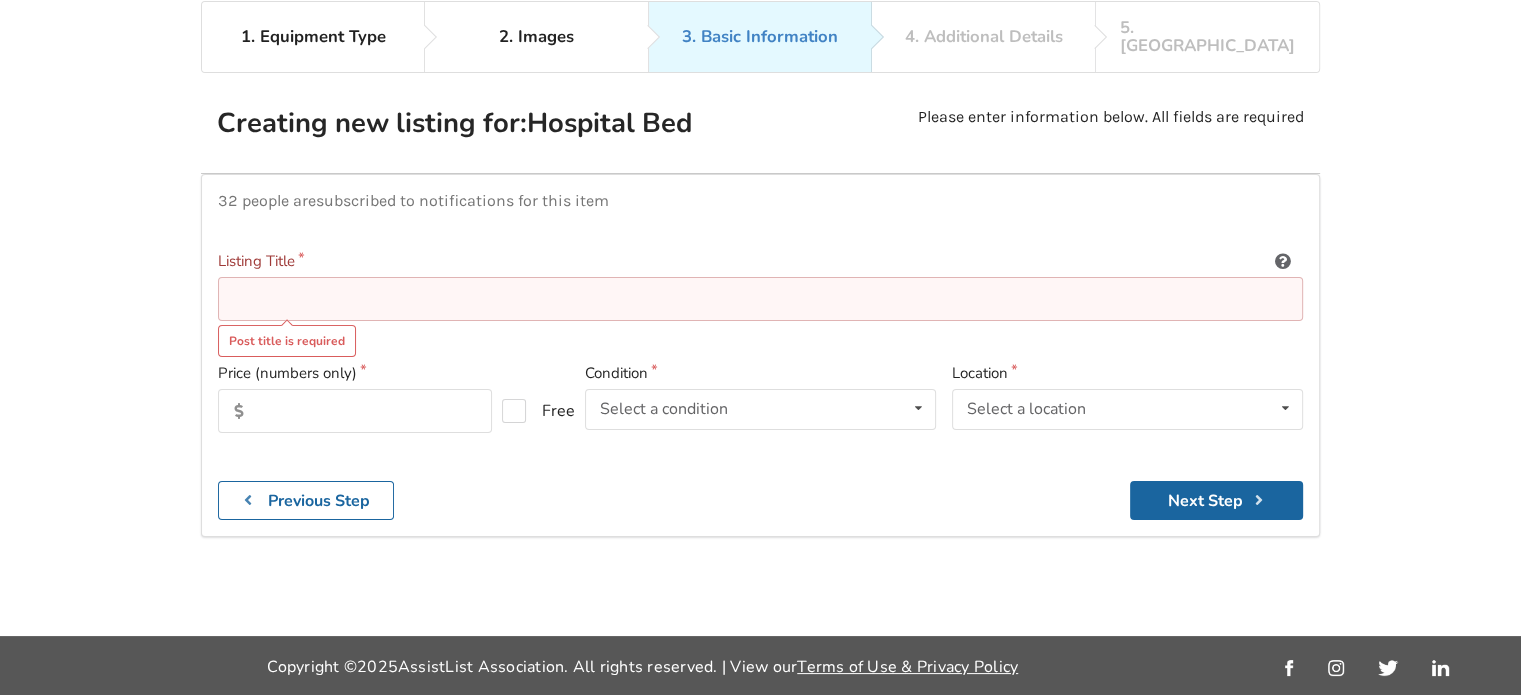 paste on "Medline Full Electric Lightweight Homecare Bed" 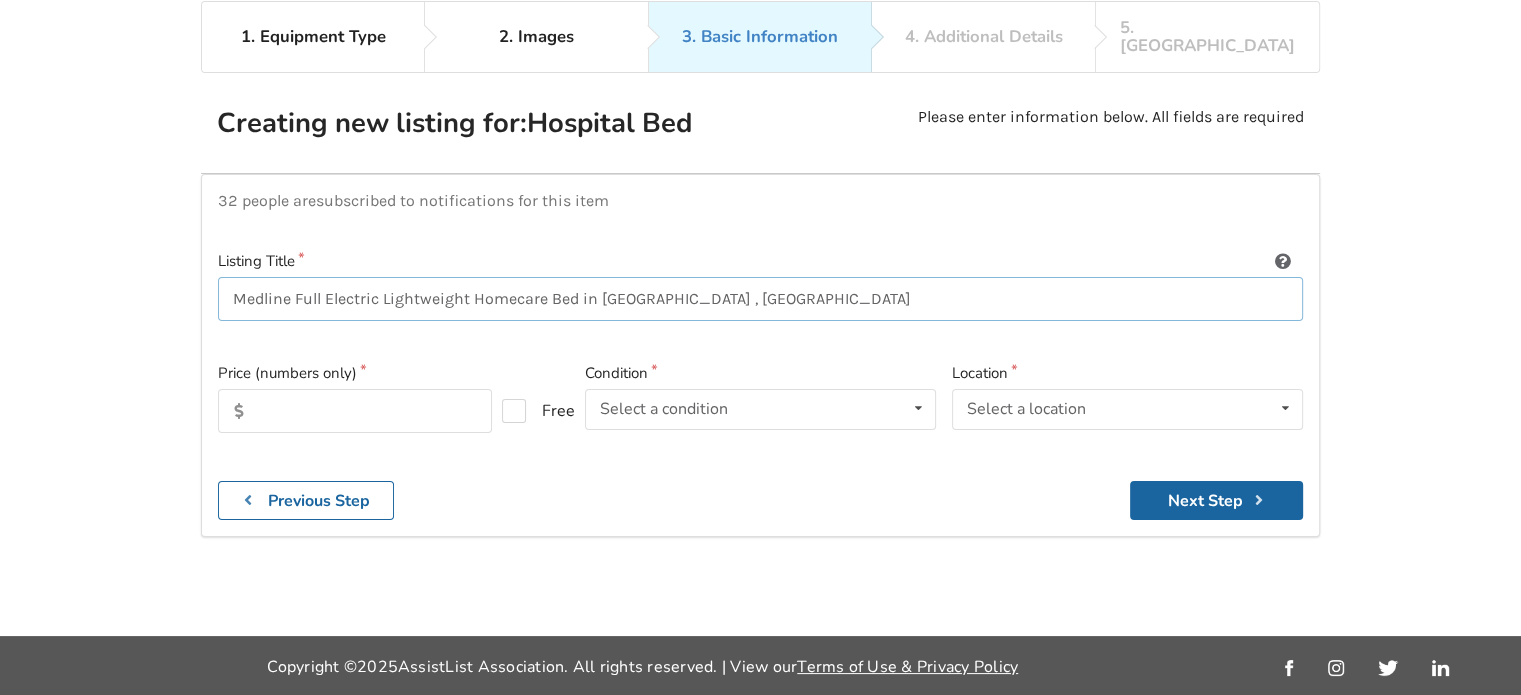 type on "Medline Full Electric Lightweight Homecare Bed in QUALICUM , VANCOUVER ISLAND" 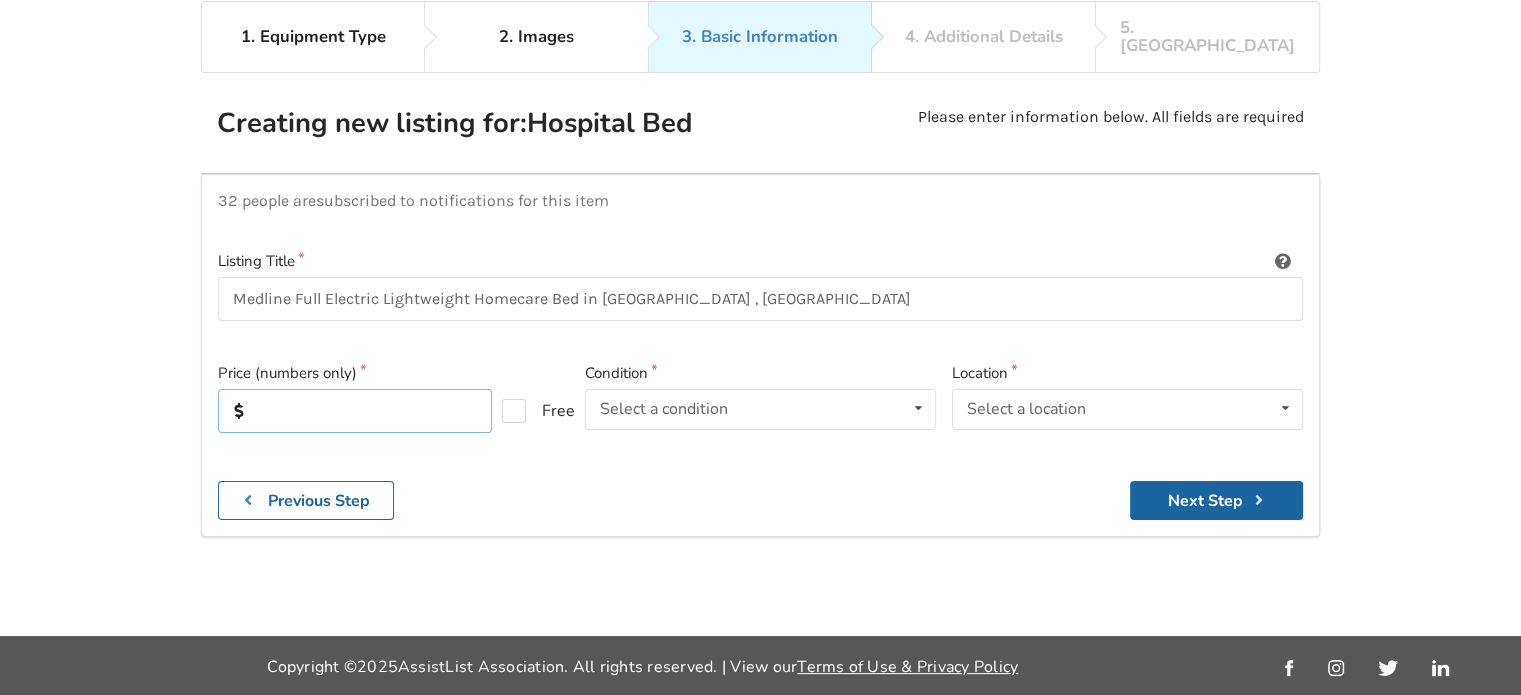 click at bounding box center [355, 411] 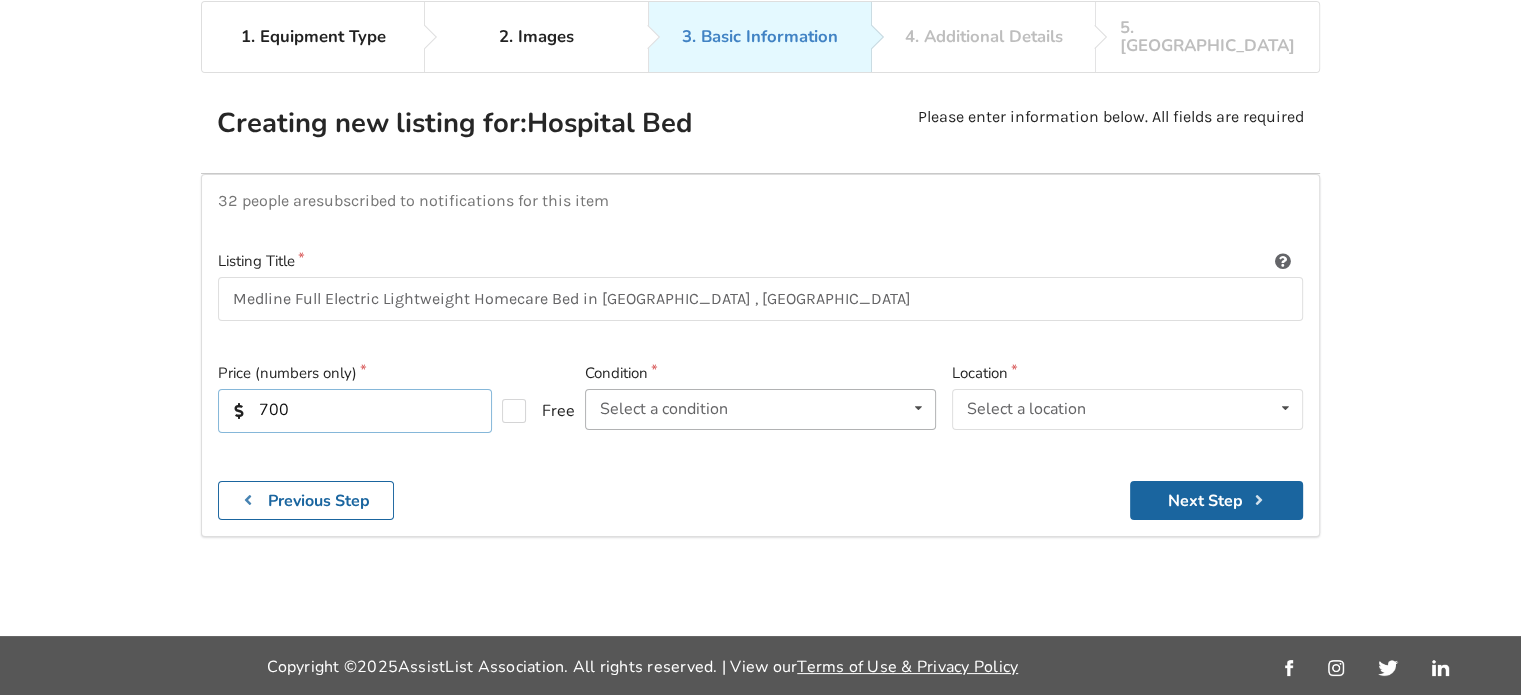 type on "700" 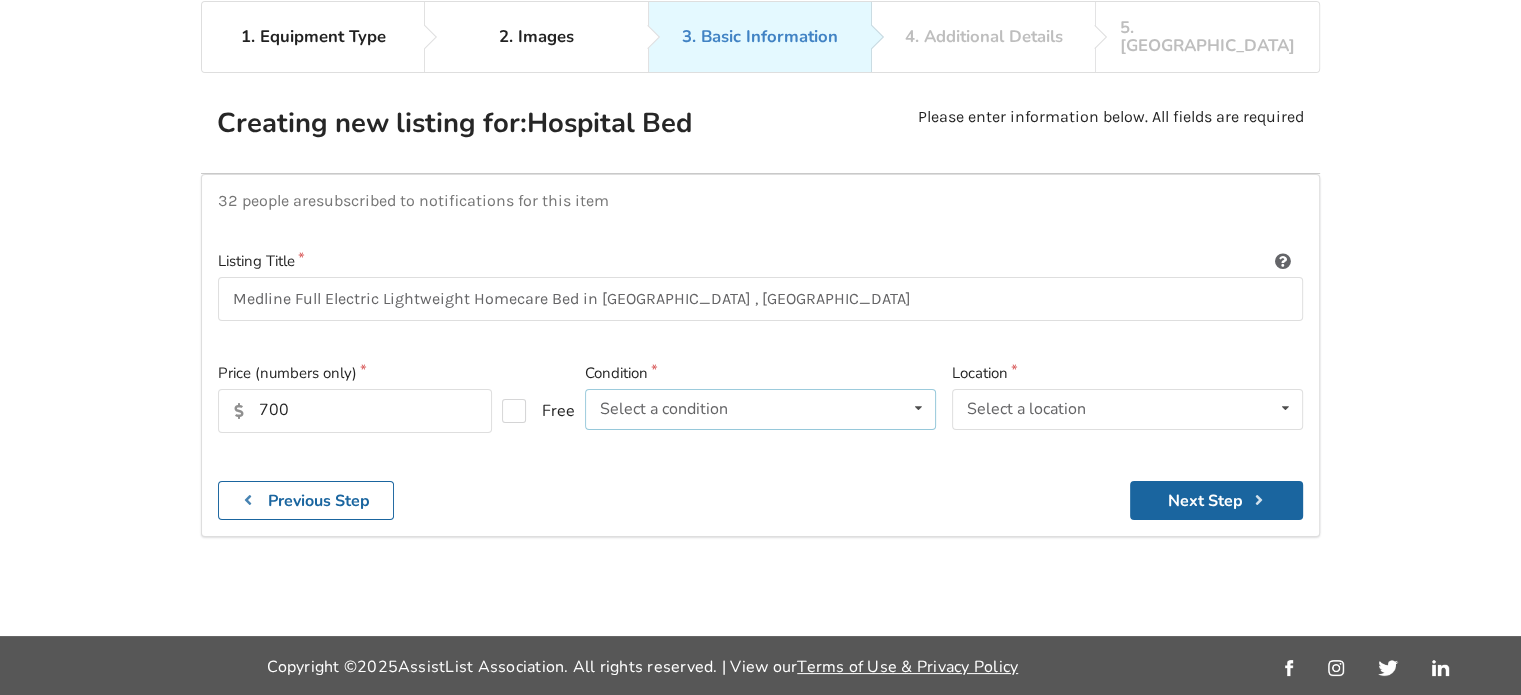 click at bounding box center [918, 408] 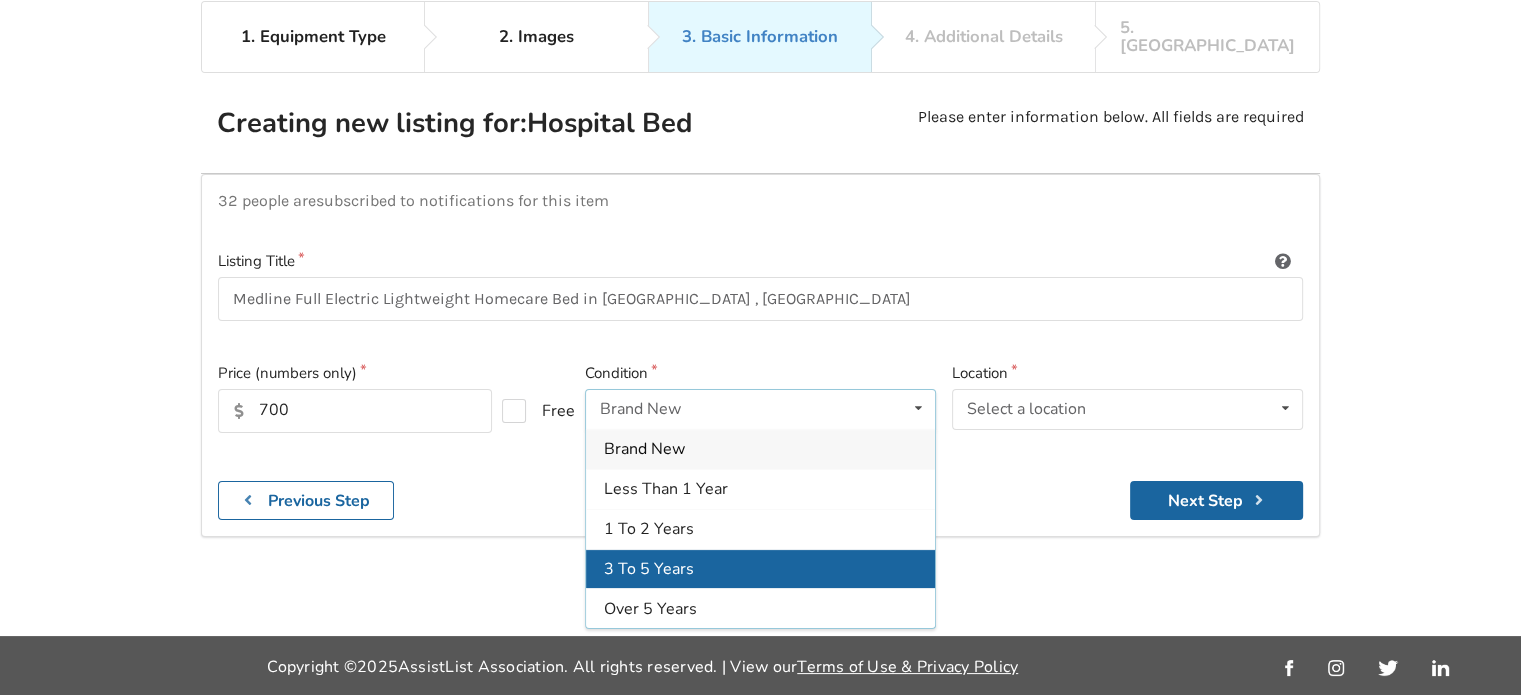click on "3 To 5 Years" at bounding box center [760, 568] 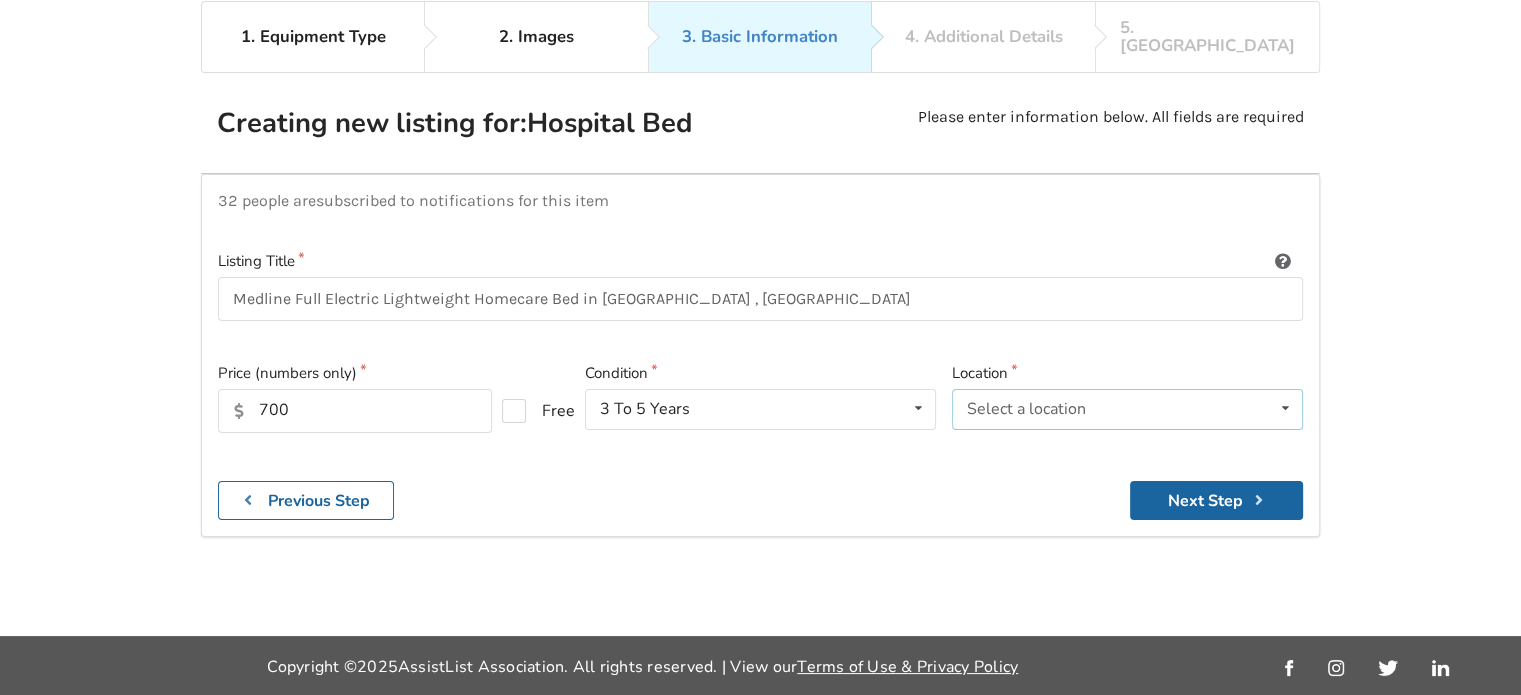 click on "Select a location Abbotsford Burnaby Chilliwack Coquitlam Delta Langley Maple Ridge Mission New Westminster Northern Interior BC North Vancouver Northwest BC Pitt Meadows Port Coquitlam Port Moody Richmond Surrey Vancouver West Vancouver White Rock Other" at bounding box center (1127, 409) 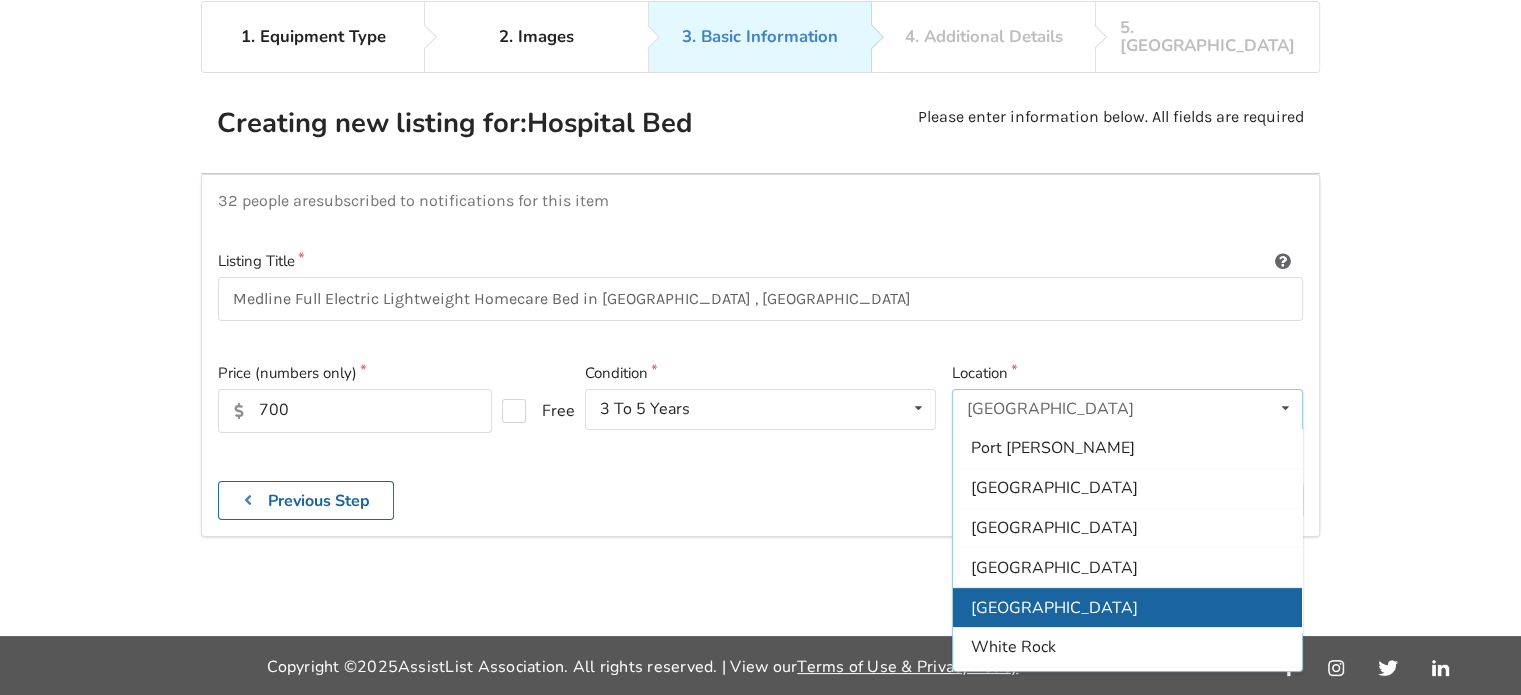 scroll, scrollTop: 591, scrollLeft: 0, axis: vertical 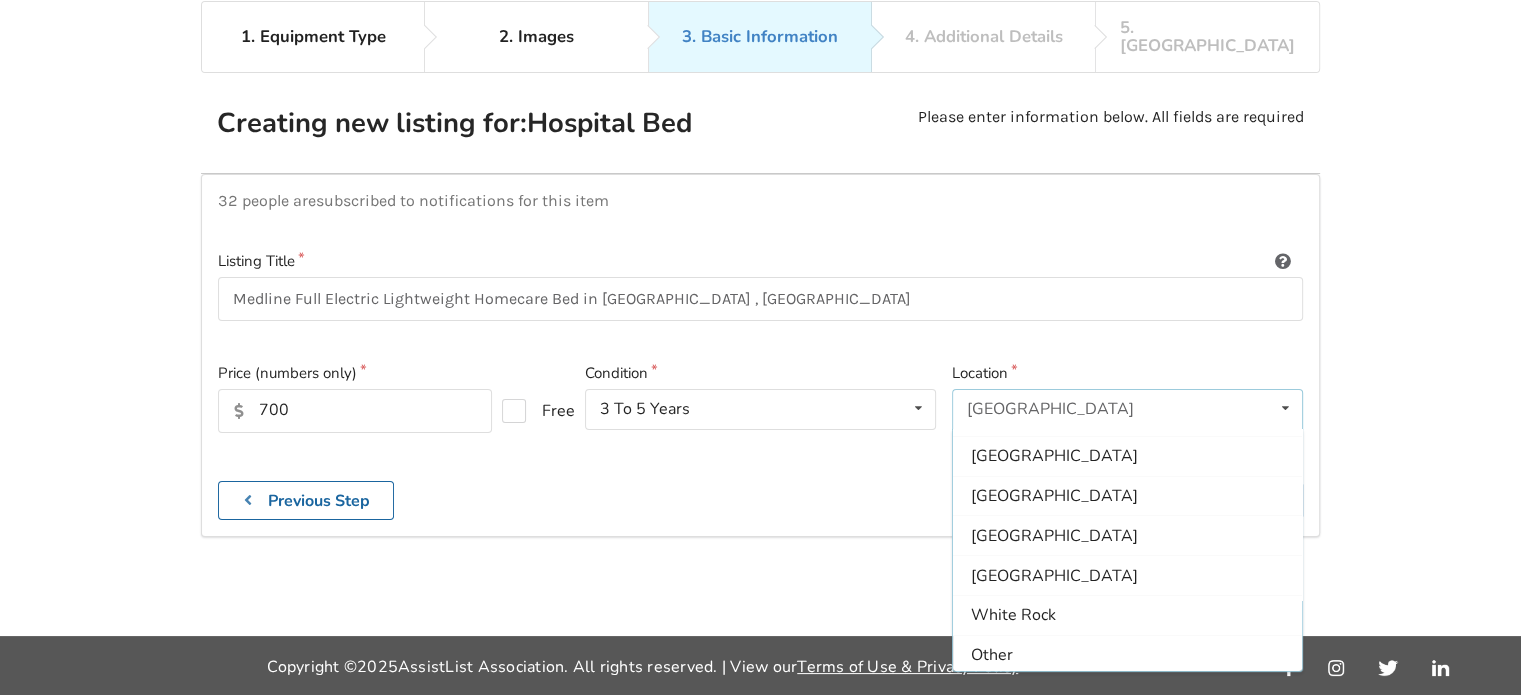 click on "Other" at bounding box center (1127, 654) 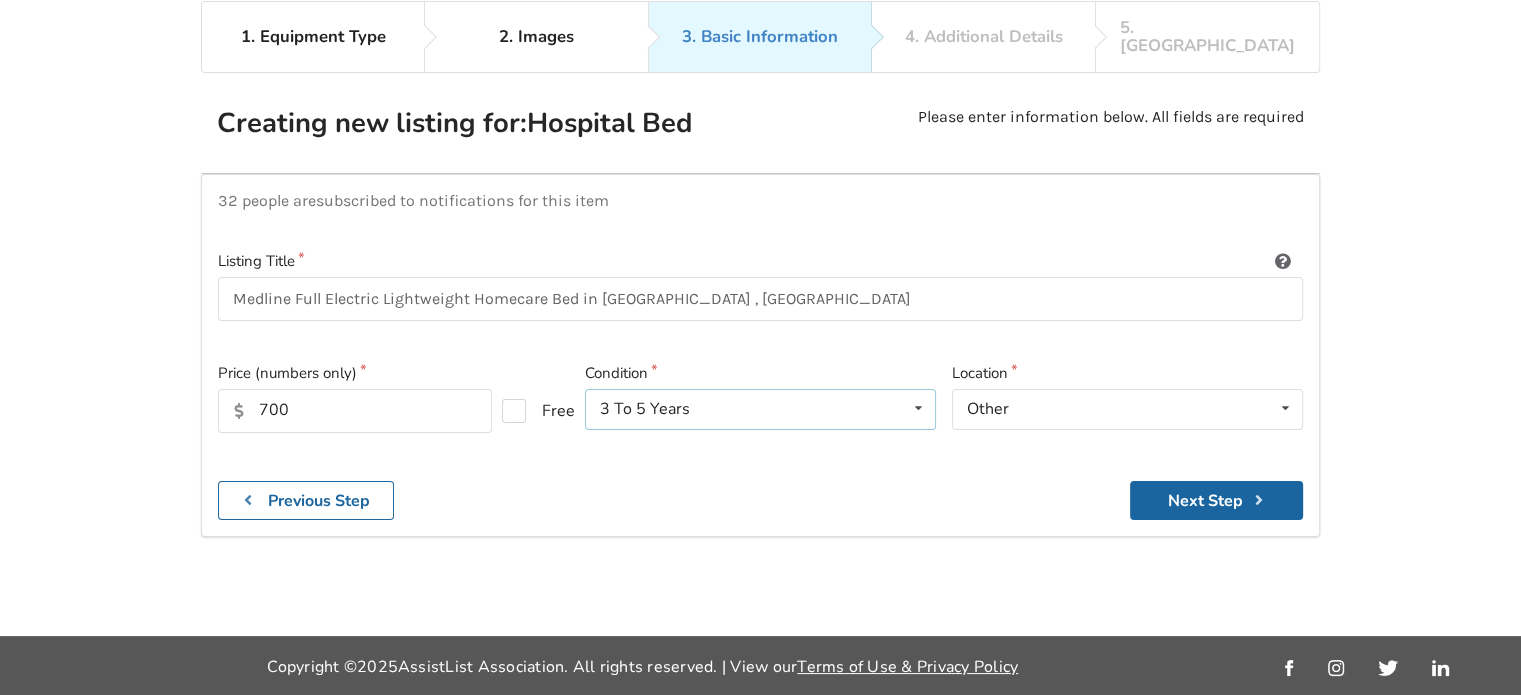 click at bounding box center [918, 408] 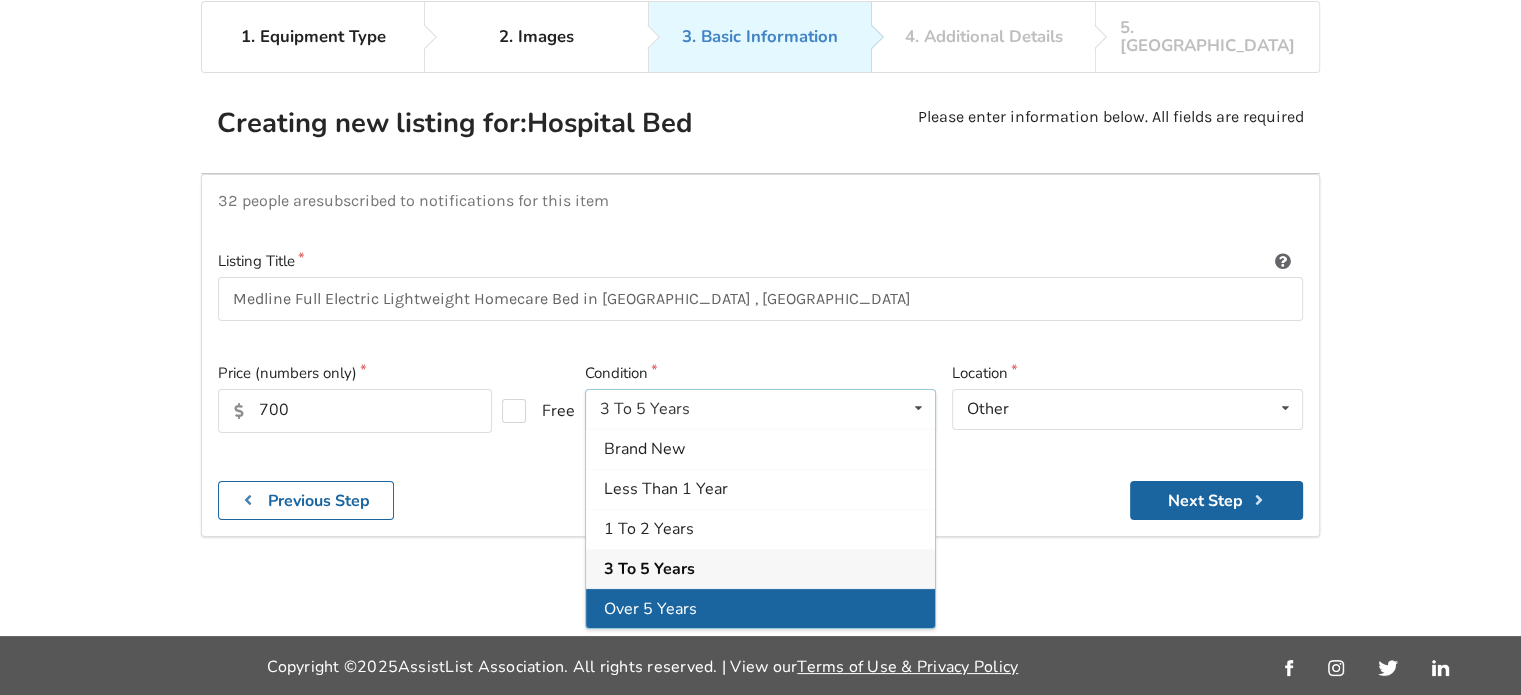 click on "Over 5 Years" at bounding box center (760, 608) 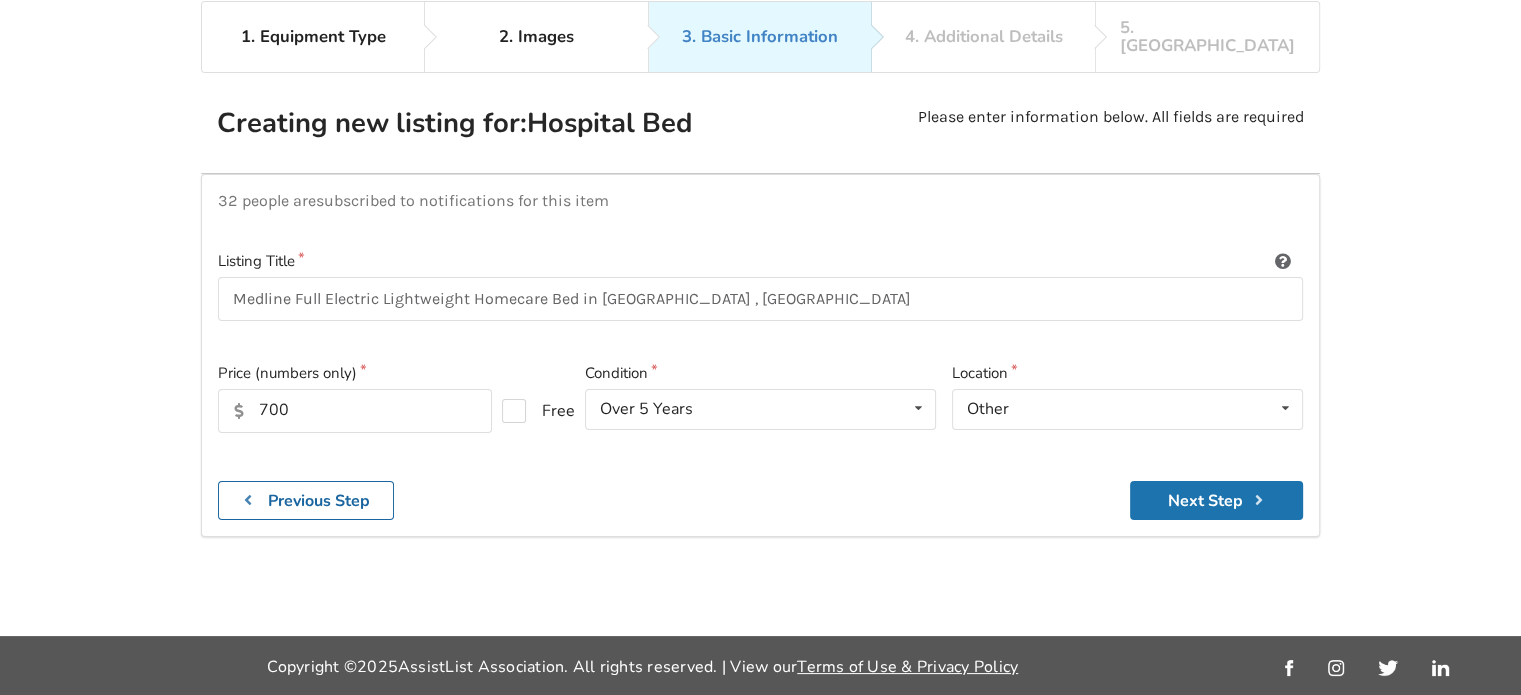 click on "Next Step" at bounding box center (1216, 500) 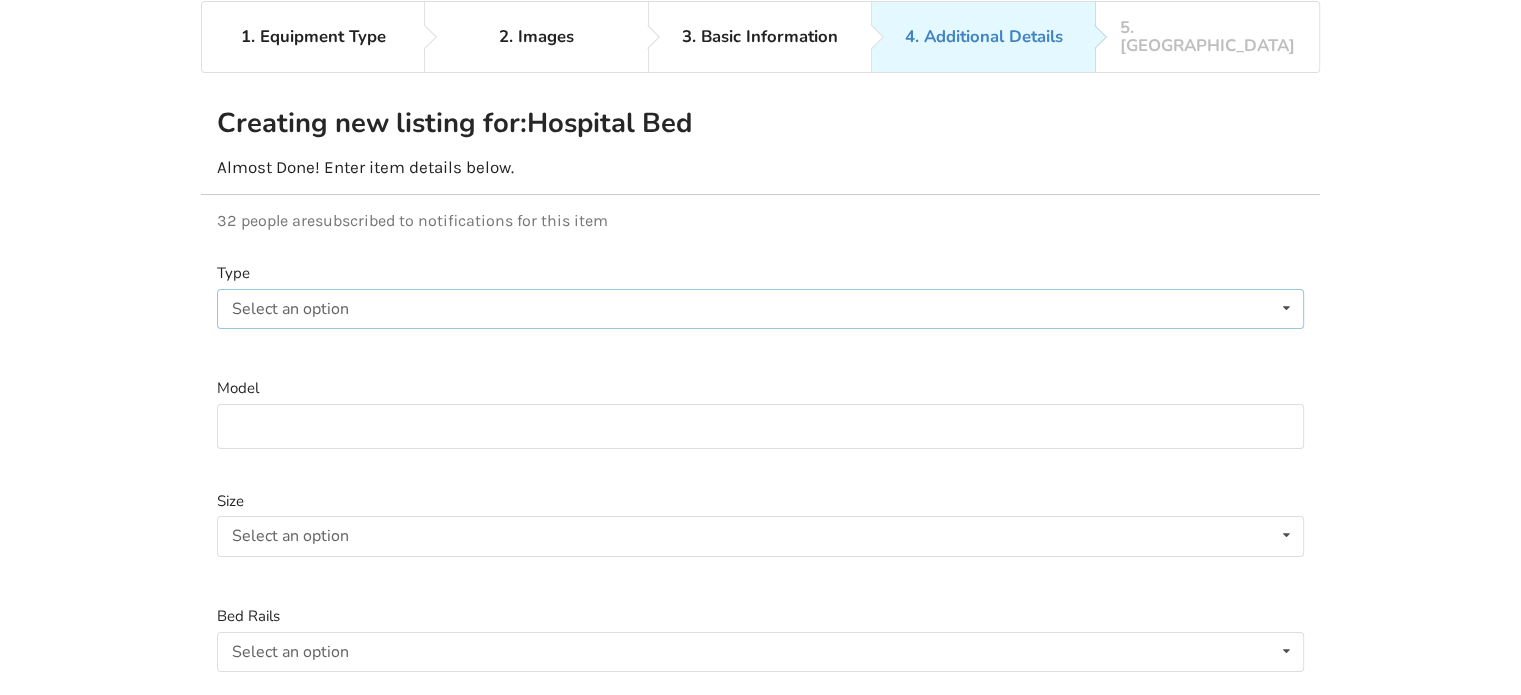 click on "Select an option Electric Manual" at bounding box center [760, 309] 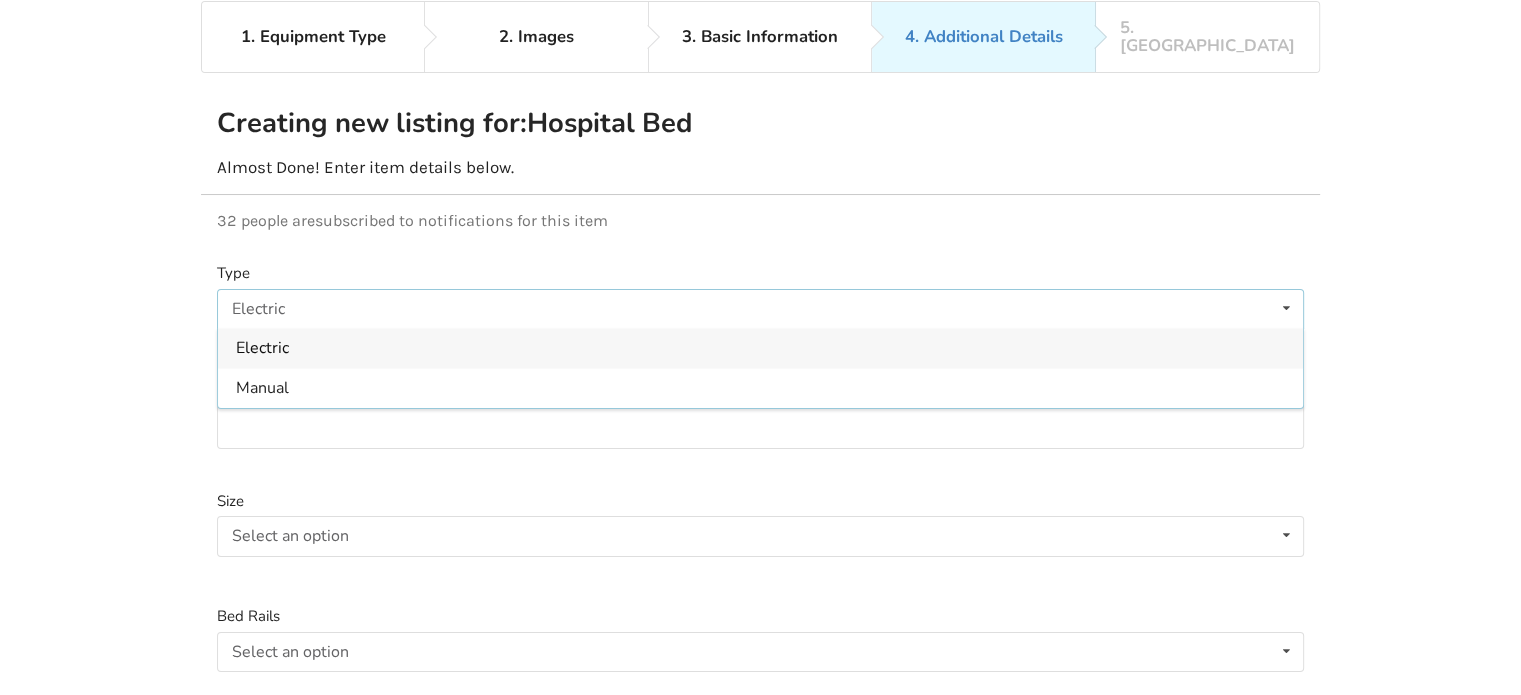 click on "Electric" at bounding box center [760, 348] 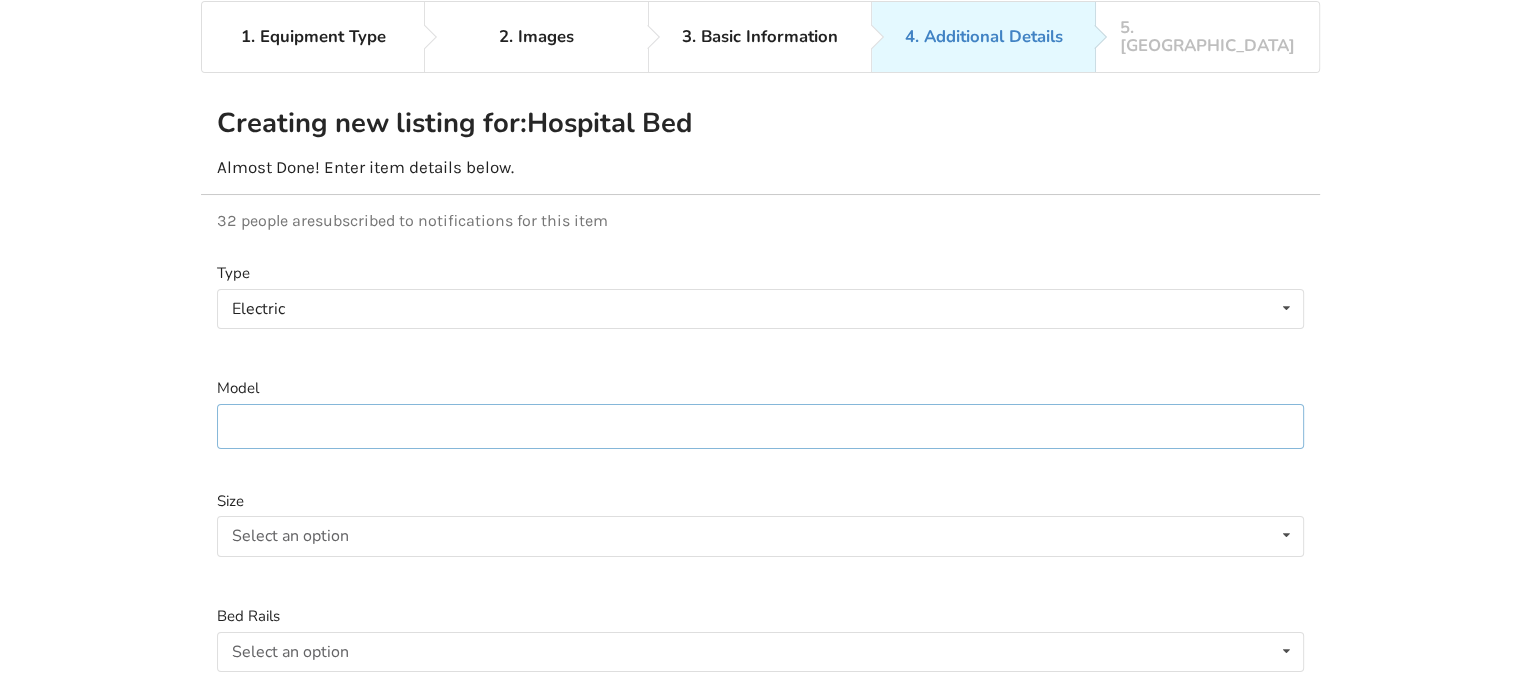 click at bounding box center (760, 426) 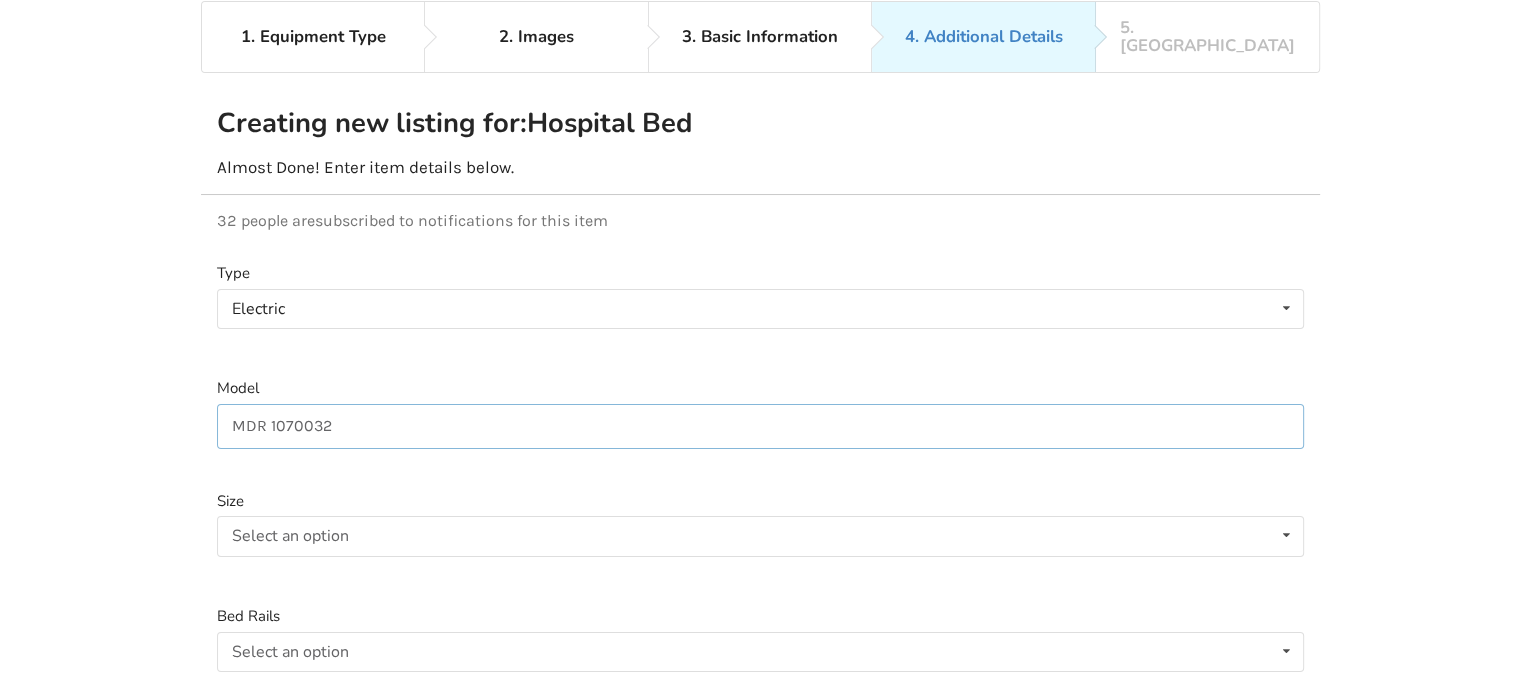 click on "MDR 1070032" at bounding box center (760, 426) 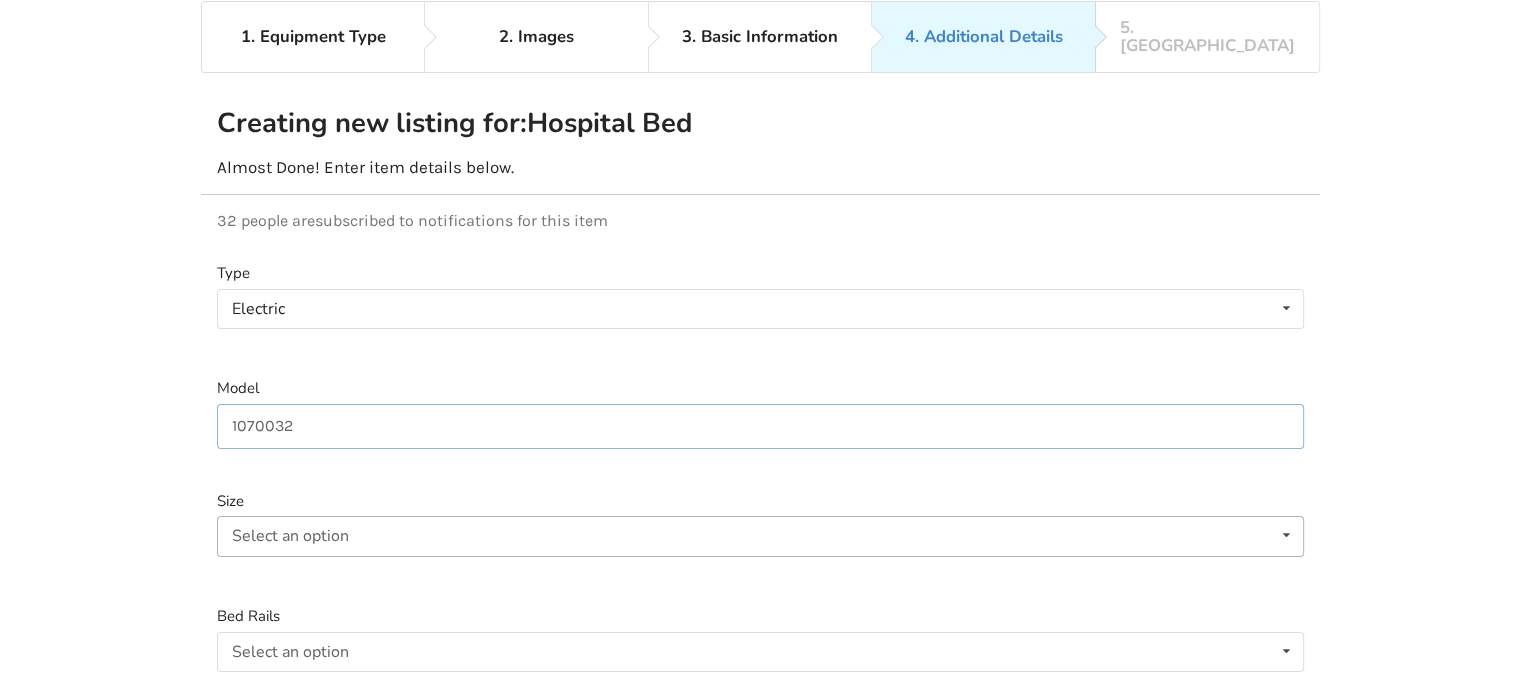 type on "1070032" 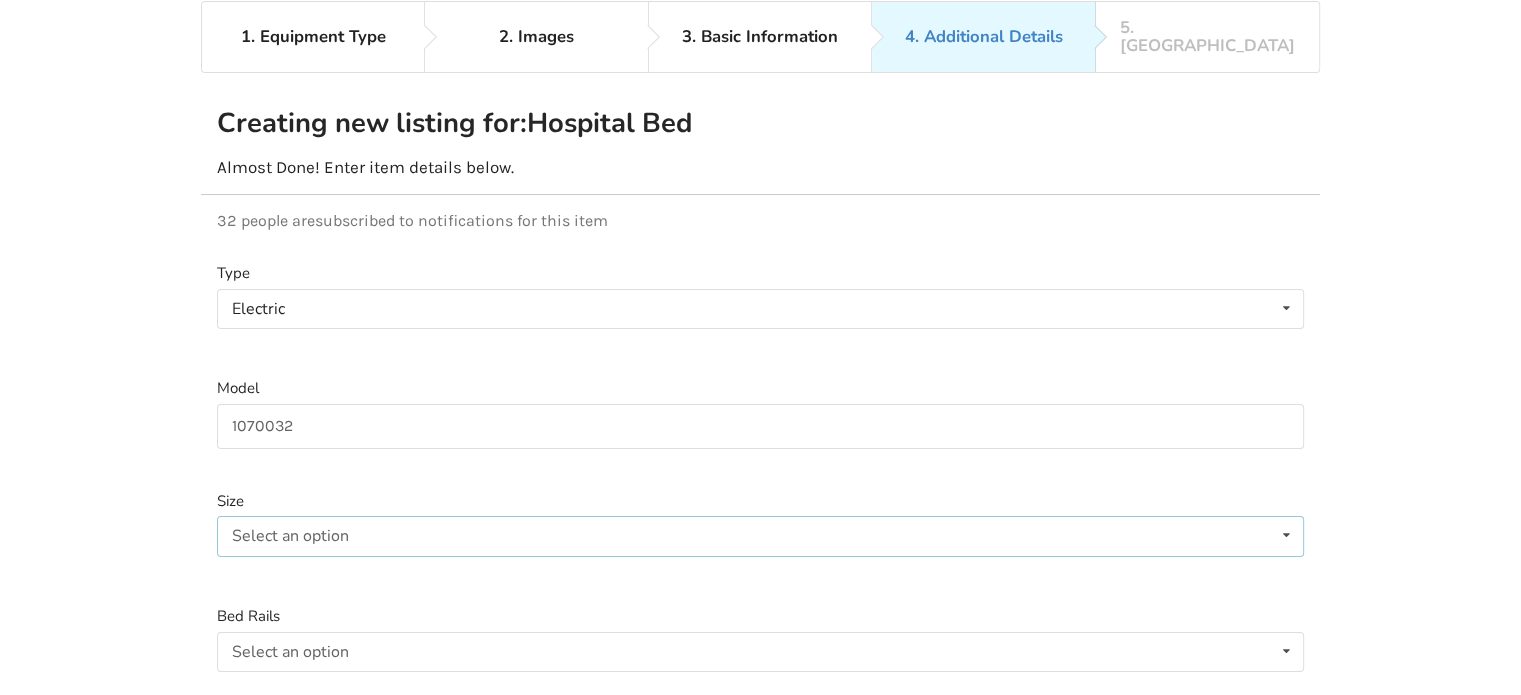 click at bounding box center (1286, 535) 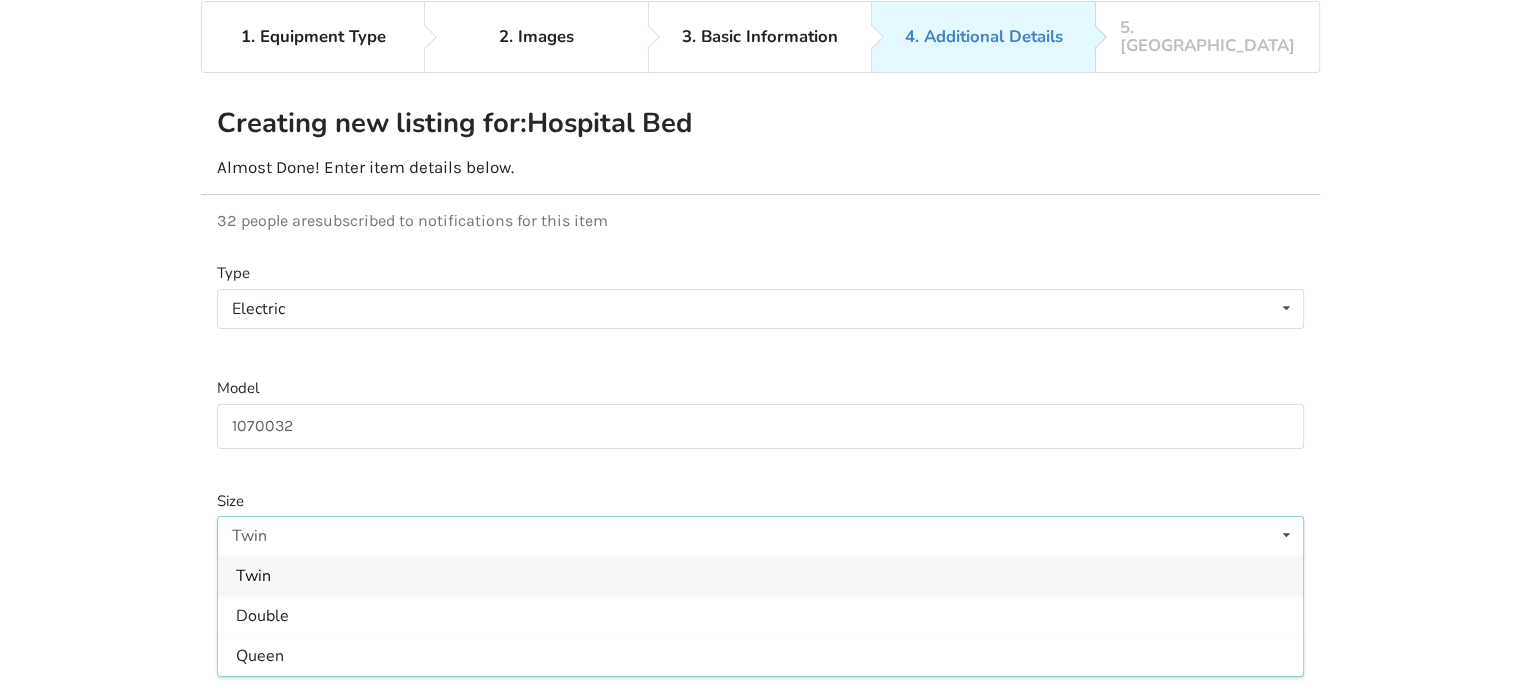 click on "Twin" at bounding box center [760, 576] 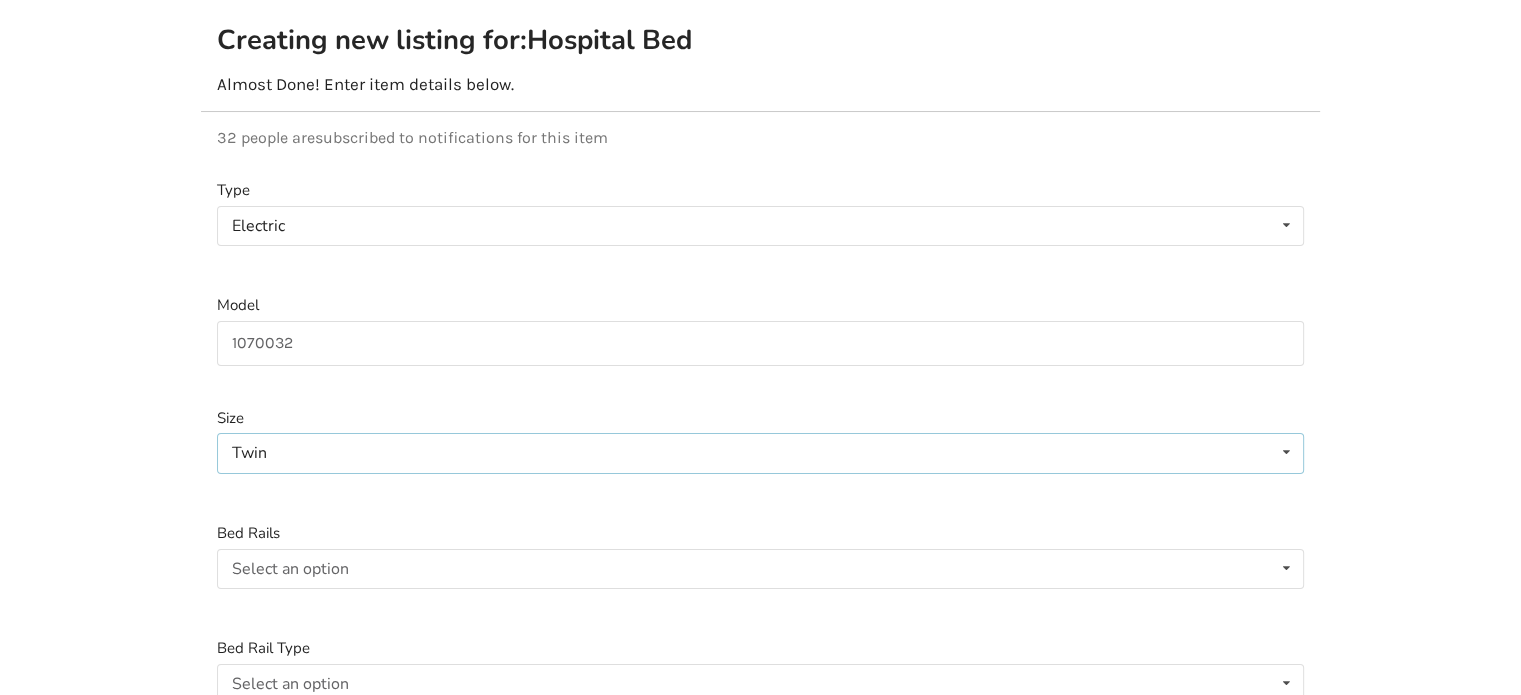scroll, scrollTop: 288, scrollLeft: 0, axis: vertical 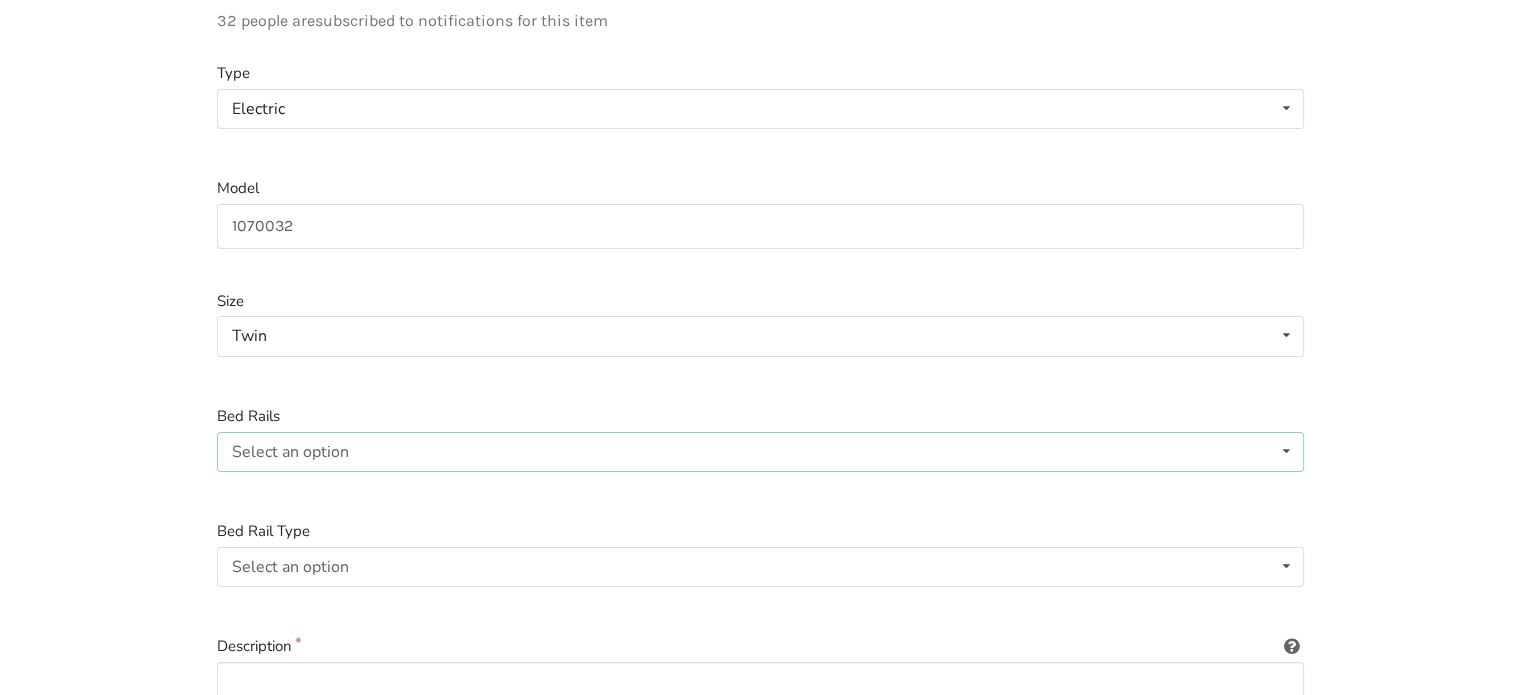 click at bounding box center (1286, 451) 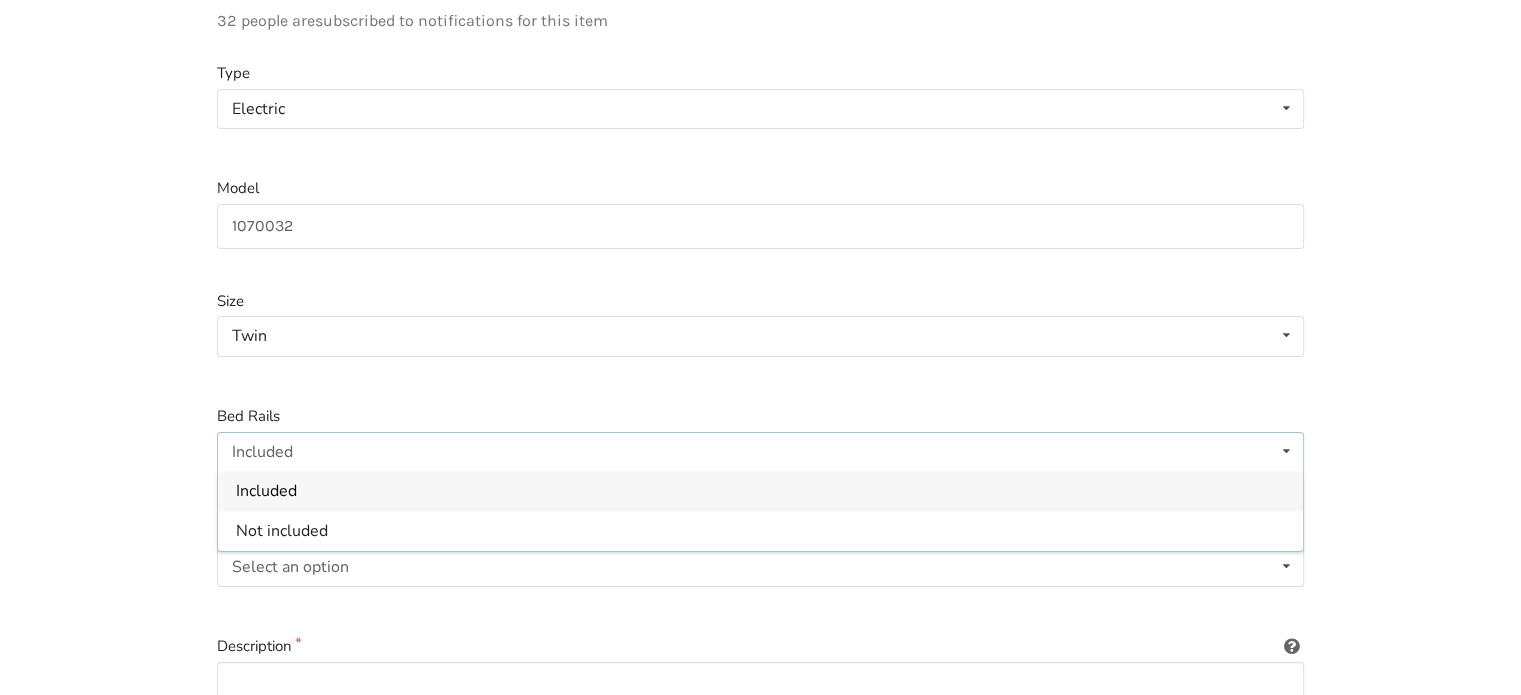 click on "Included" at bounding box center [760, 491] 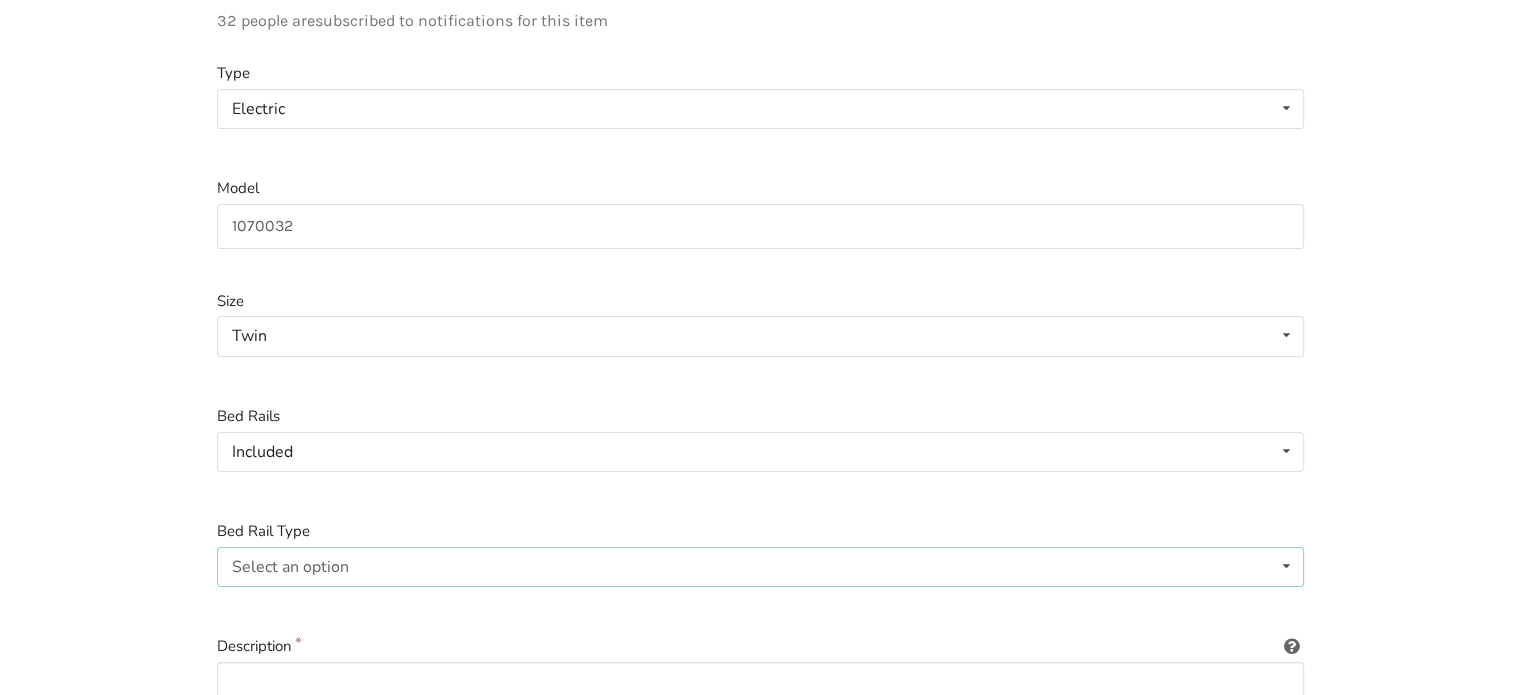 click on "Select an option Full-length Half-length Not Applicable" at bounding box center (760, 567) 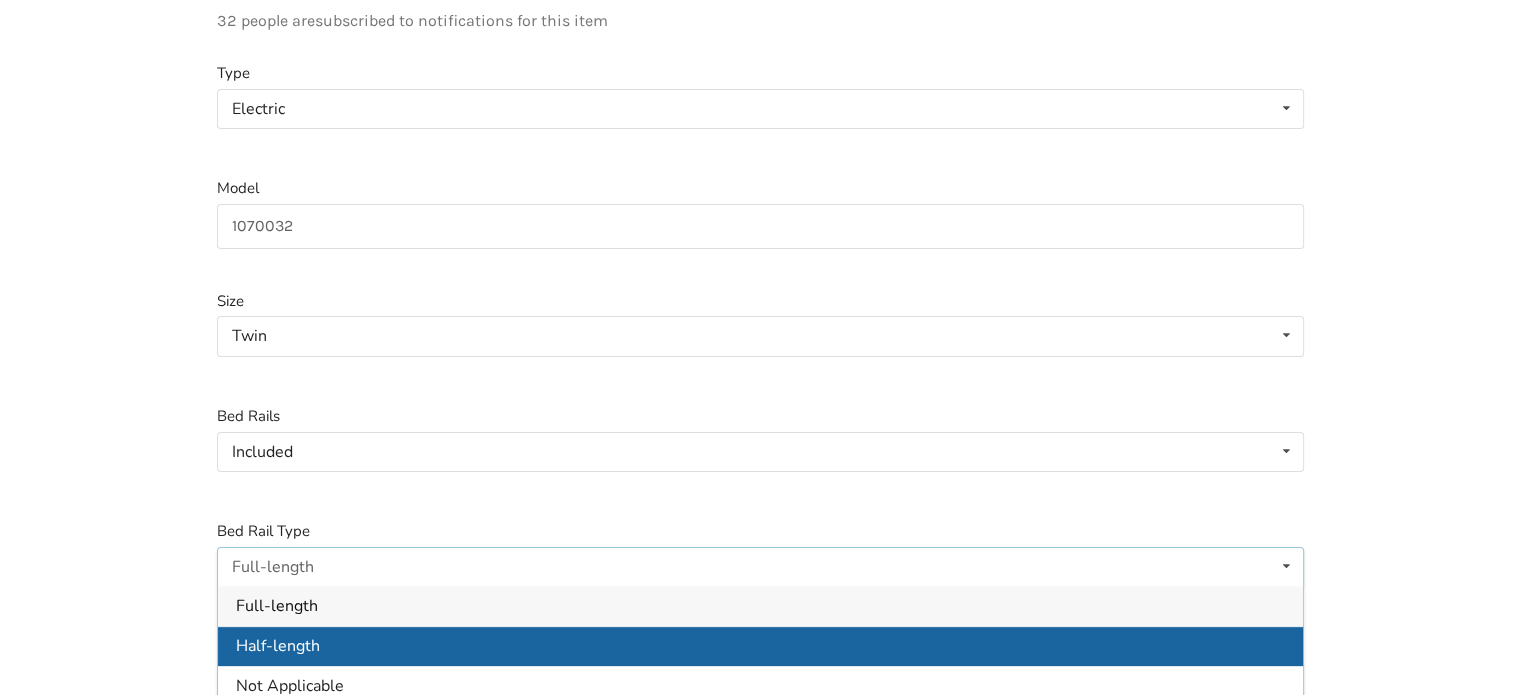 click on "Half-length" at bounding box center [760, 646] 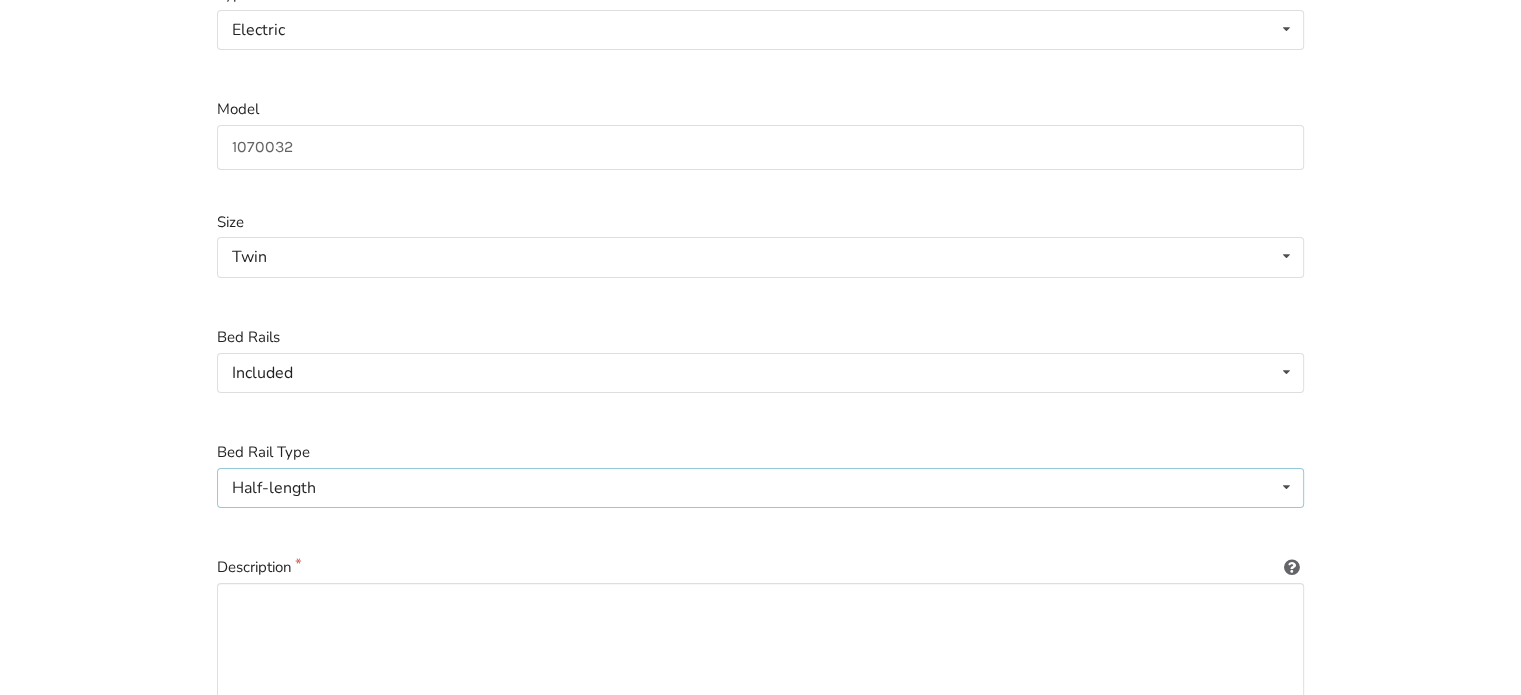 scroll, scrollTop: 388, scrollLeft: 0, axis: vertical 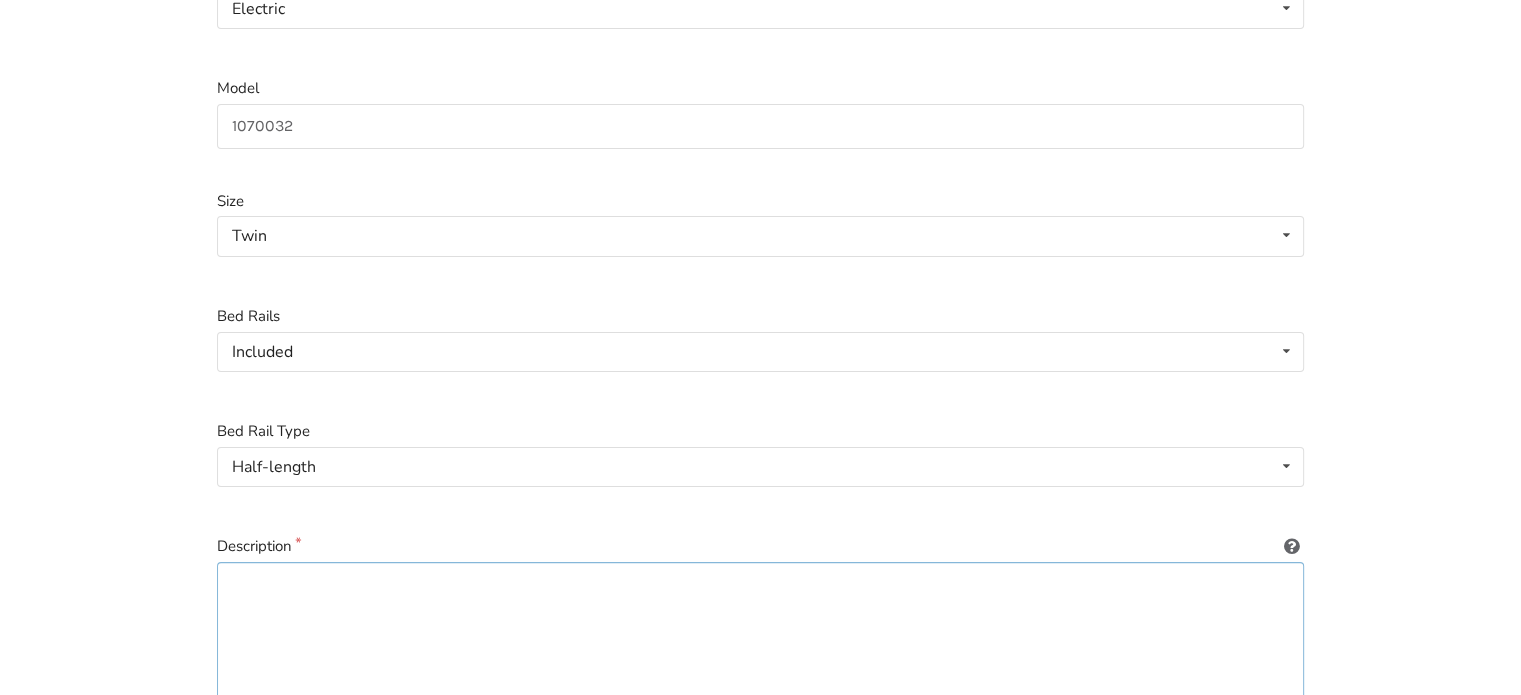paste on "A lightweight, easy-to-move homecare bed designed for patient comfort and caregiver convenience. It features premium Linak motors for smooth and reliable adjustments, a battery backup for power outages, and recessed headspring and foot supports to reduce pinching hazards. The bed is designed with smooth-rolling casters for easy relocation and a heavy-duty remote for user-friendly operation." 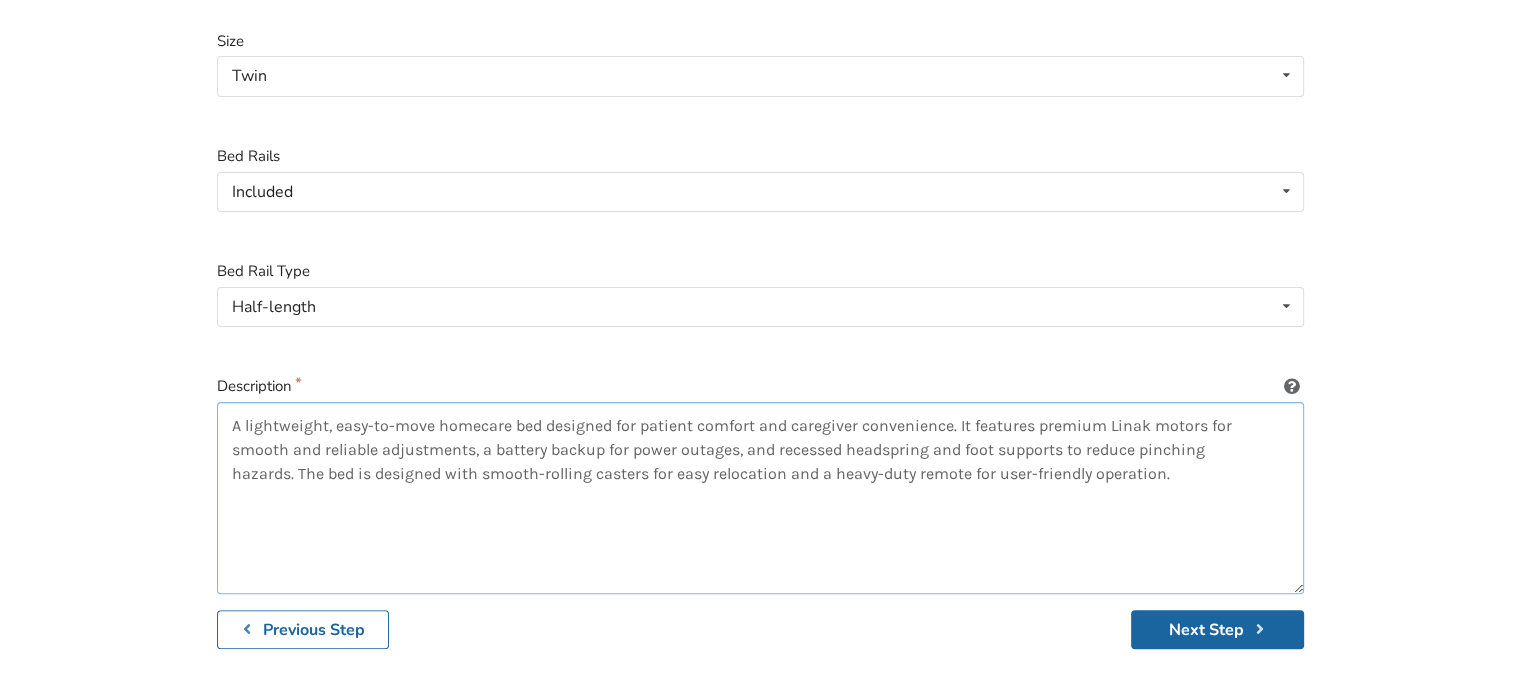 scroll, scrollTop: 588, scrollLeft: 0, axis: vertical 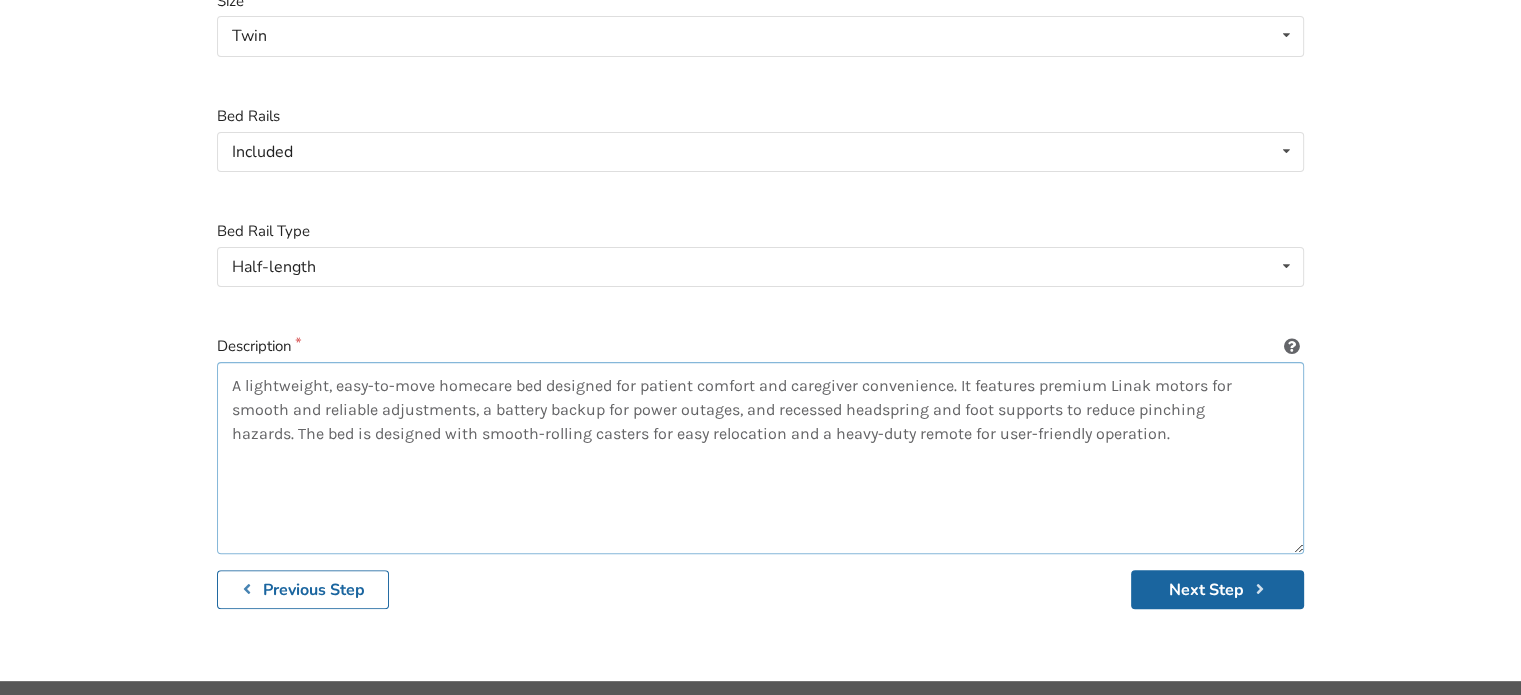 click on "A lightweight, easy-to-move homecare bed designed for patient comfort and caregiver convenience. It features premium Linak motors for smooth and reliable adjustments, a battery backup for power outages, and recessed headspring and foot supports to reduce pinching hazards. The bed is designed with smooth-rolling casters for easy relocation and a heavy-duty remote for user-friendly operation." at bounding box center [760, 458] 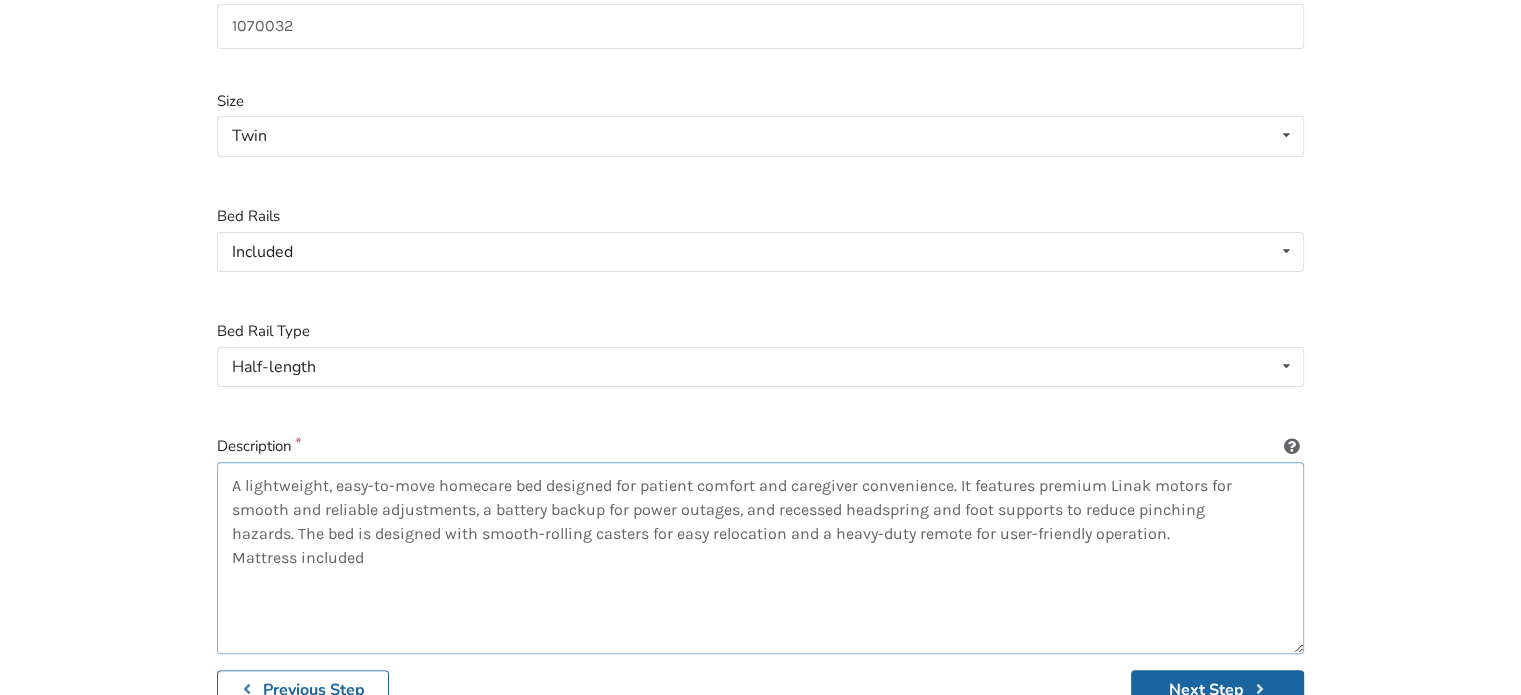 scroll, scrollTop: 288, scrollLeft: 0, axis: vertical 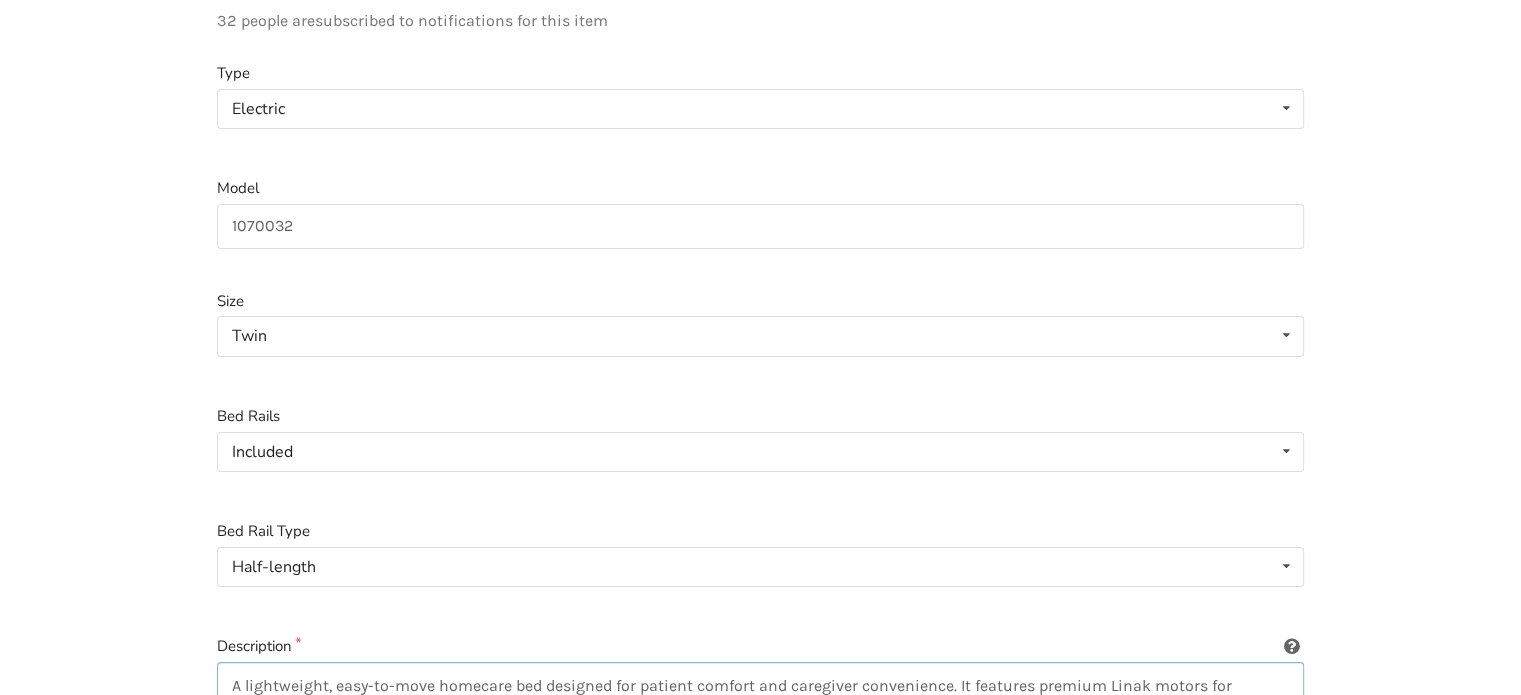 type on "A lightweight, easy-to-move homecare bed designed for patient comfort and caregiver convenience. It features premium Linak motors for smooth and reliable adjustments, a battery backup for power outages, and recessed headspring and foot supports to reduce pinching hazards. The bed is designed with smooth-rolling casters for easy relocation and a heavy-duty remote for user-friendly operation.
Mattress included" 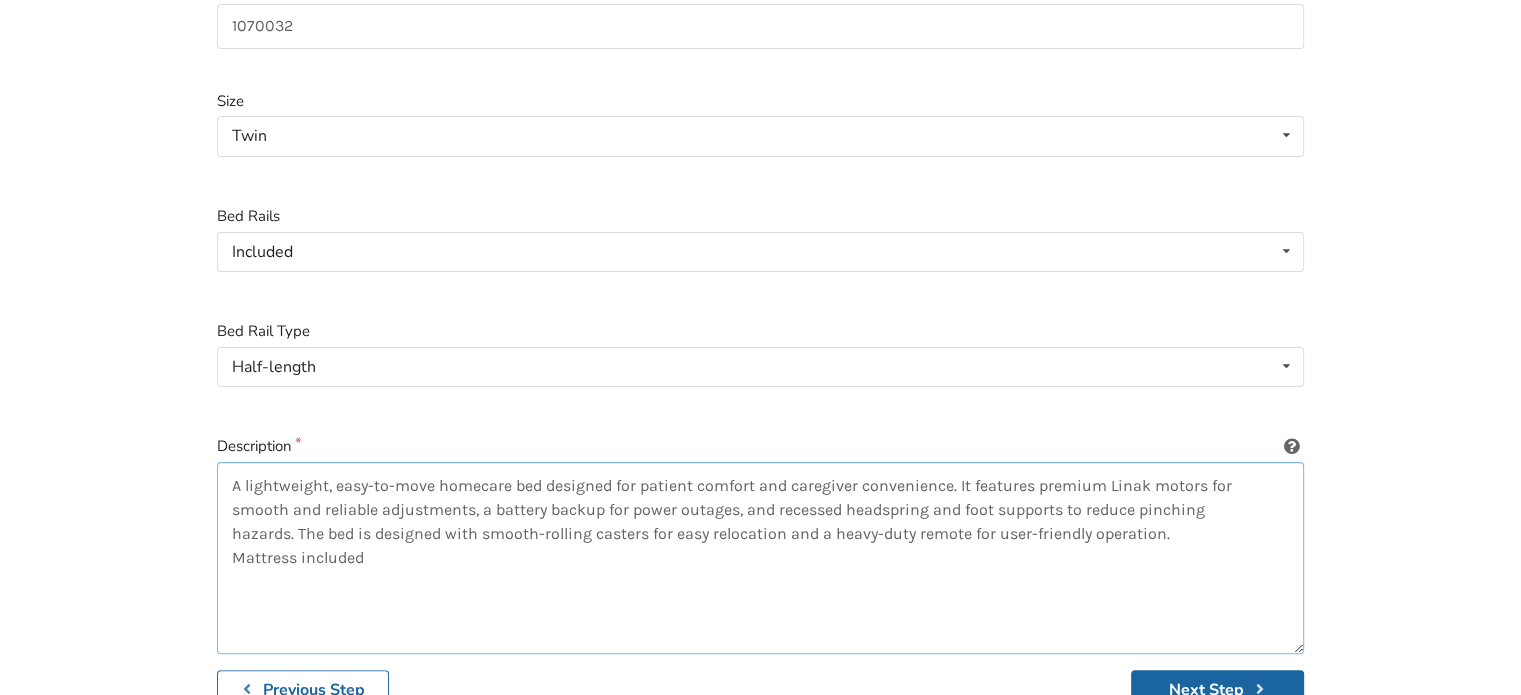 scroll, scrollTop: 500, scrollLeft: 0, axis: vertical 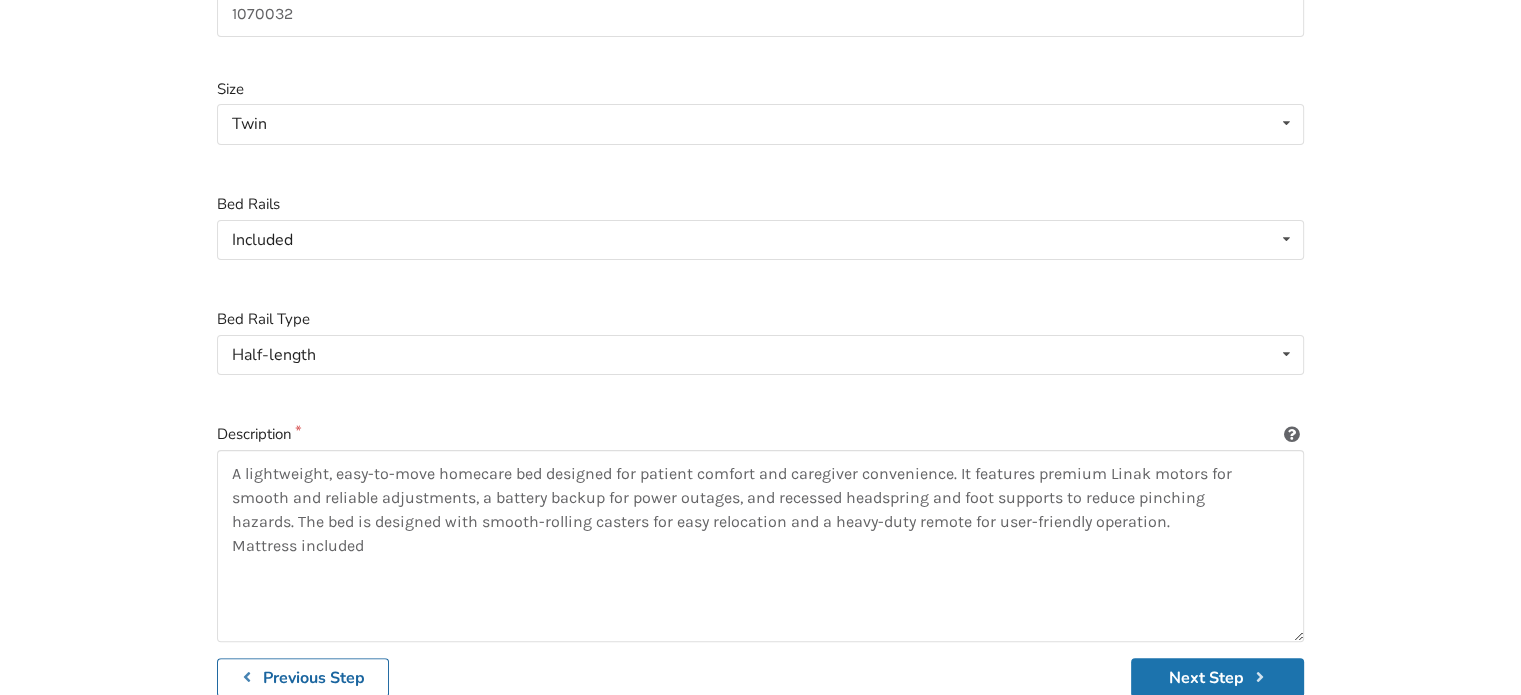click on "Next Step" at bounding box center [1217, 677] 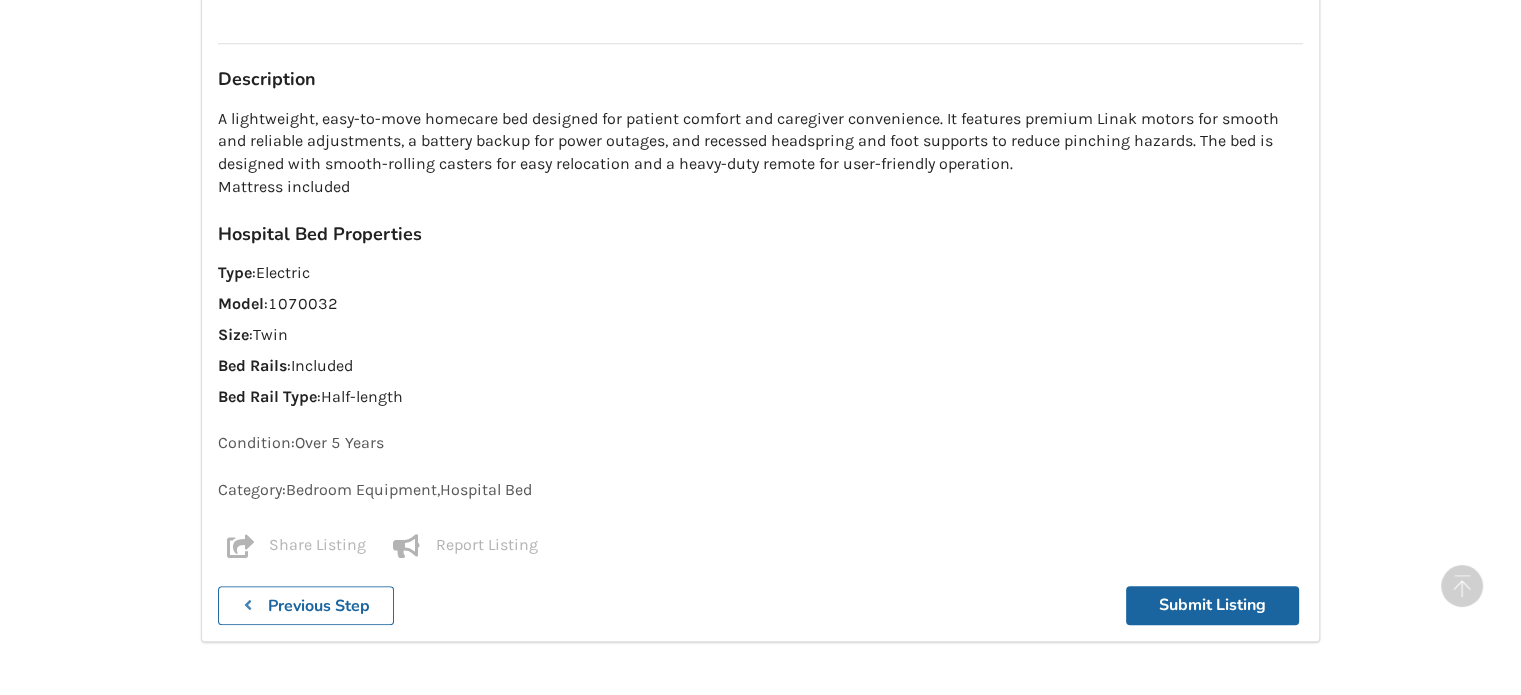 scroll, scrollTop: 1345, scrollLeft: 0, axis: vertical 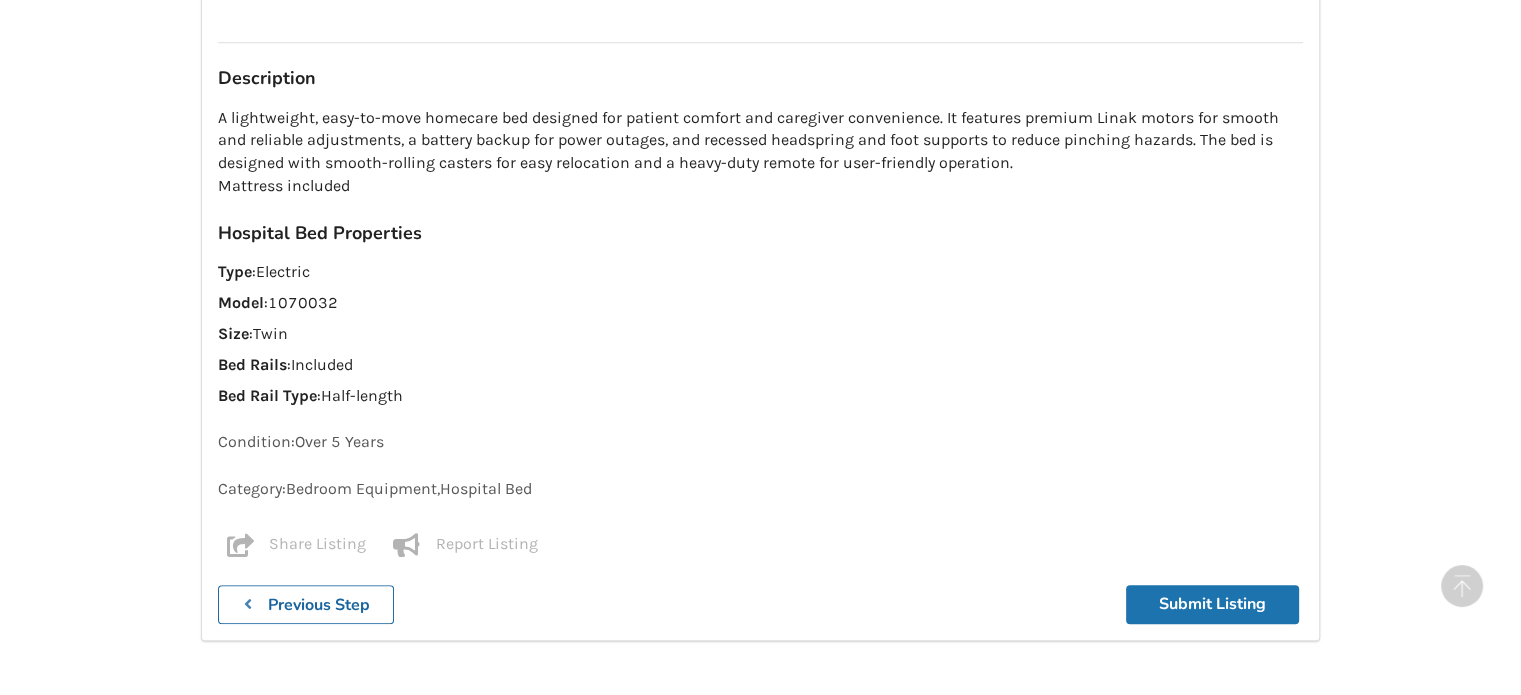 click on "Submit Listing" at bounding box center [1212, 604] 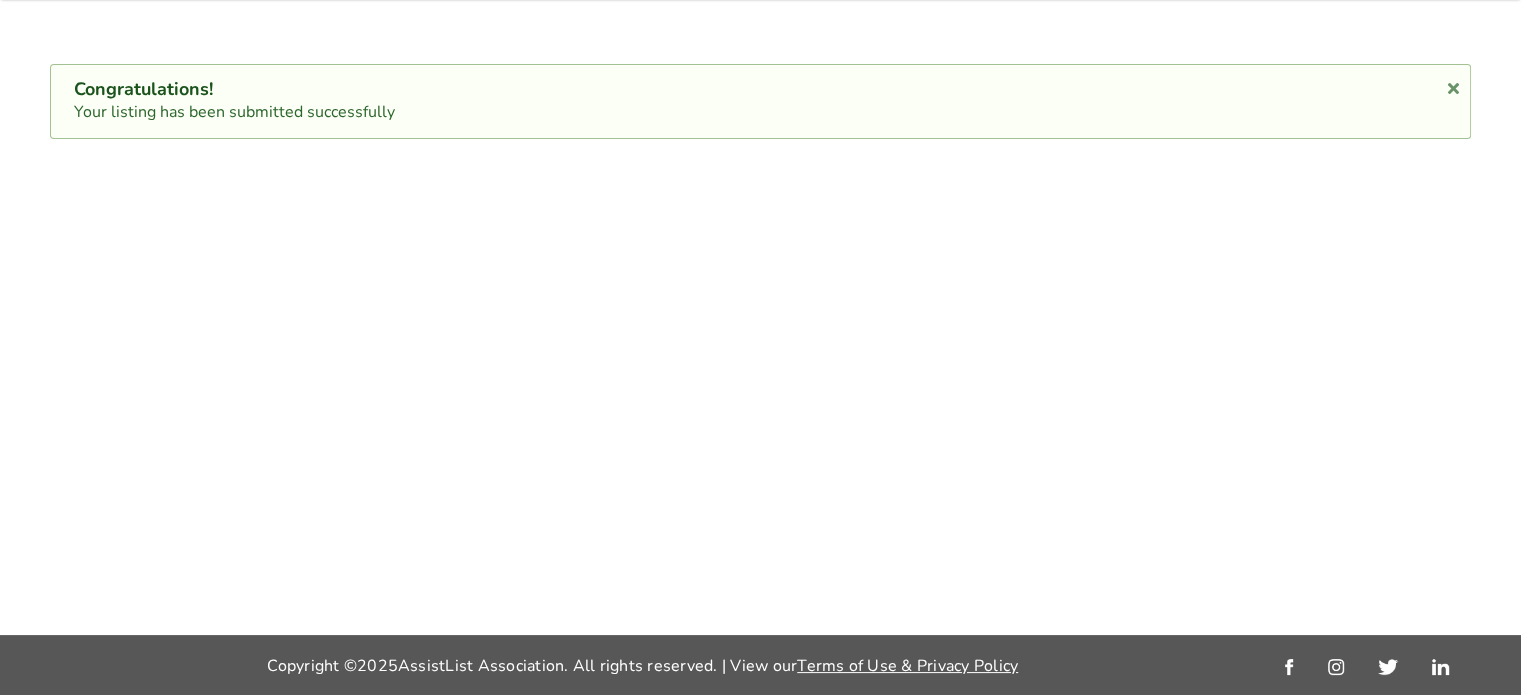 scroll, scrollTop: 0, scrollLeft: 0, axis: both 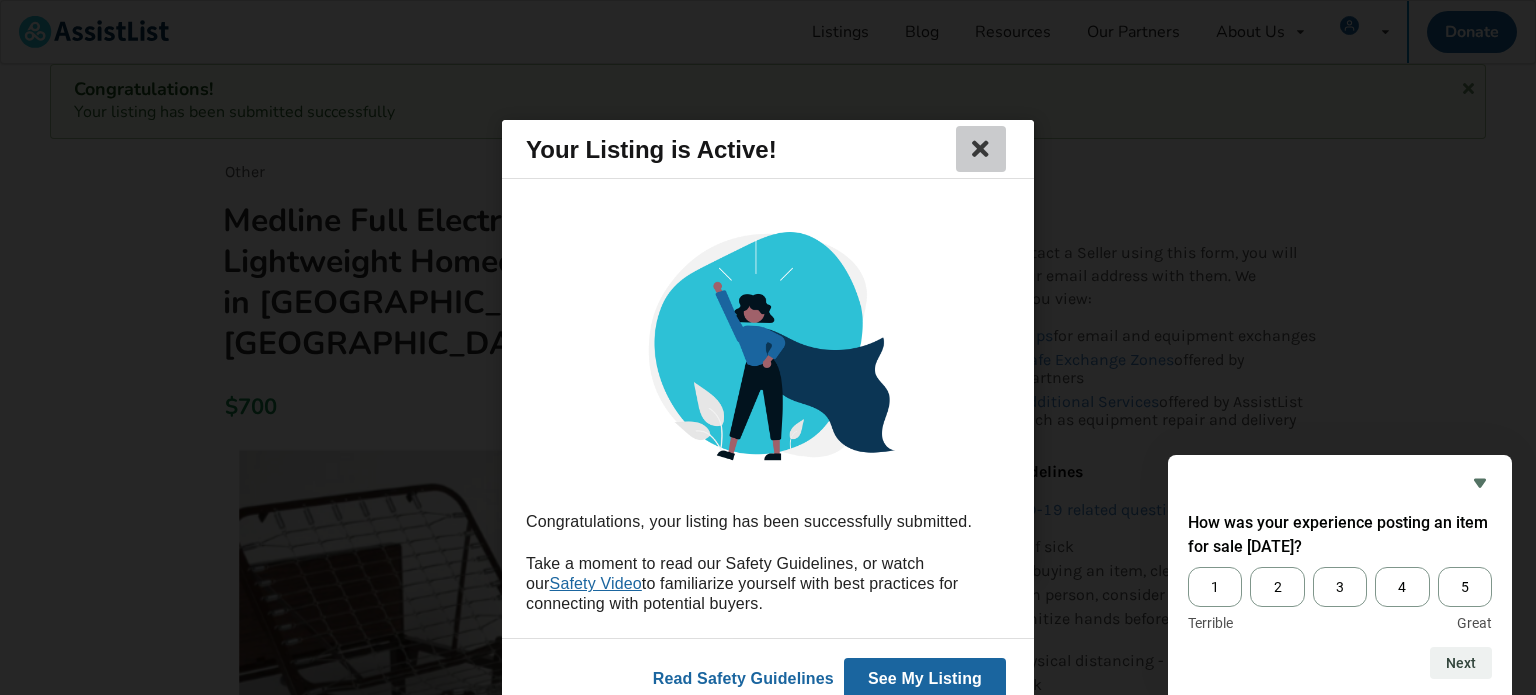 click at bounding box center (981, 149) 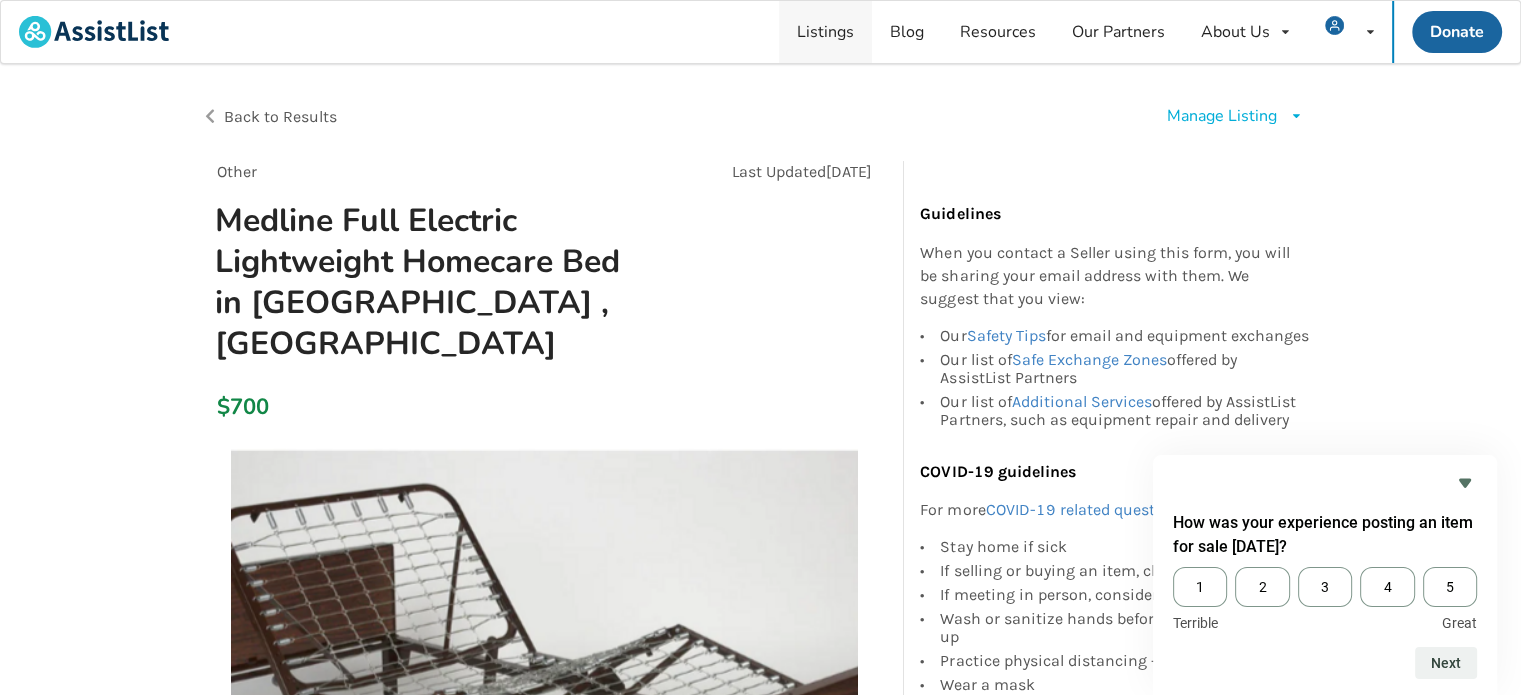click on "Listings" at bounding box center [825, 32] 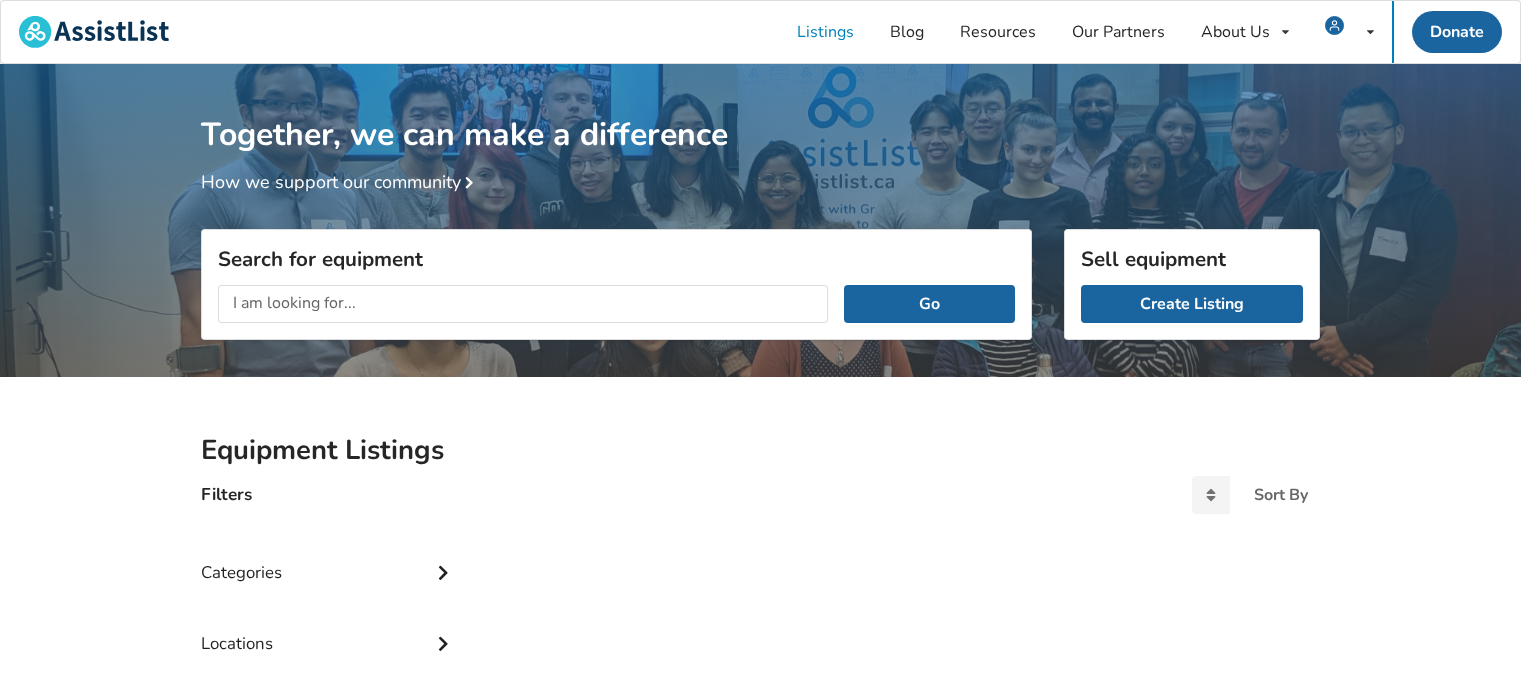 scroll, scrollTop: 60, scrollLeft: 0, axis: vertical 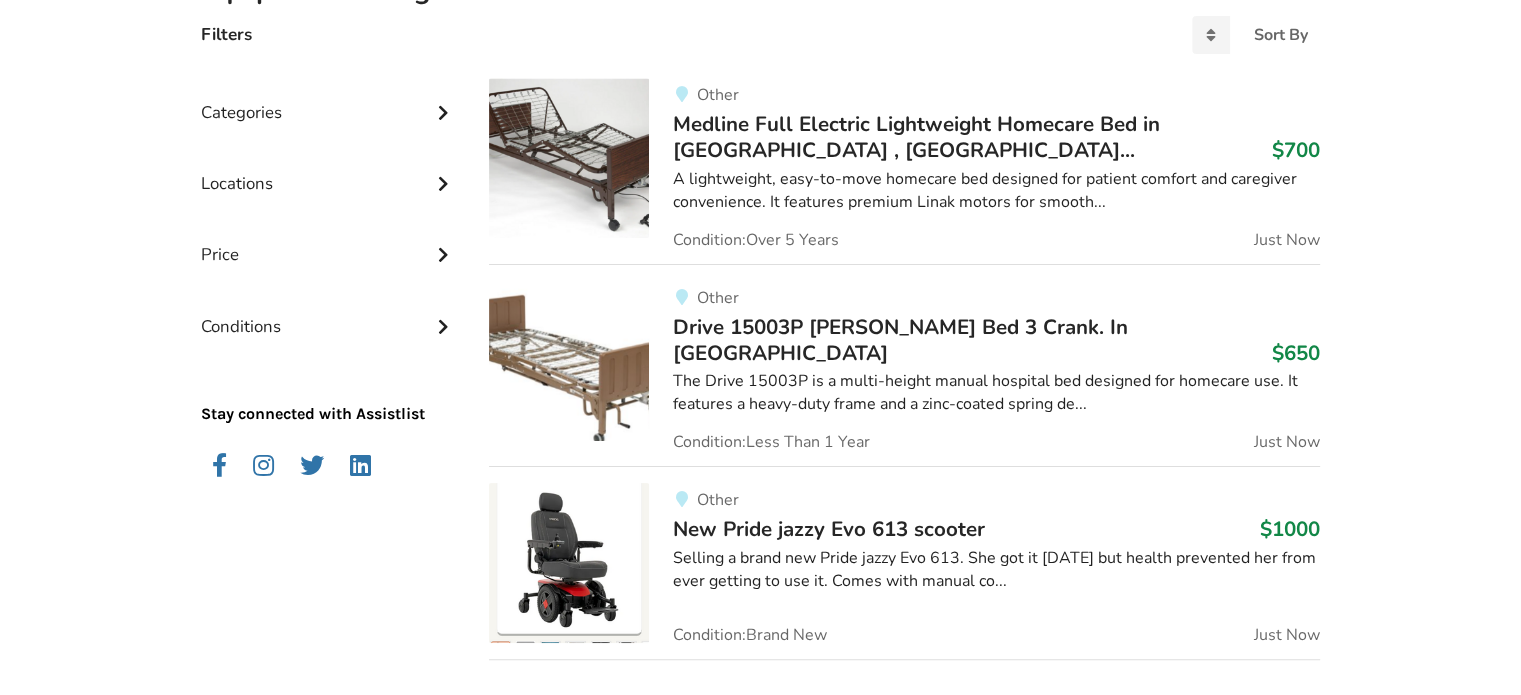 click on "The Drive 15003P is a multi-height manual hospital bed designed for homecare use. It features a heavy-duty frame and a zinc-coated spring de..." at bounding box center (996, 393) 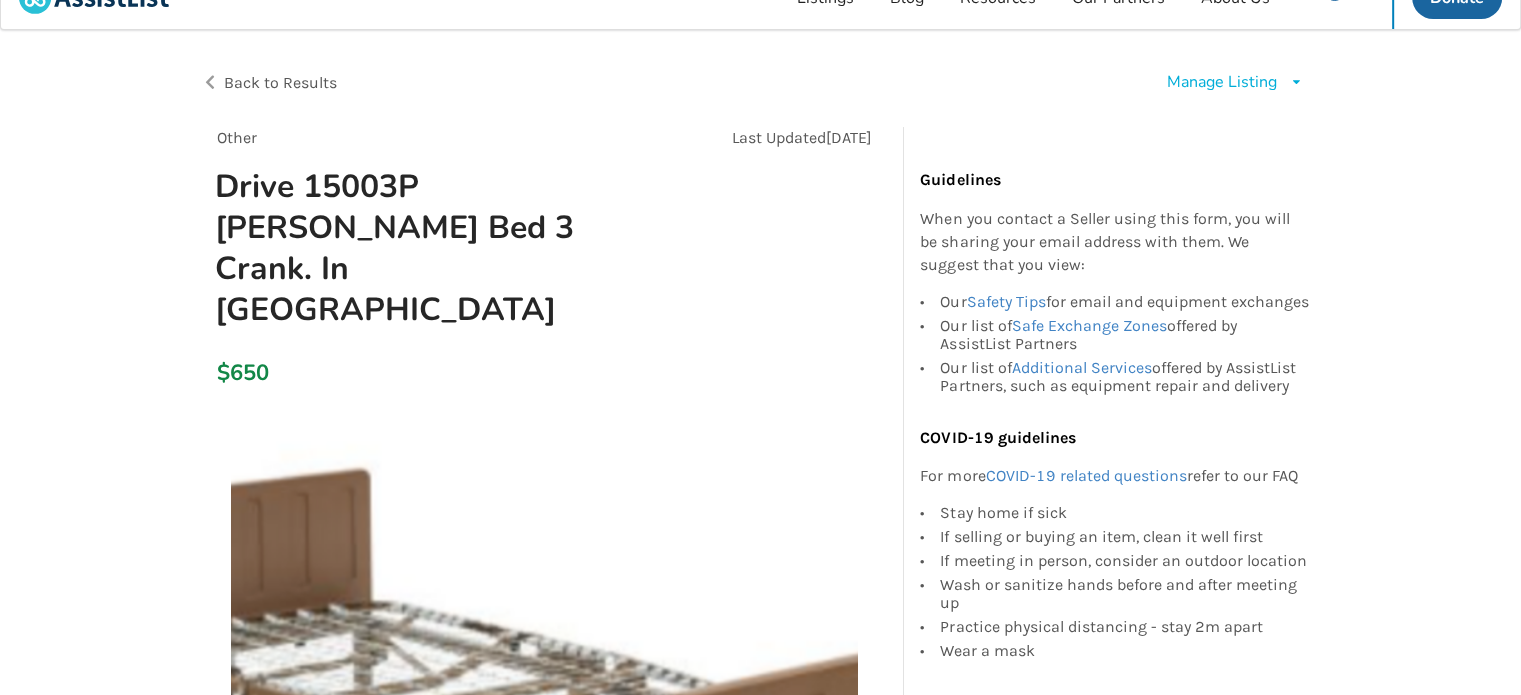 scroll, scrollTop: 0, scrollLeft: 0, axis: both 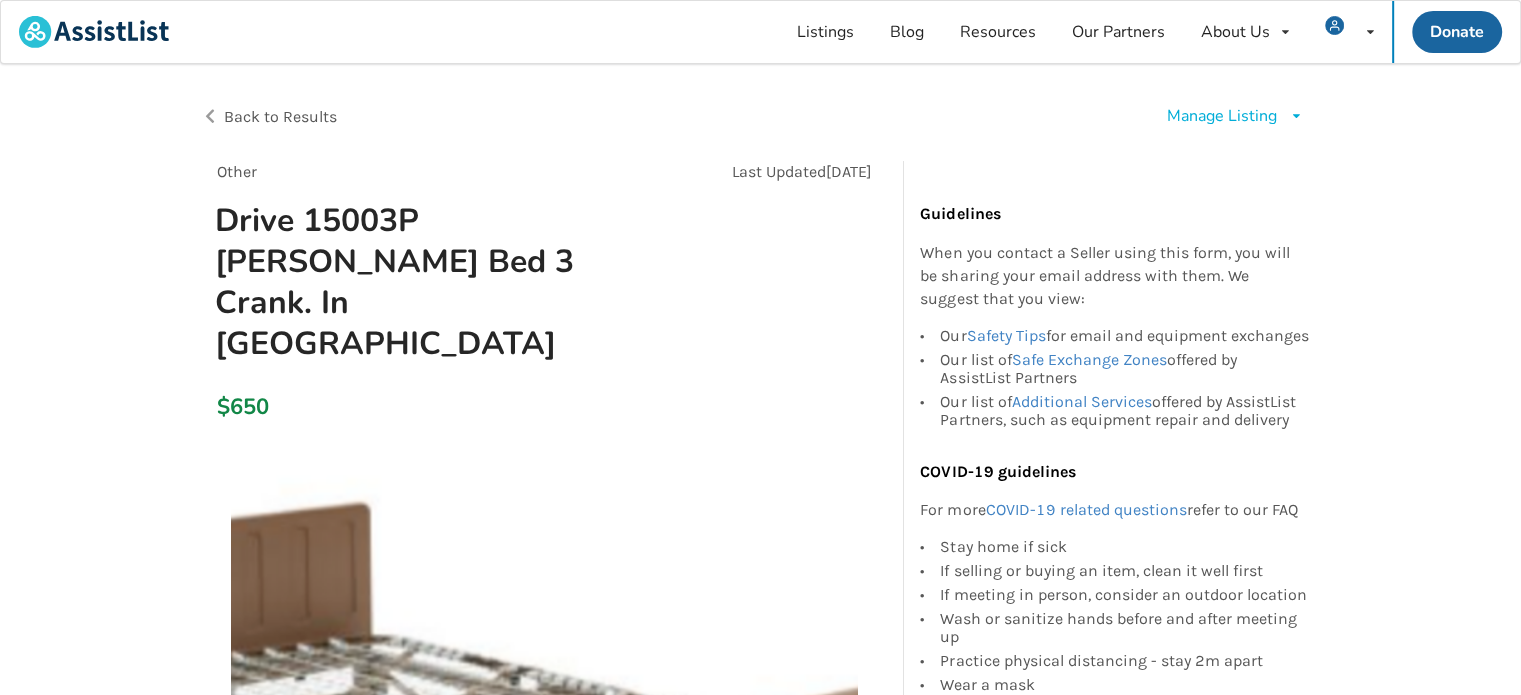 click on "Manage Listing" at bounding box center [1222, 116] 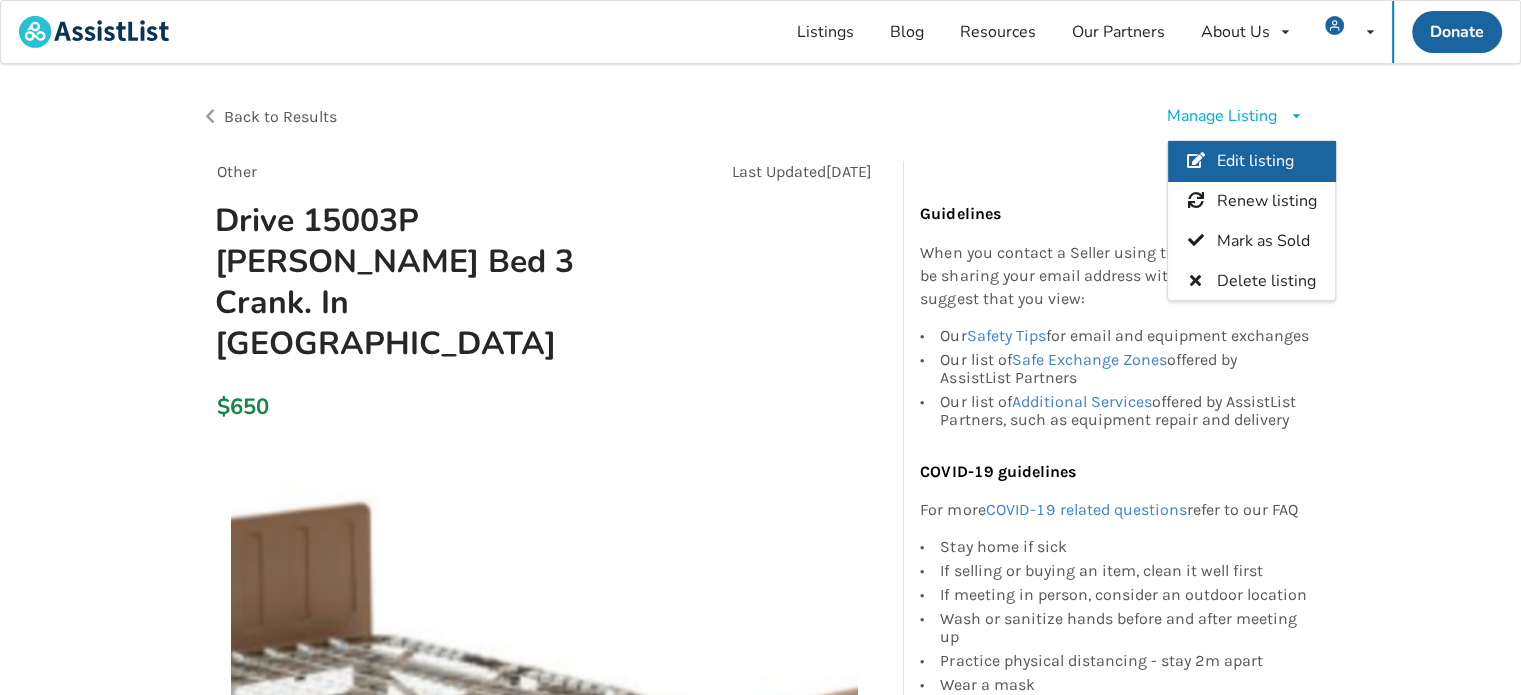 click on "Edit listing" at bounding box center [1255, 162] 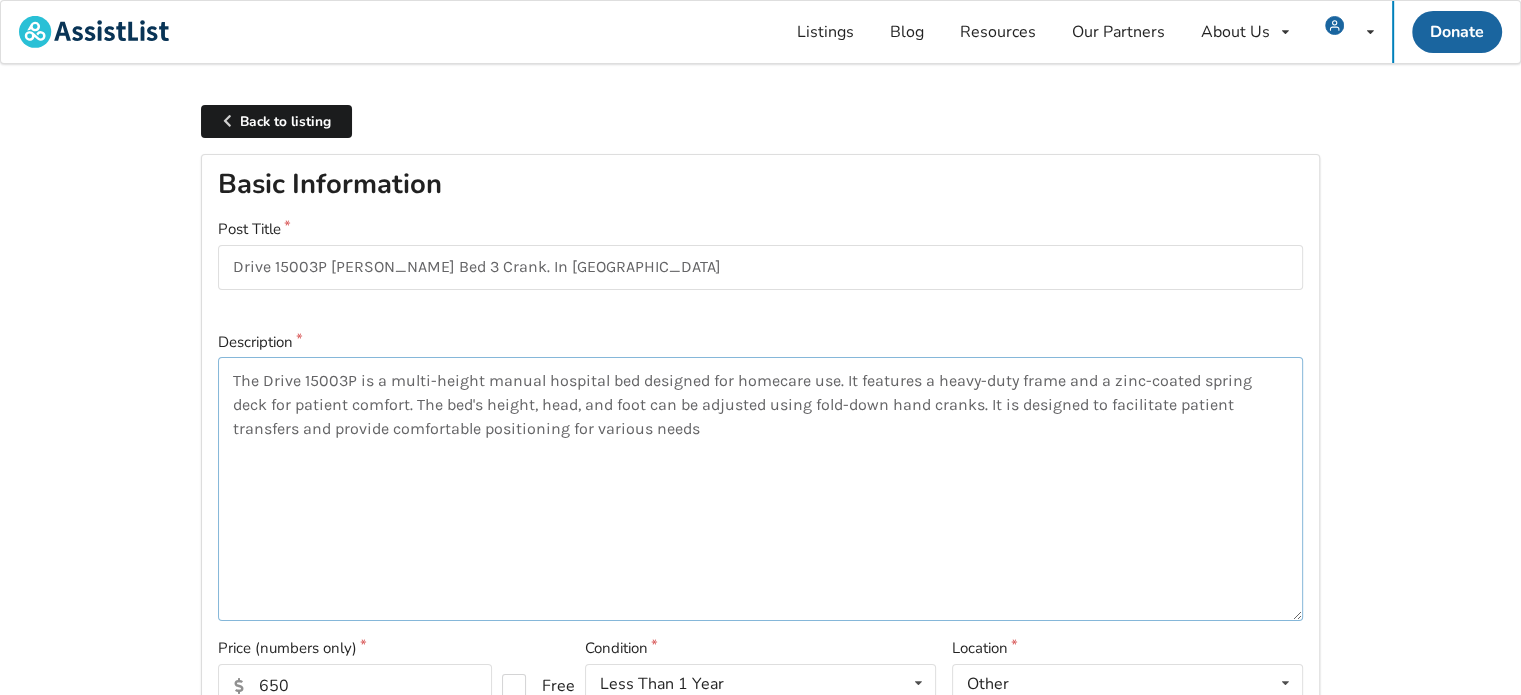 click on "The Drive 15003P is a multi-height manual hospital bed designed for homecare use. It features a heavy-duty frame and a zinc-coated spring deck for patient comfort. The bed's height, head, and foot can be adjusted using fold-down hand cranks. It is designed to facilitate patient transfers and provide comfortable positioning for various needs" at bounding box center (760, 489) 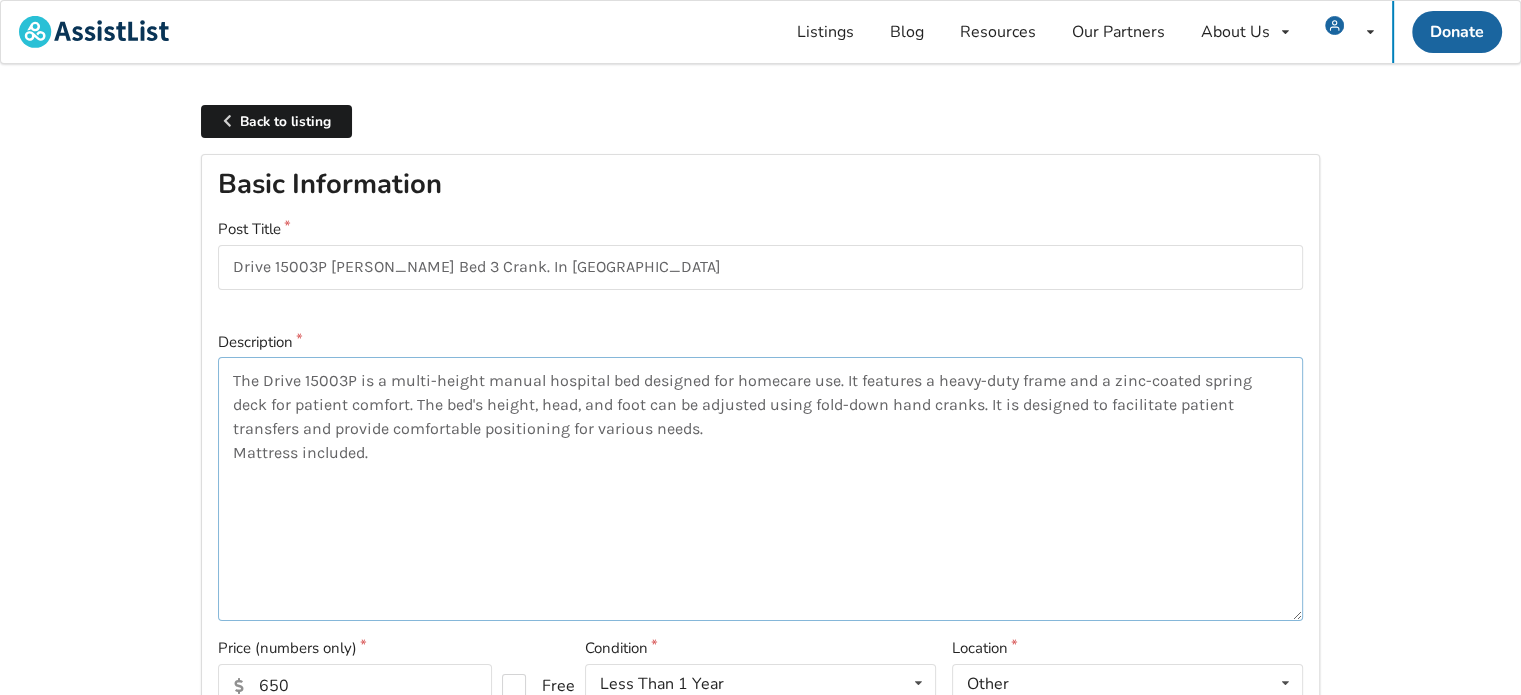 click on "The Drive 15003P is a multi-height manual hospital bed designed for homecare use. It features a heavy-duty frame and a zinc-coated spring deck for patient comfort. The bed's height, head, and foot can be adjusted using fold-down hand cranks. It is designed to facilitate patient transfers and provide comfortable positioning for various needs.
Mattress included." at bounding box center (760, 489) 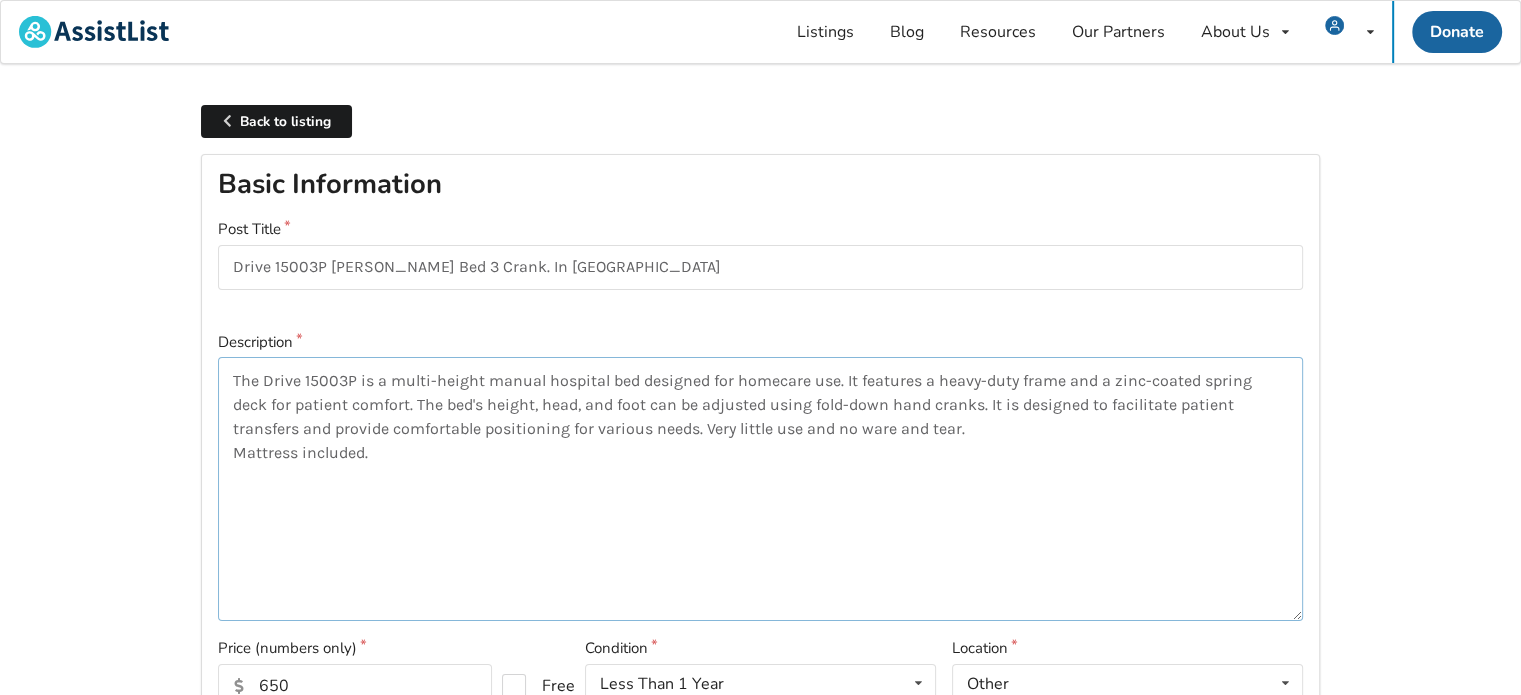 click on "The Drive 15003P is a multi-height manual hospital bed designed for homecare use. It features a heavy-duty frame and a zinc-coated spring deck for patient comfort. The bed's height, head, and foot can be adjusted using fold-down hand cranks. It is designed to facilitate patient transfers and provide comfortable positioning for various needs. Very little use and no ware and tear.
Mattress included." at bounding box center [760, 489] 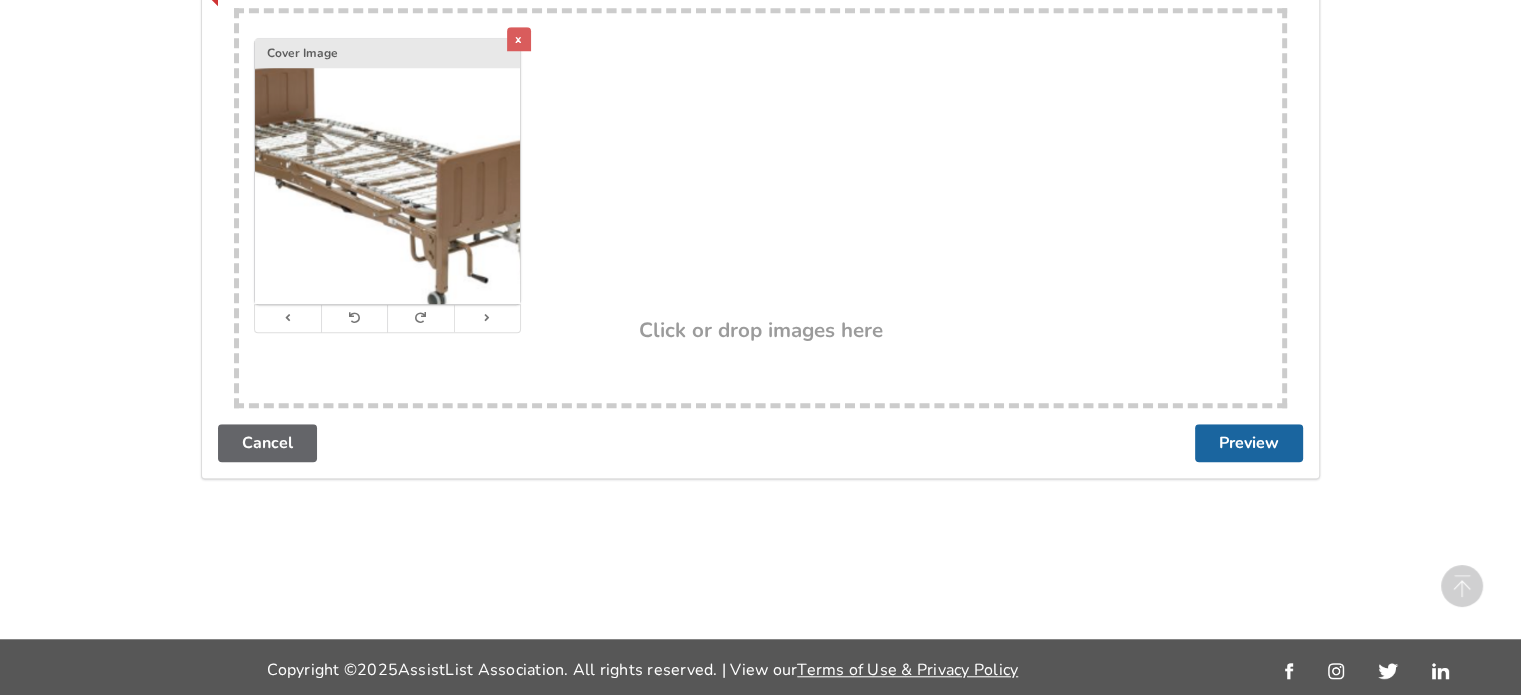 scroll, scrollTop: 1492, scrollLeft: 0, axis: vertical 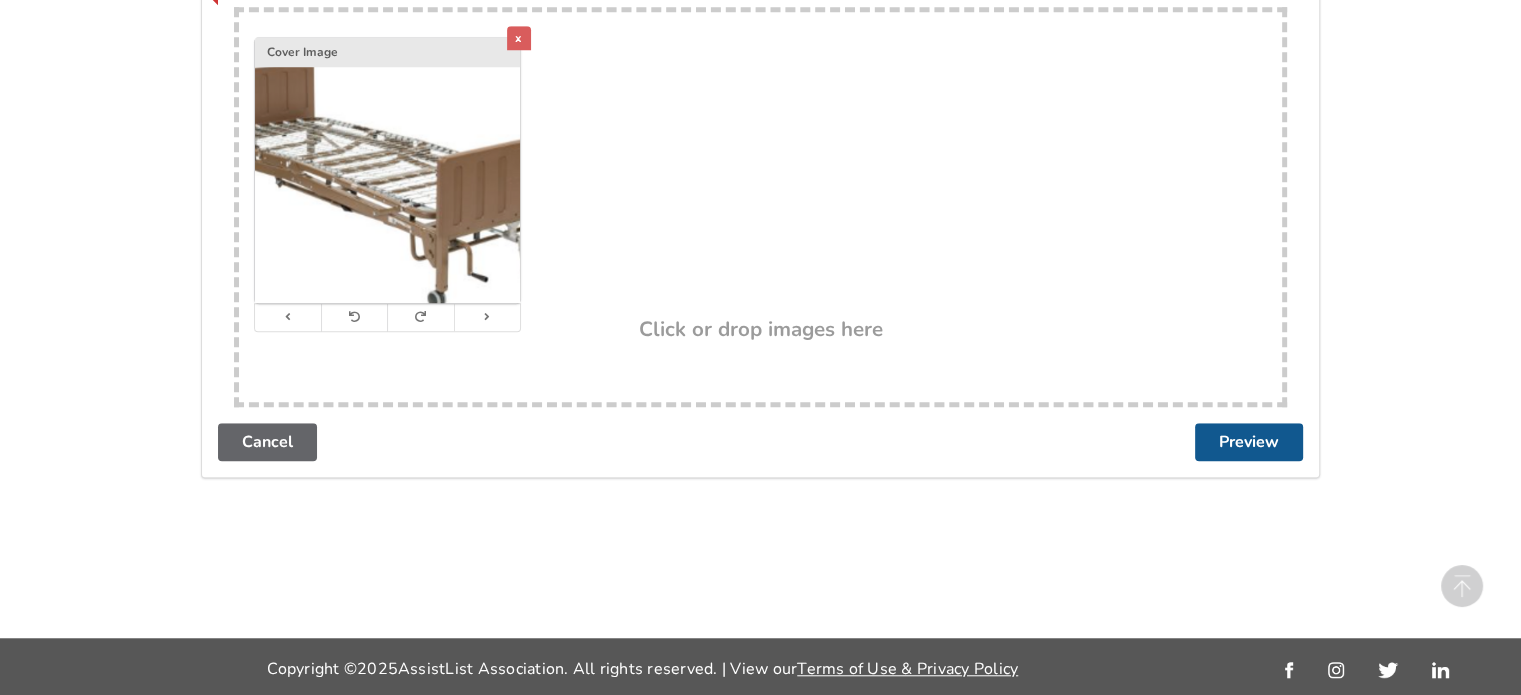type on "The Drive 15003P is a multi-height manual hospital bed designed for homecare use. It features a heavy-duty frame and a zinc-coated spring deck for patient comfort. The bed's height, head, and foot can be adjusted using fold-down hand cranks. It is designed to facilitate patient transfers and provide comfortable positioning for various needs. Very little use and no wear and tear.
Mattress included." 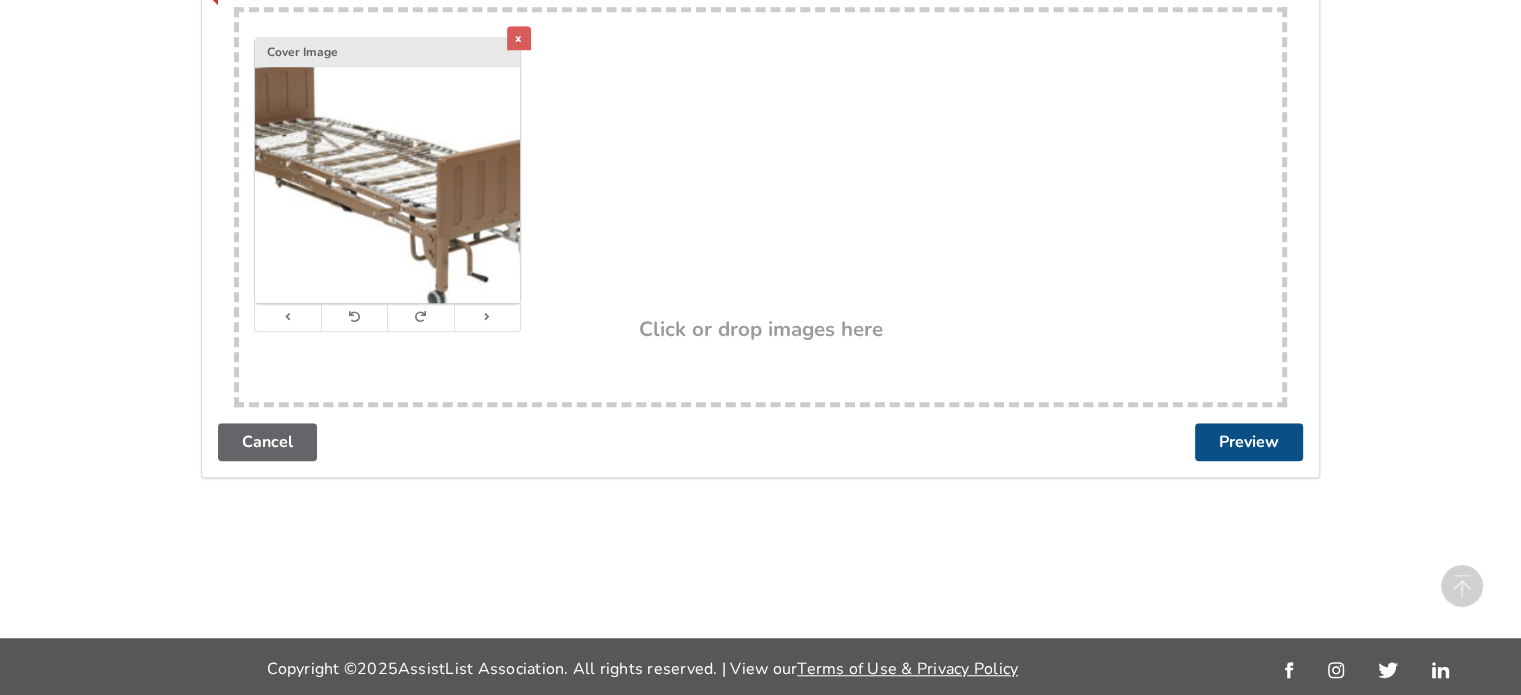 click on "Preview" at bounding box center [1249, 442] 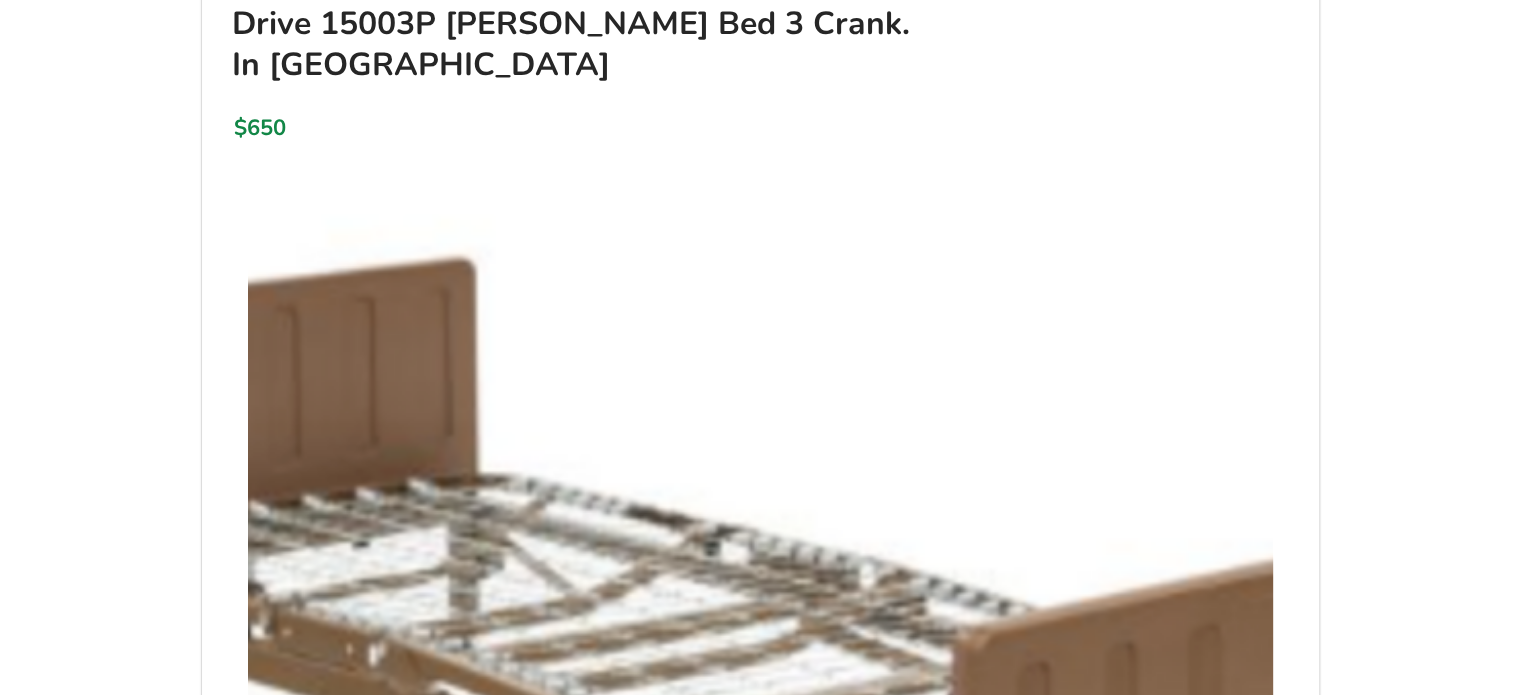 scroll, scrollTop: 0, scrollLeft: 0, axis: both 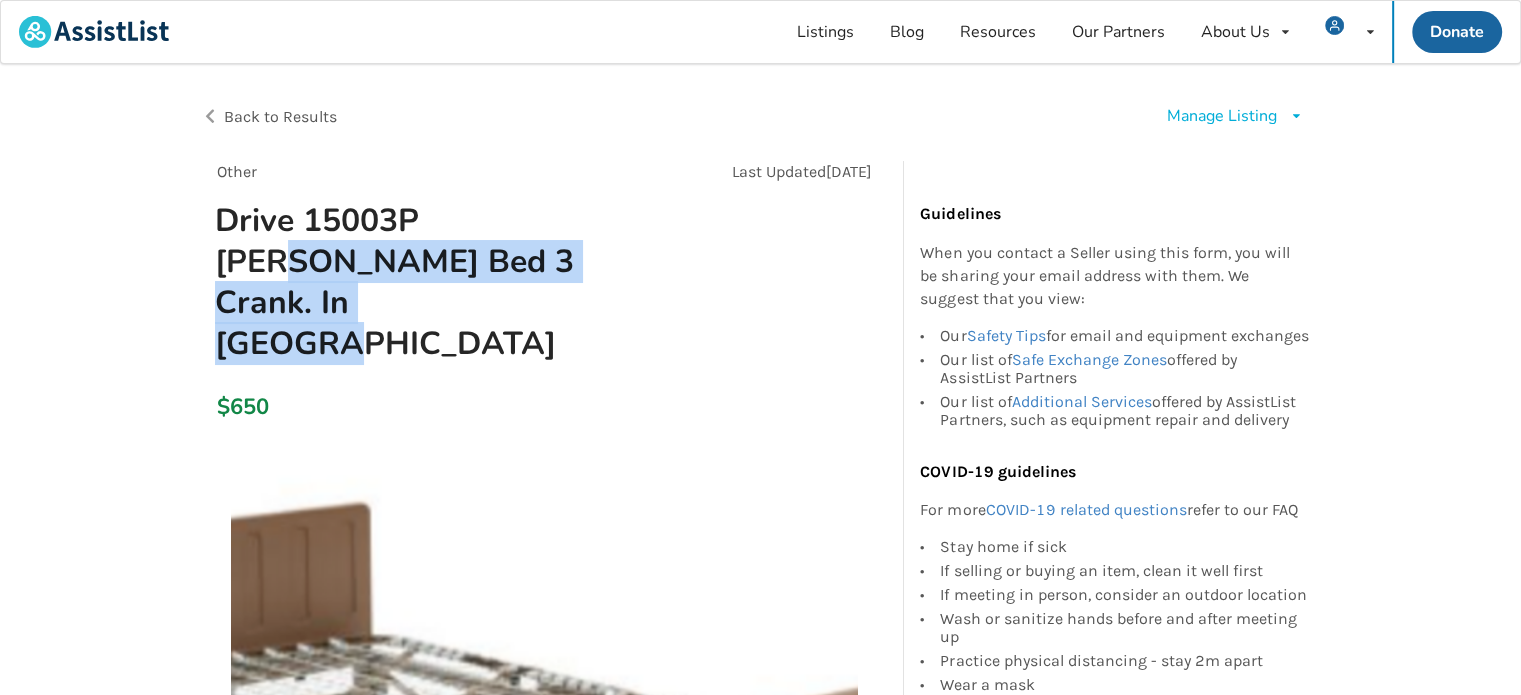 drag, startPoint x: 648, startPoint y: 271, endPoint x: 512, endPoint y: 227, distance: 142.94055 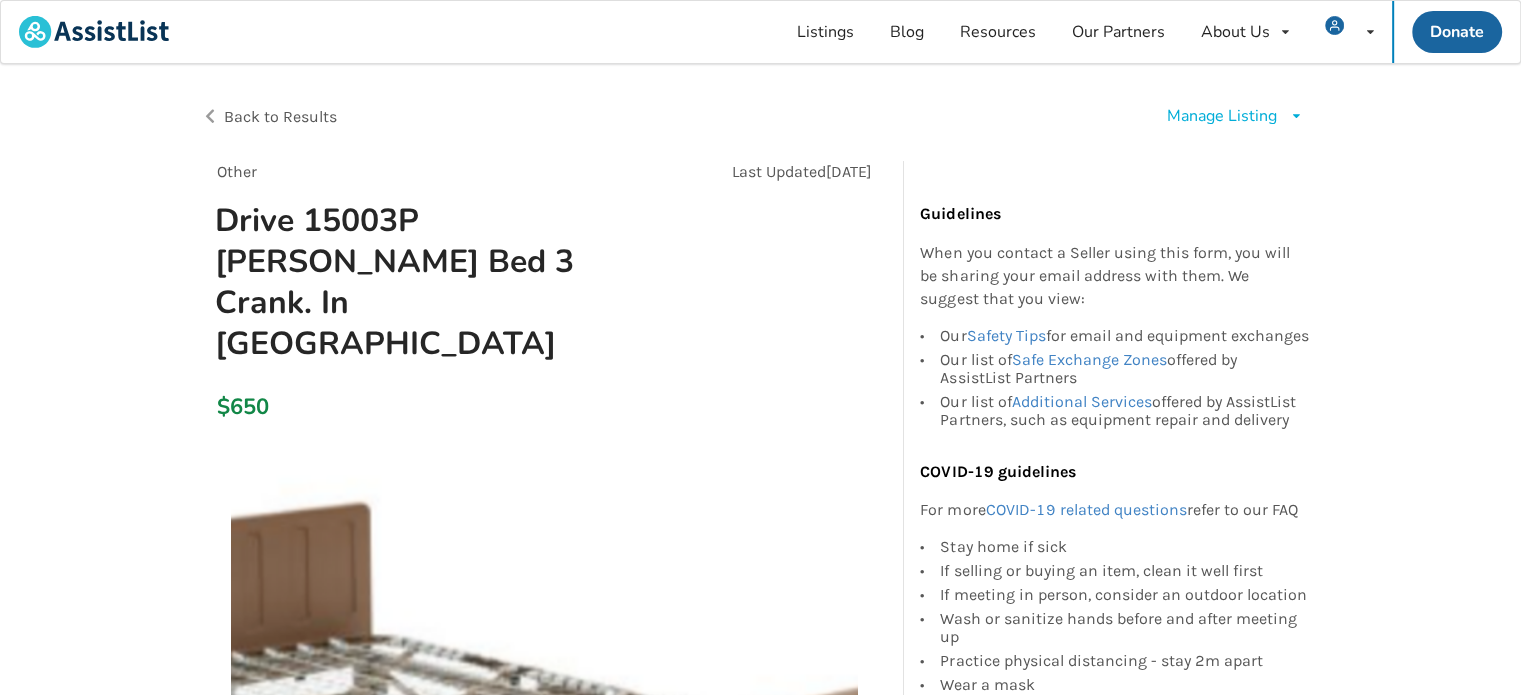 click on "$650" at bounding box center [544, 409] 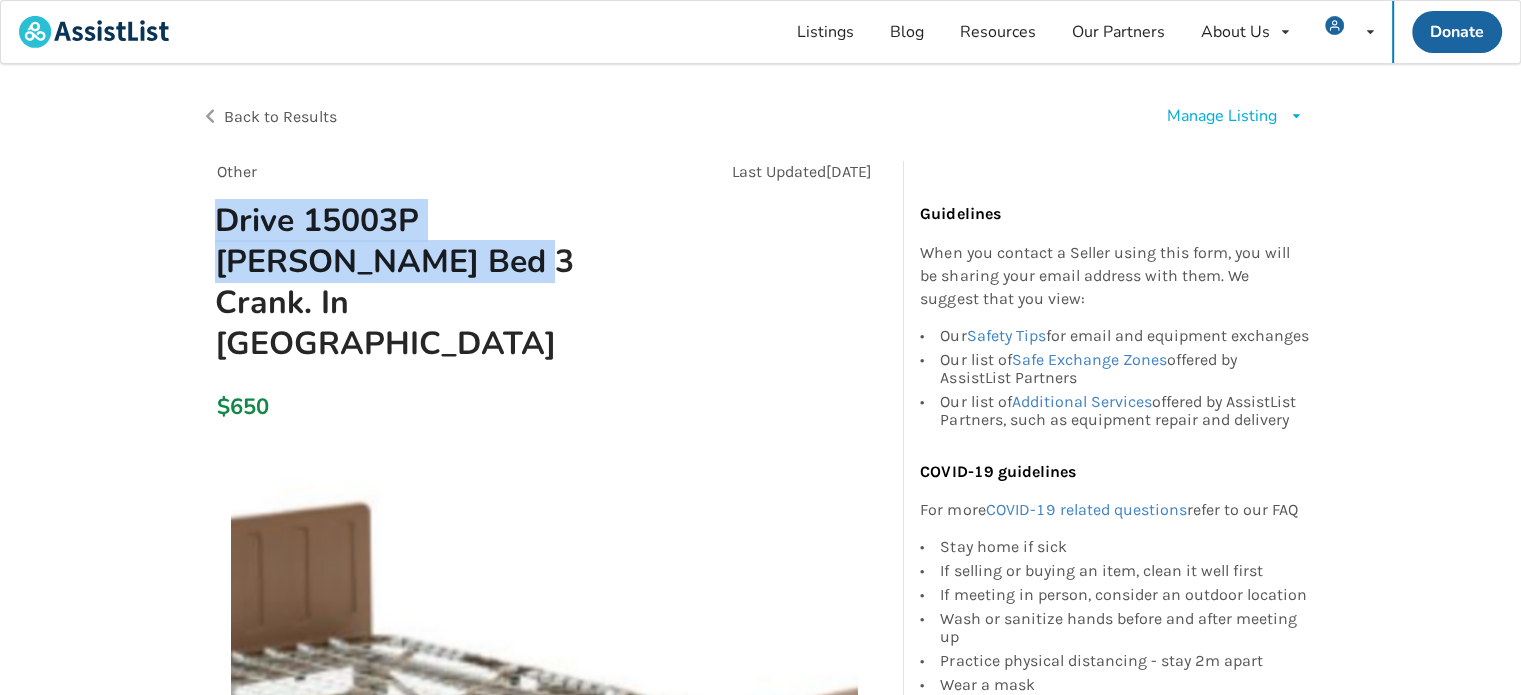 drag, startPoint x: 289, startPoint y: 255, endPoint x: 220, endPoint y: 215, distance: 79.755875 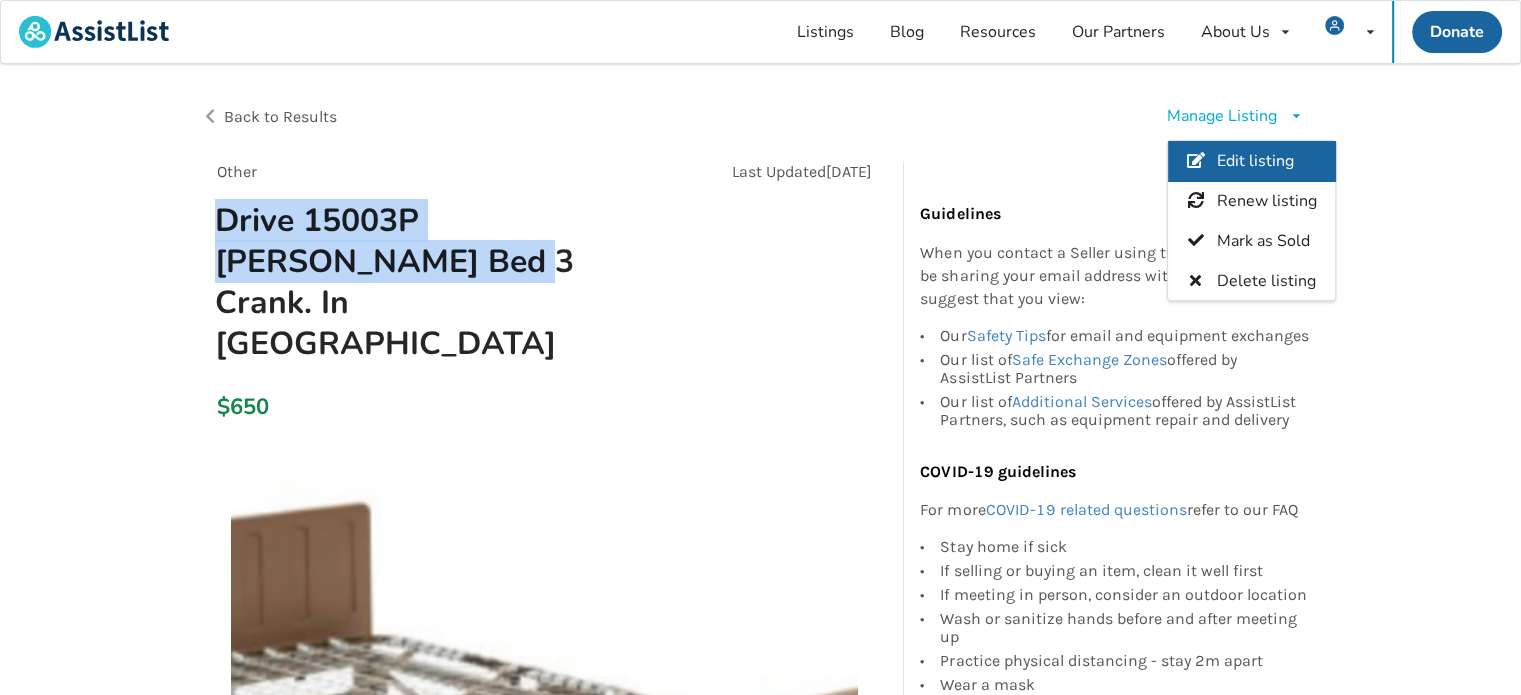 click on "Edit listing" at bounding box center (1255, 162) 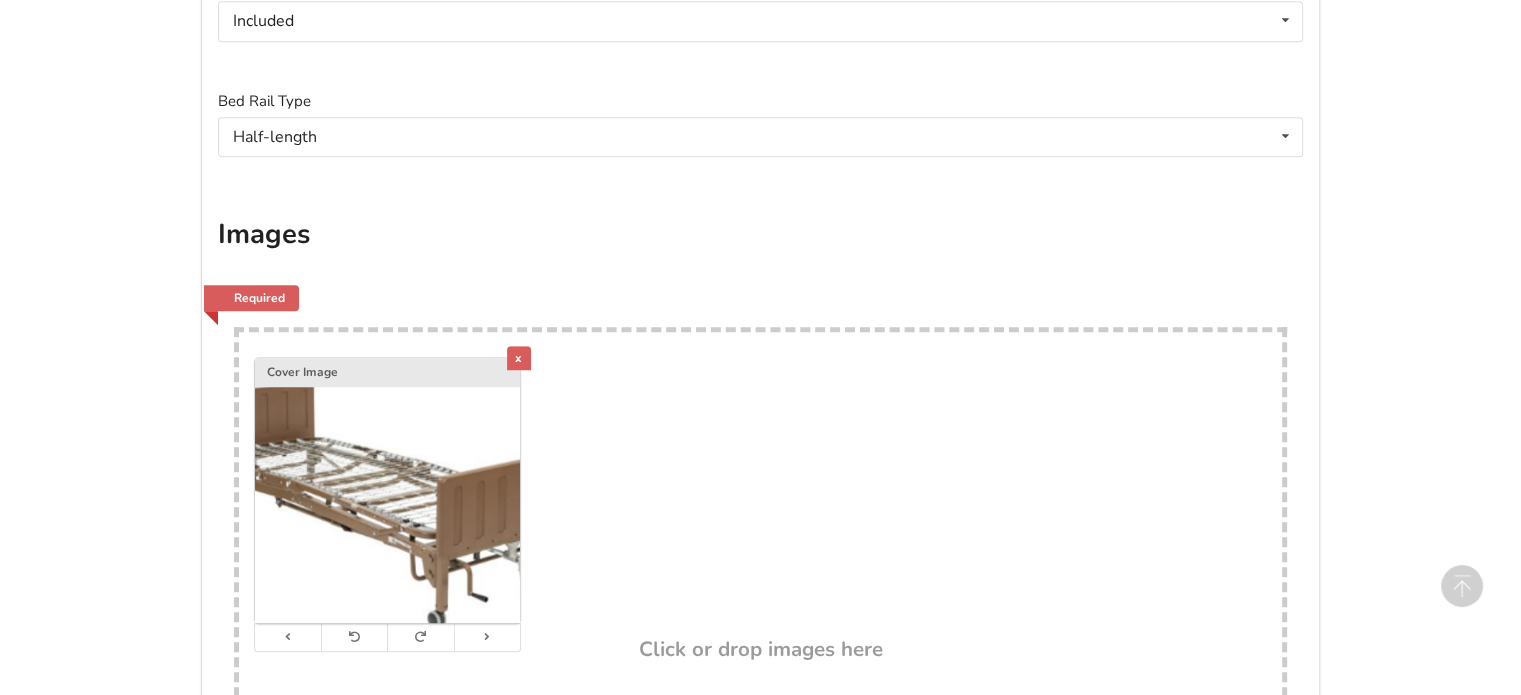scroll, scrollTop: 1200, scrollLeft: 0, axis: vertical 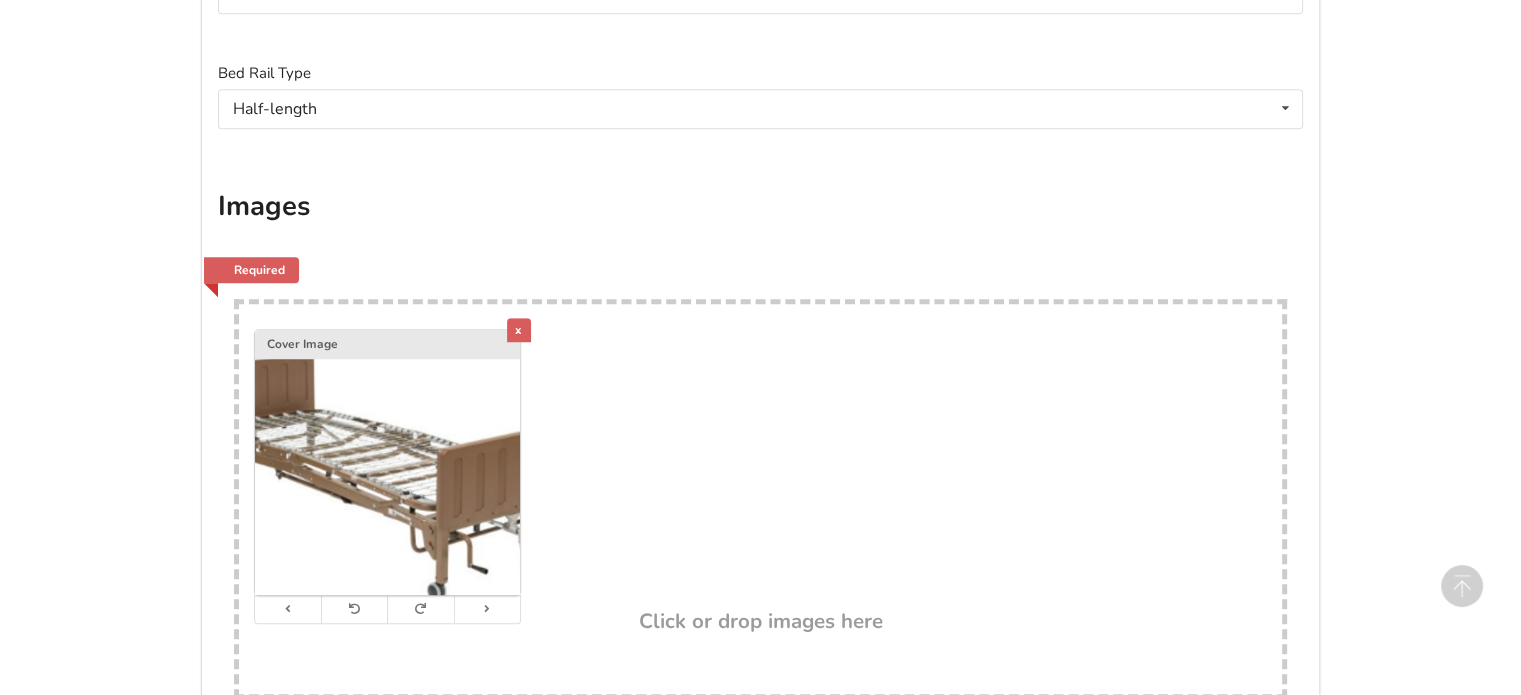 click on "x" at bounding box center (519, 330) 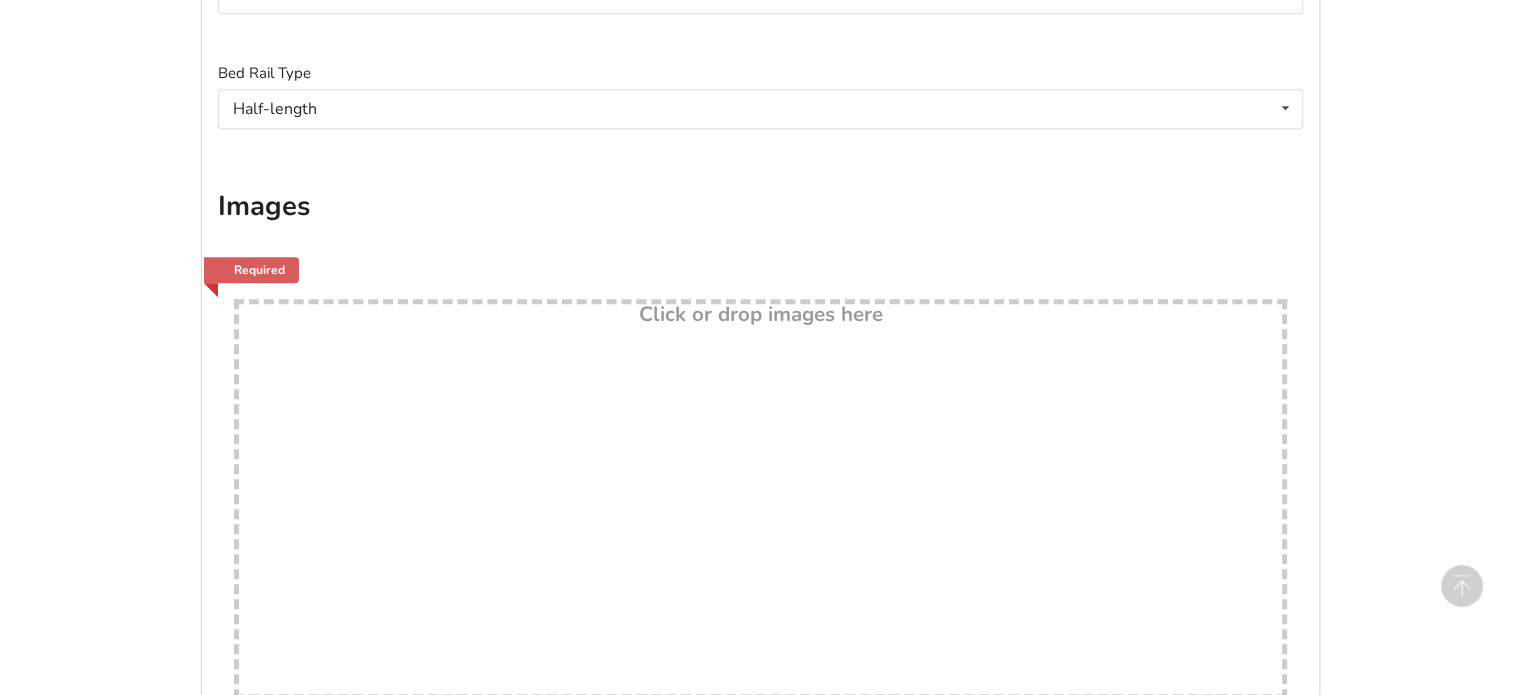 drag, startPoint x: 476, startPoint y: 427, endPoint x: 462, endPoint y: 435, distance: 16.124516 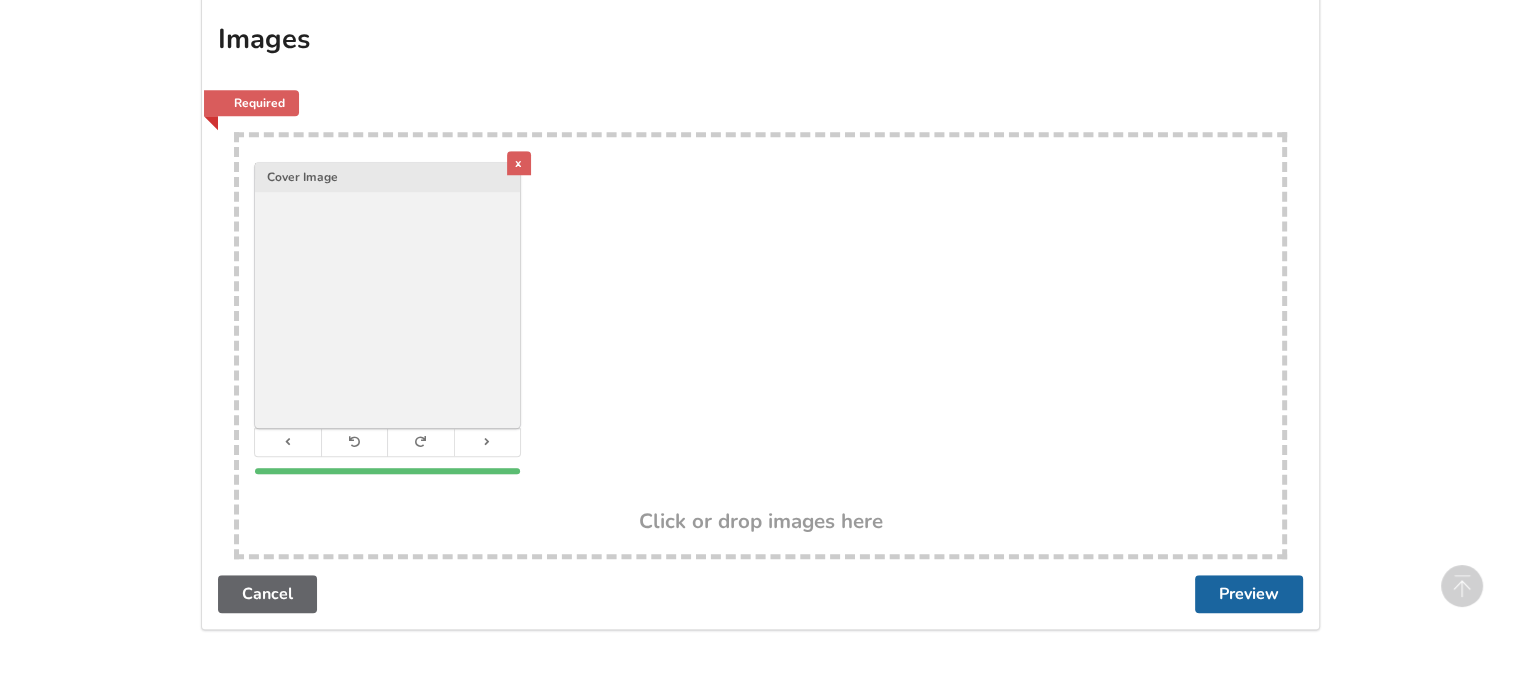 scroll, scrollTop: 1400, scrollLeft: 0, axis: vertical 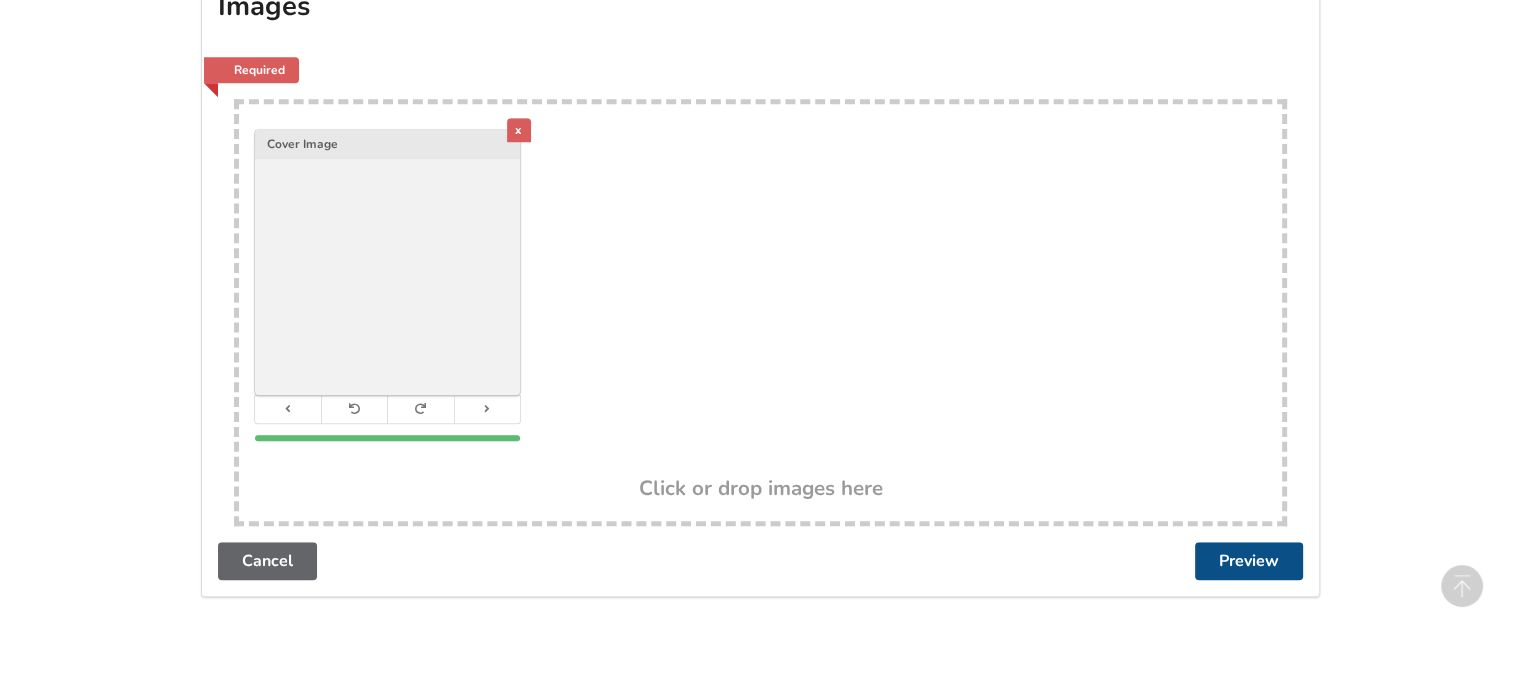 click on "Preview" at bounding box center (1249, 561) 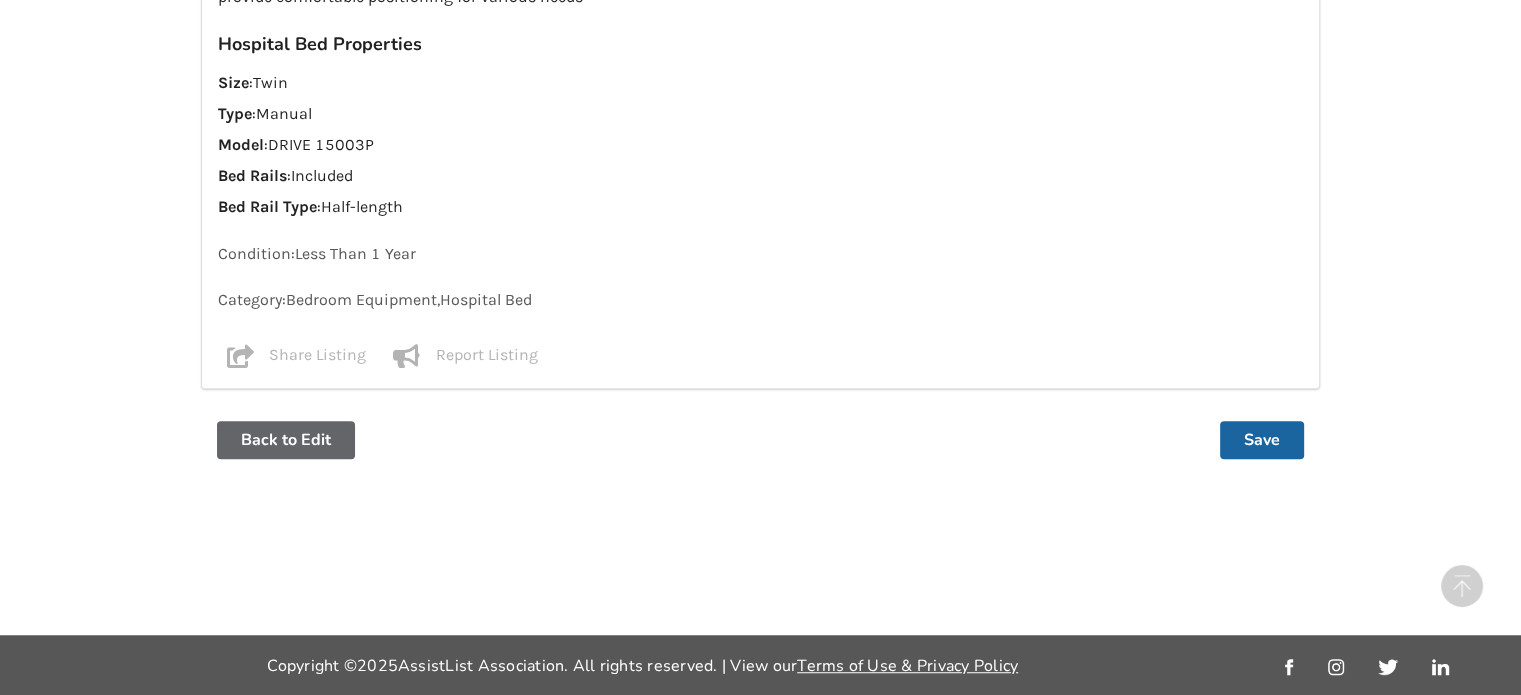 scroll, scrollTop: 1311, scrollLeft: 0, axis: vertical 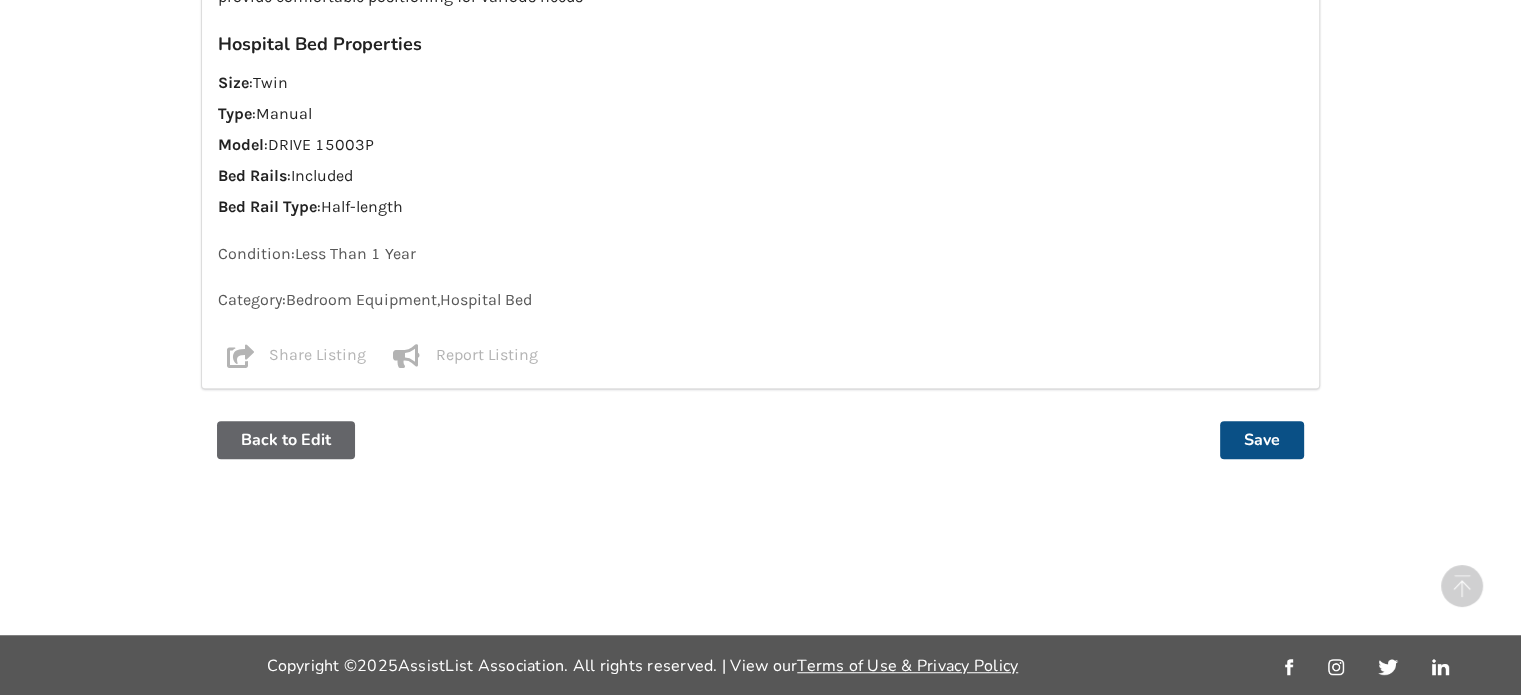 click on "Save" at bounding box center (1262, 440) 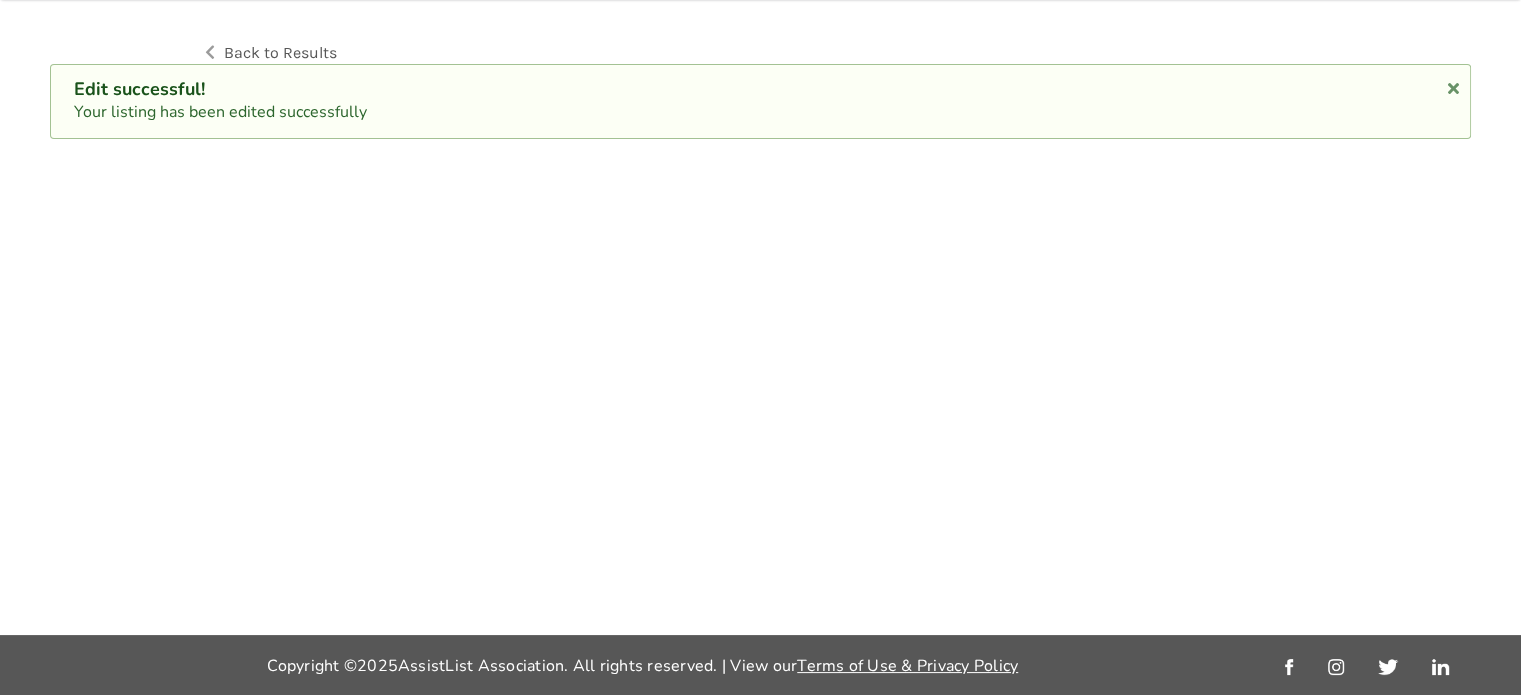scroll, scrollTop: 0, scrollLeft: 0, axis: both 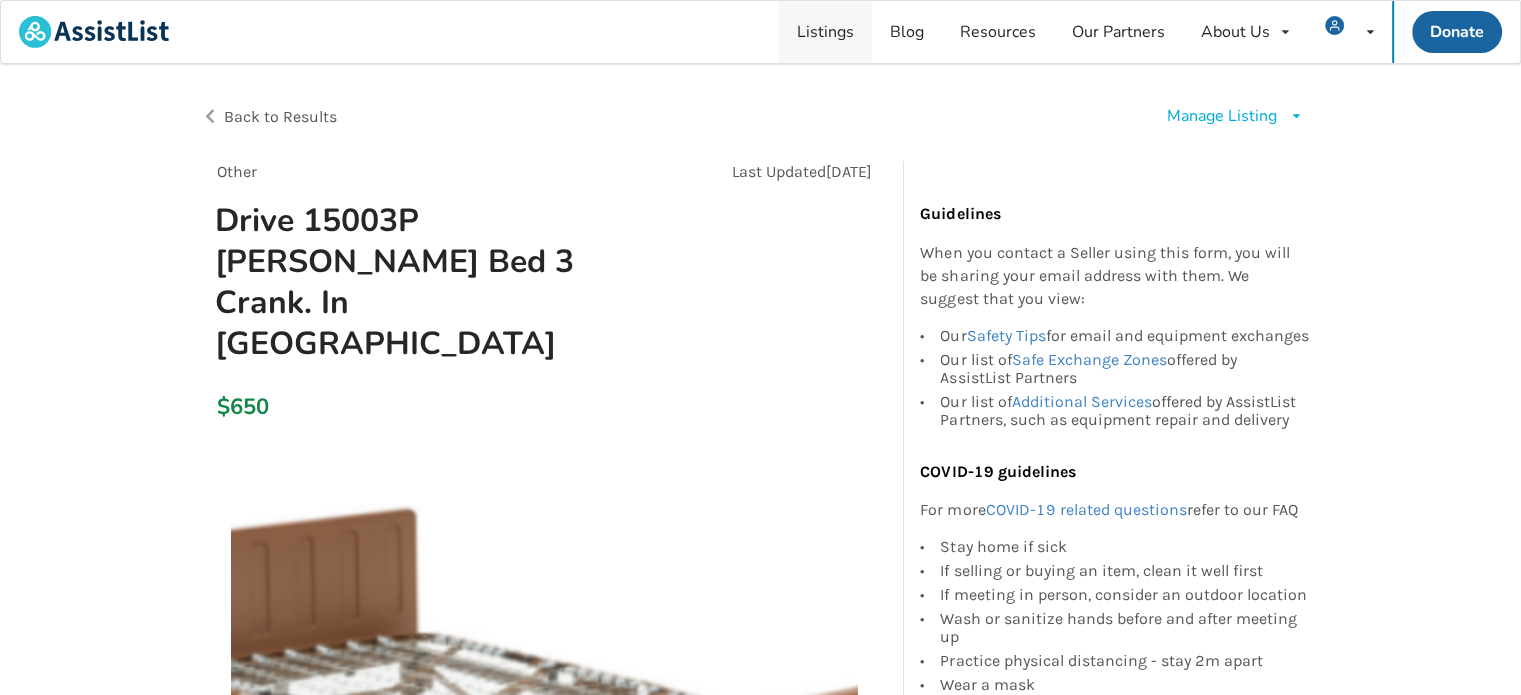 click on "Listings" at bounding box center (825, 32) 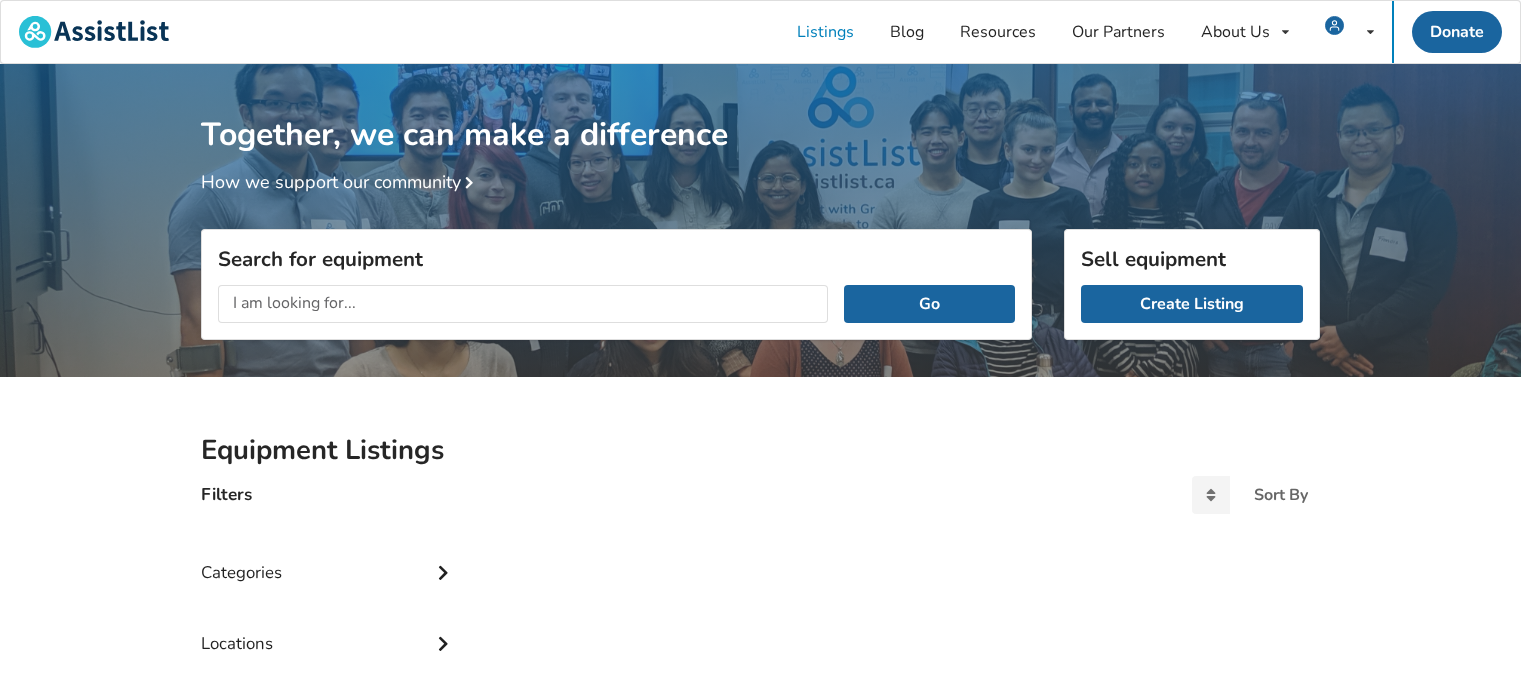 scroll, scrollTop: 64, scrollLeft: 0, axis: vertical 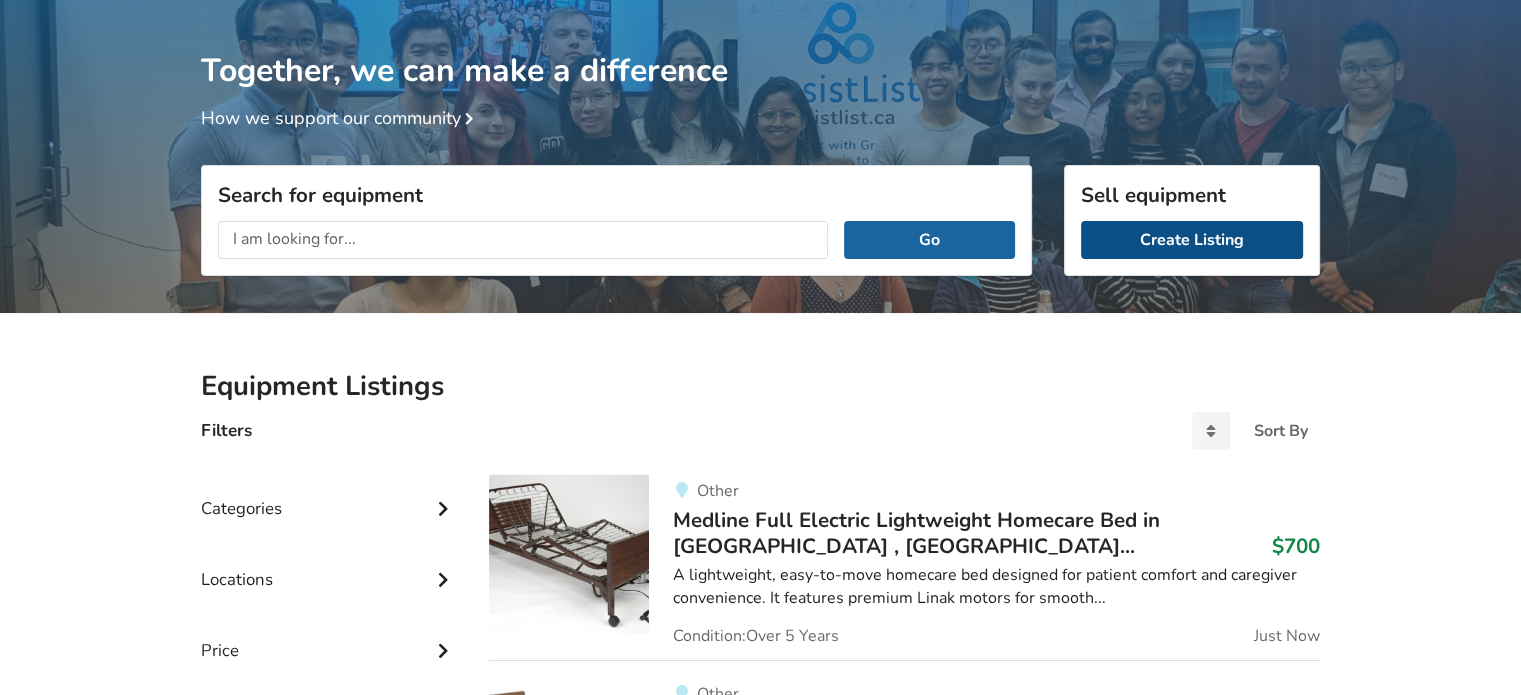 click on "Create Listing" at bounding box center (1192, 240) 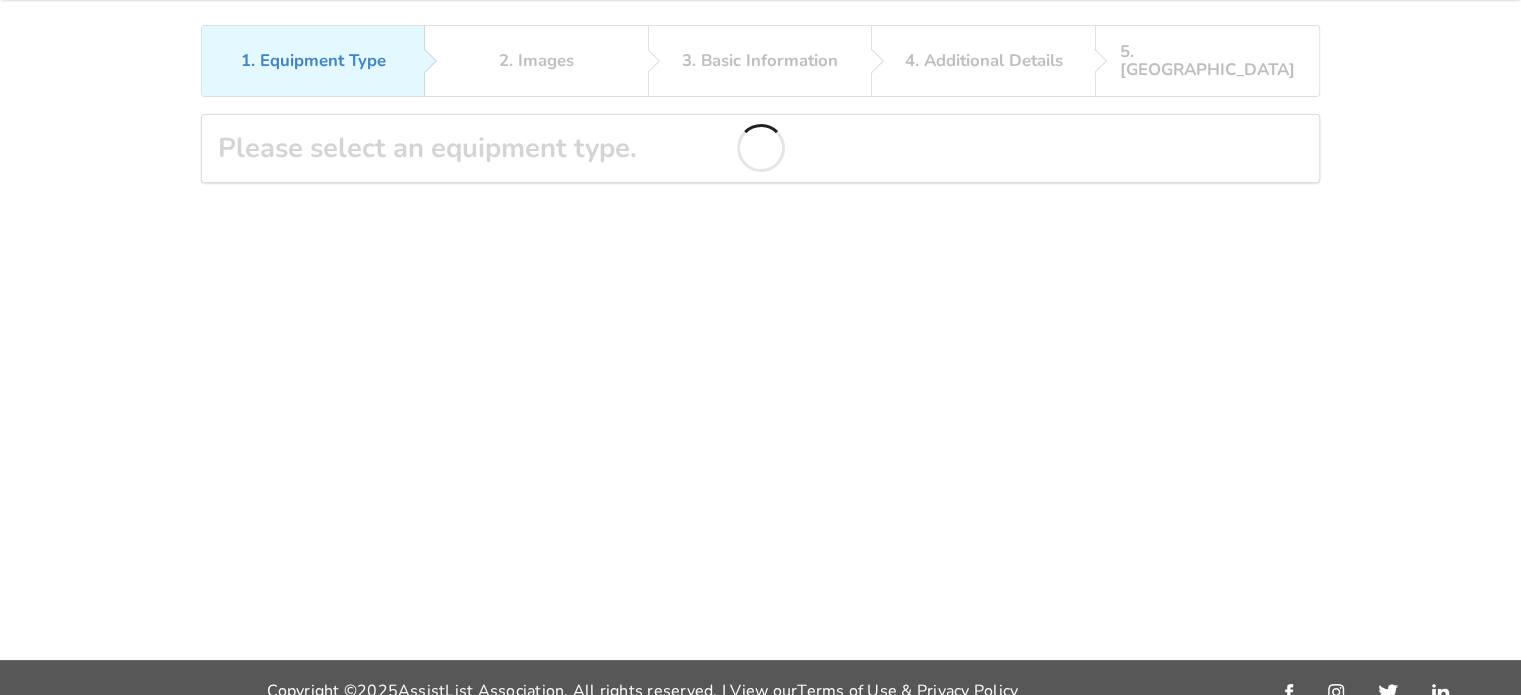 scroll, scrollTop: 88, scrollLeft: 0, axis: vertical 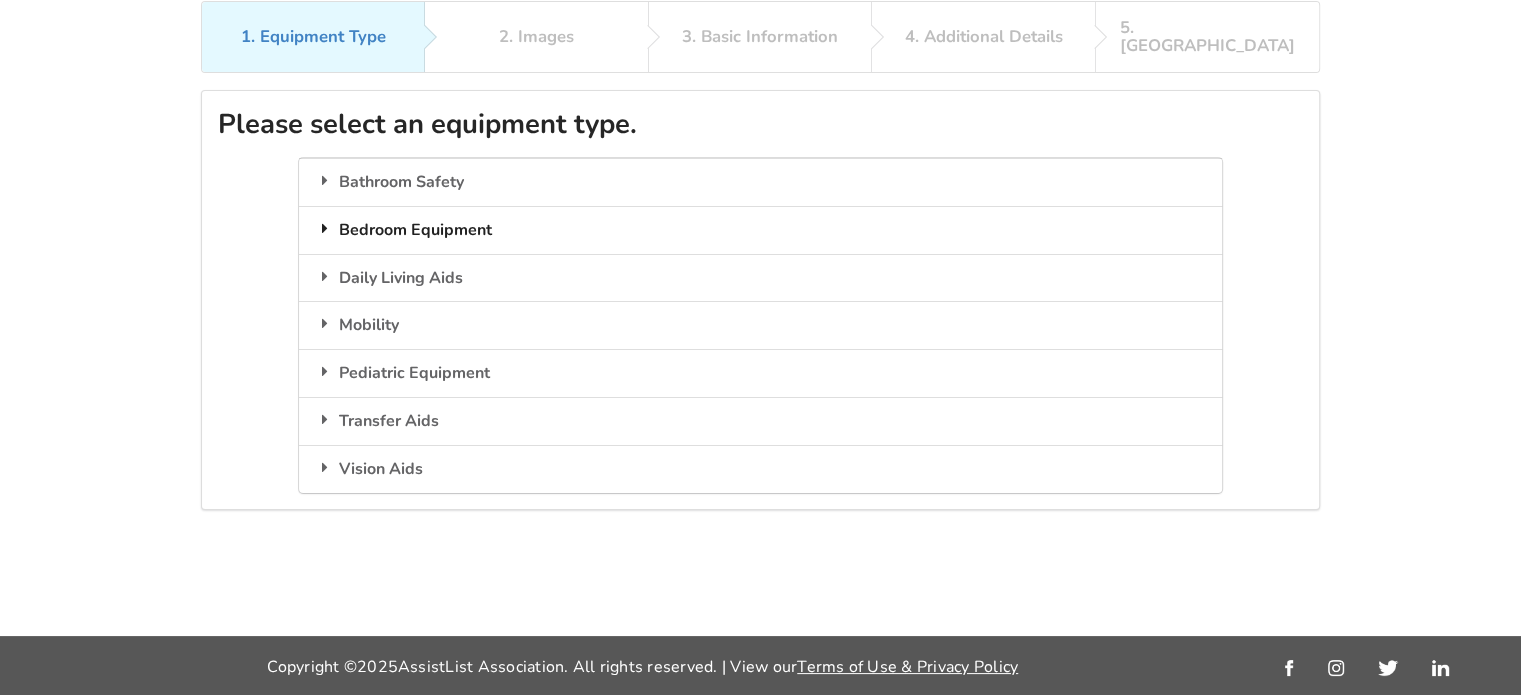 click at bounding box center (325, 228) 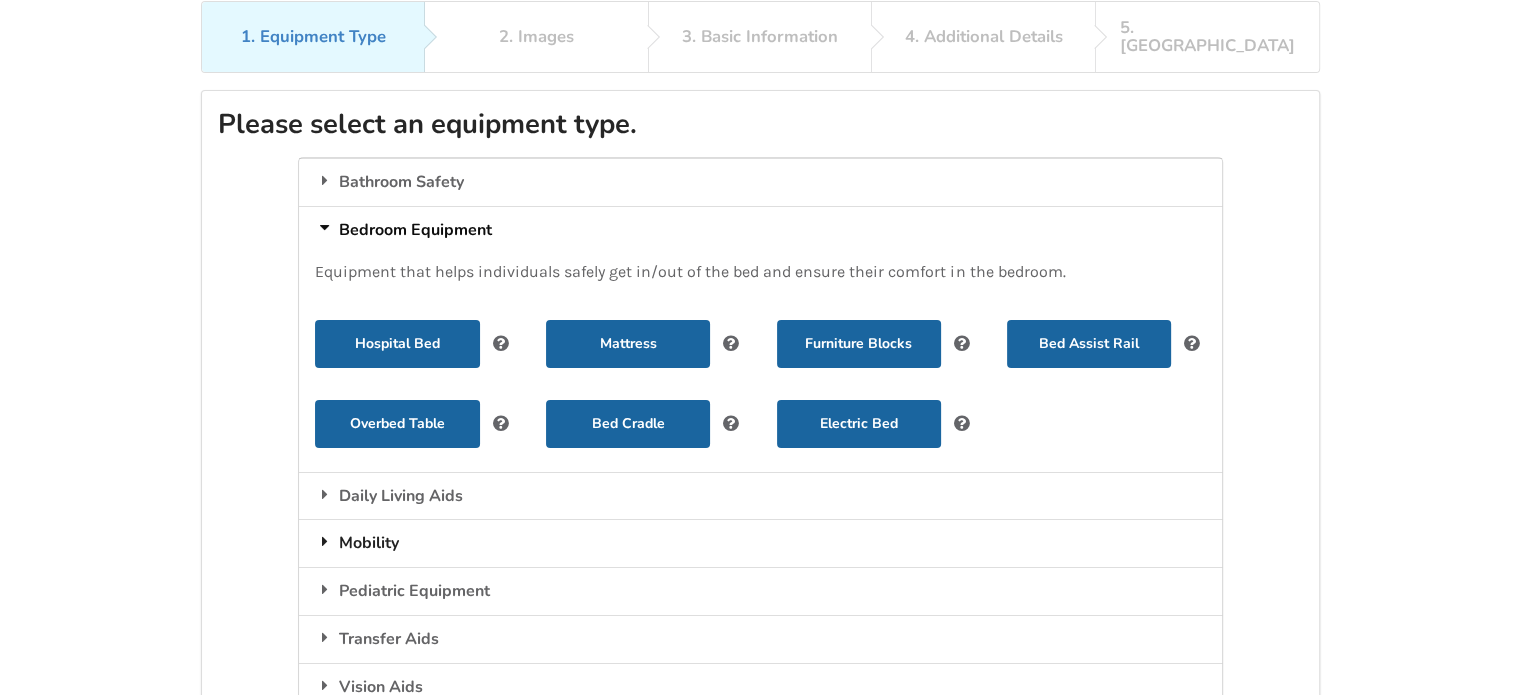 click at bounding box center [325, 541] 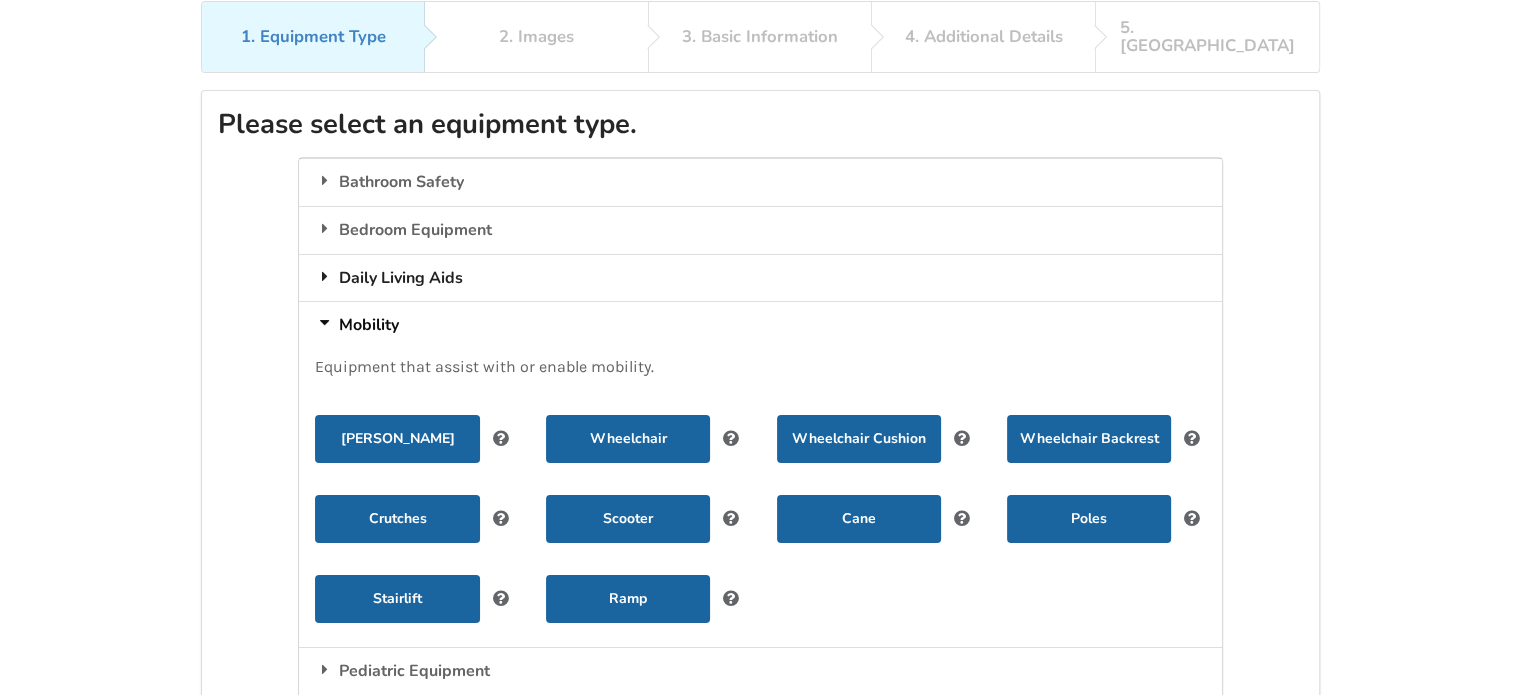 click at bounding box center [325, 276] 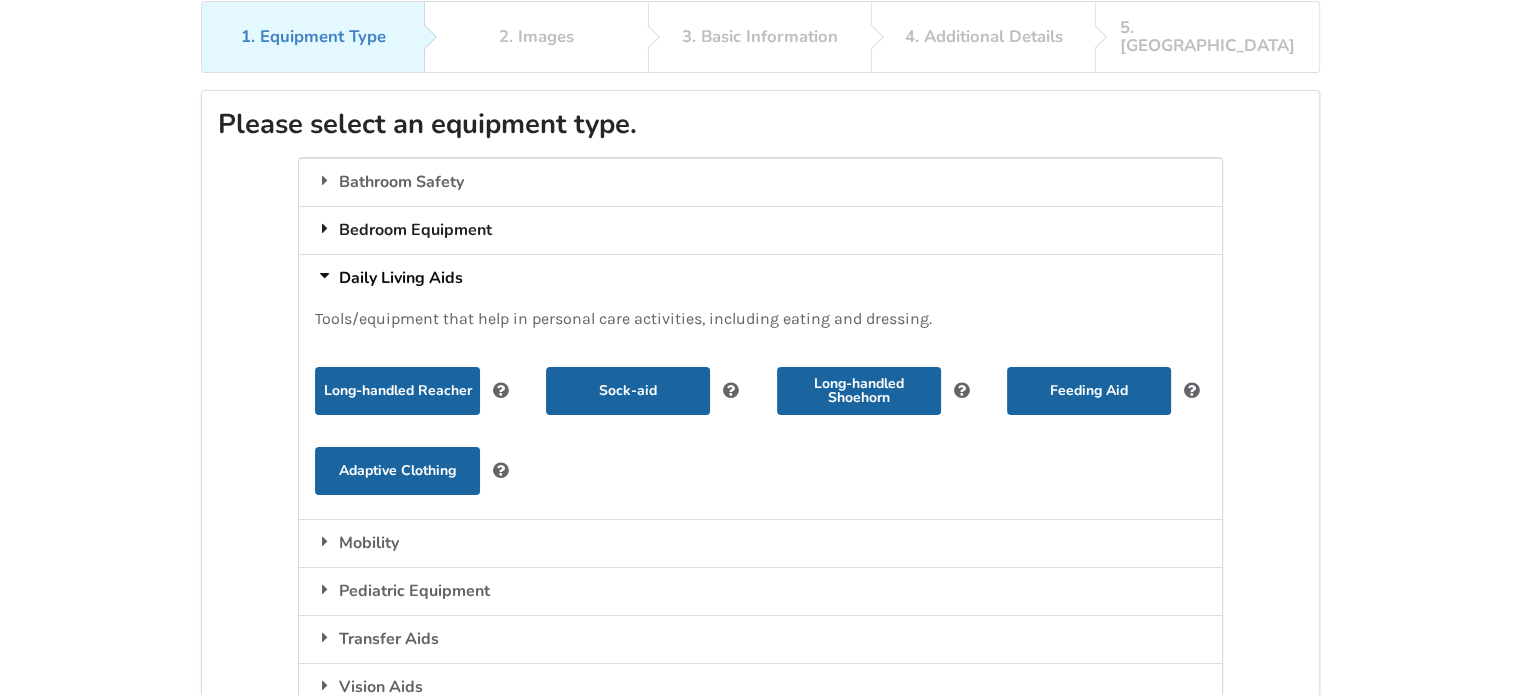 click on "Bedroom Equipment" at bounding box center [760, 230] 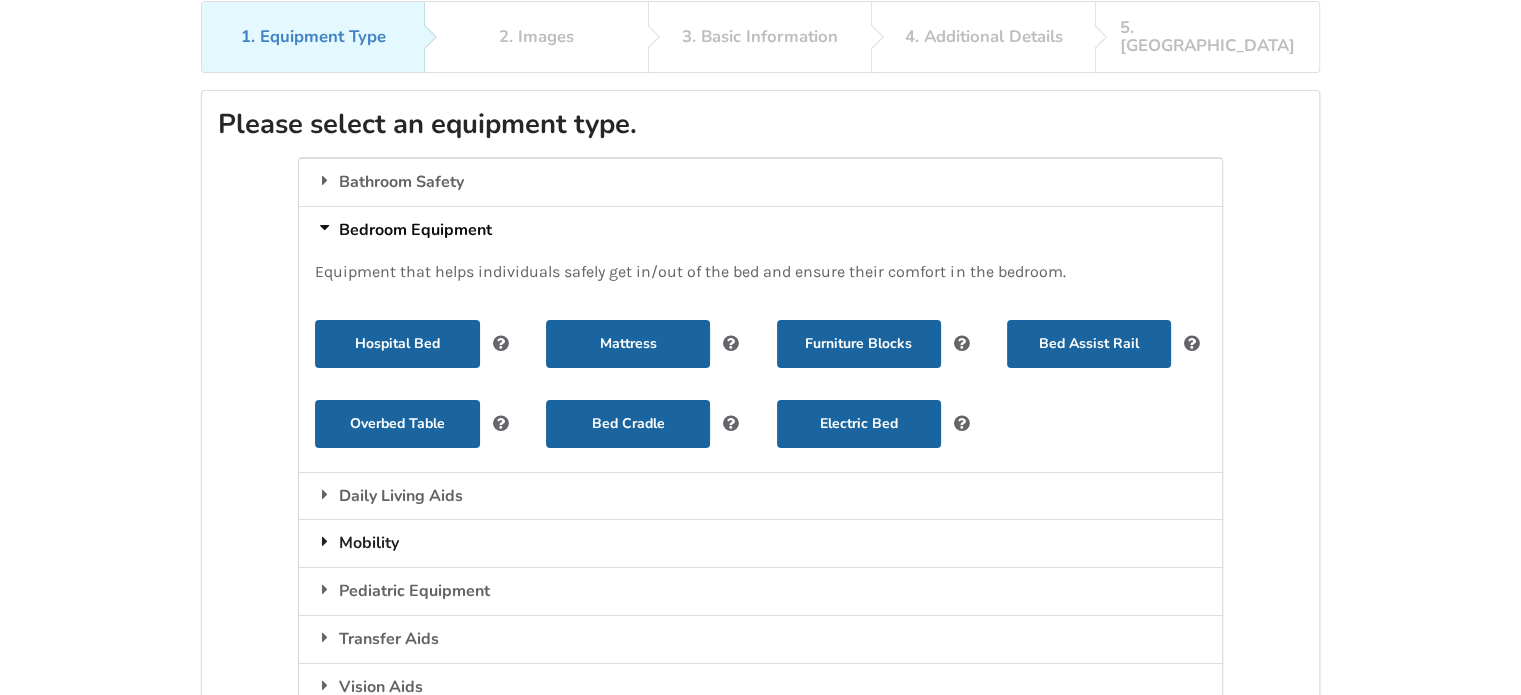 click at bounding box center (325, 541) 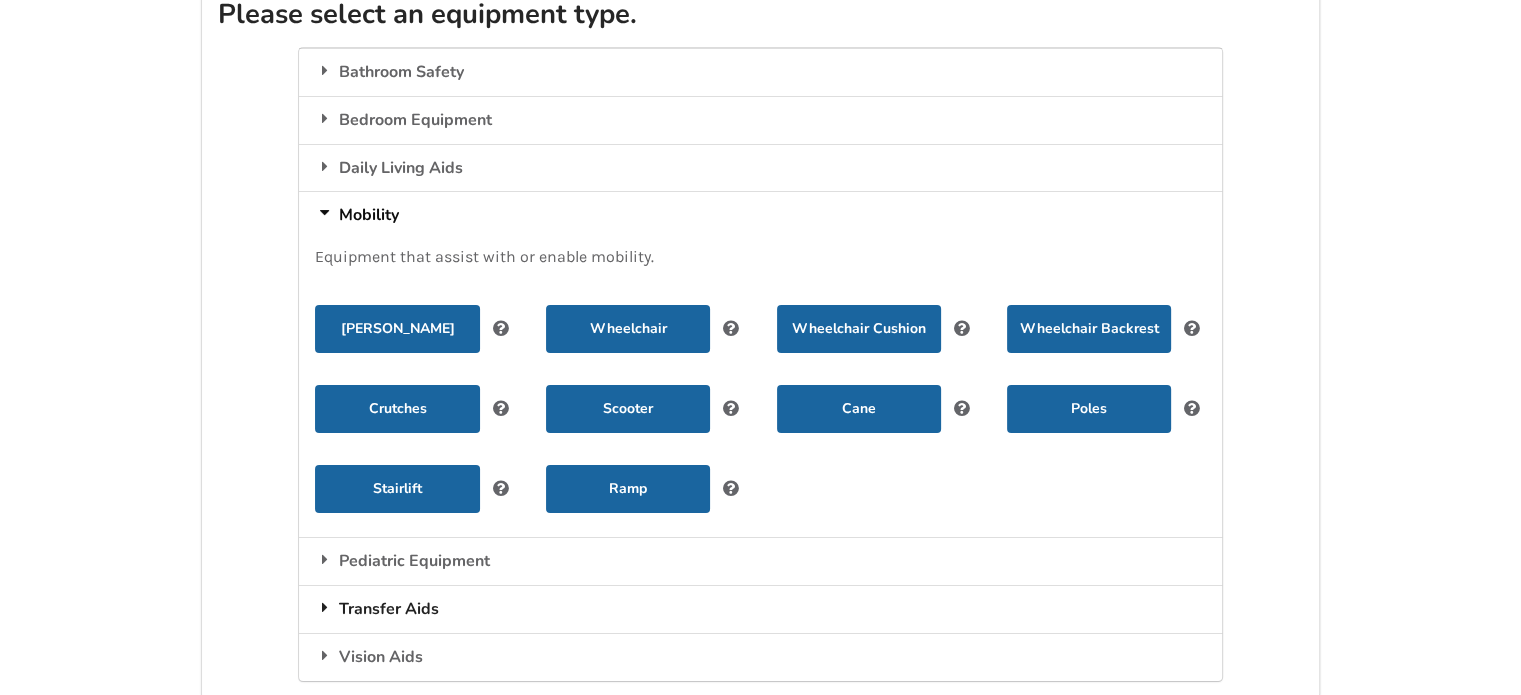 scroll, scrollTop: 164, scrollLeft: 0, axis: vertical 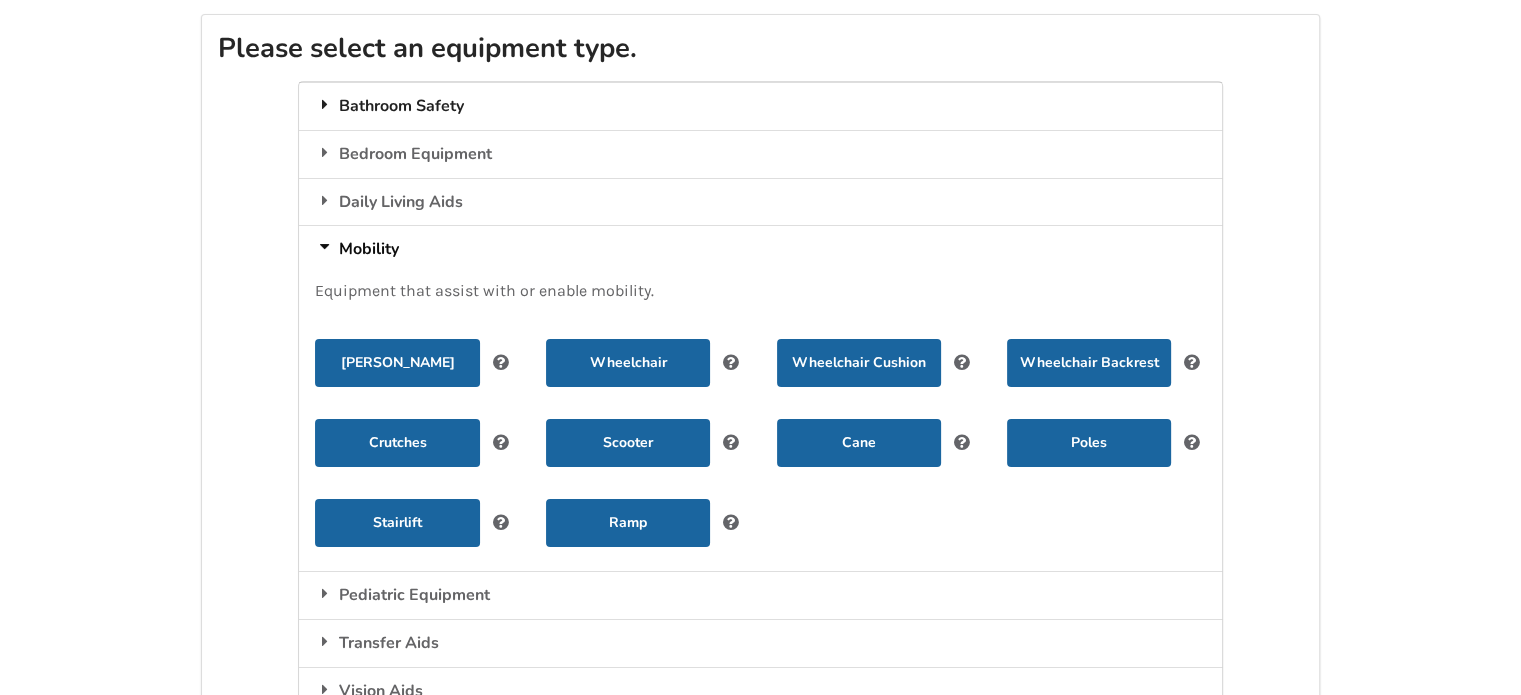 click at bounding box center [325, 104] 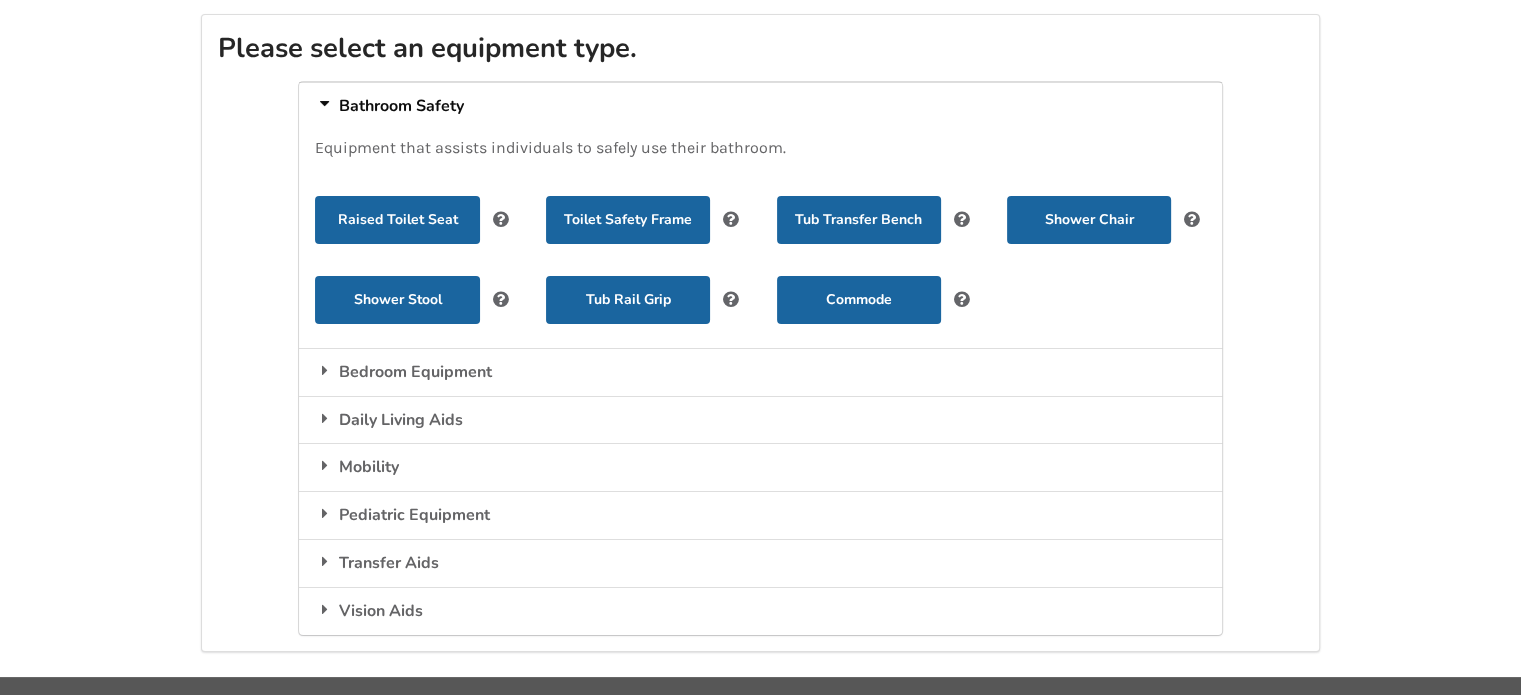click at bounding box center (325, 104) 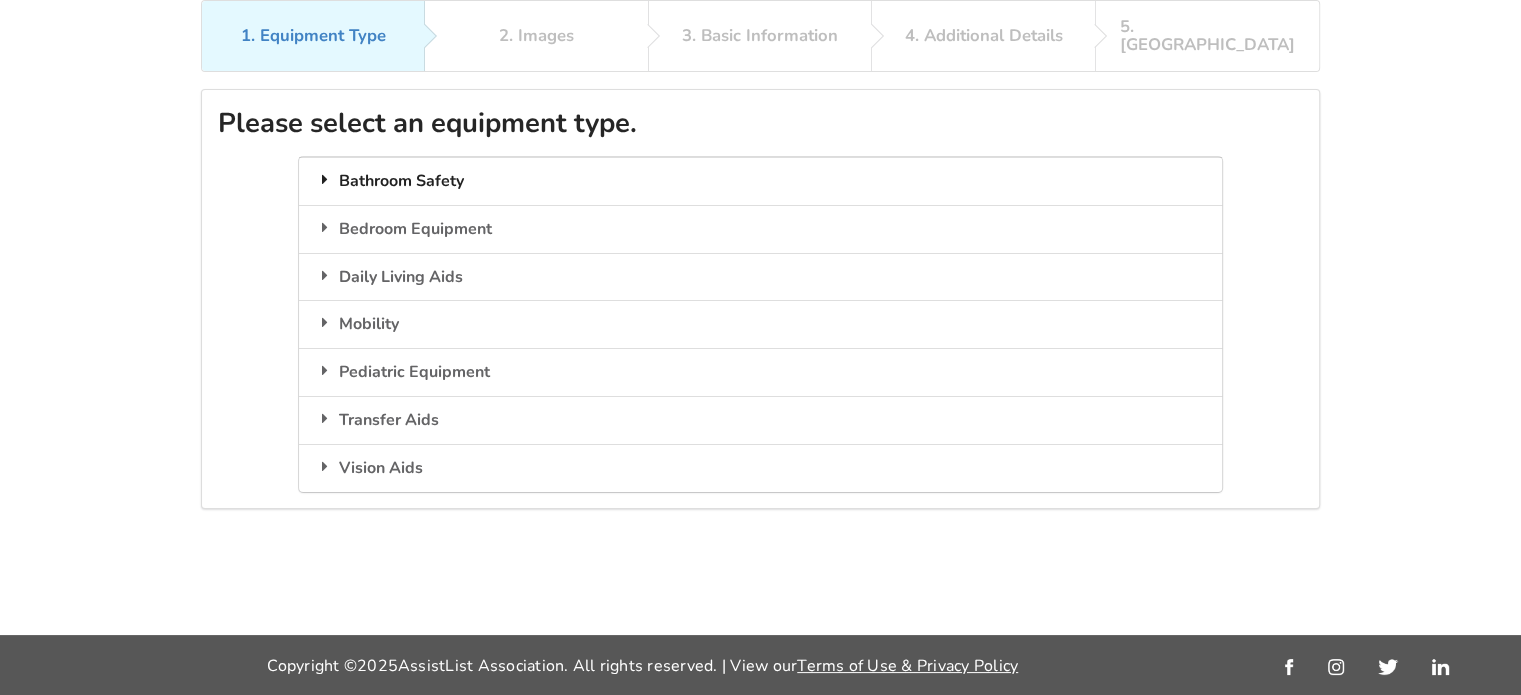 scroll, scrollTop: 88, scrollLeft: 0, axis: vertical 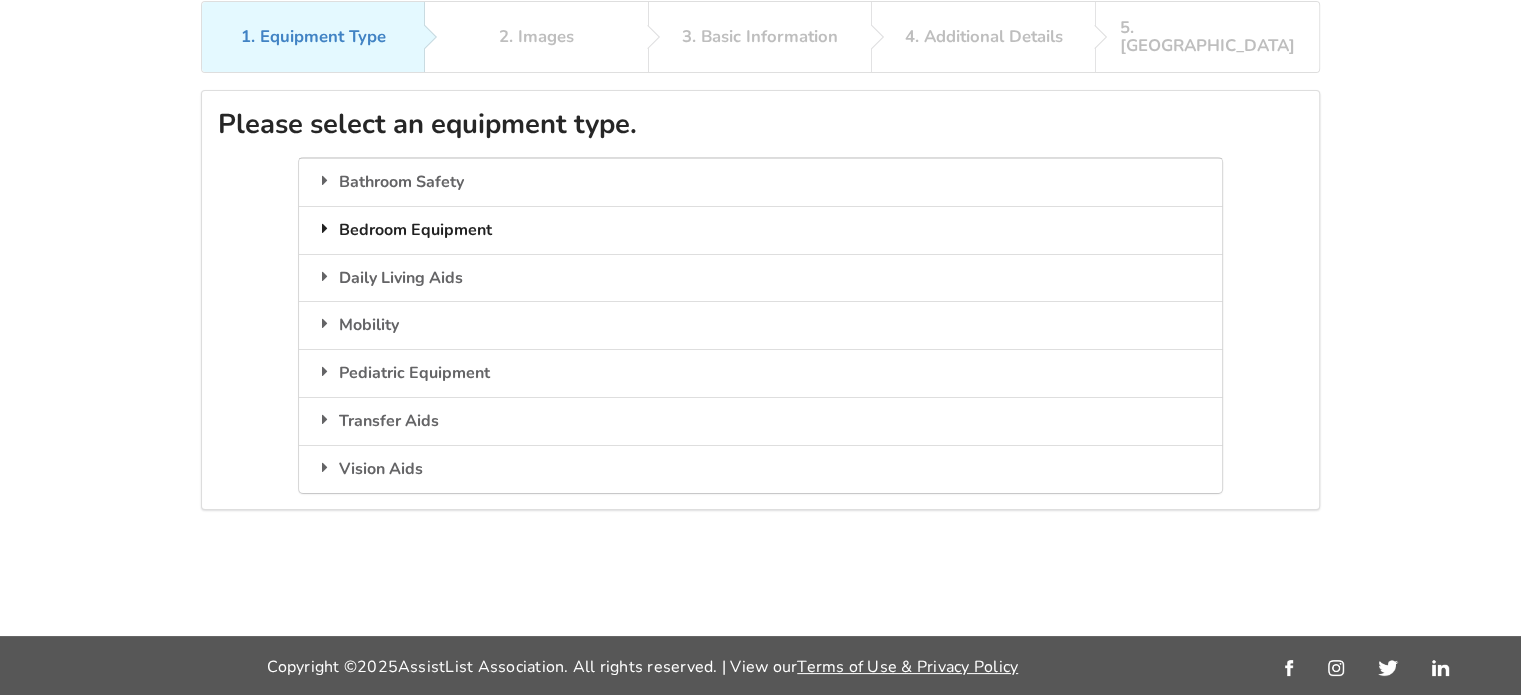 click at bounding box center [325, 228] 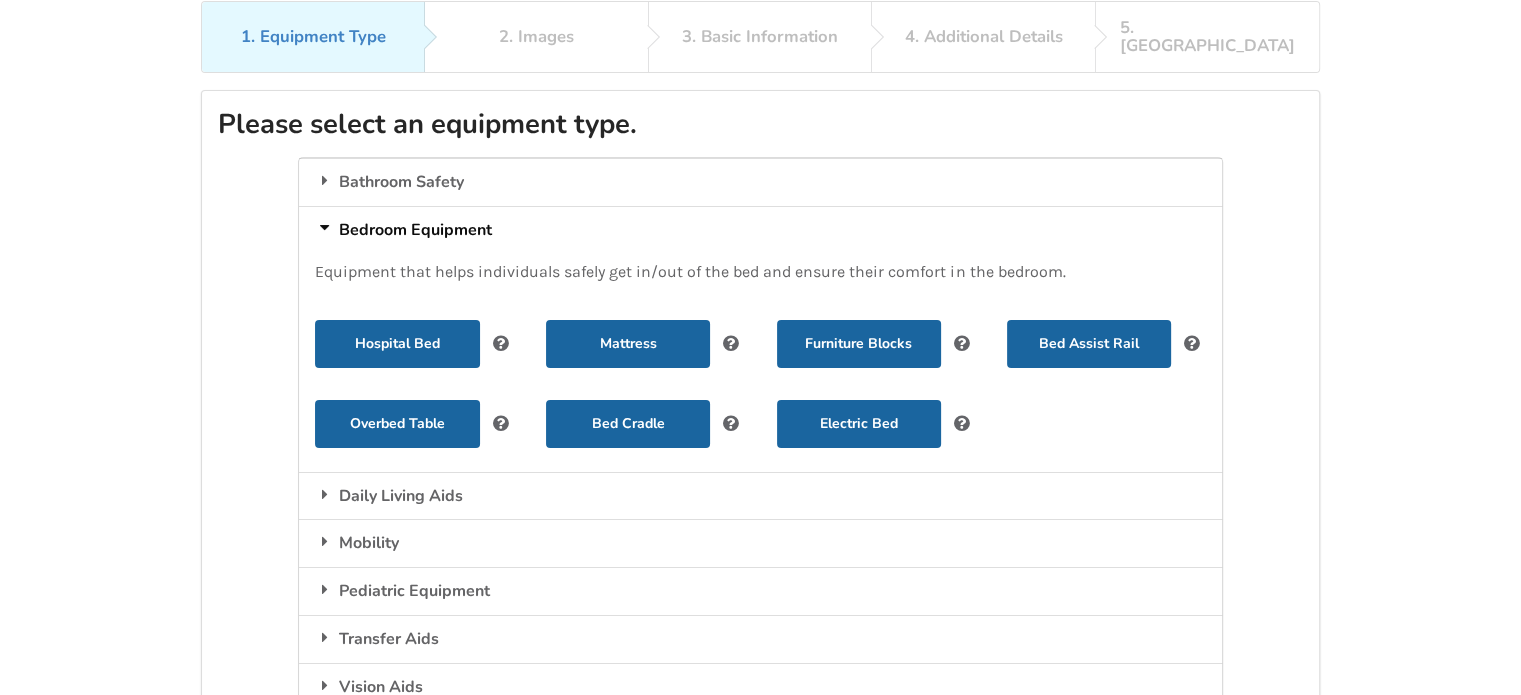 scroll, scrollTop: 164, scrollLeft: 0, axis: vertical 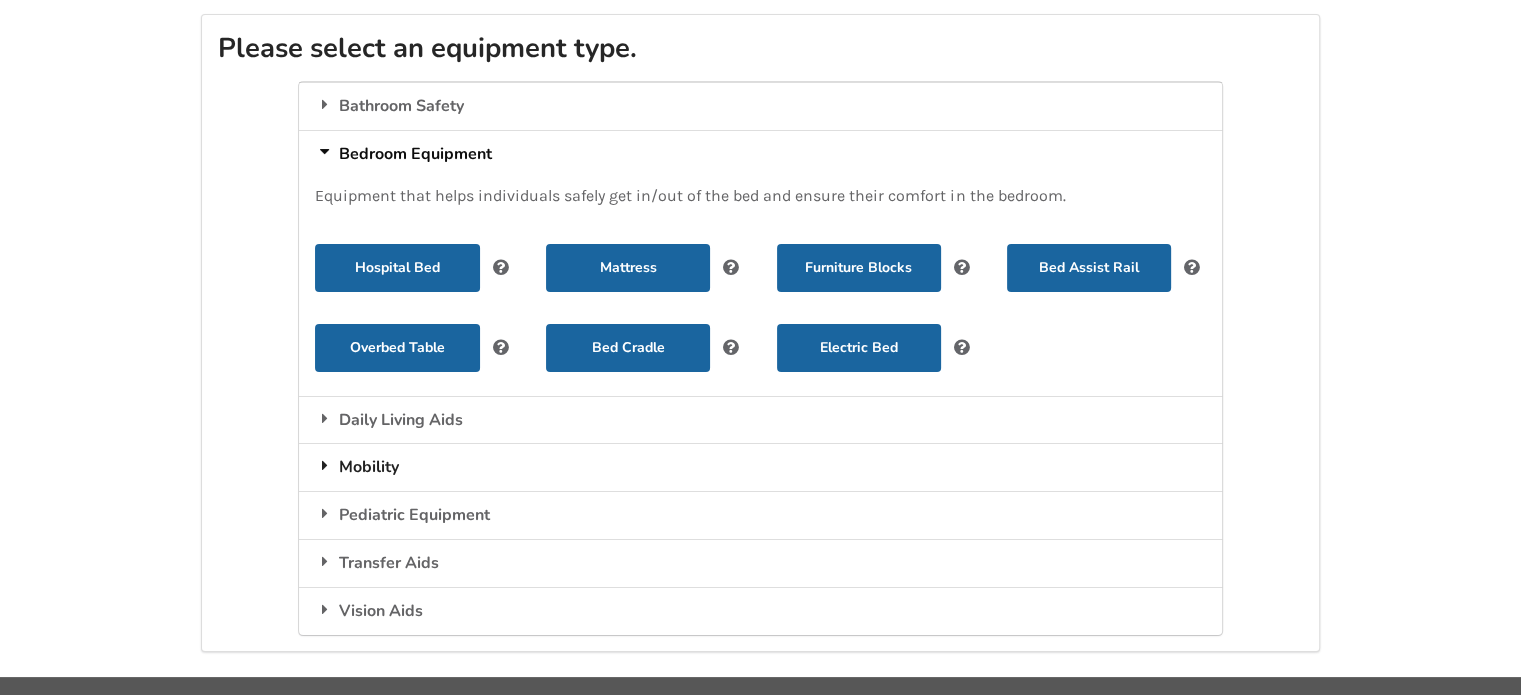 click at bounding box center (325, 465) 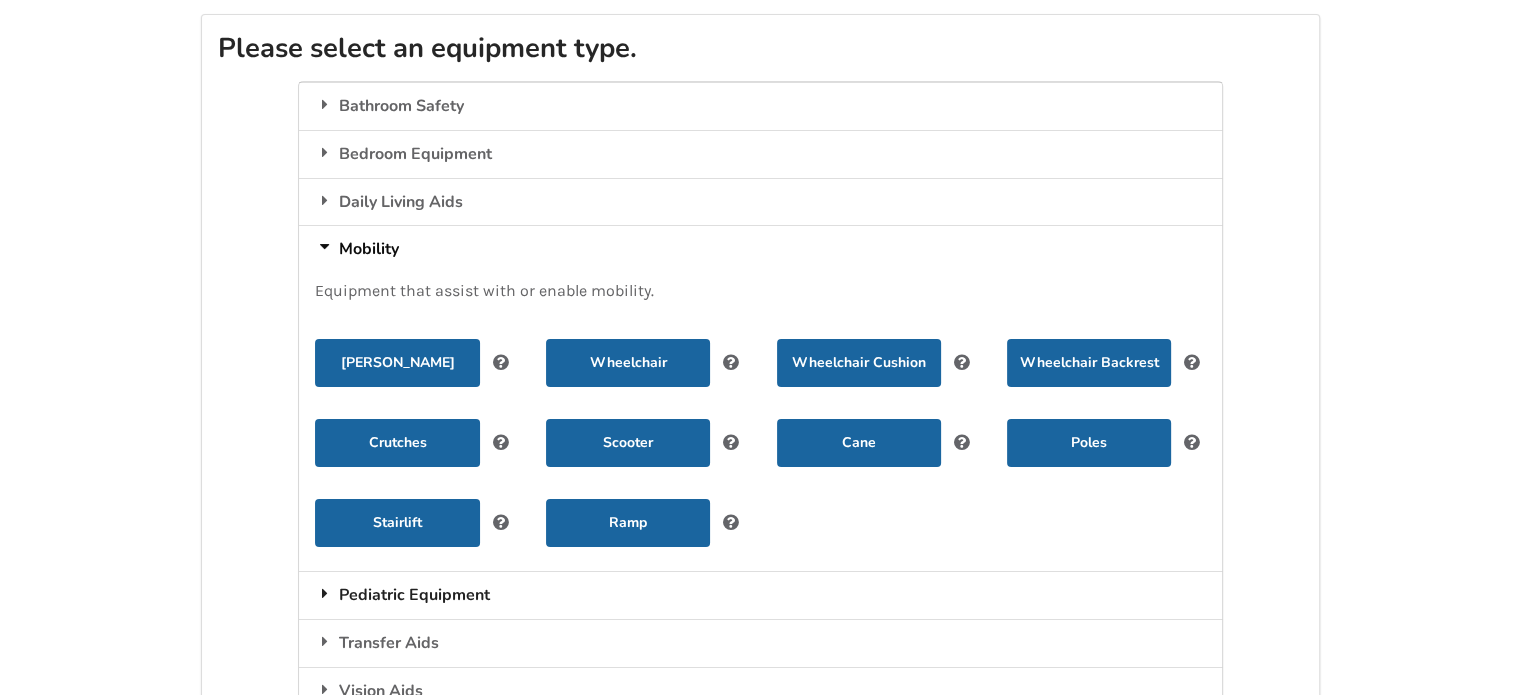 click at bounding box center (325, 593) 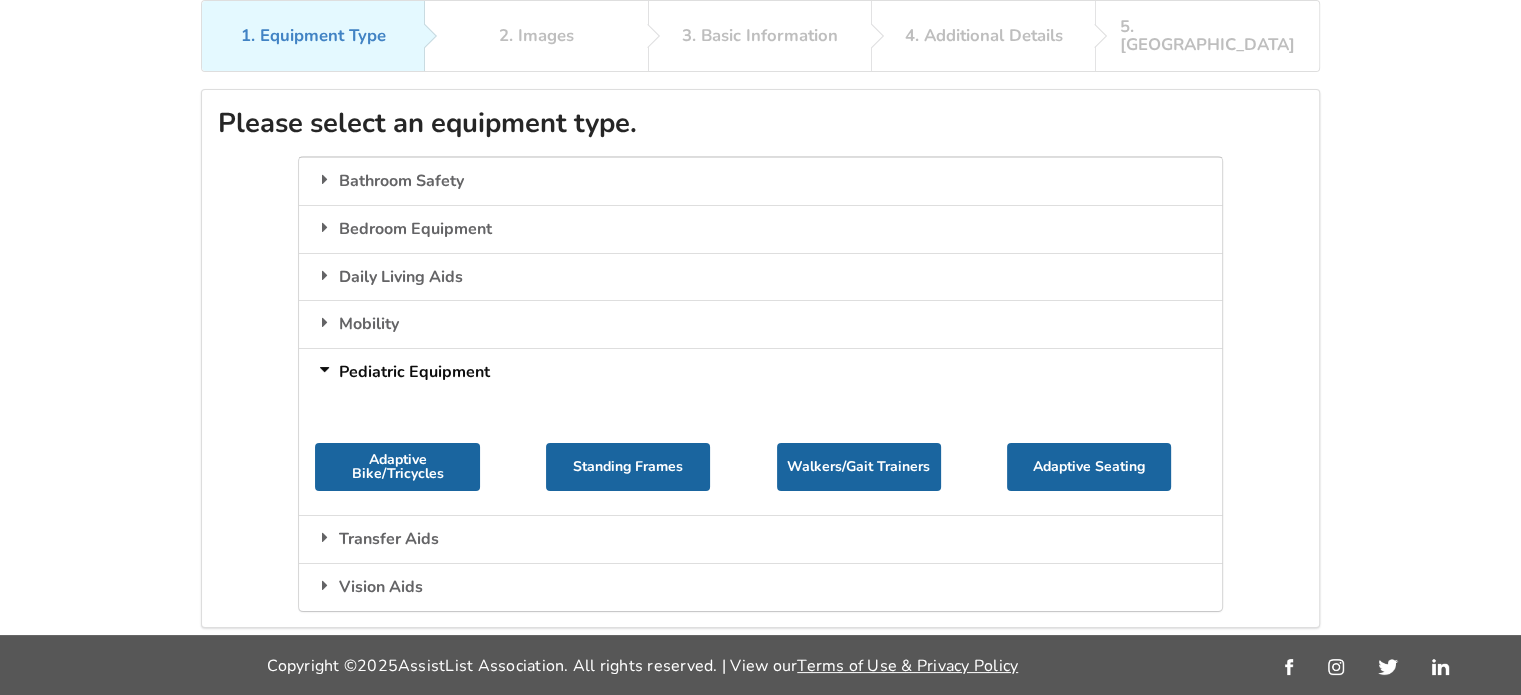 scroll, scrollTop: 88, scrollLeft: 0, axis: vertical 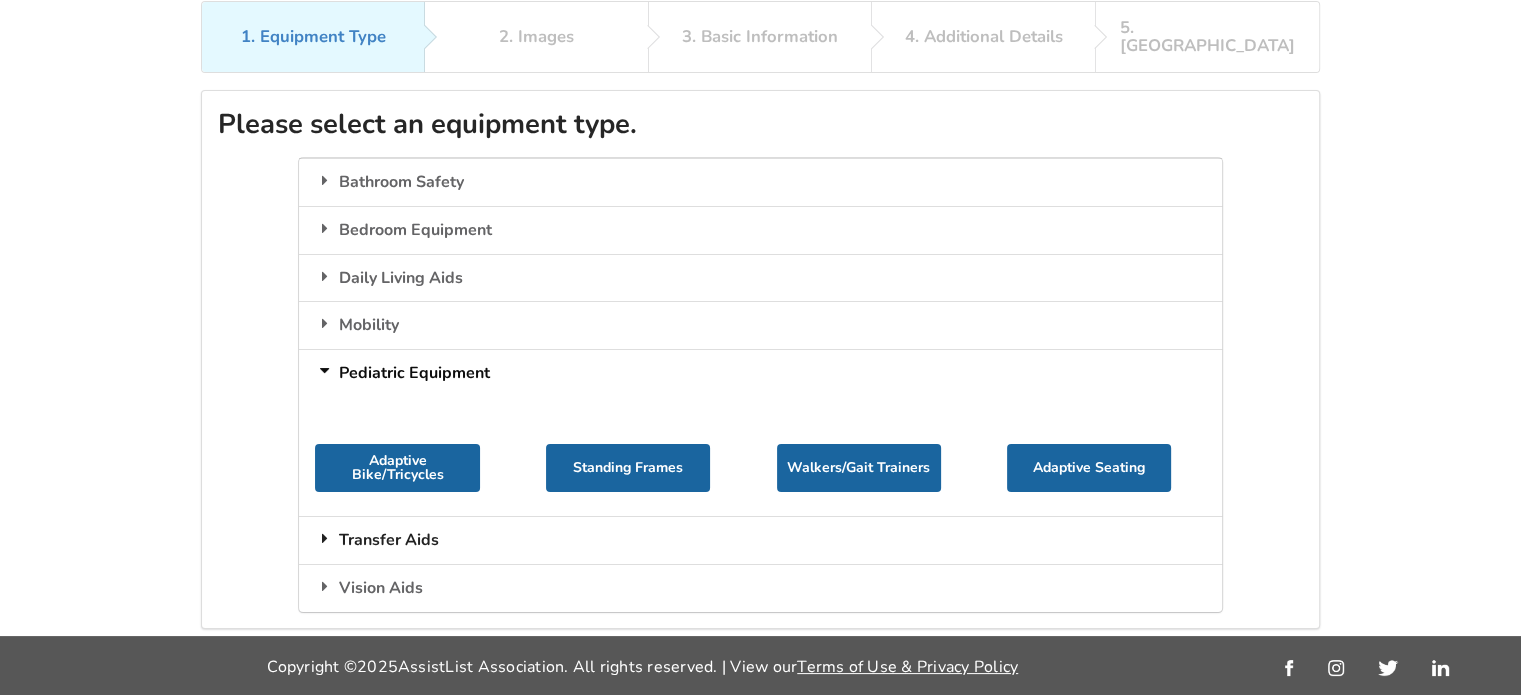 click at bounding box center [325, 538] 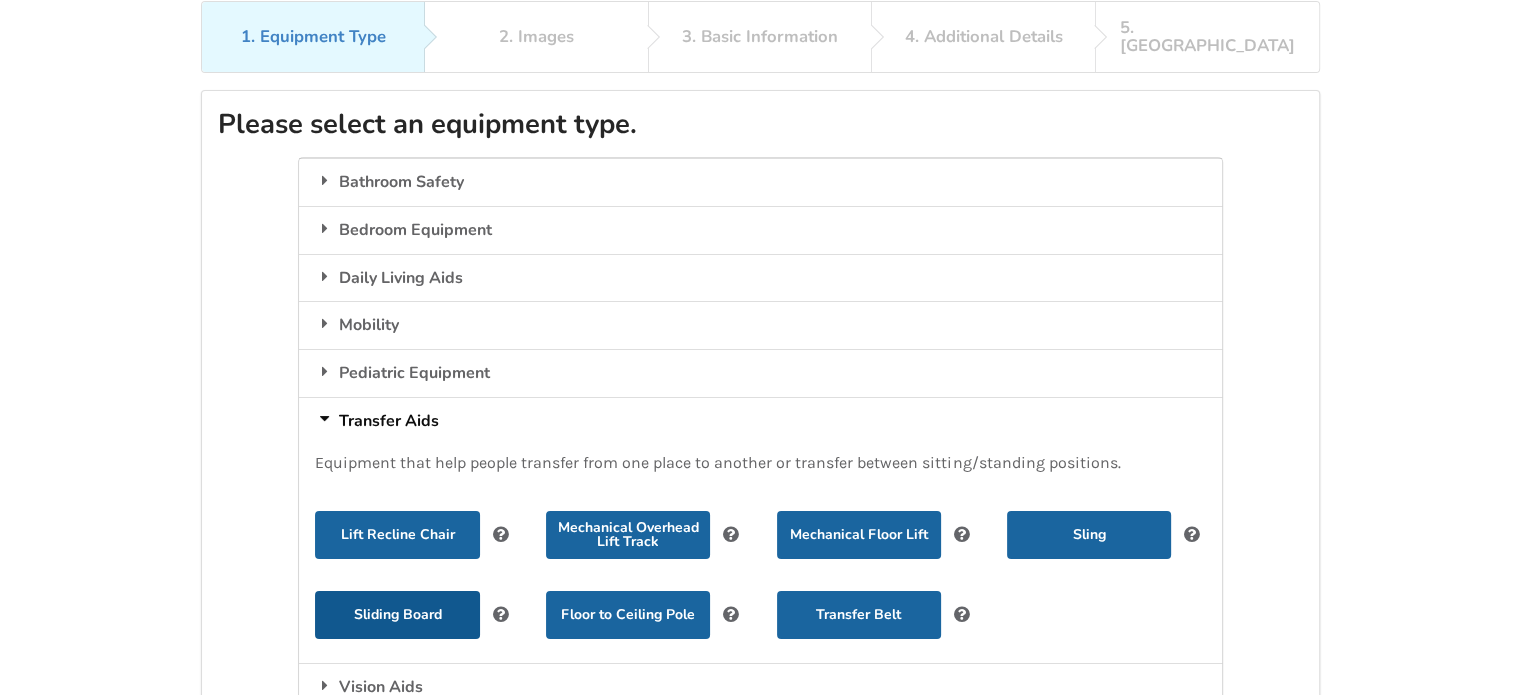 scroll, scrollTop: 164, scrollLeft: 0, axis: vertical 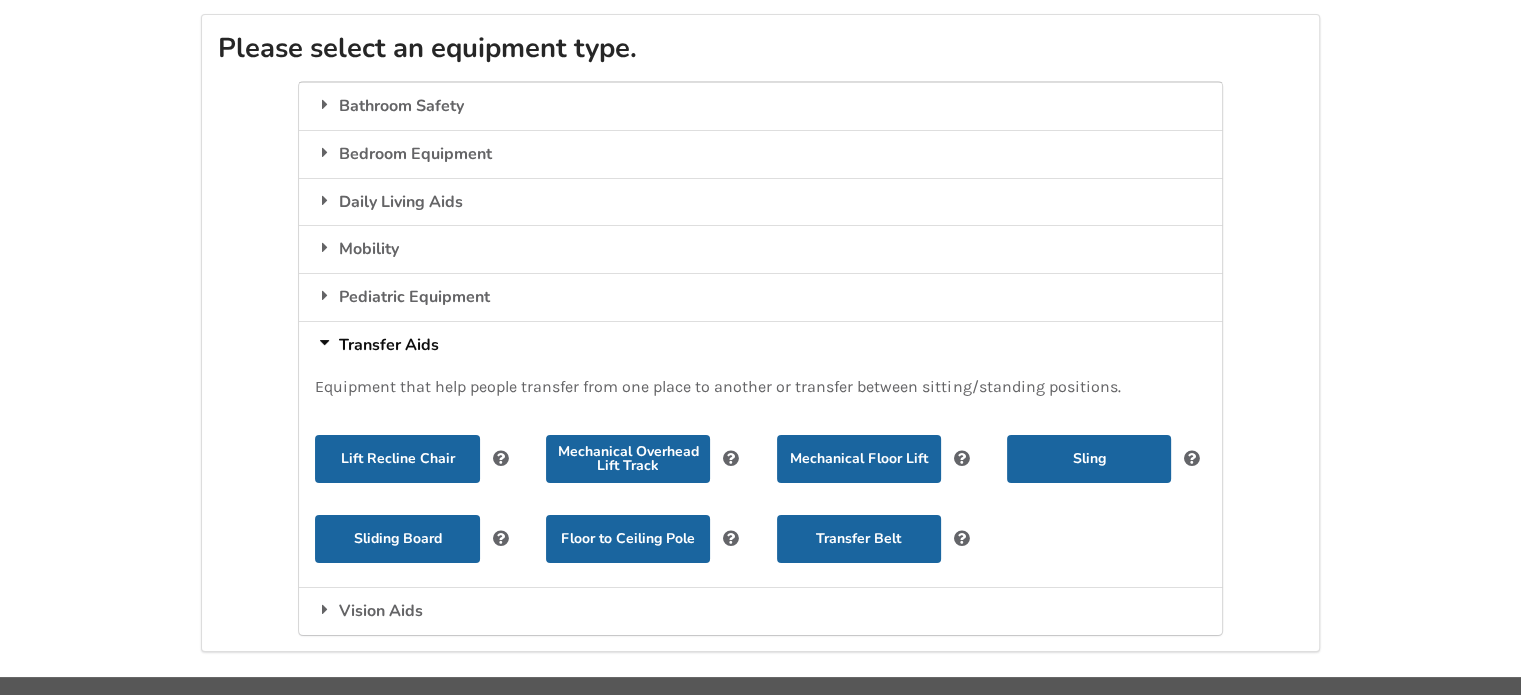 click at bounding box center [961, 455] 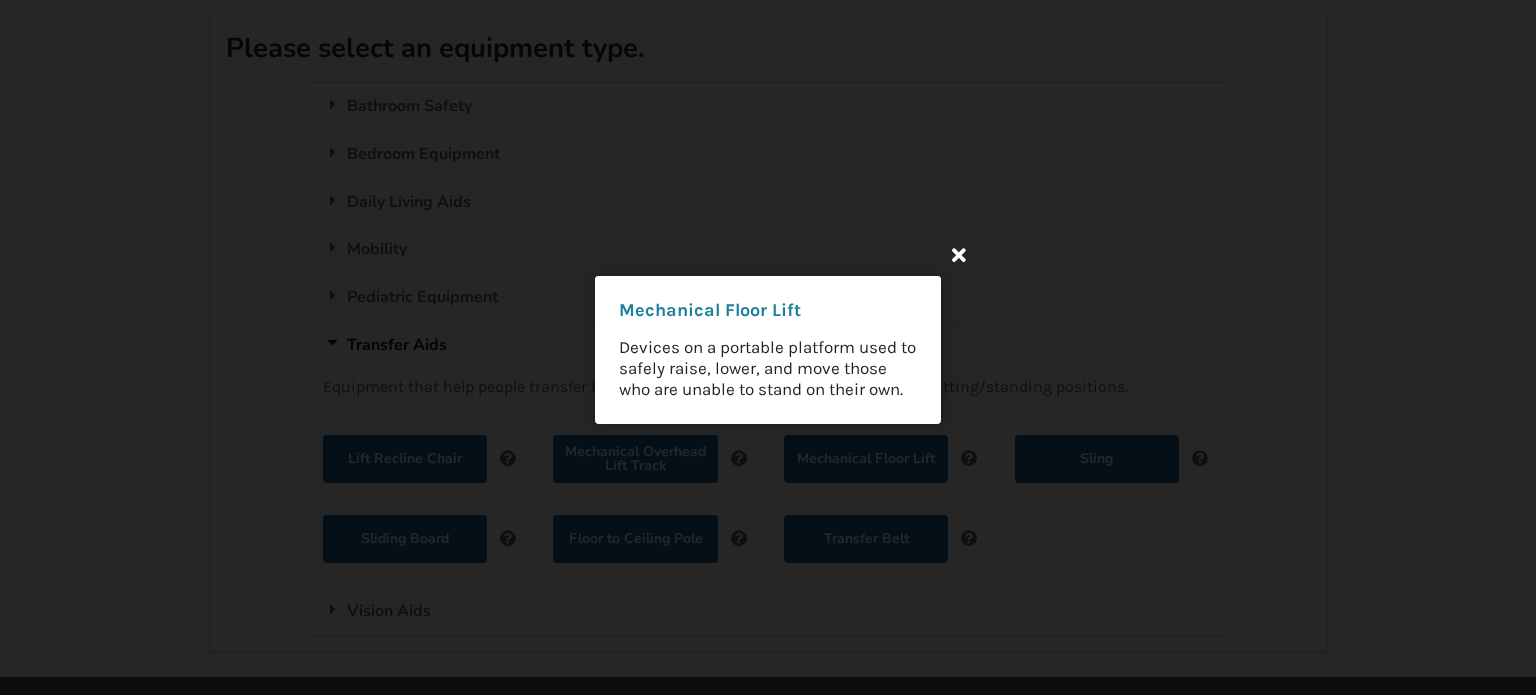 click at bounding box center (959, 254) 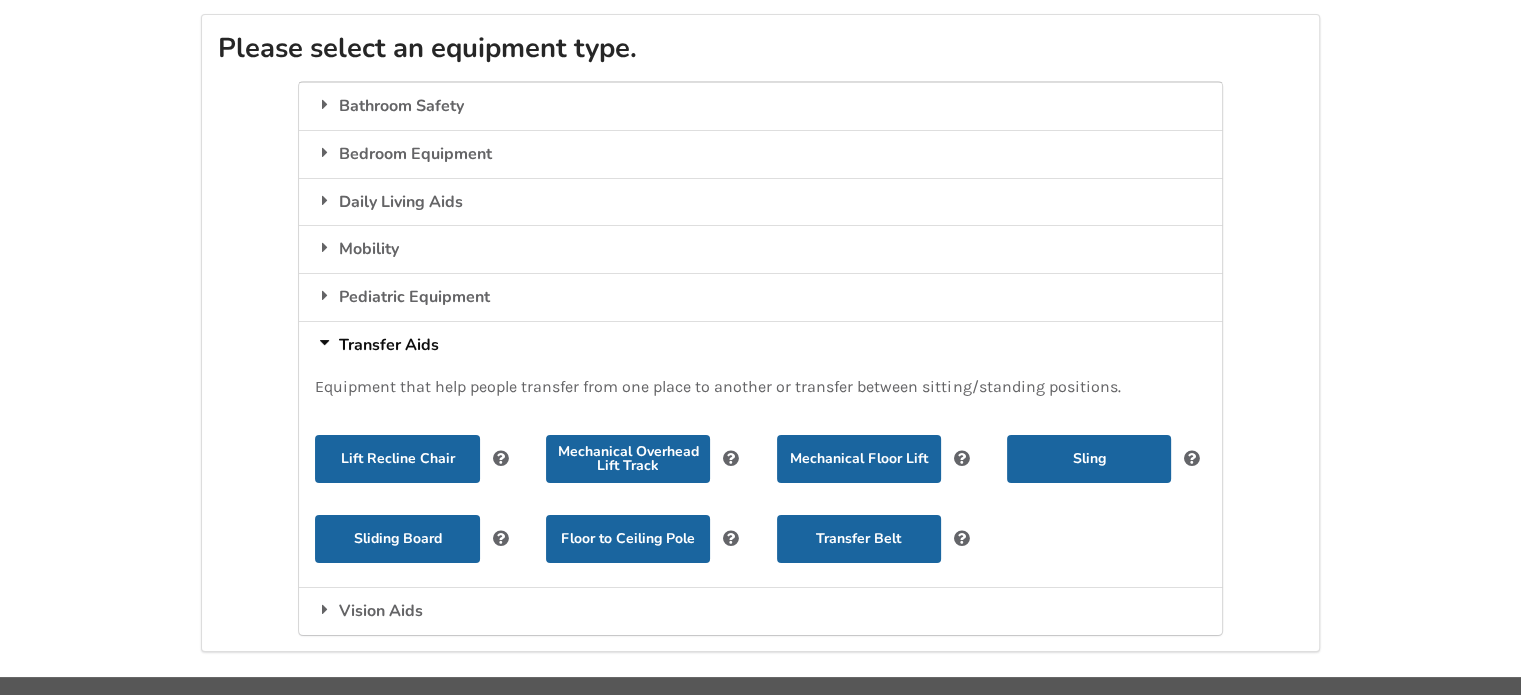 click at bounding box center (731, 455) 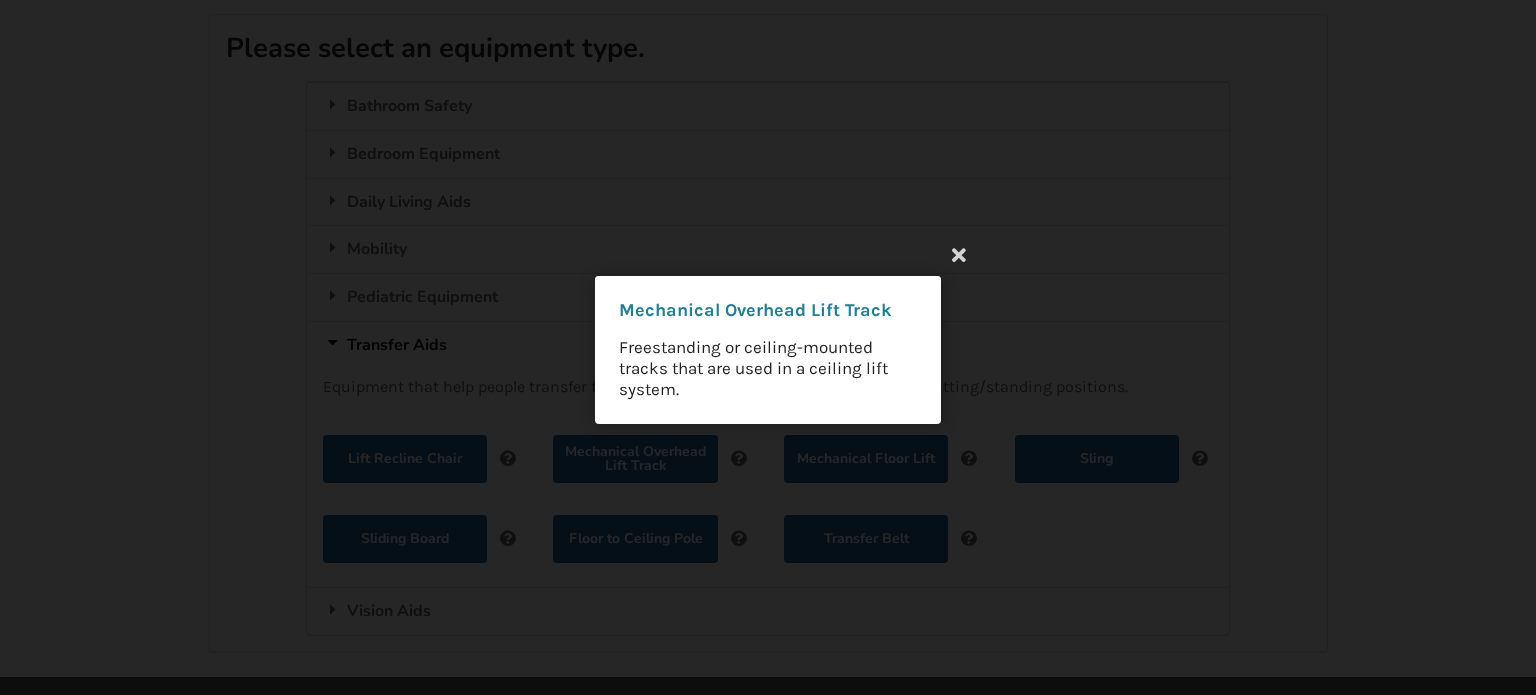 click on "Mechanical Overhead Lift Track Freestanding or ceiling-mounted tracks that are used in a ceiling lift system." at bounding box center [768, 347] 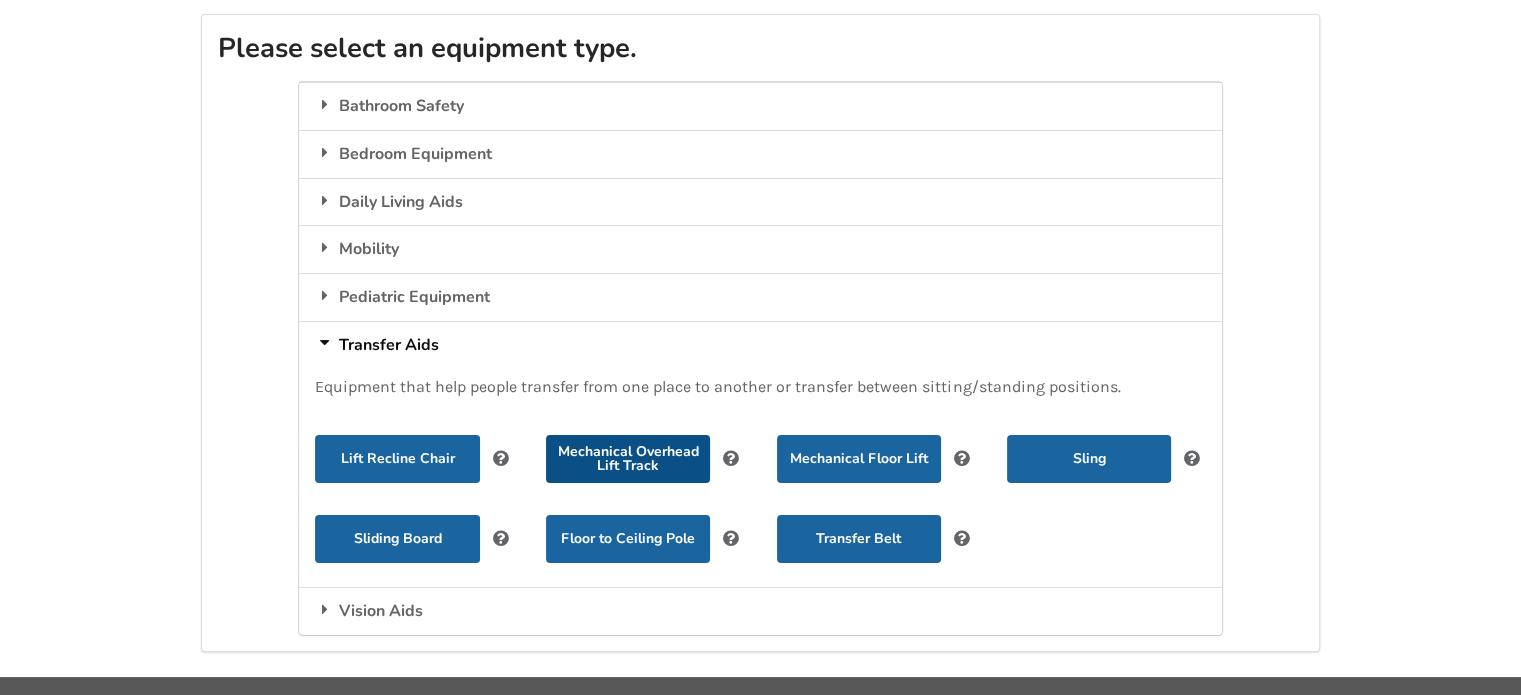 click on "Mechanical Overhead Lift Track" at bounding box center (628, 459) 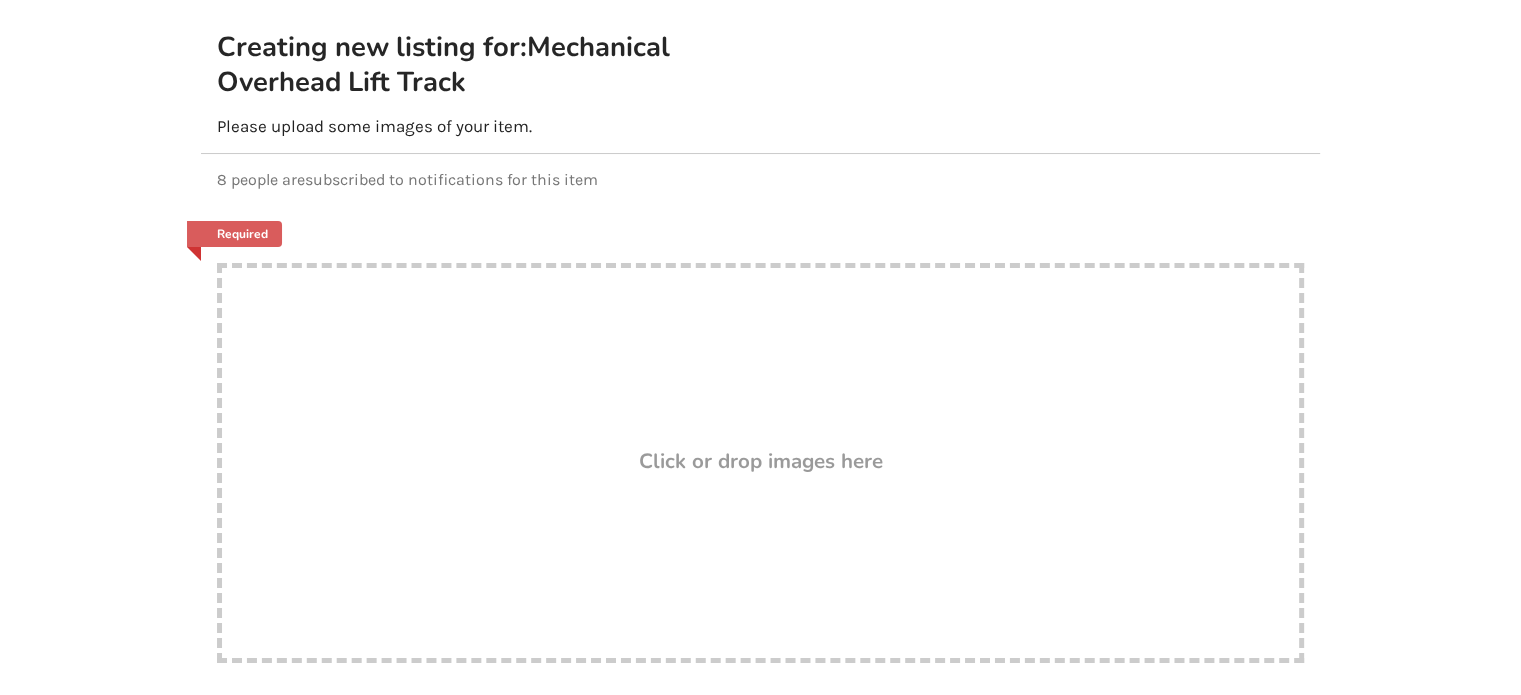 click on "Drop here! Click or drop images here" at bounding box center [760, 463] 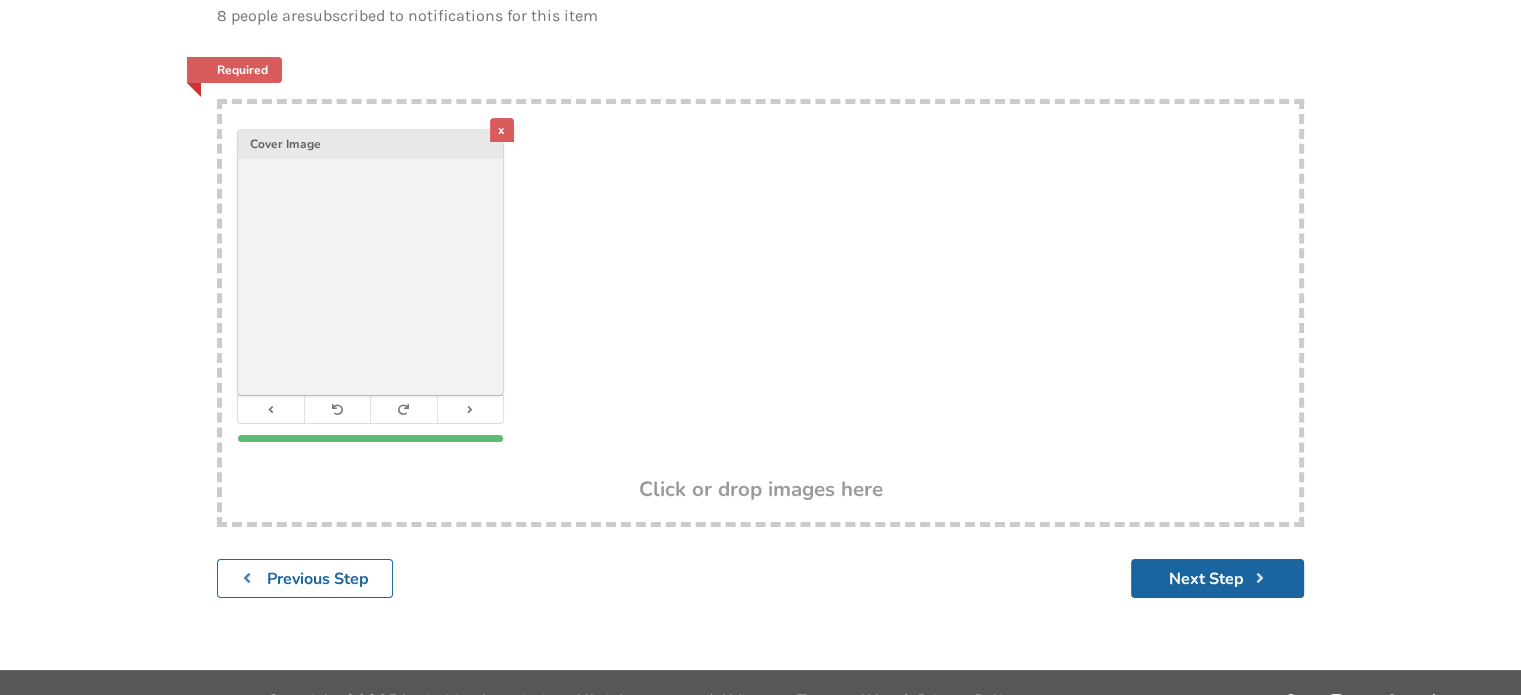 scroll, scrollTop: 343, scrollLeft: 0, axis: vertical 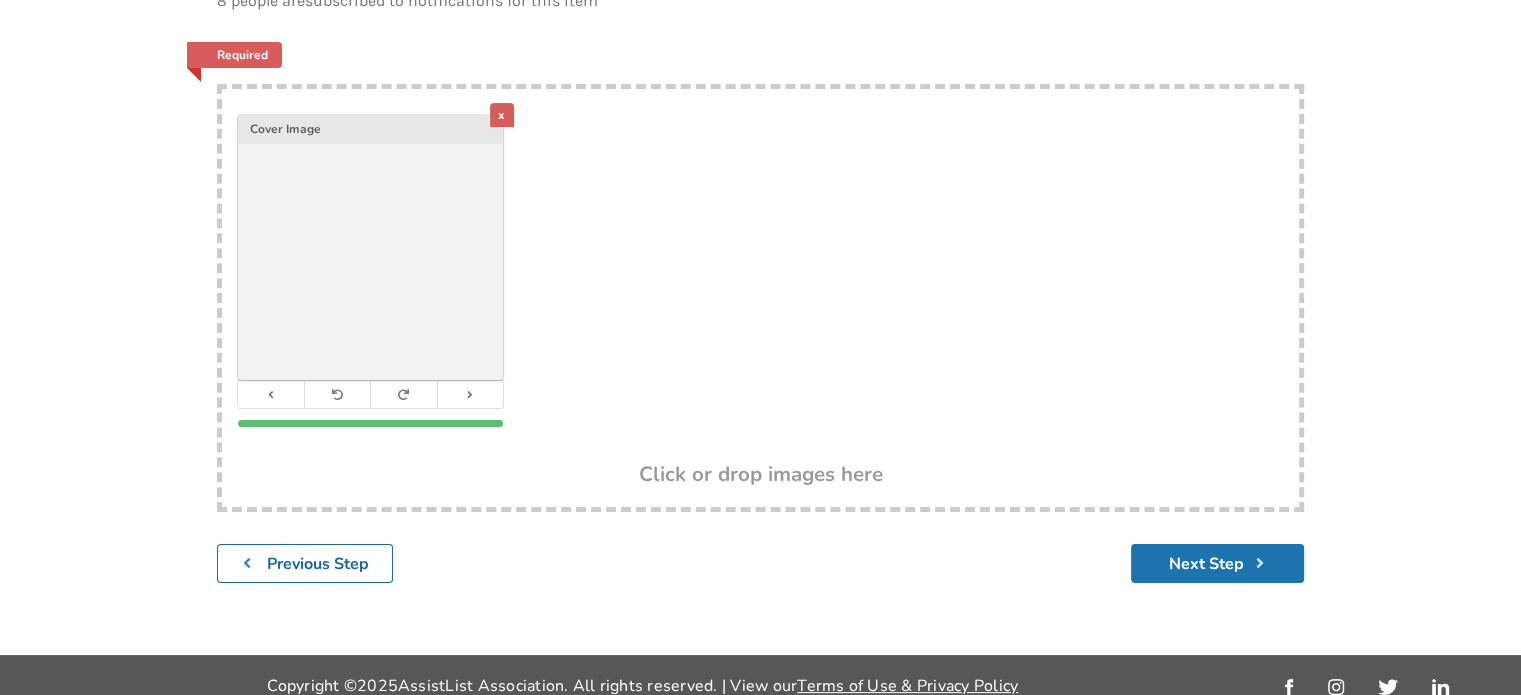 click on "Next Step" at bounding box center [1217, 563] 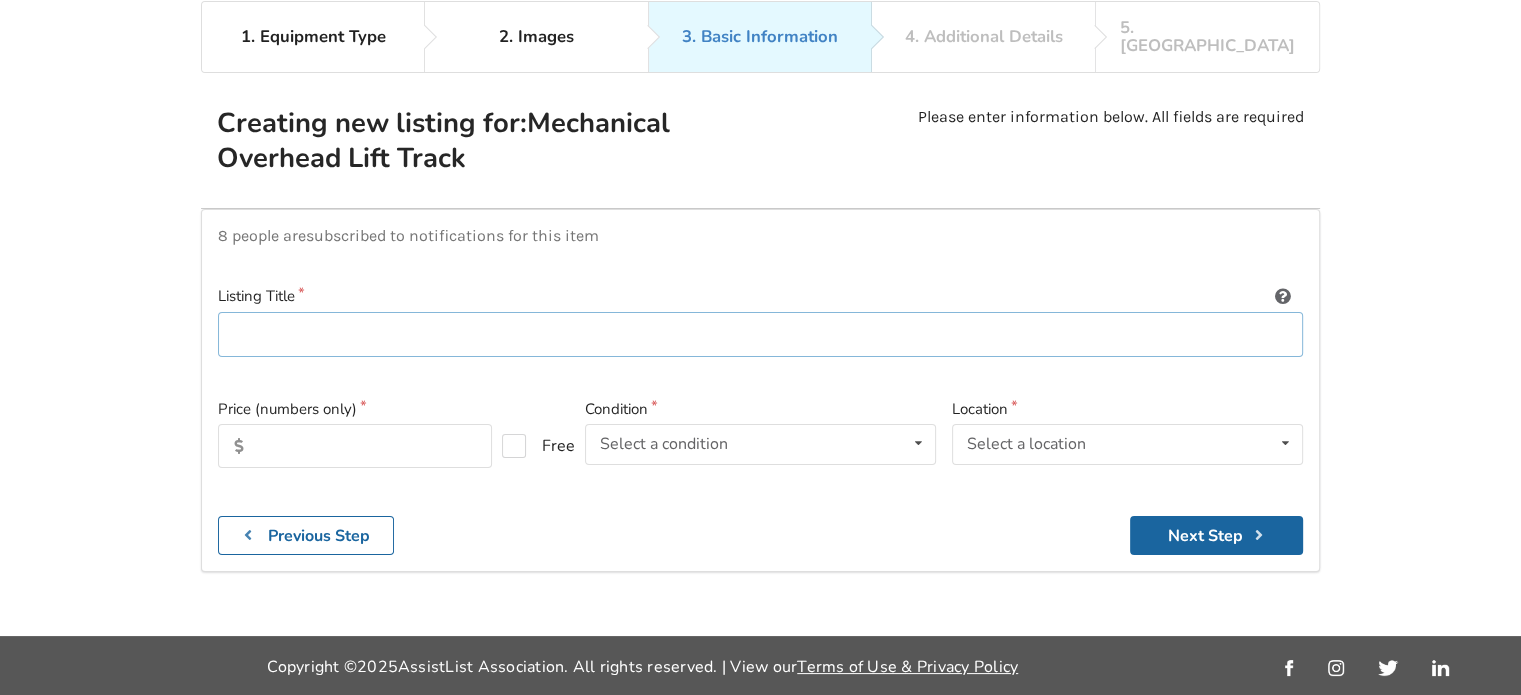 click at bounding box center [760, 334] 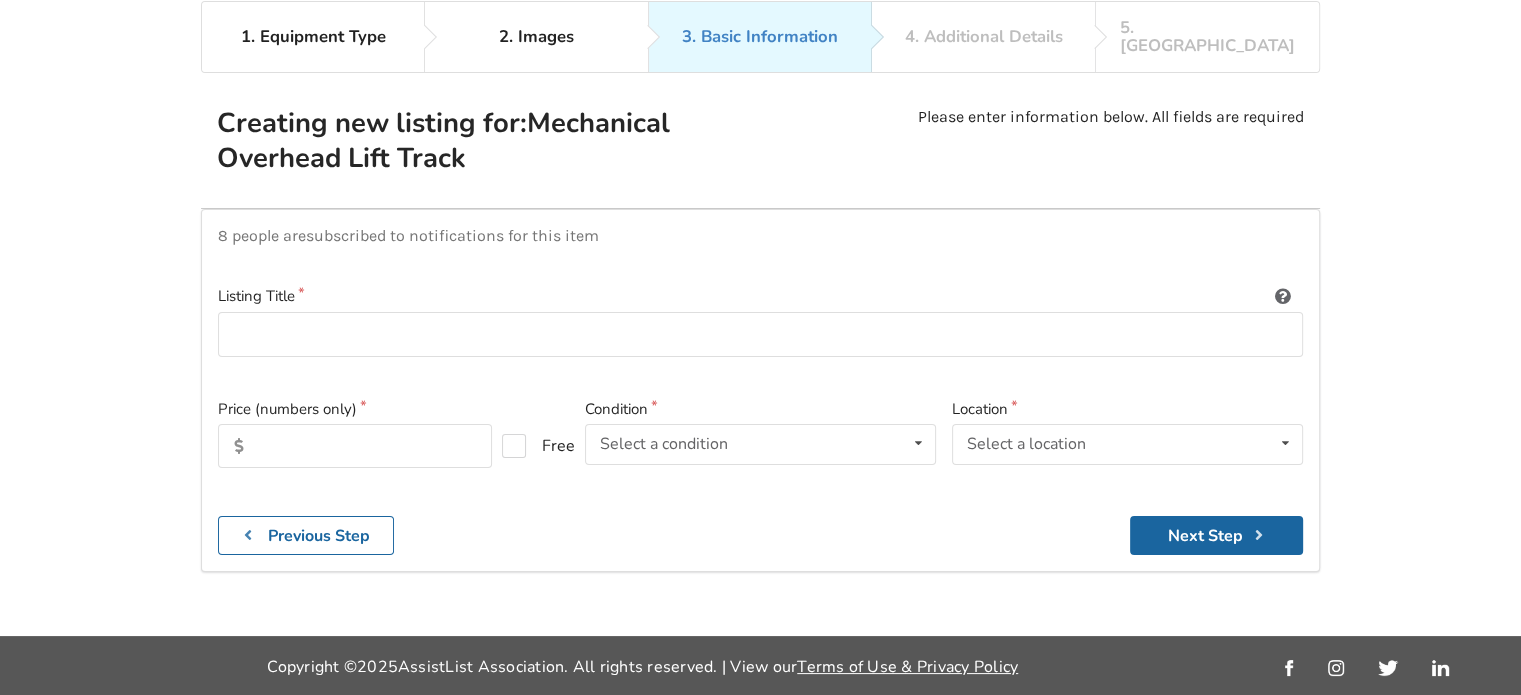 click on "Creating new listing for:  Mechanical Overhead Lift Track" at bounding box center (487, 141) 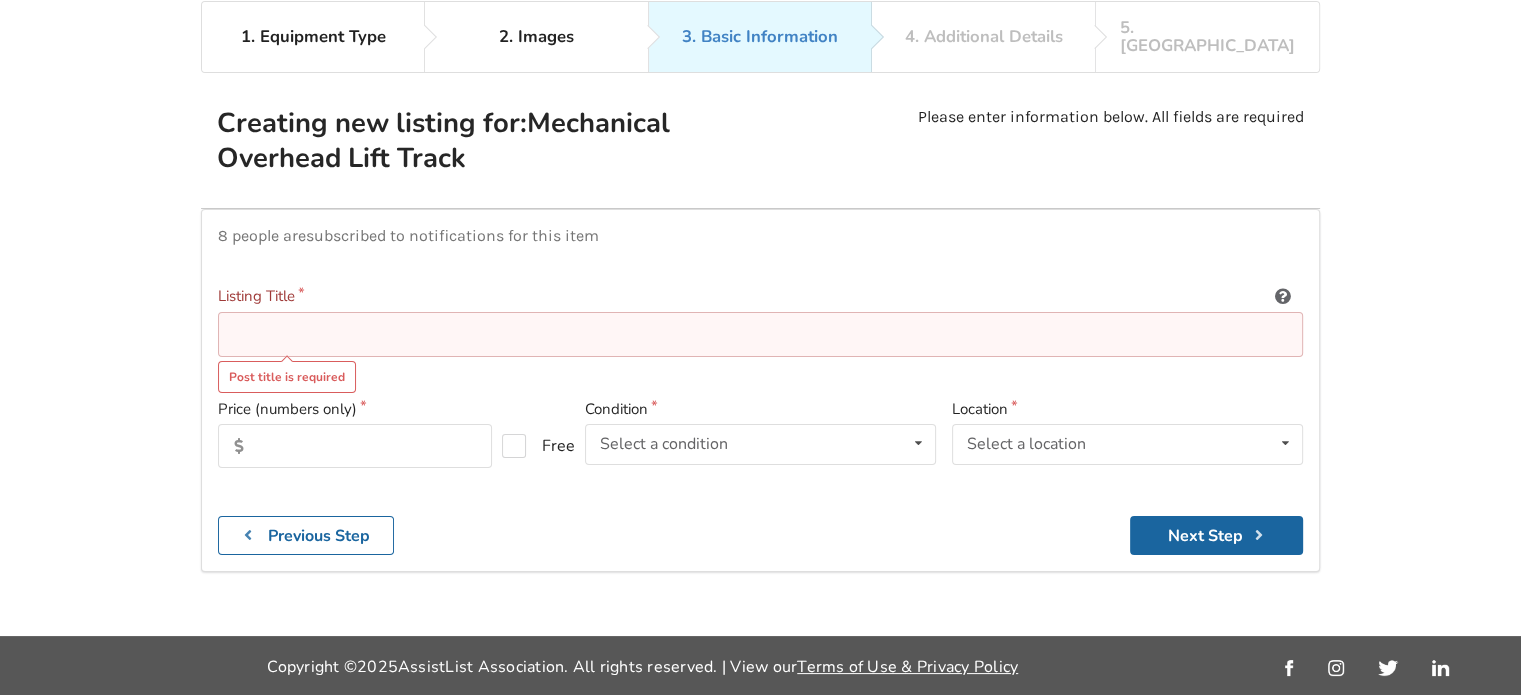 click on "Creating new listing for:  Mechanical Overhead Lift Track" at bounding box center (487, 141) 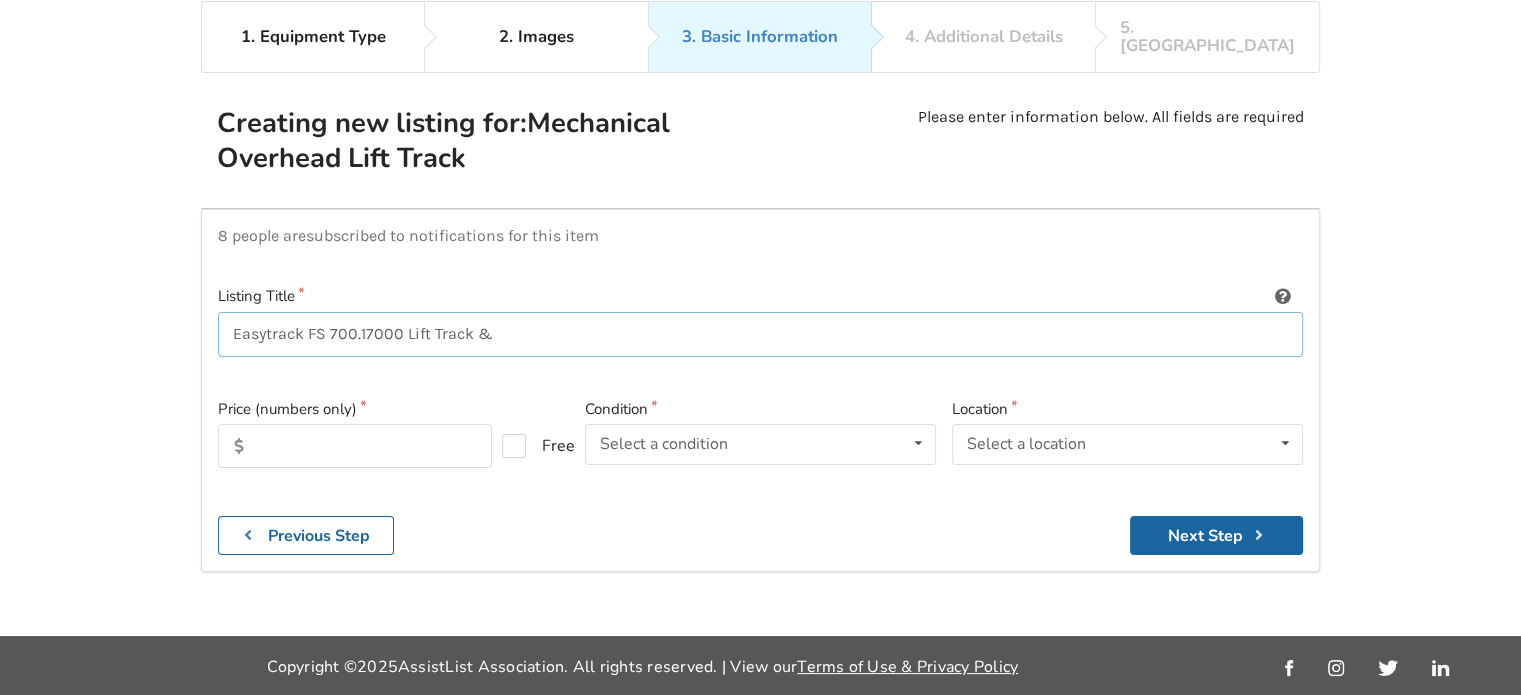 paste on "Hoist Voyager Portable 9800009" 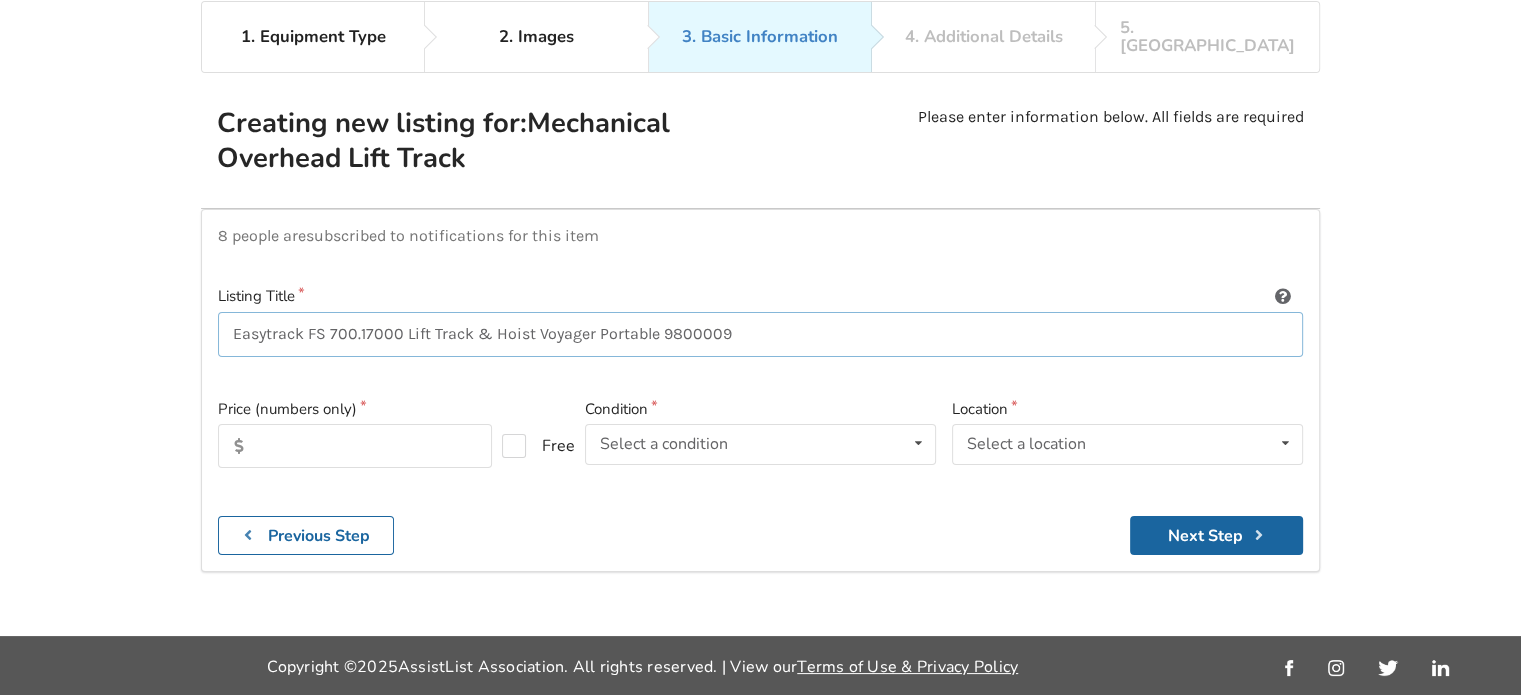 type on "Easytrack FS 700.17000 Lift Track & Hoist Voyager Portable 9800009" 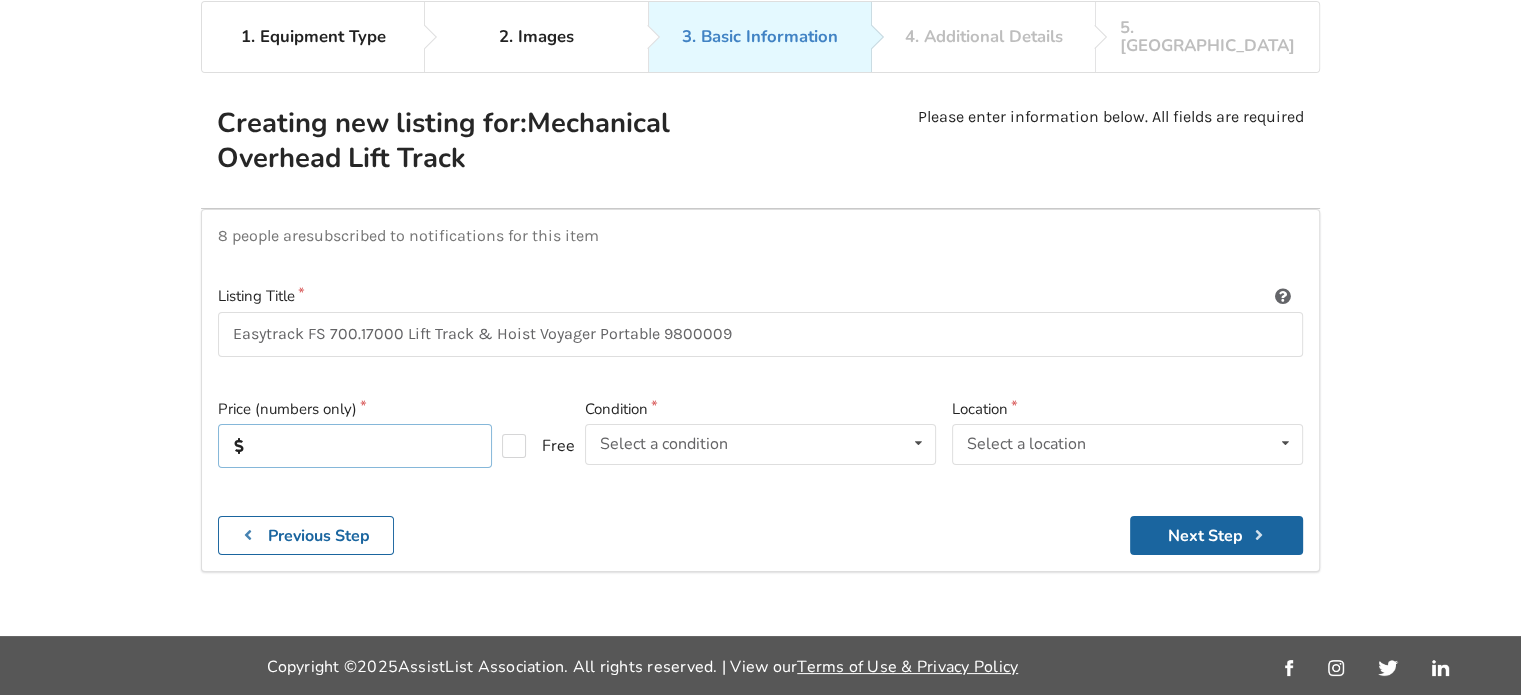 click at bounding box center (355, 446) 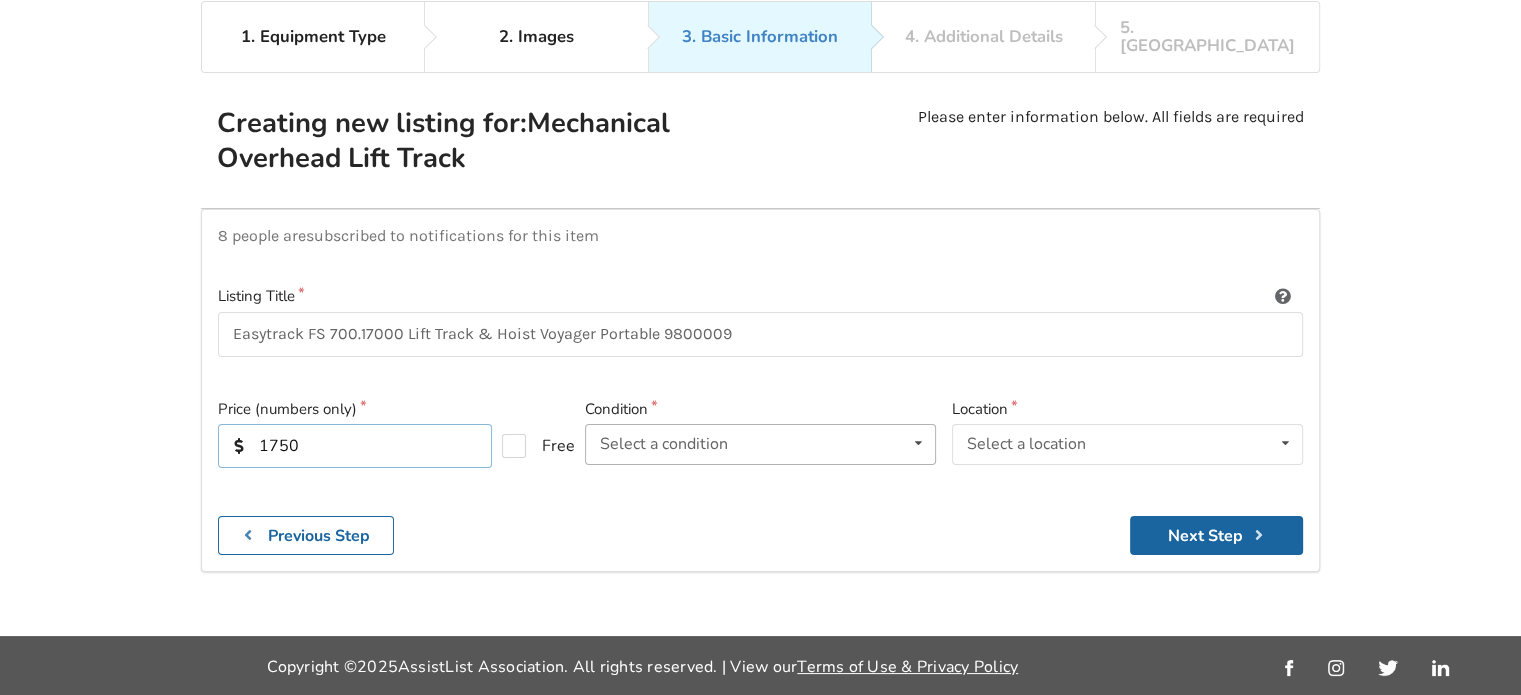 type on "1750" 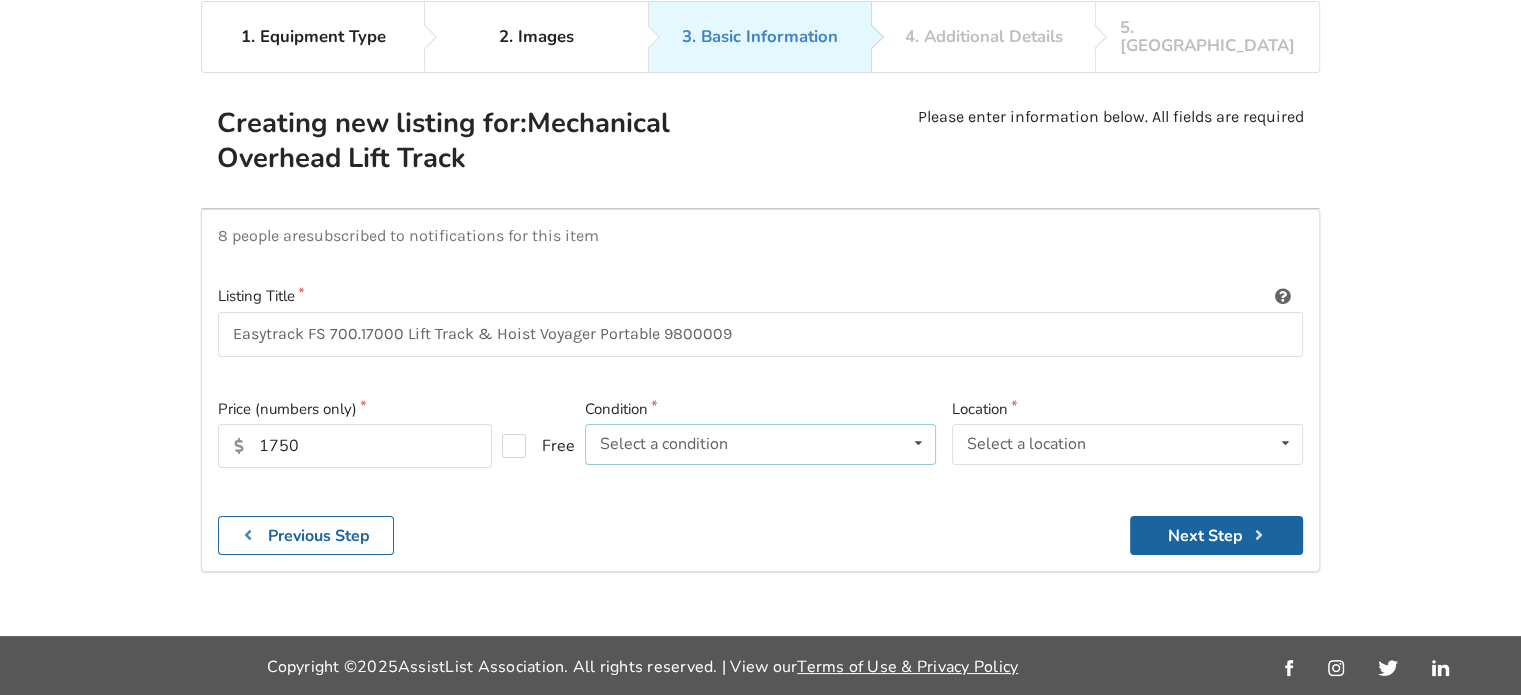 click at bounding box center (918, 443) 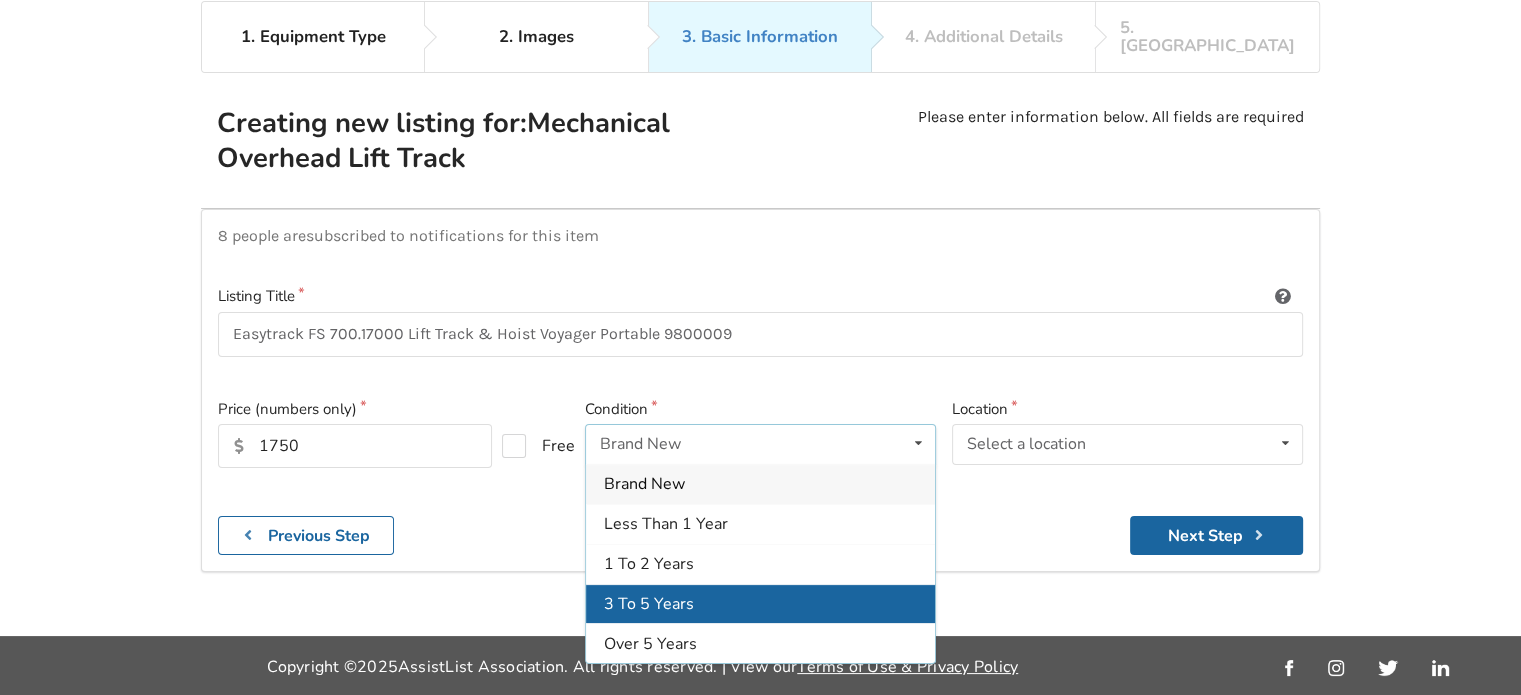 click on "3 To 5 Years" at bounding box center (760, 603) 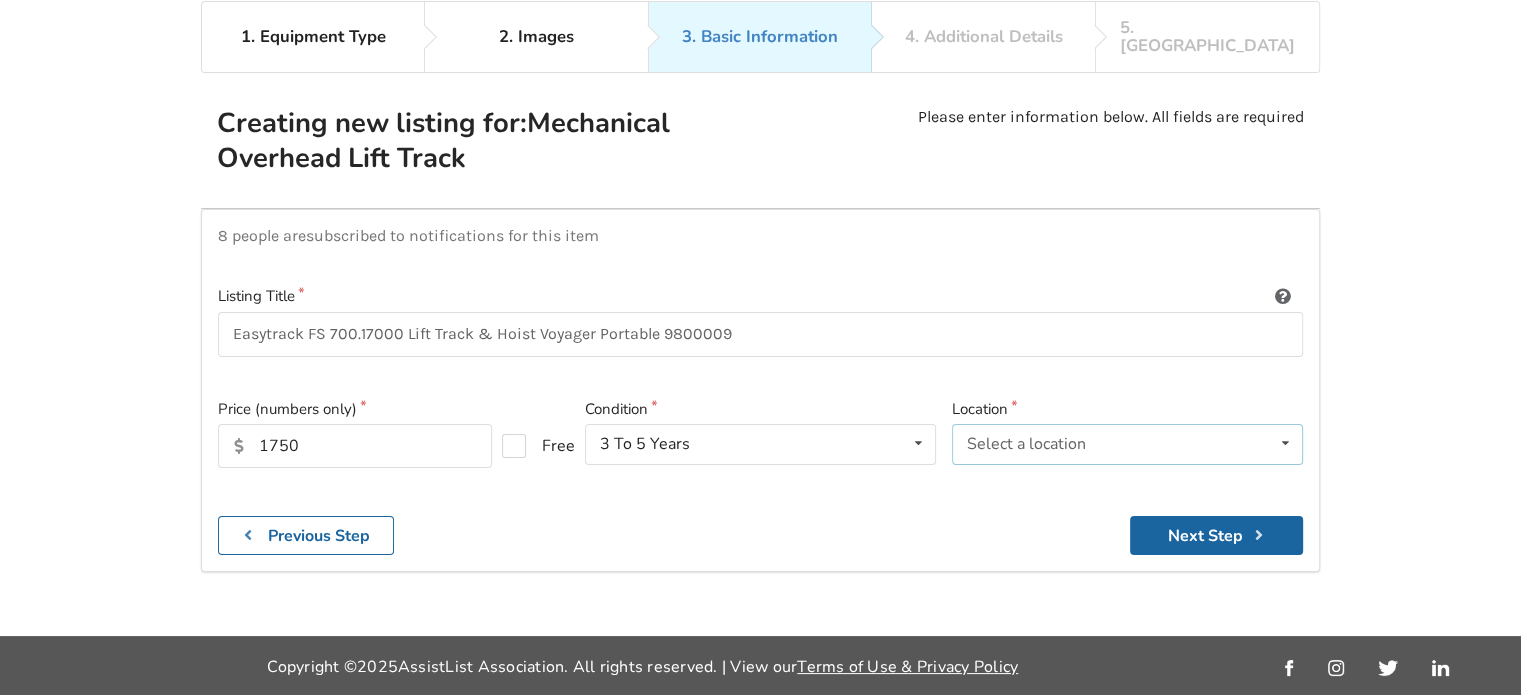 click on "Select a location" at bounding box center (1026, 444) 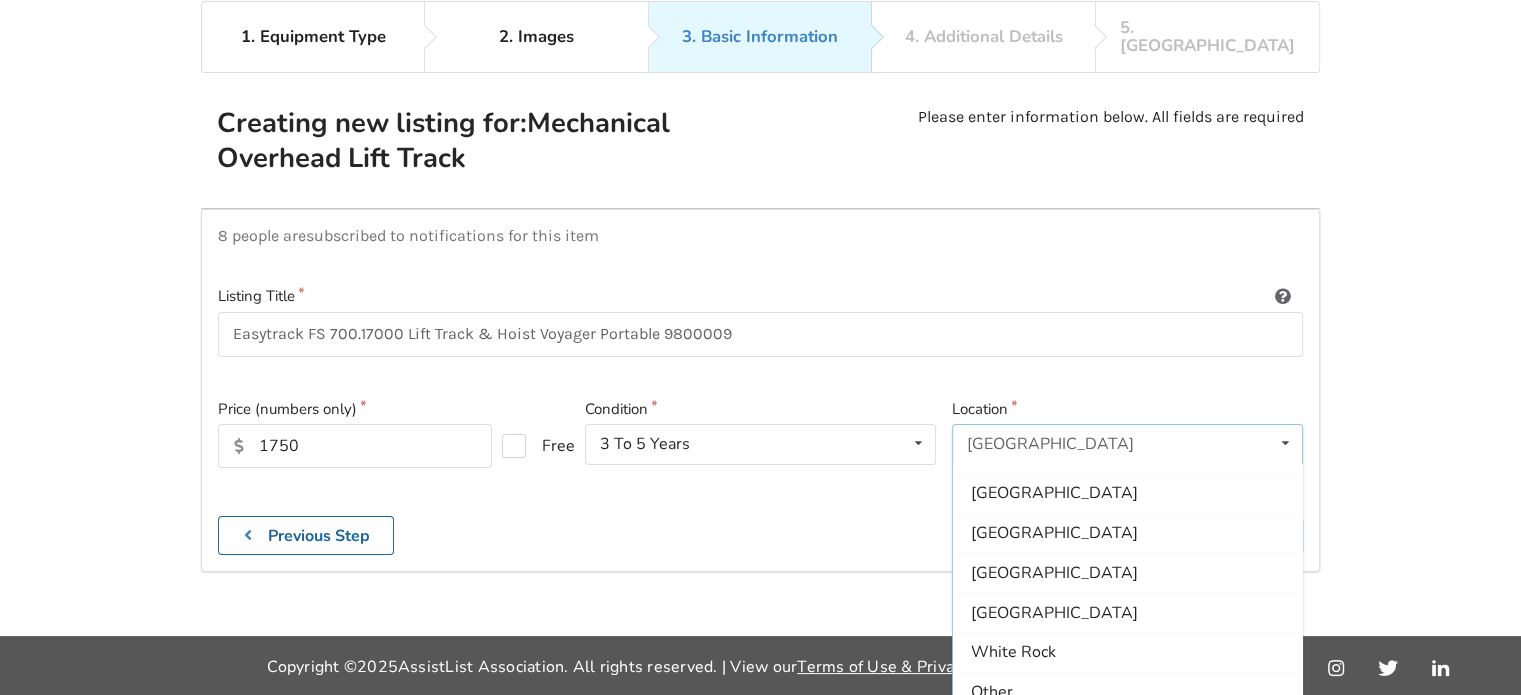 scroll, scrollTop: 591, scrollLeft: 0, axis: vertical 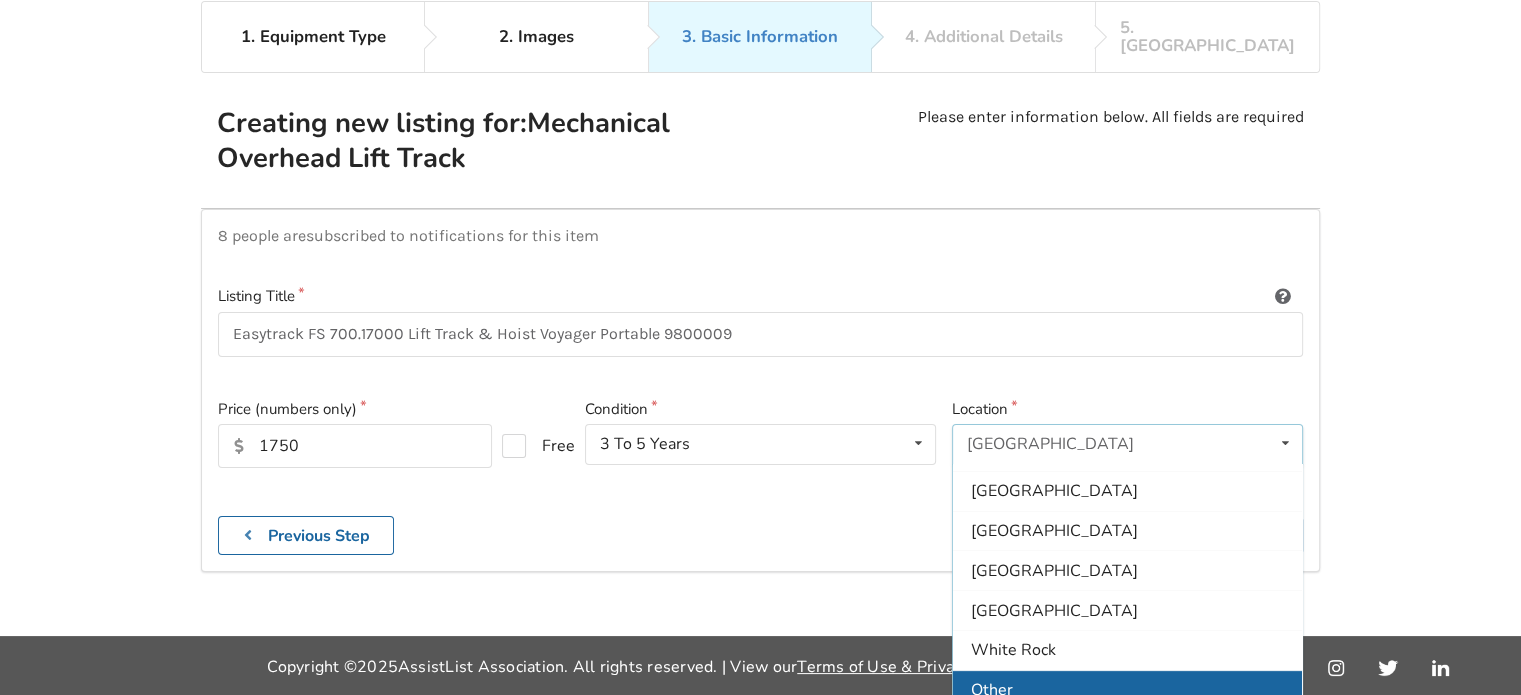 click on "Other" at bounding box center (1127, 690) 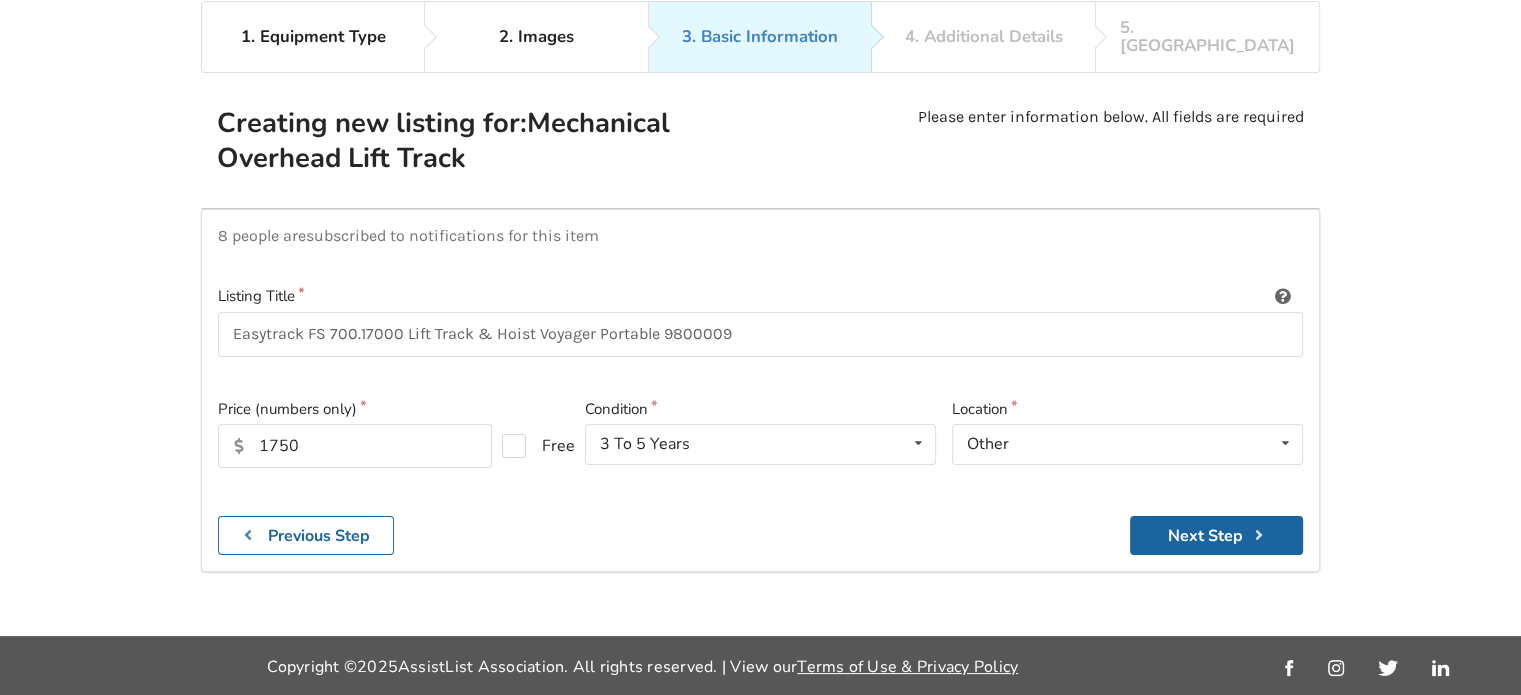 click on "Creating new listing for:  Mechanical Overhead Lift Track" at bounding box center [487, 141] 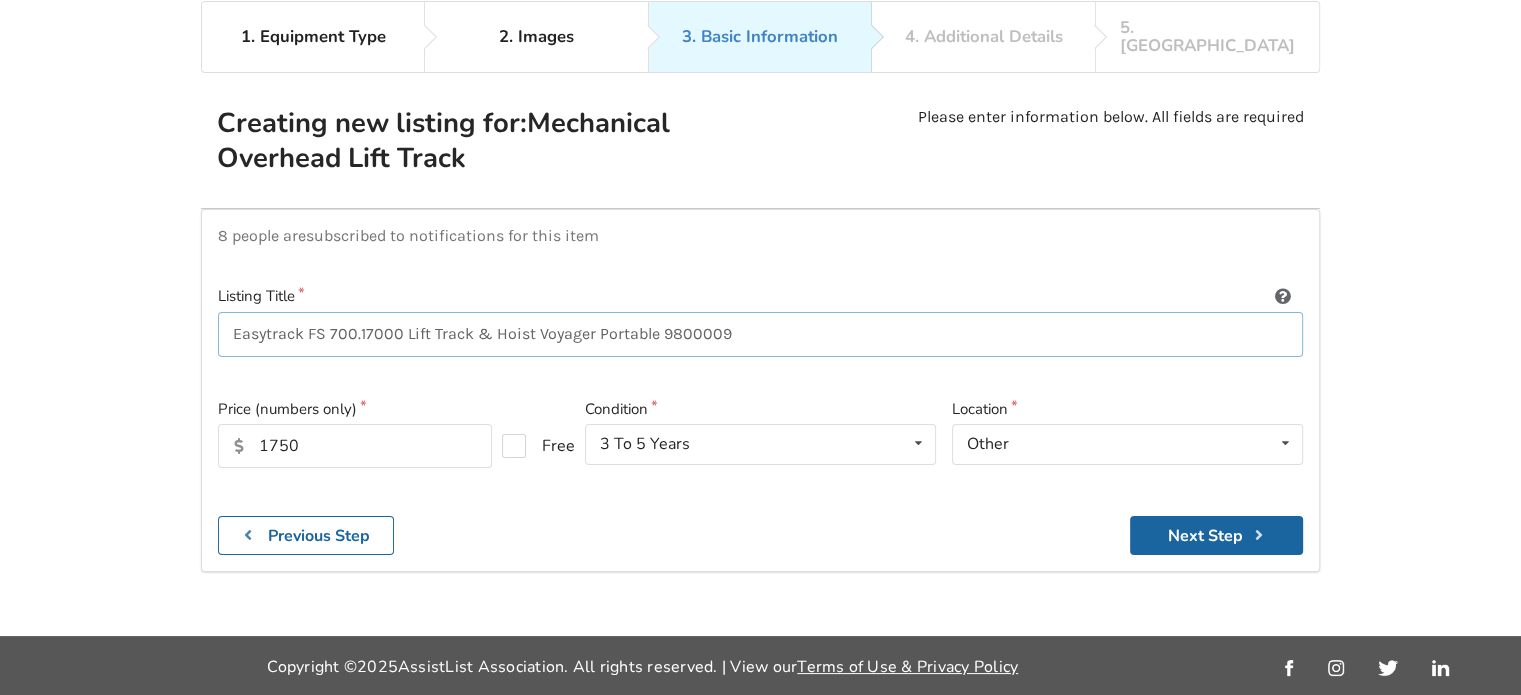 click on "Easytrack FS 700.17000 Lift Track & Hoist Voyager Portable 9800009" at bounding box center [760, 334] 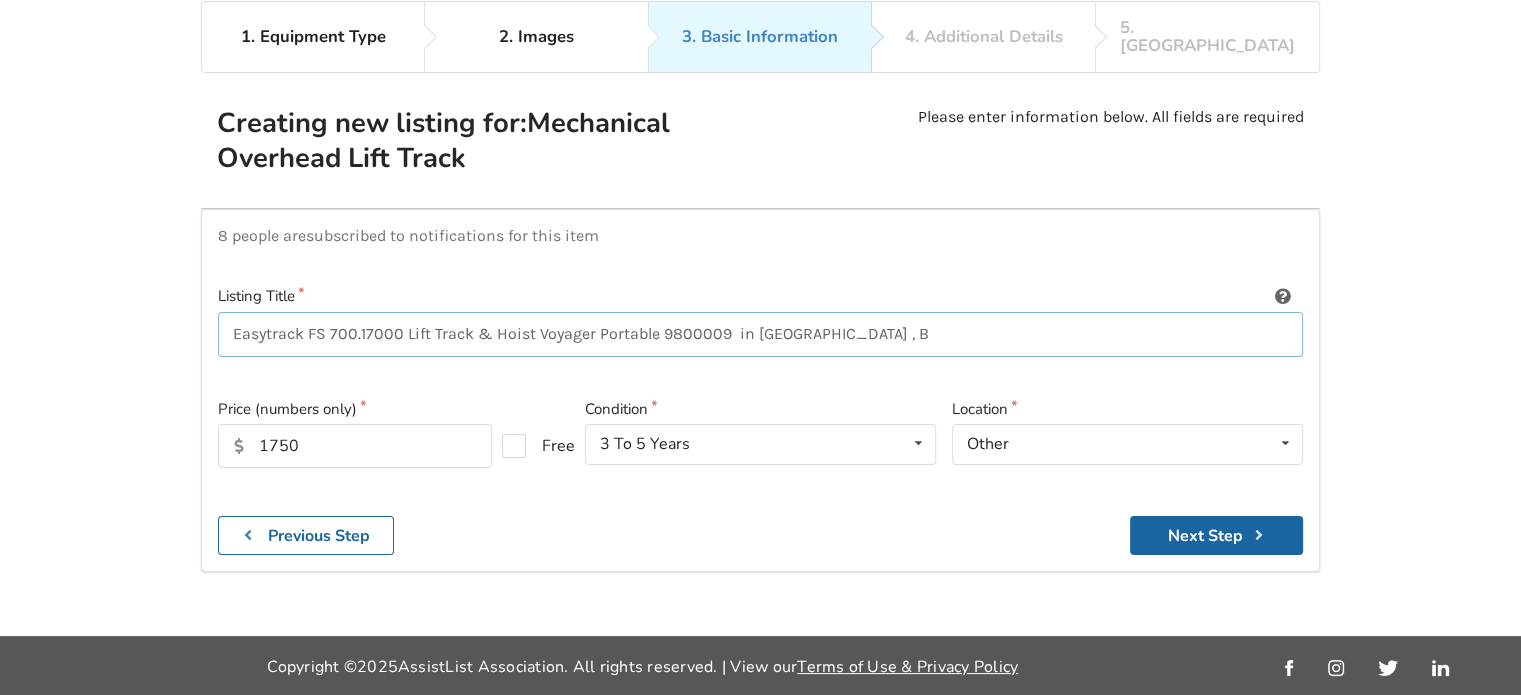 type on "Easytrack FS 700.17000 Lift Track & Hoist Voyager Portable 9800009  in [GEOGRAPHIC_DATA] , [GEOGRAPHIC_DATA]" 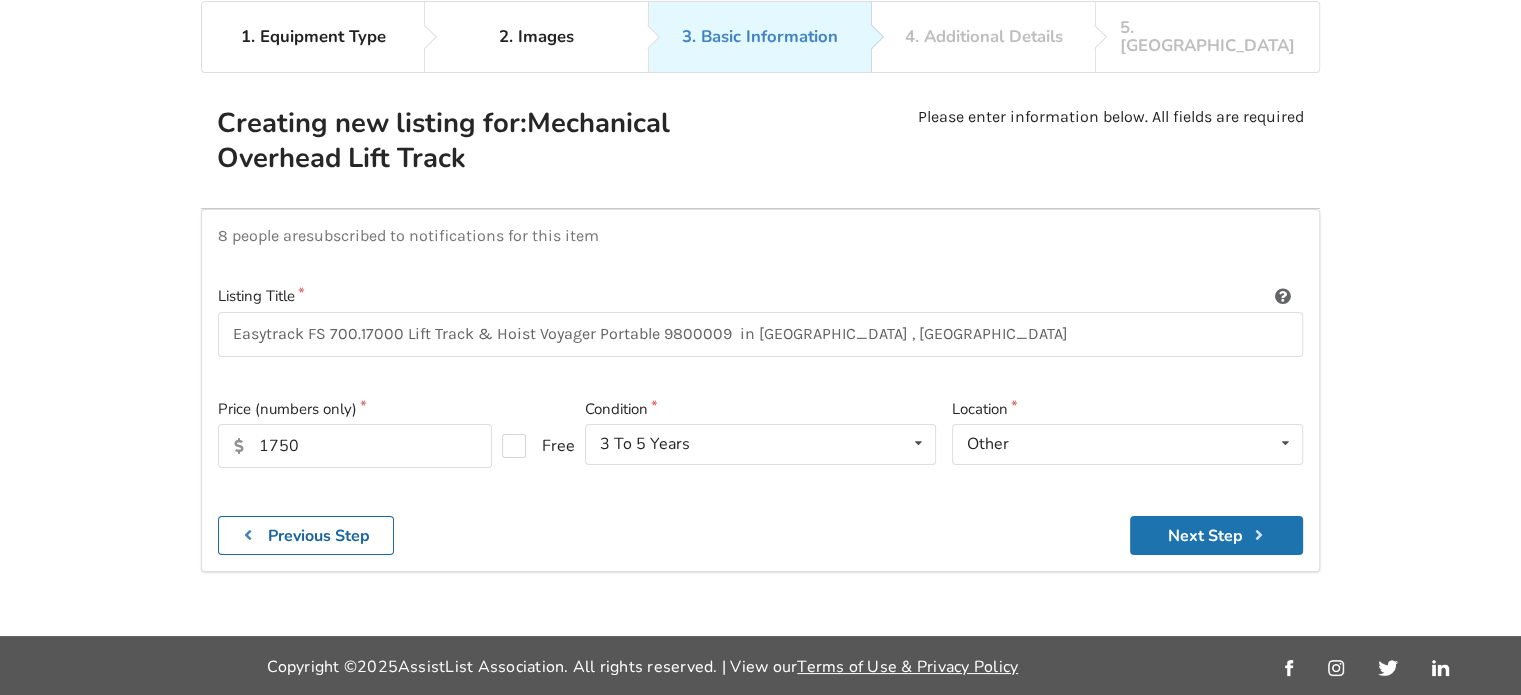 click on "Next Step" at bounding box center (1216, 535) 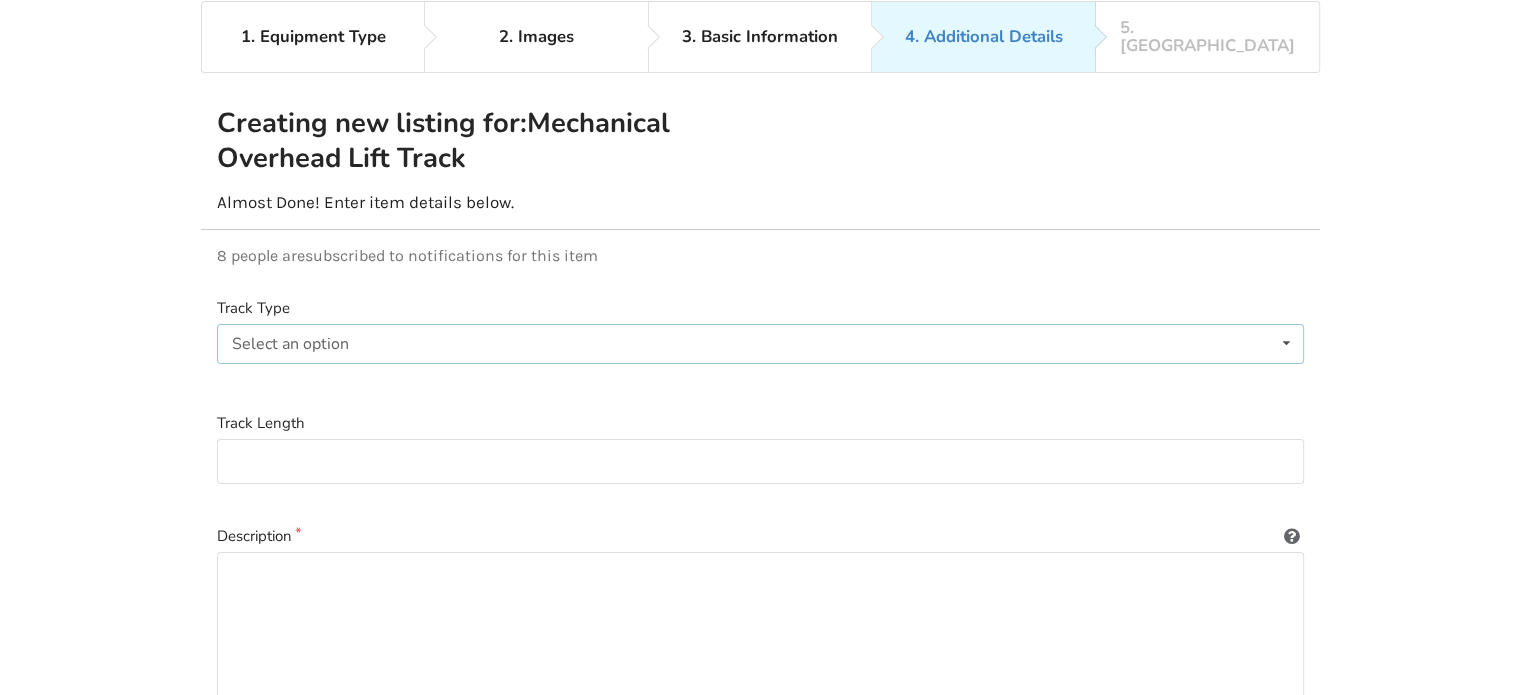 click on "Select an option Ceiling-installed straight track X-Y gantry system Free-standing Tension-mounted" at bounding box center [760, 344] 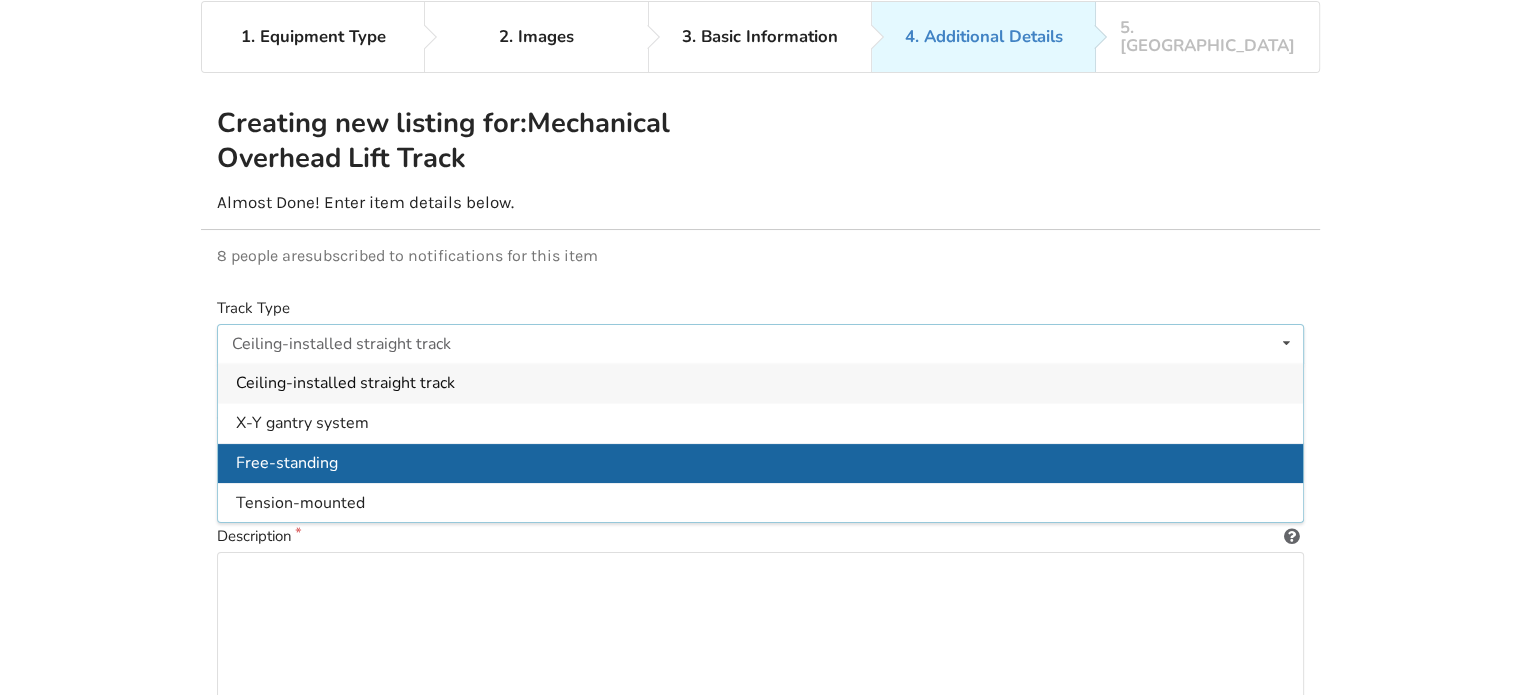 click on "Free-standing" at bounding box center [760, 463] 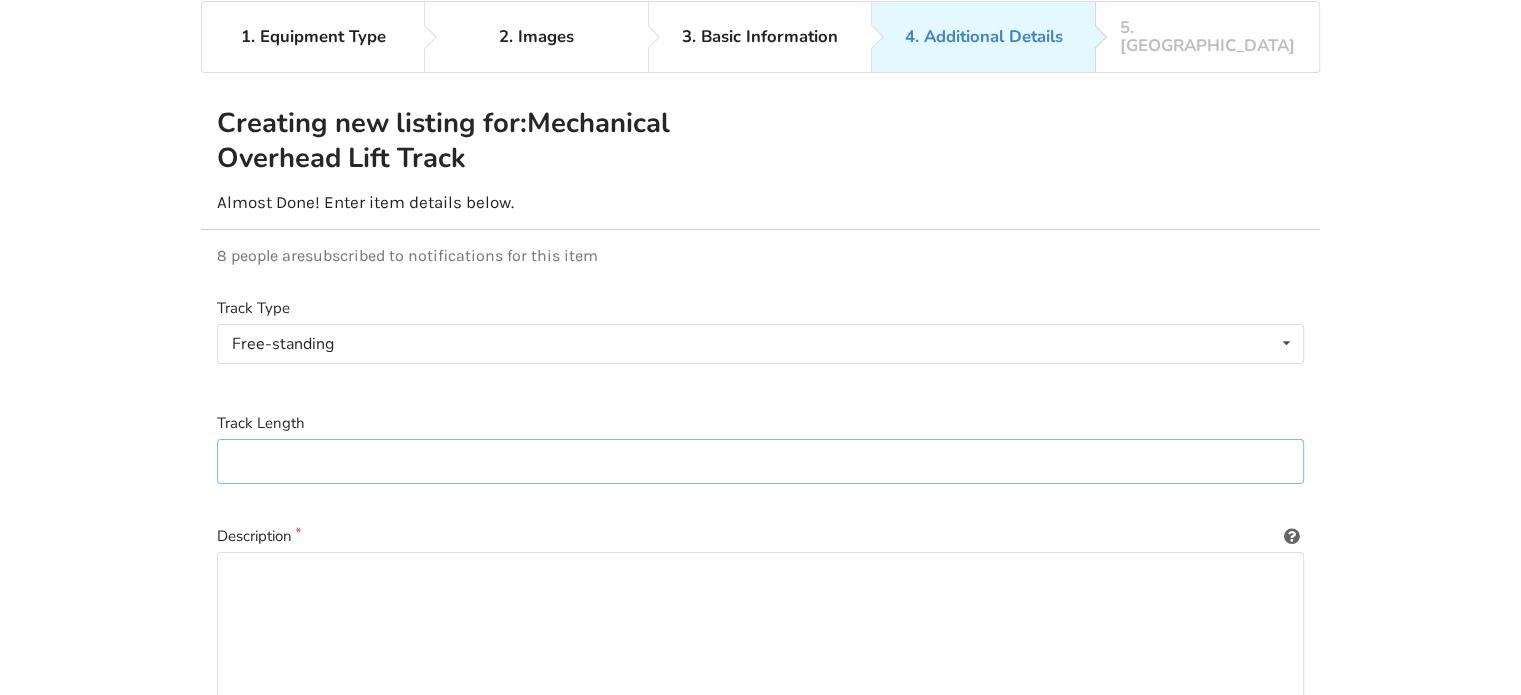 click at bounding box center (760, 461) 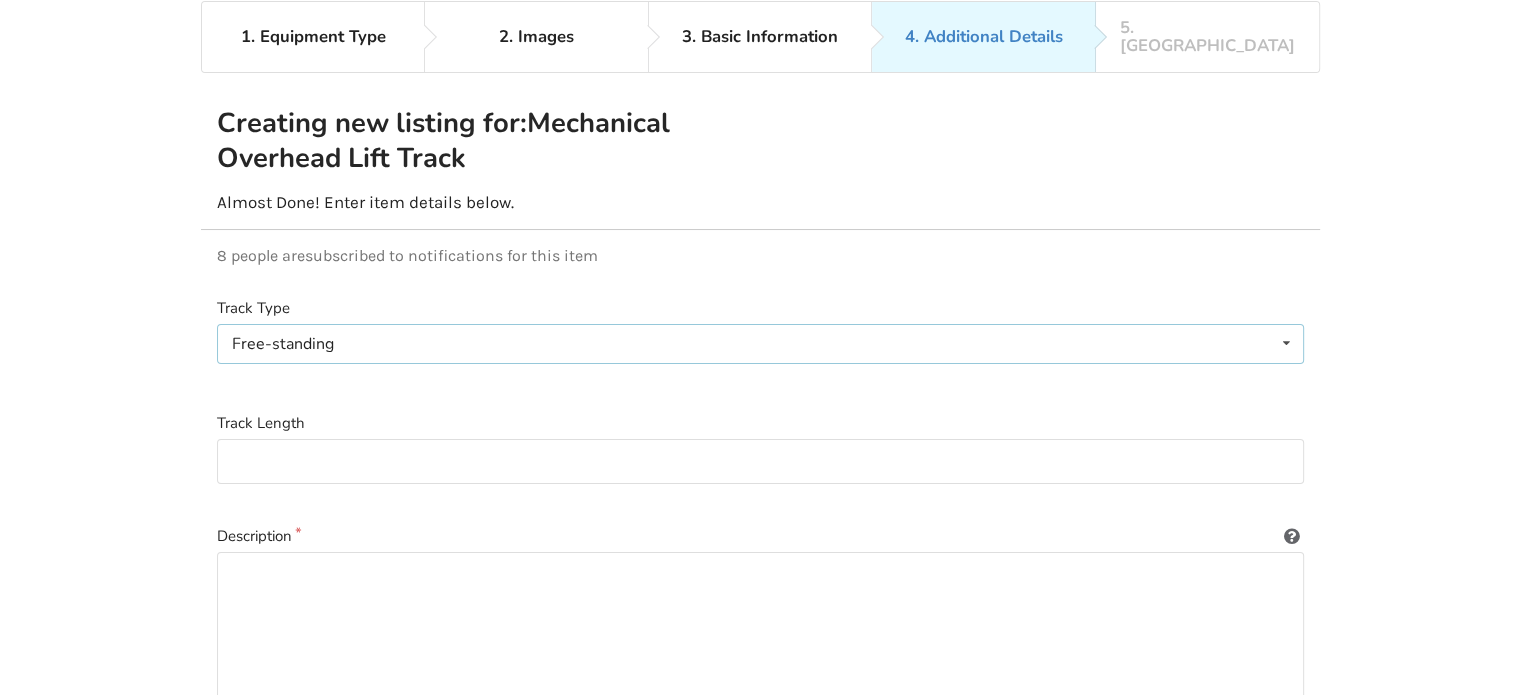 click on "Free-standing Ceiling-installed straight track X-Y gantry system Free-standing Tension-mounted" at bounding box center (760, 344) 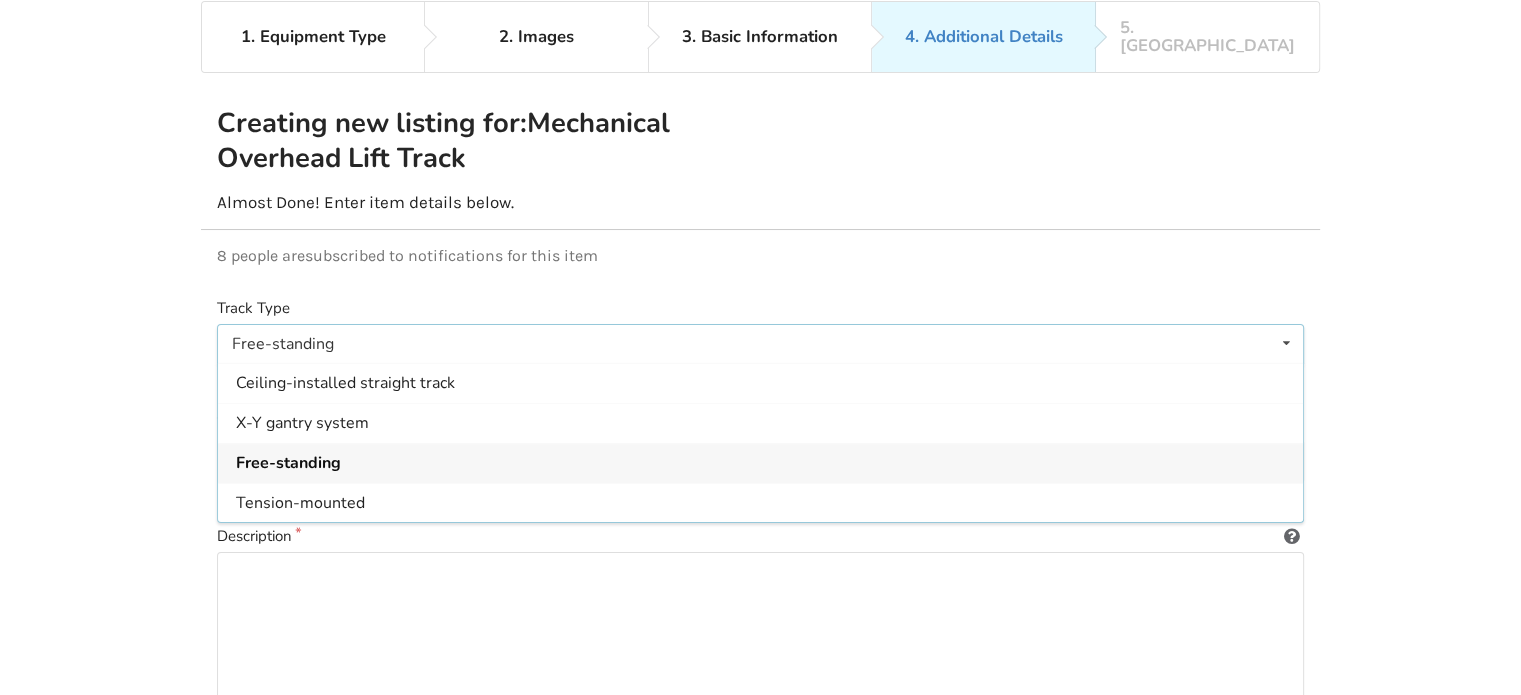 click on "Free-standing Ceiling-installed straight track X-Y gantry system Free-standing Tension-mounted" at bounding box center (760, 344) 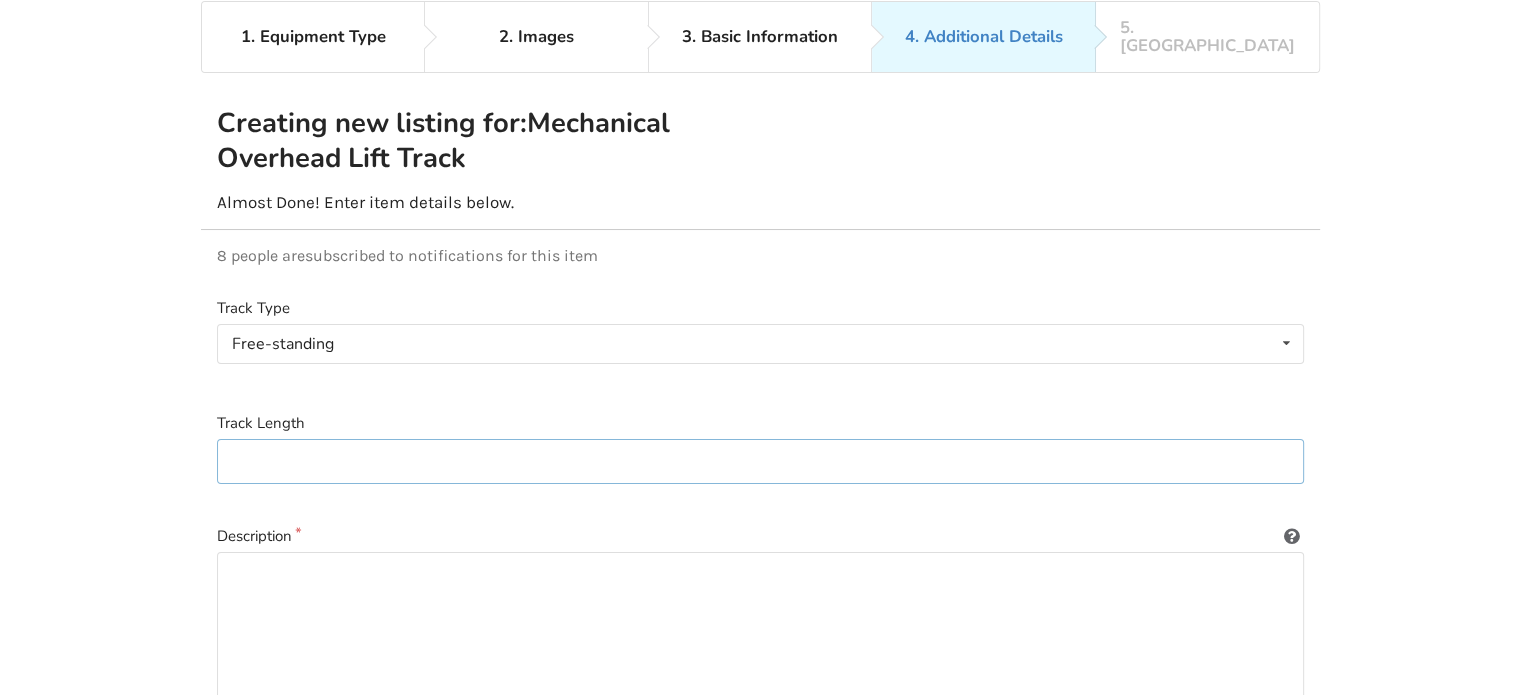 click at bounding box center (760, 461) 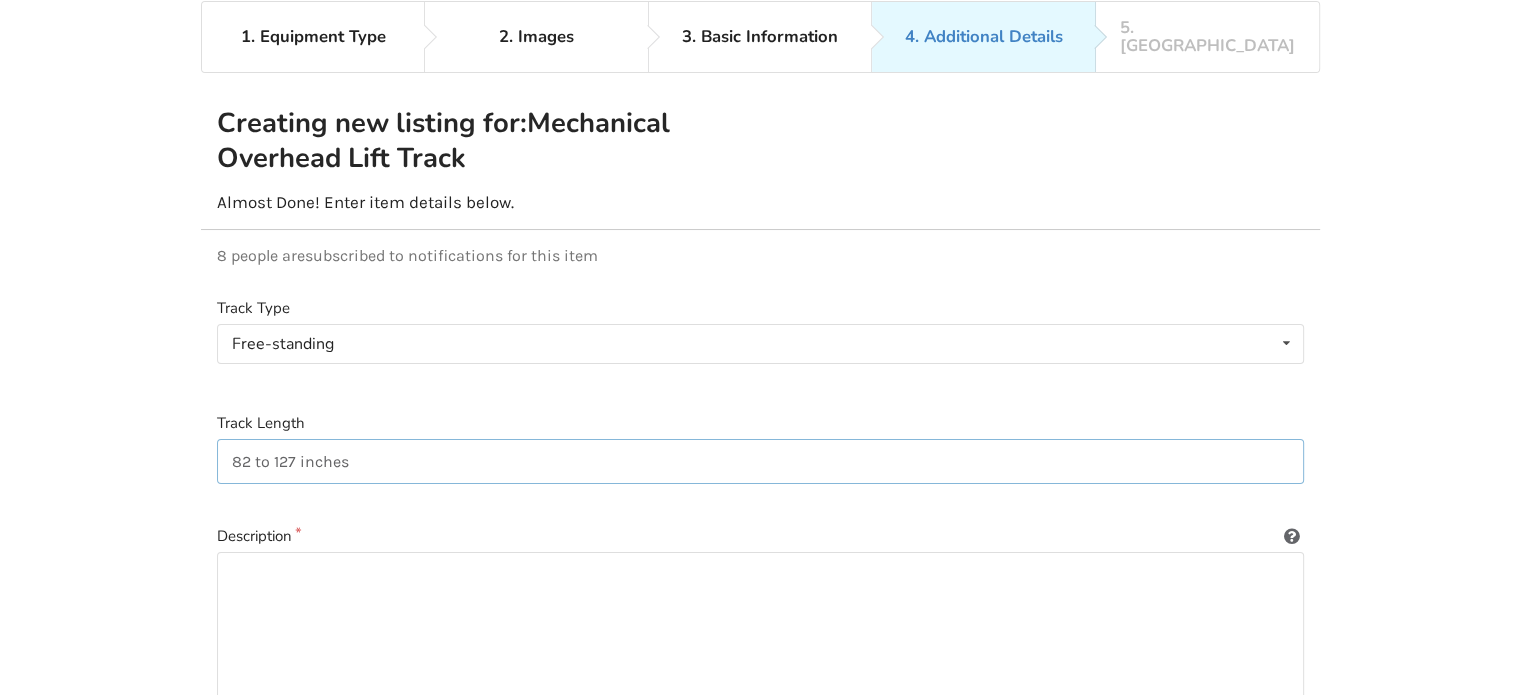 type on "82 to 127 inches" 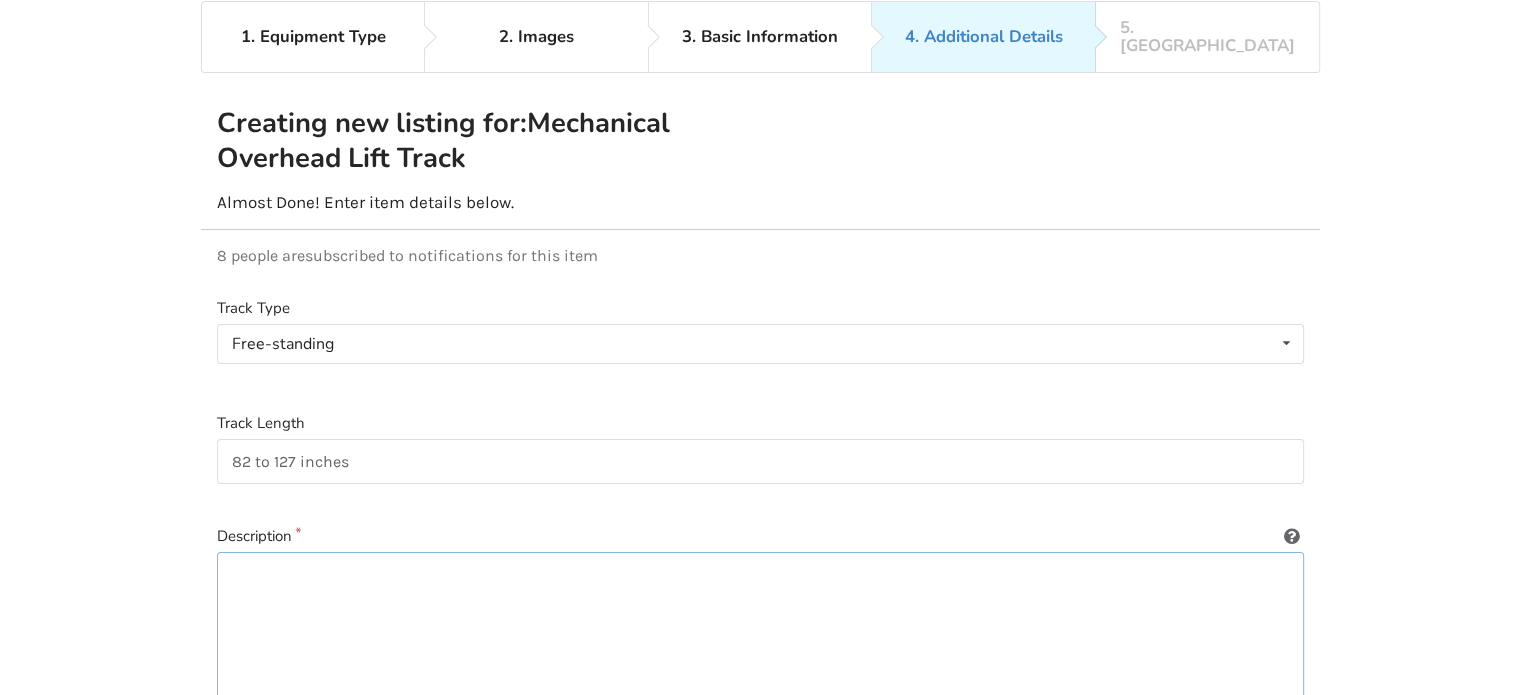 drag, startPoint x: 321, startPoint y: 543, endPoint x: 261, endPoint y: 550, distance: 60.40695 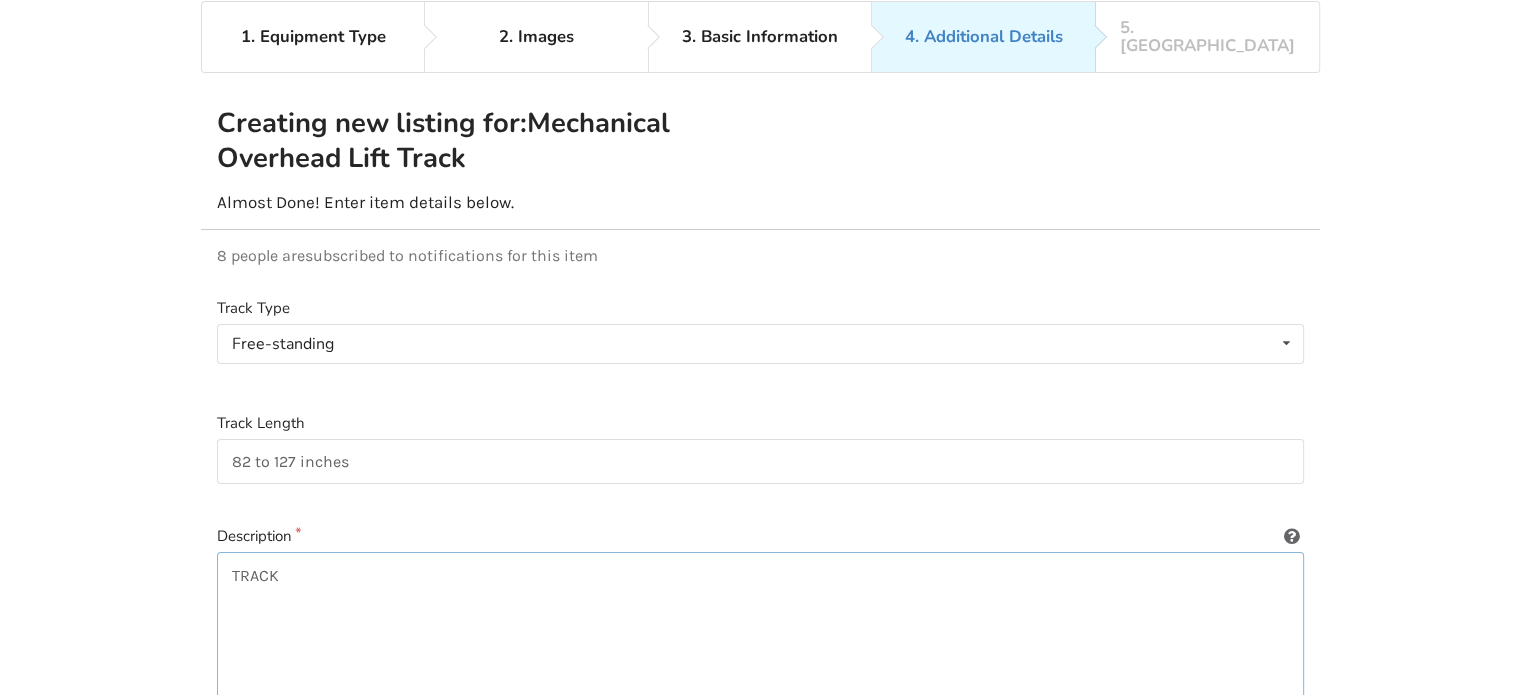 click on "TRACK" at bounding box center [760, 648] 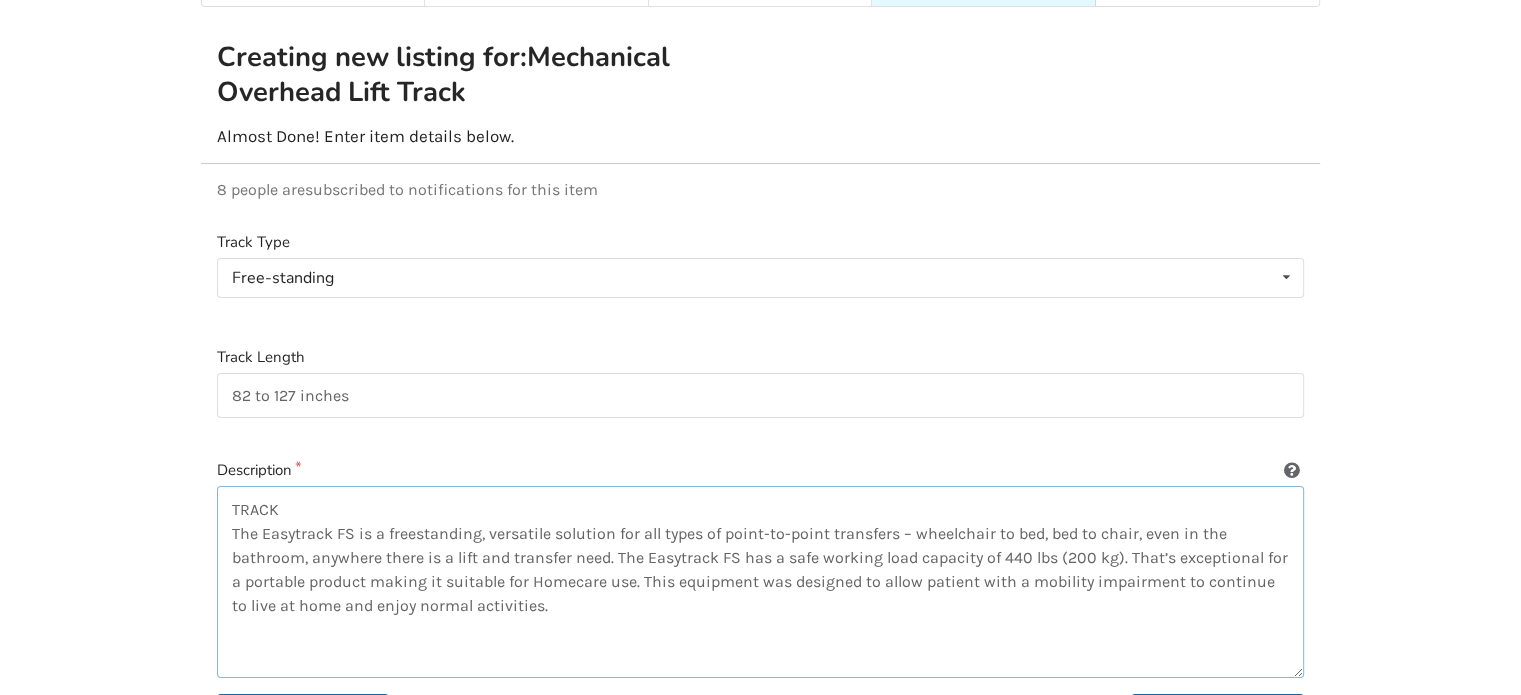 scroll, scrollTop: 188, scrollLeft: 0, axis: vertical 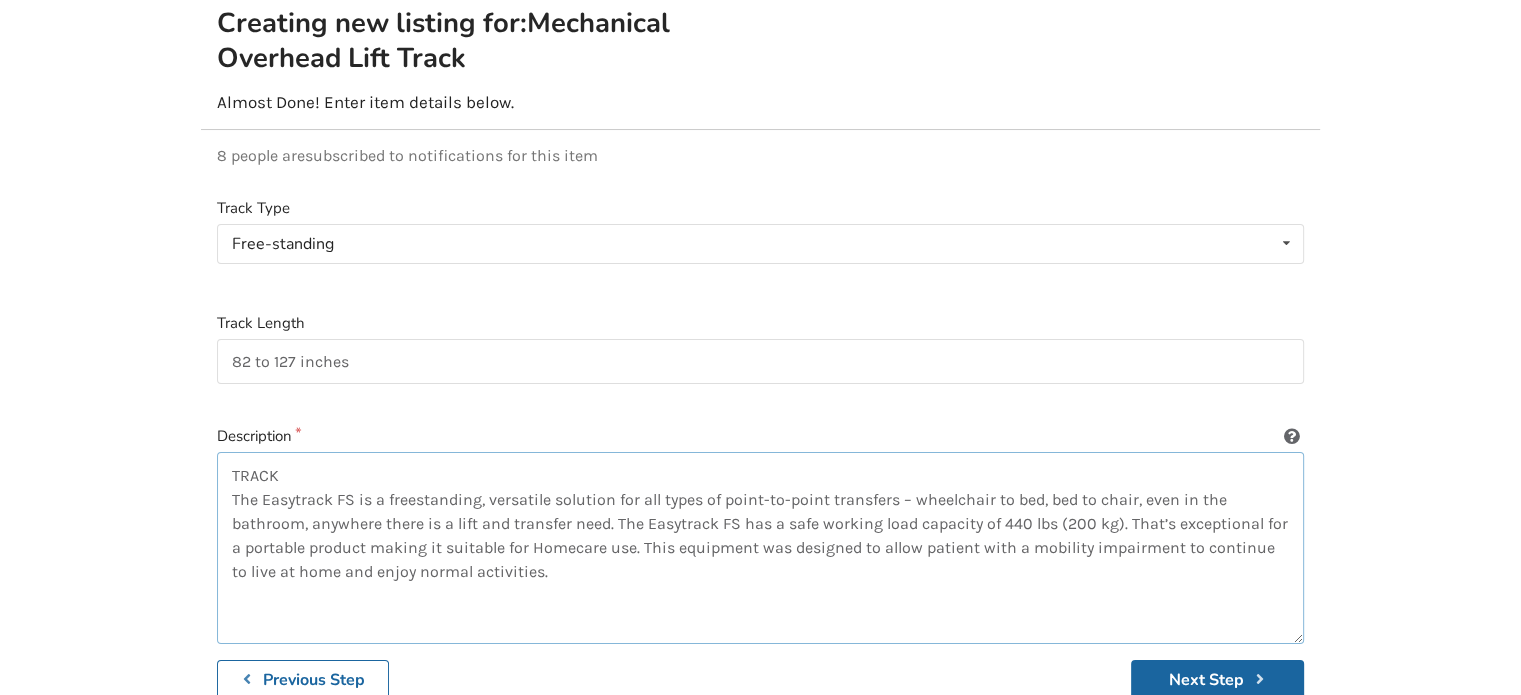 drag, startPoint x: 279, startPoint y: 451, endPoint x: 232, endPoint y: 451, distance: 47 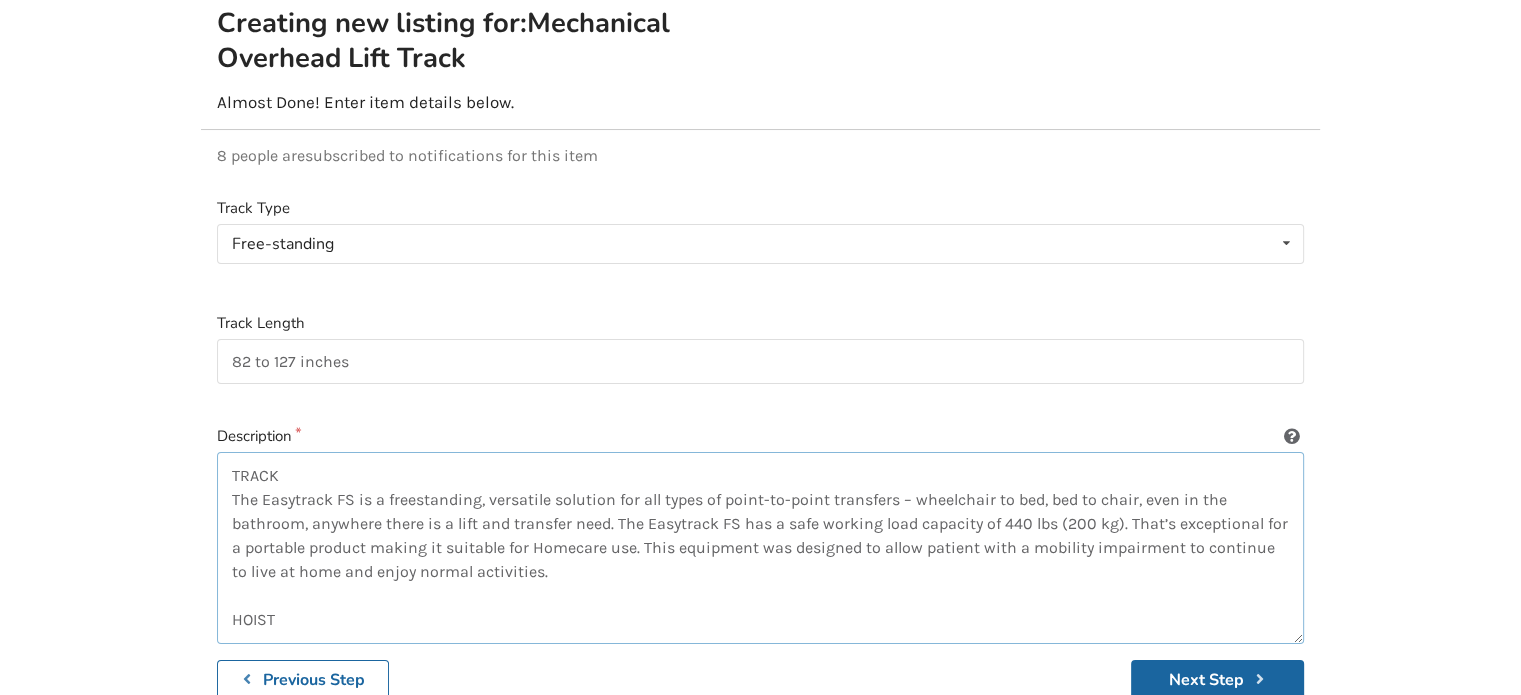 scroll, scrollTop: 10, scrollLeft: 0, axis: vertical 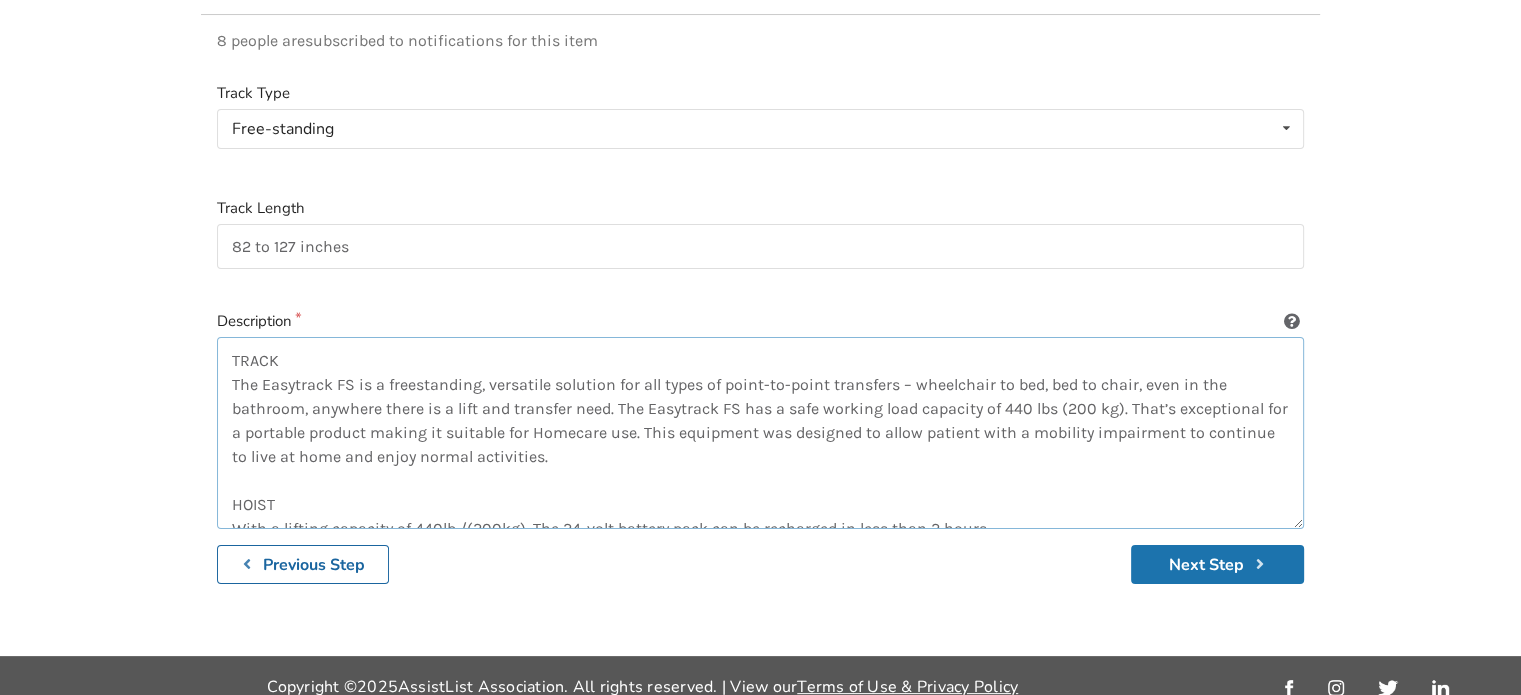 type on "TRACK
The Easytrack FS is a freestanding, versatile solution for all types of point-to-point transfers – wheelchair to bed, bed to chair, even in the bathroom, anywhere there is a lift and transfer need. The Easytrack FS has a safe working load capacity of 440 lbs (200 kg). That’s exceptional for a portable product making it suitable for Homecare use. This equipment was designed to allow patient with a mobility impairment to continue to live at home and enjoy normal activities.
HOIST
With a lifting capacity of 440lb /(200kg). The 24-volt battery pack can be recharged in less than 2 hours." 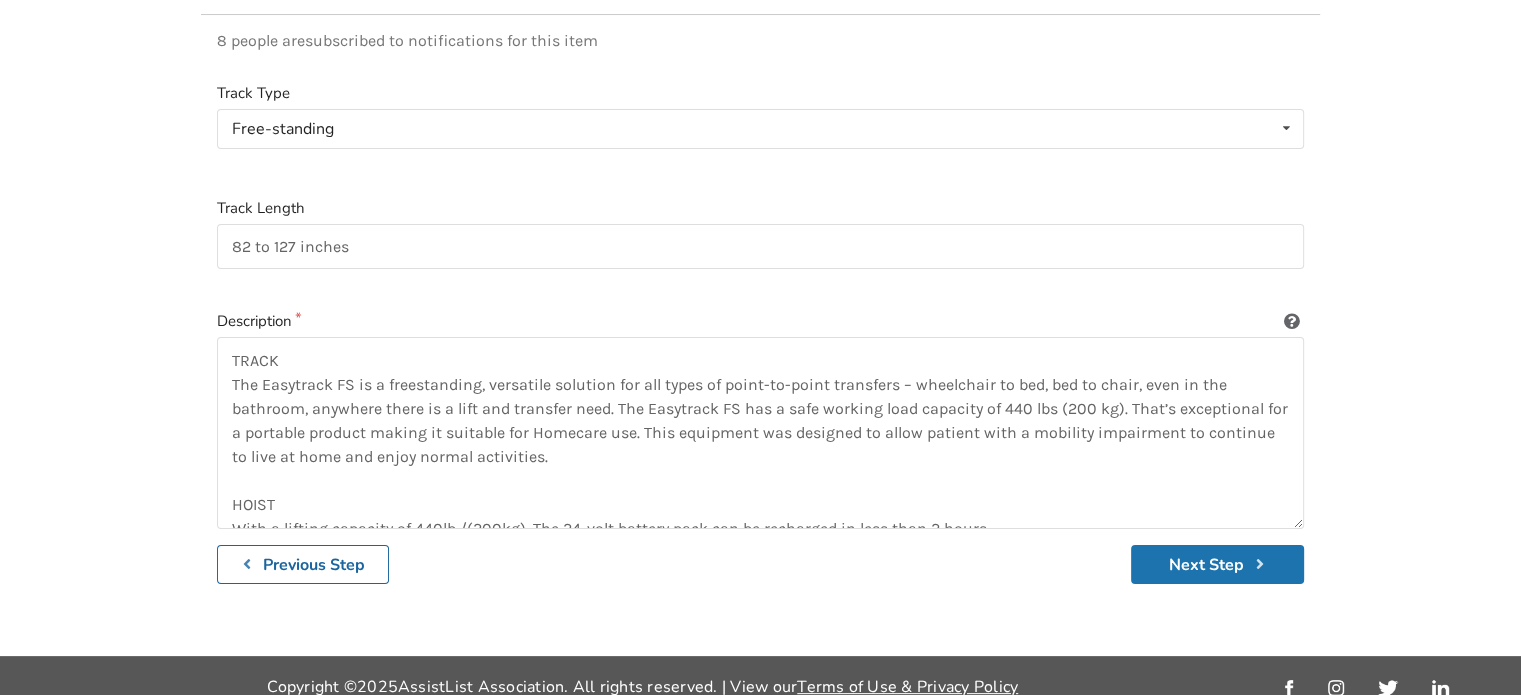 click on "Next Step" at bounding box center [1217, 564] 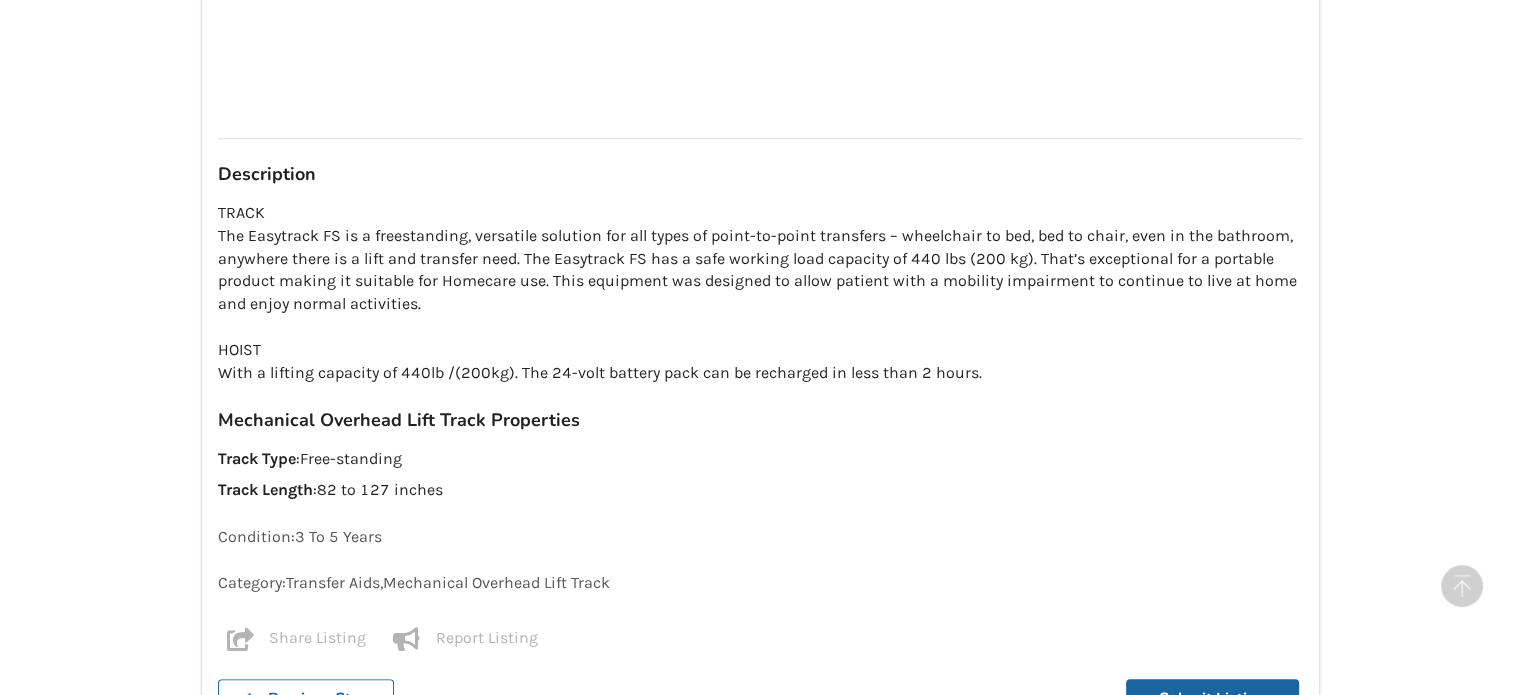 scroll, scrollTop: 1758, scrollLeft: 0, axis: vertical 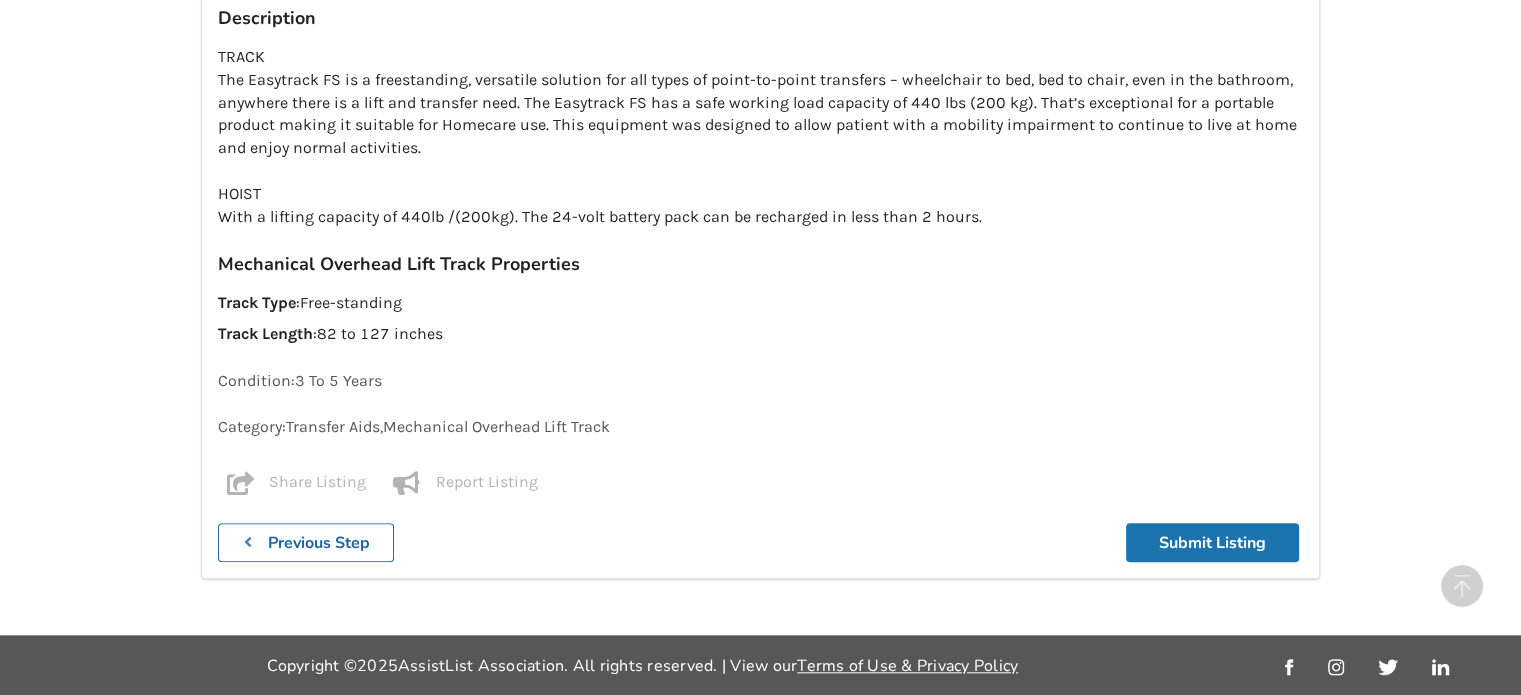 click on "Submit Listing" at bounding box center [1212, 542] 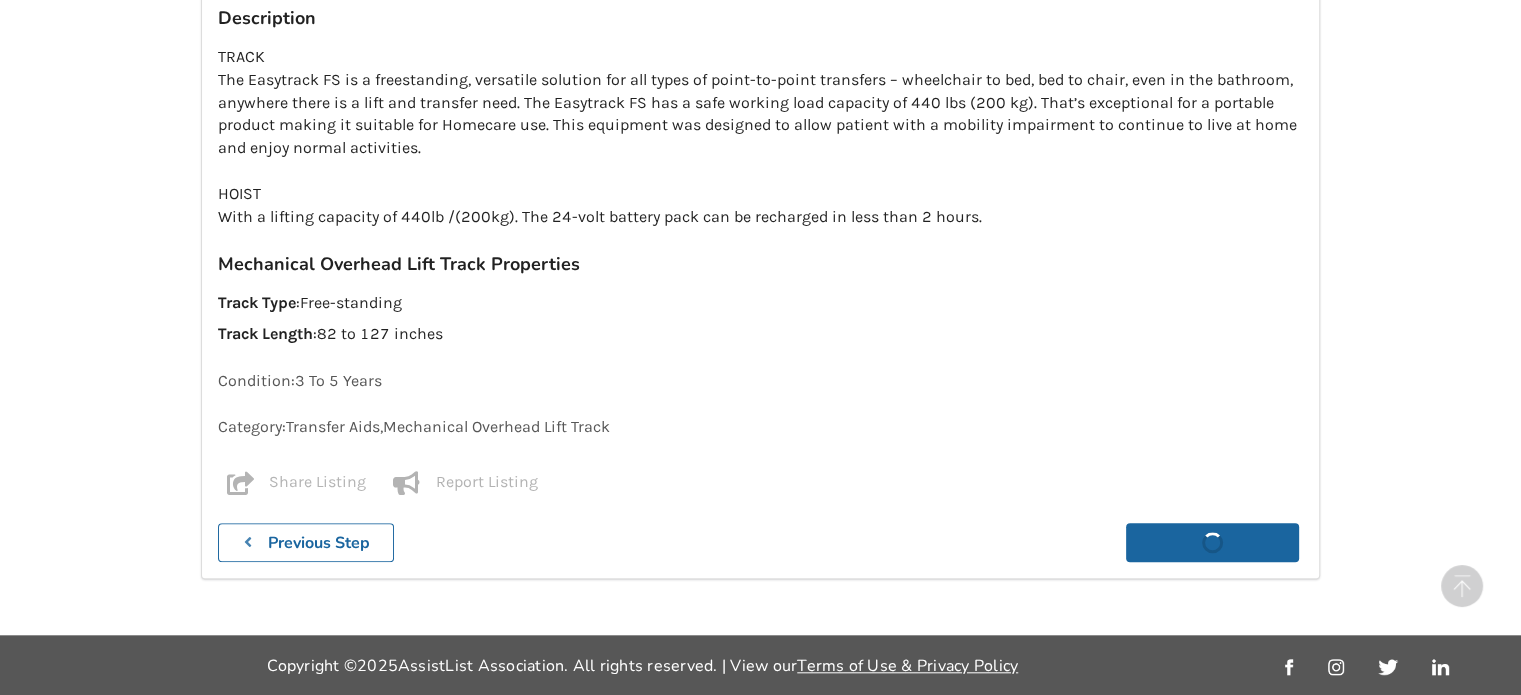 scroll, scrollTop: 0, scrollLeft: 0, axis: both 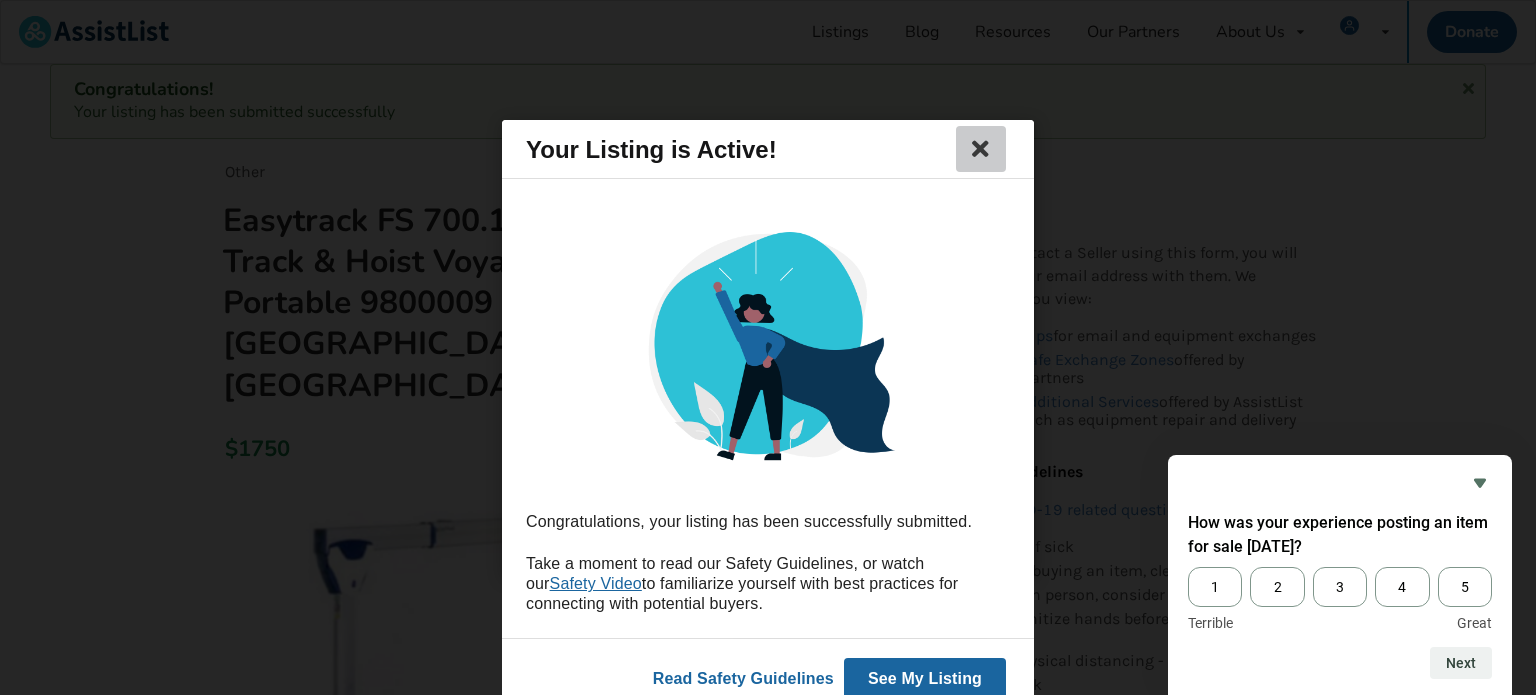 click at bounding box center [981, 149] 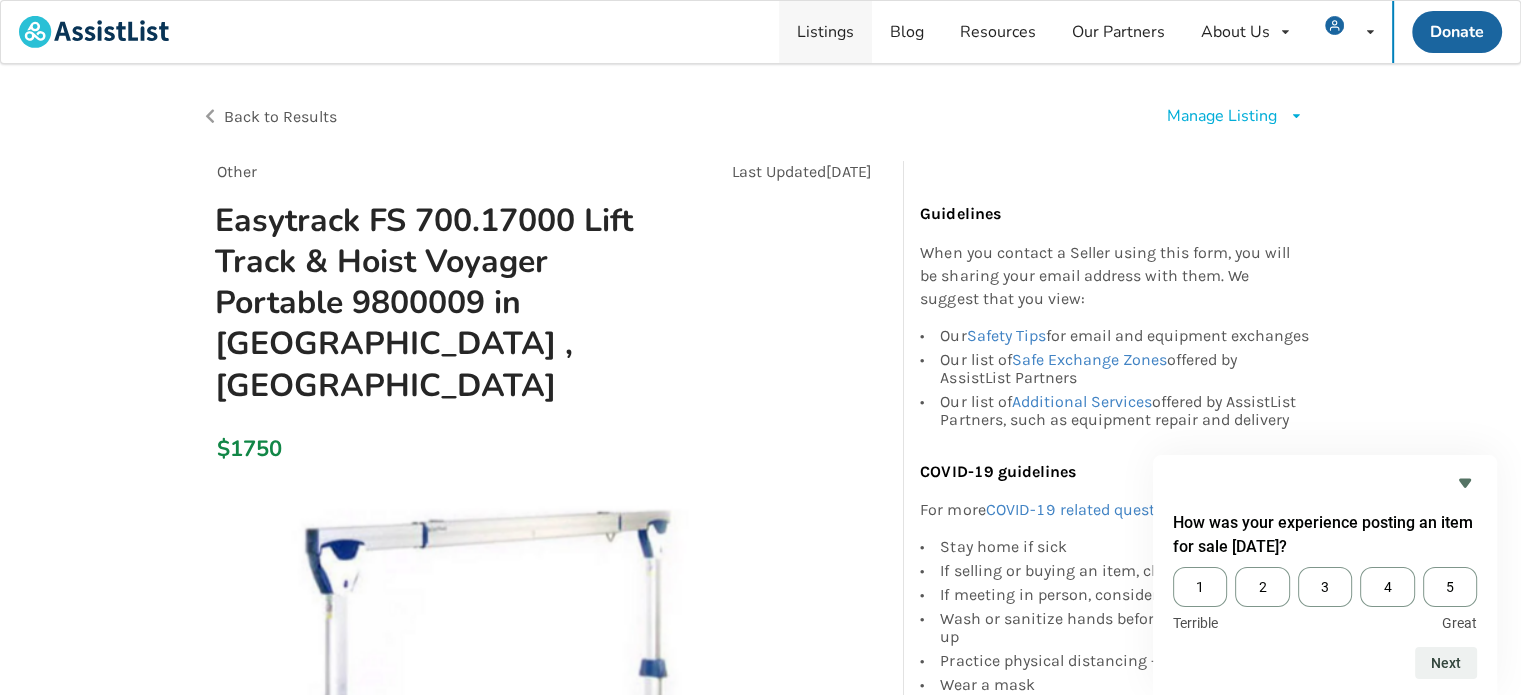 click on "Listings" at bounding box center (825, 32) 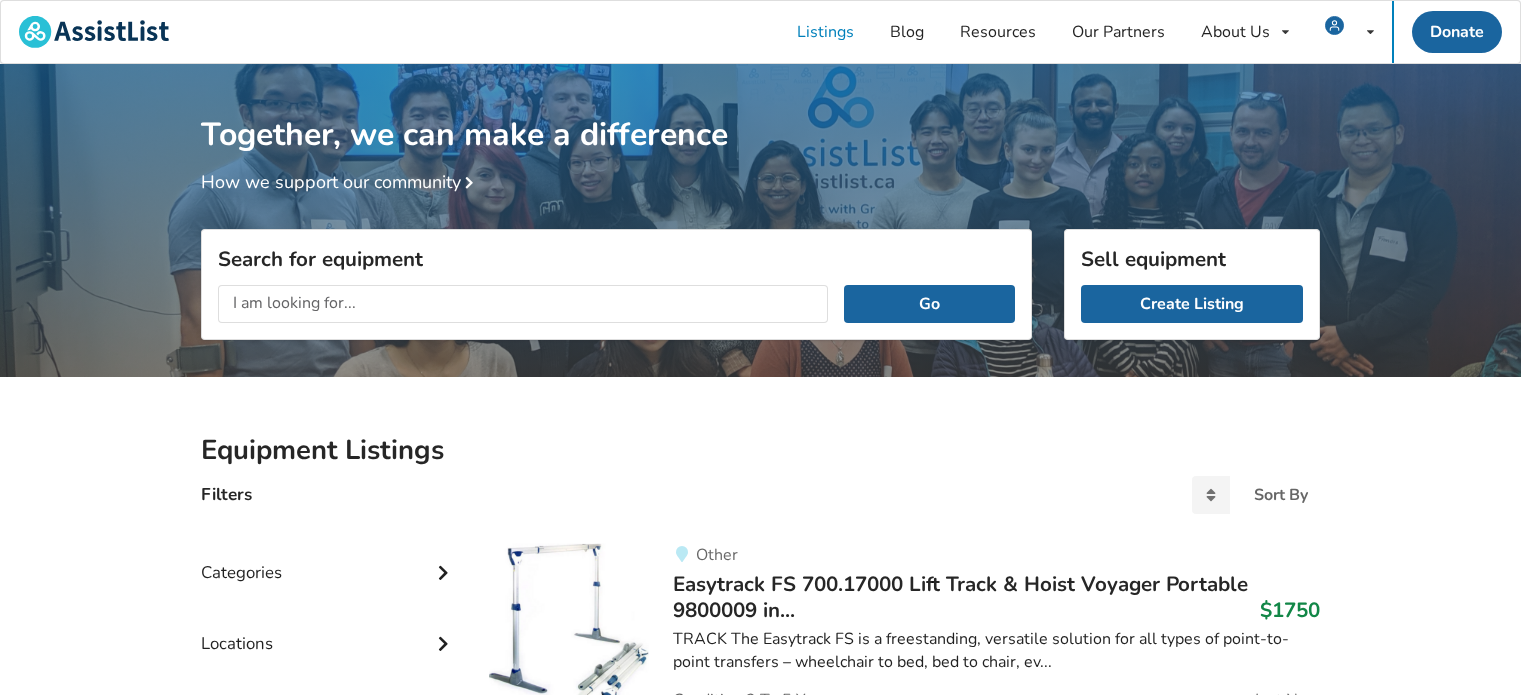 scroll, scrollTop: 64, scrollLeft: 0, axis: vertical 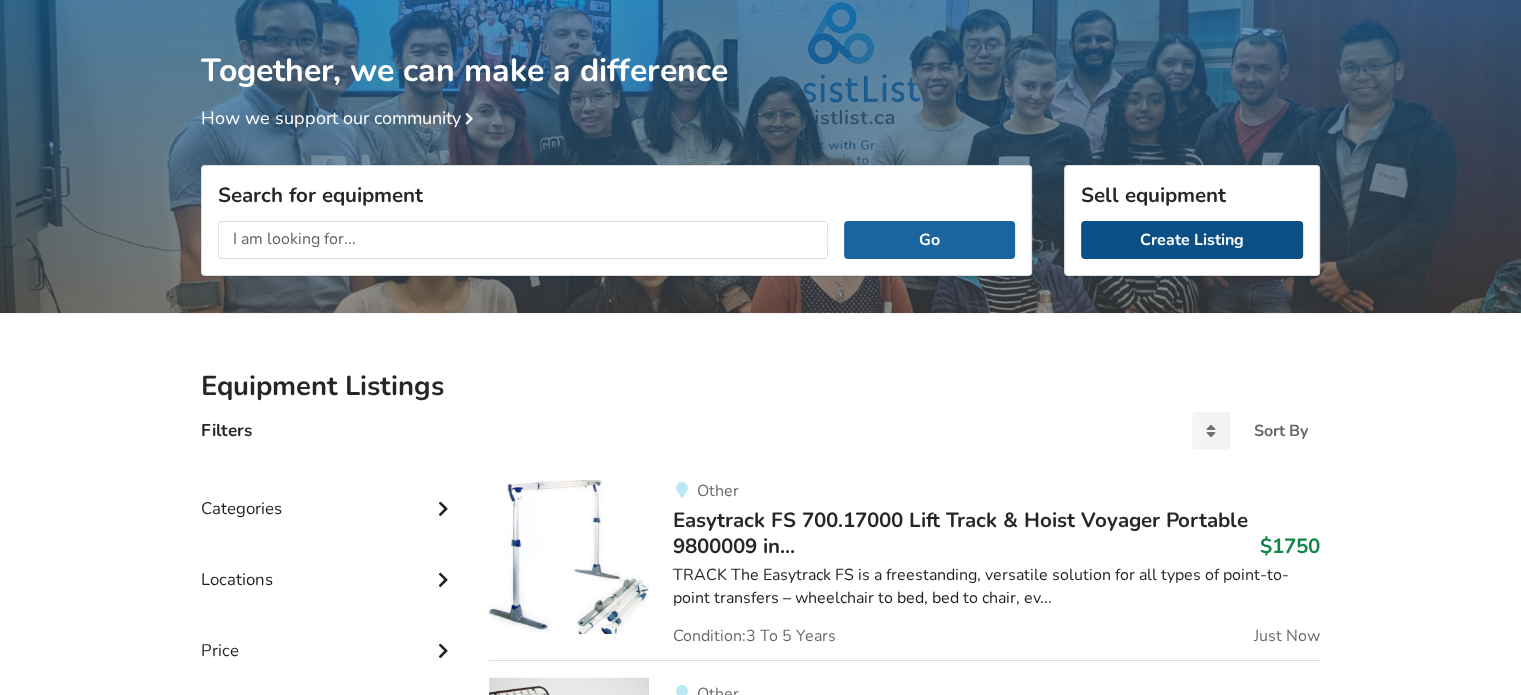 click on "Create Listing" at bounding box center [1192, 240] 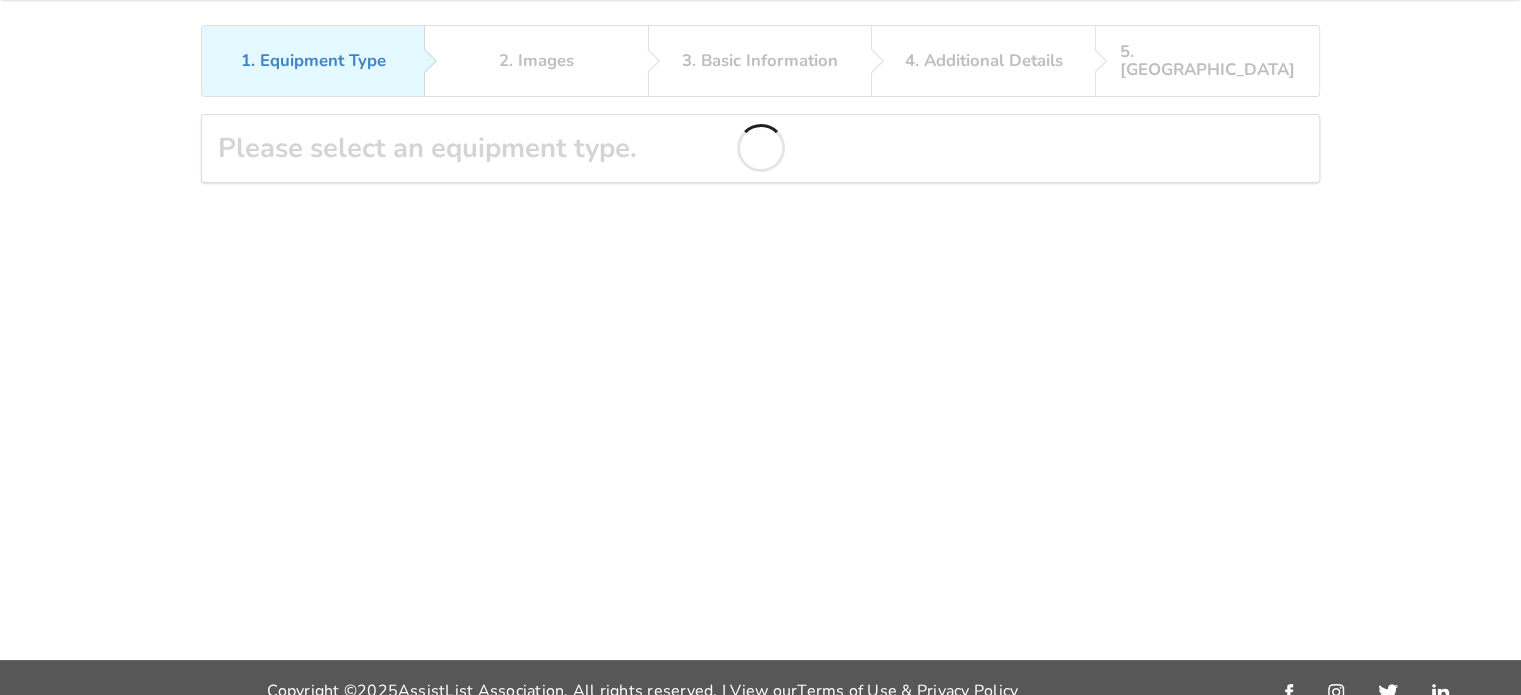 scroll, scrollTop: 88, scrollLeft: 0, axis: vertical 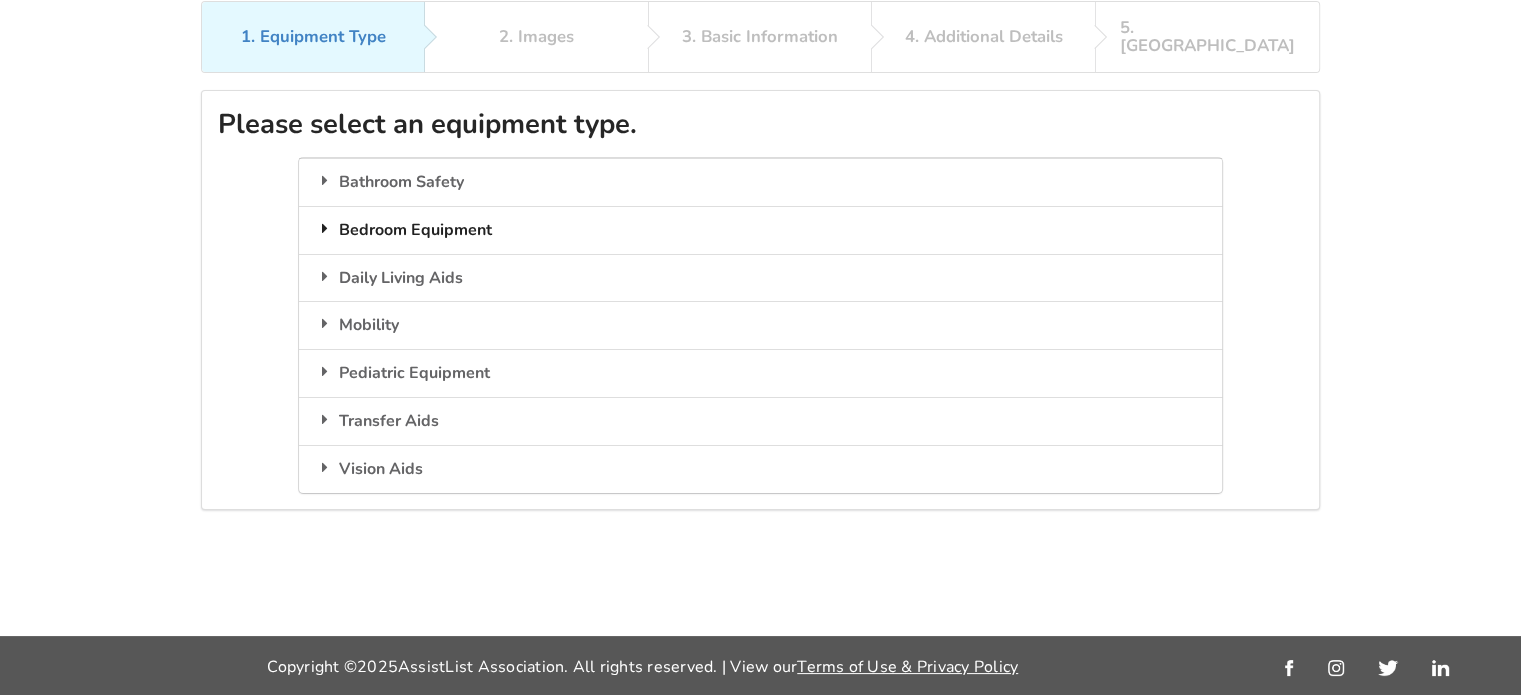 click at bounding box center [325, 228] 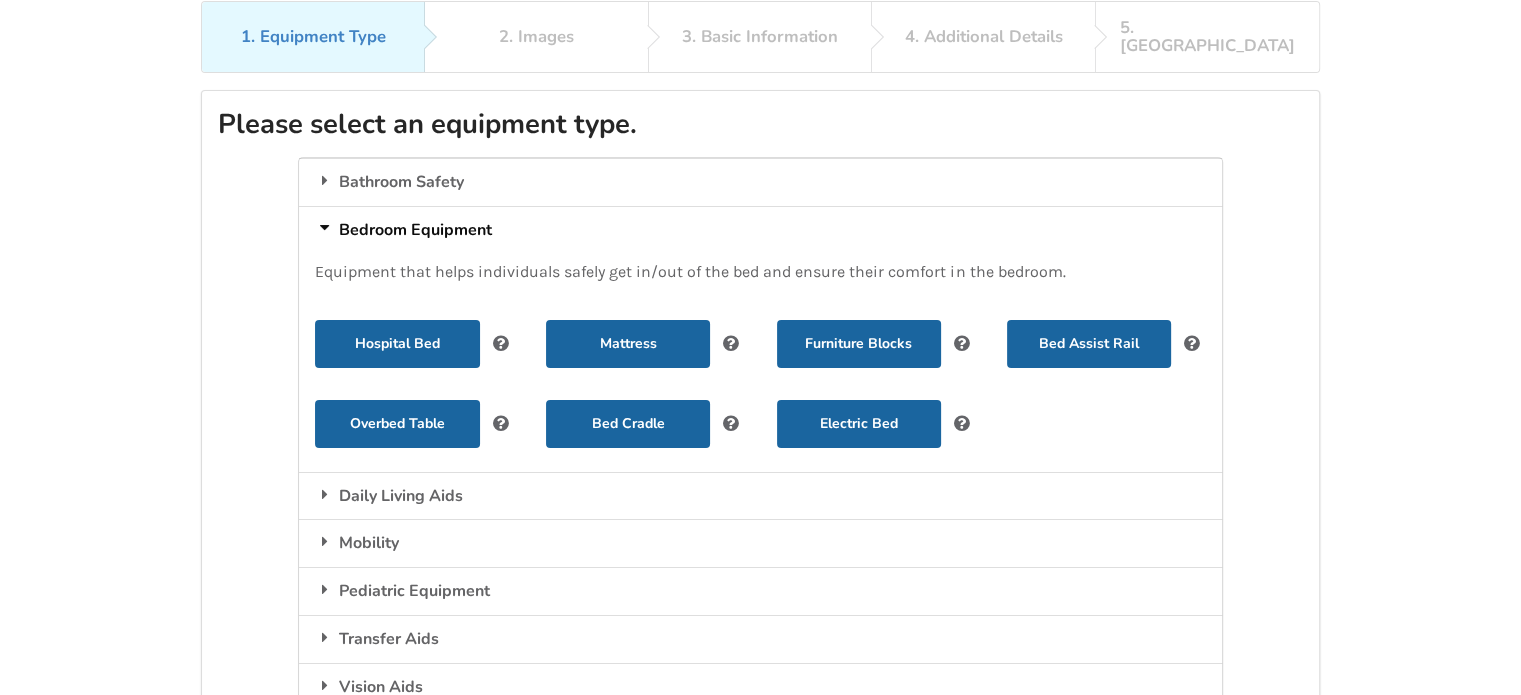 click at bounding box center [325, 228] 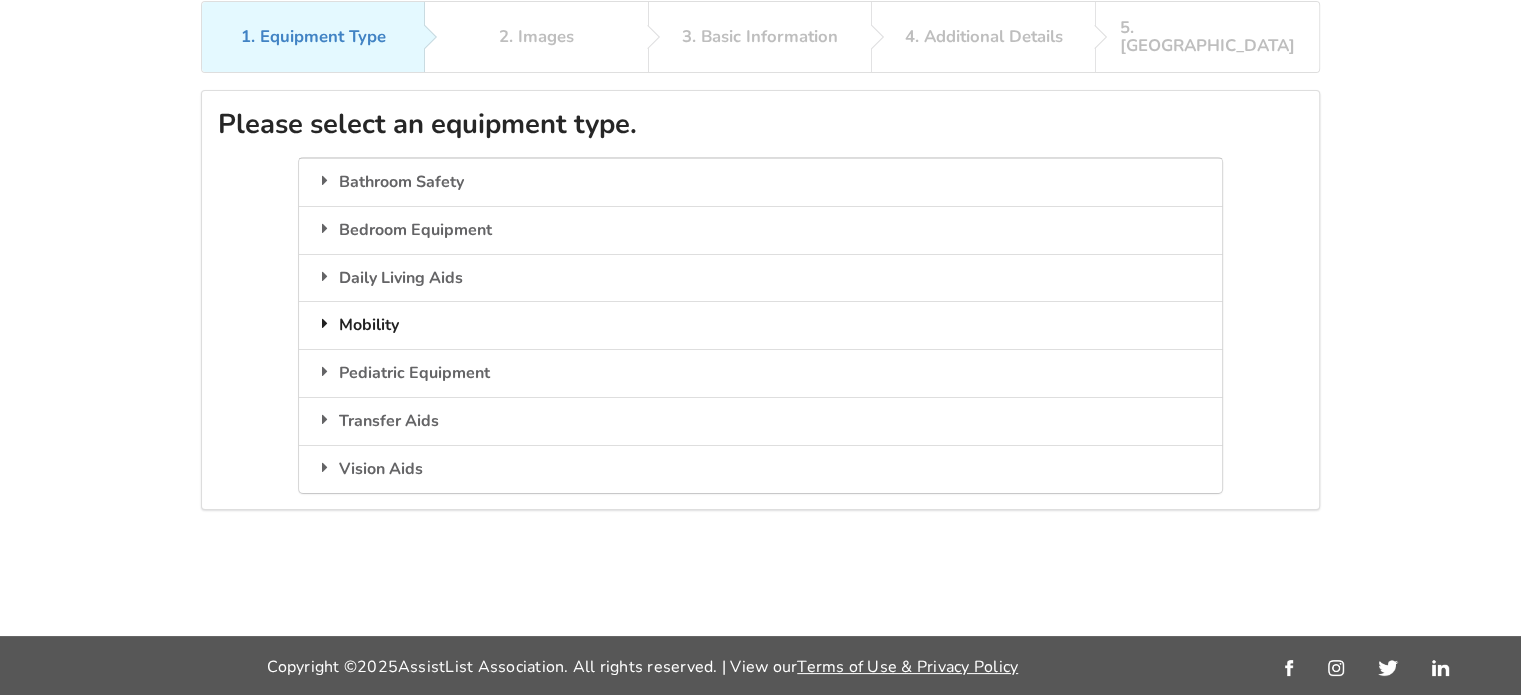 click at bounding box center [325, 323] 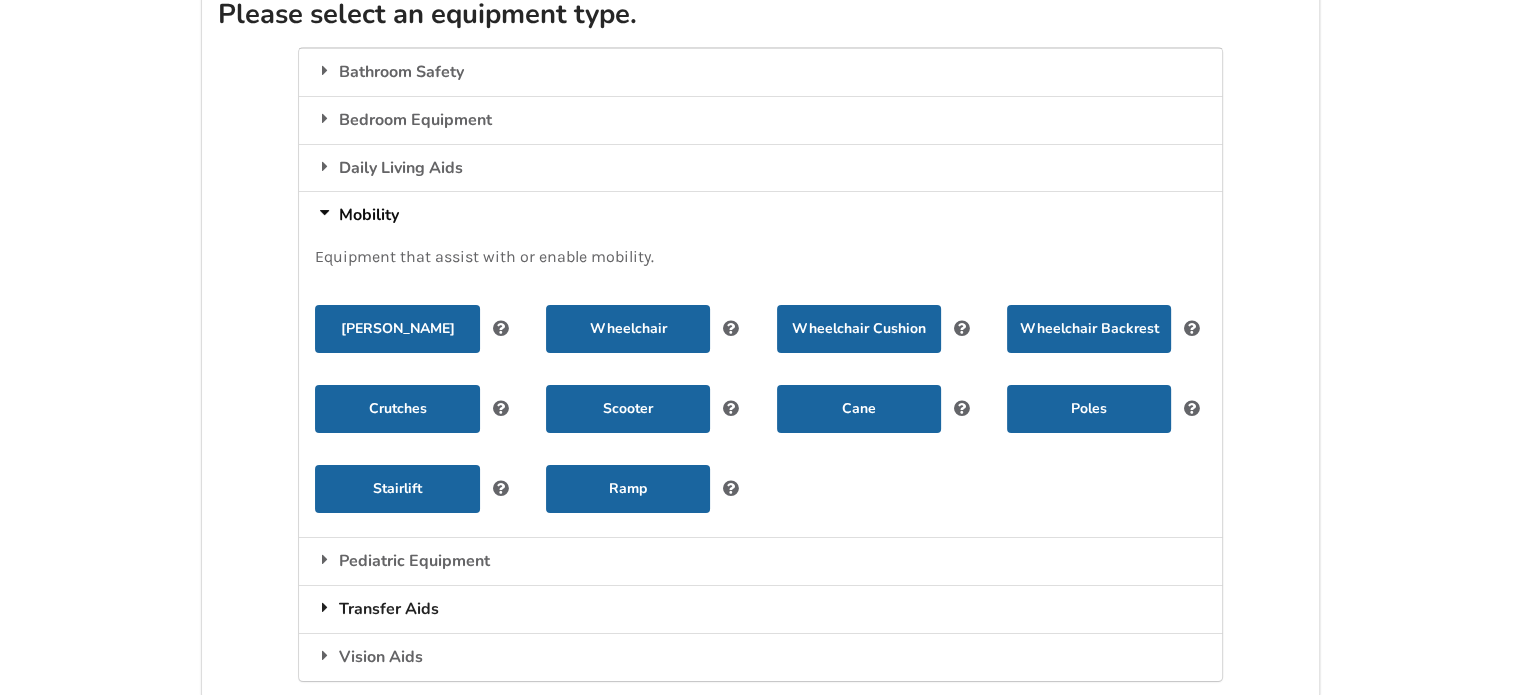 scroll, scrollTop: 264, scrollLeft: 0, axis: vertical 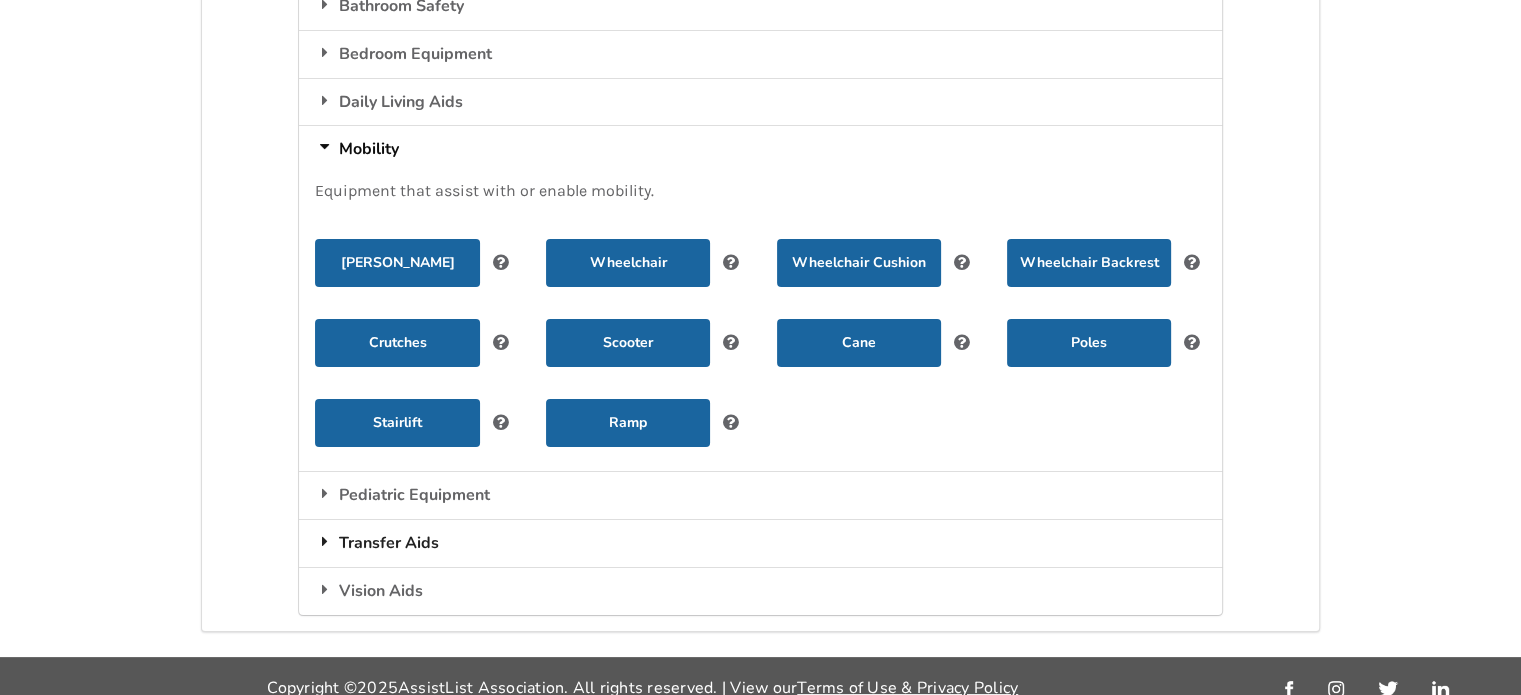 click at bounding box center [325, 541] 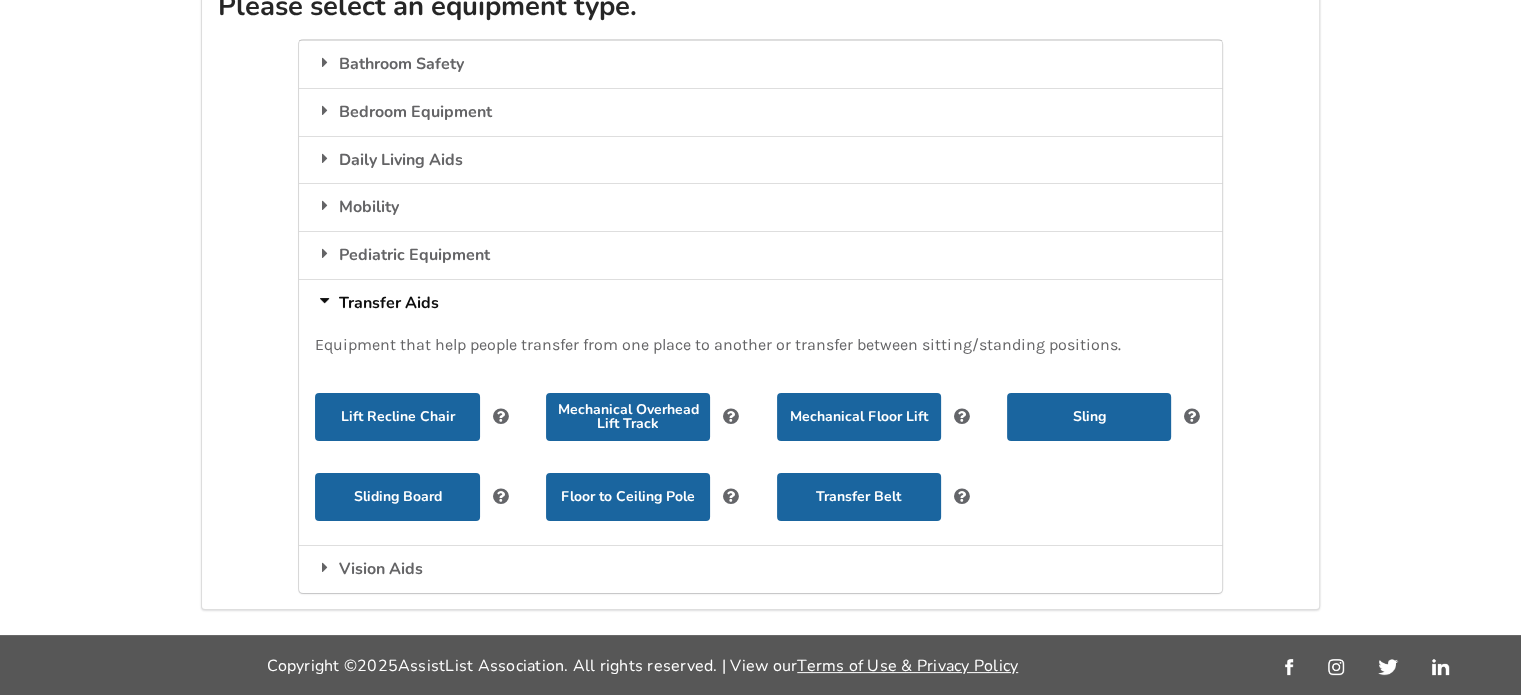scroll, scrollTop: 184, scrollLeft: 0, axis: vertical 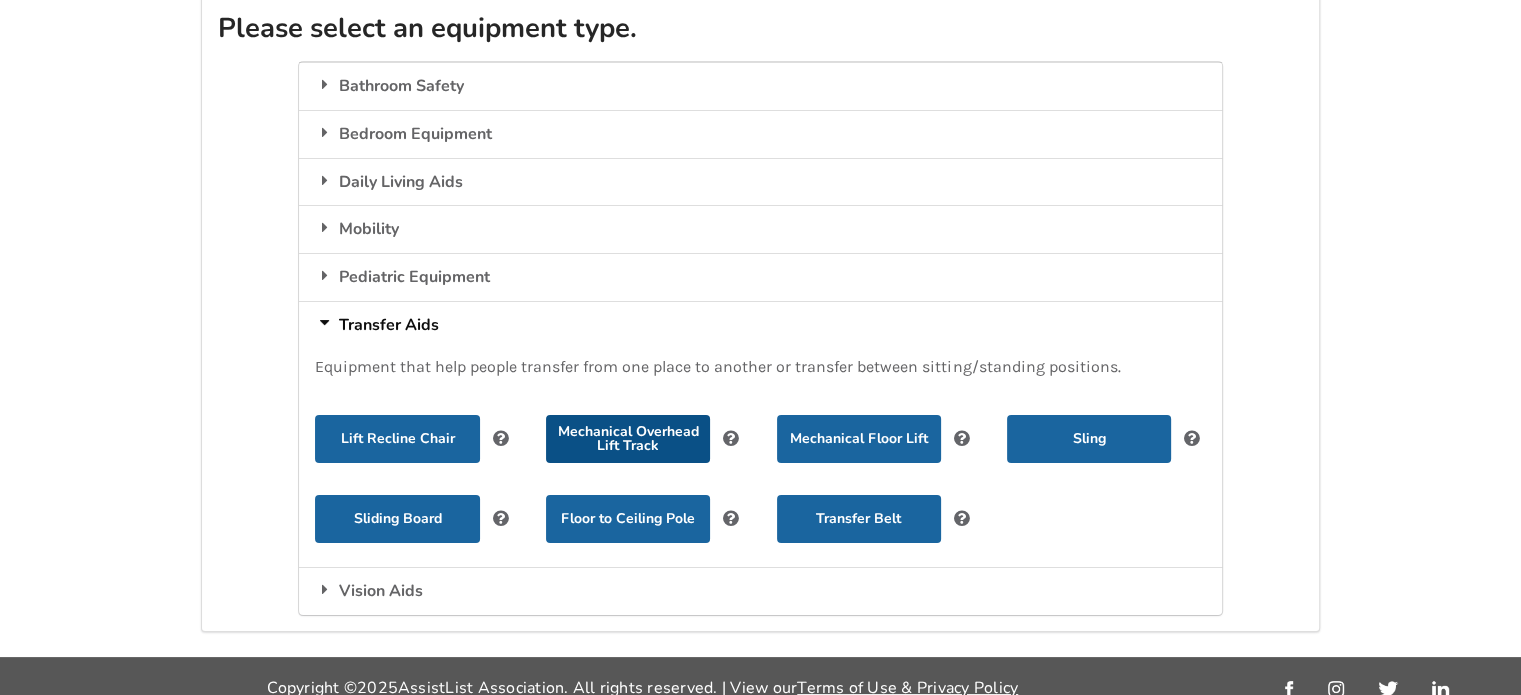 click on "Mechanical Overhead Lift Track" at bounding box center (628, 439) 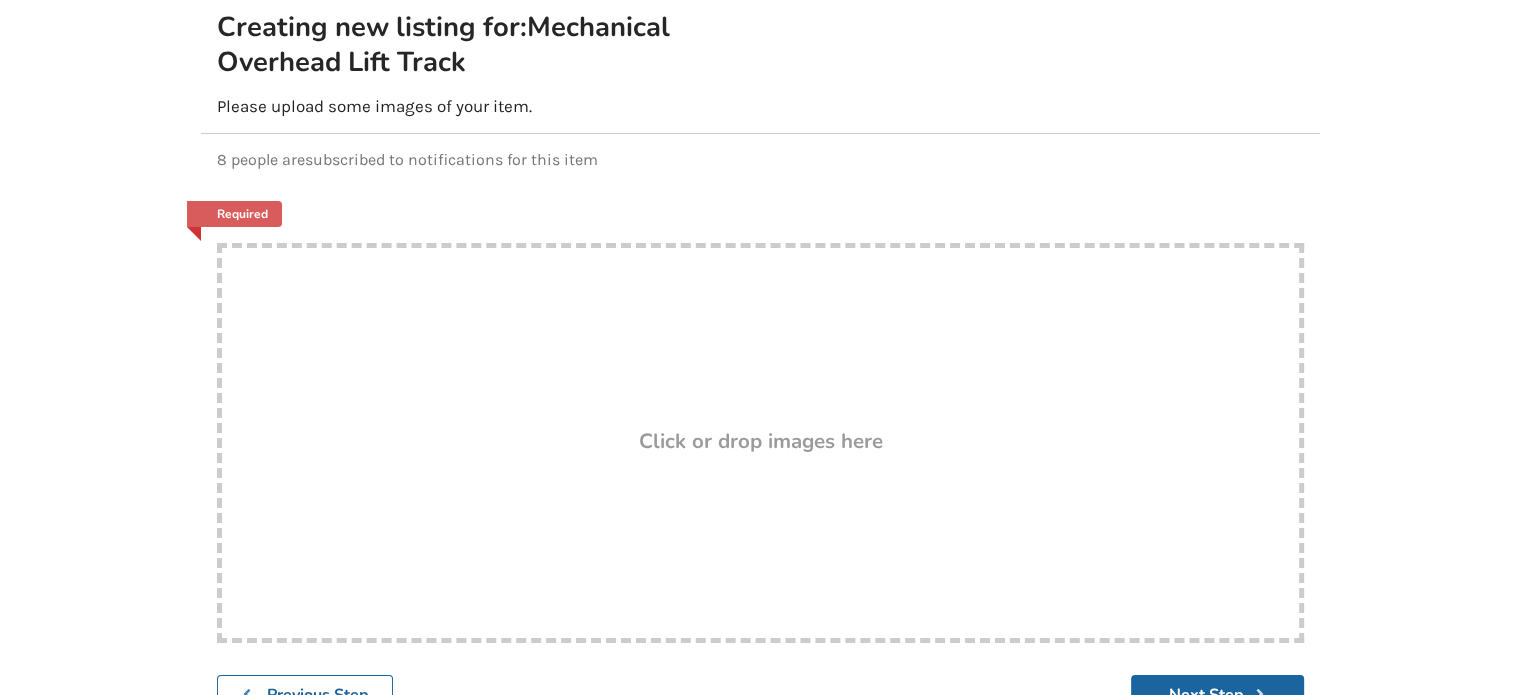 click on "Drop here! Click or drop images here" at bounding box center (760, 443) 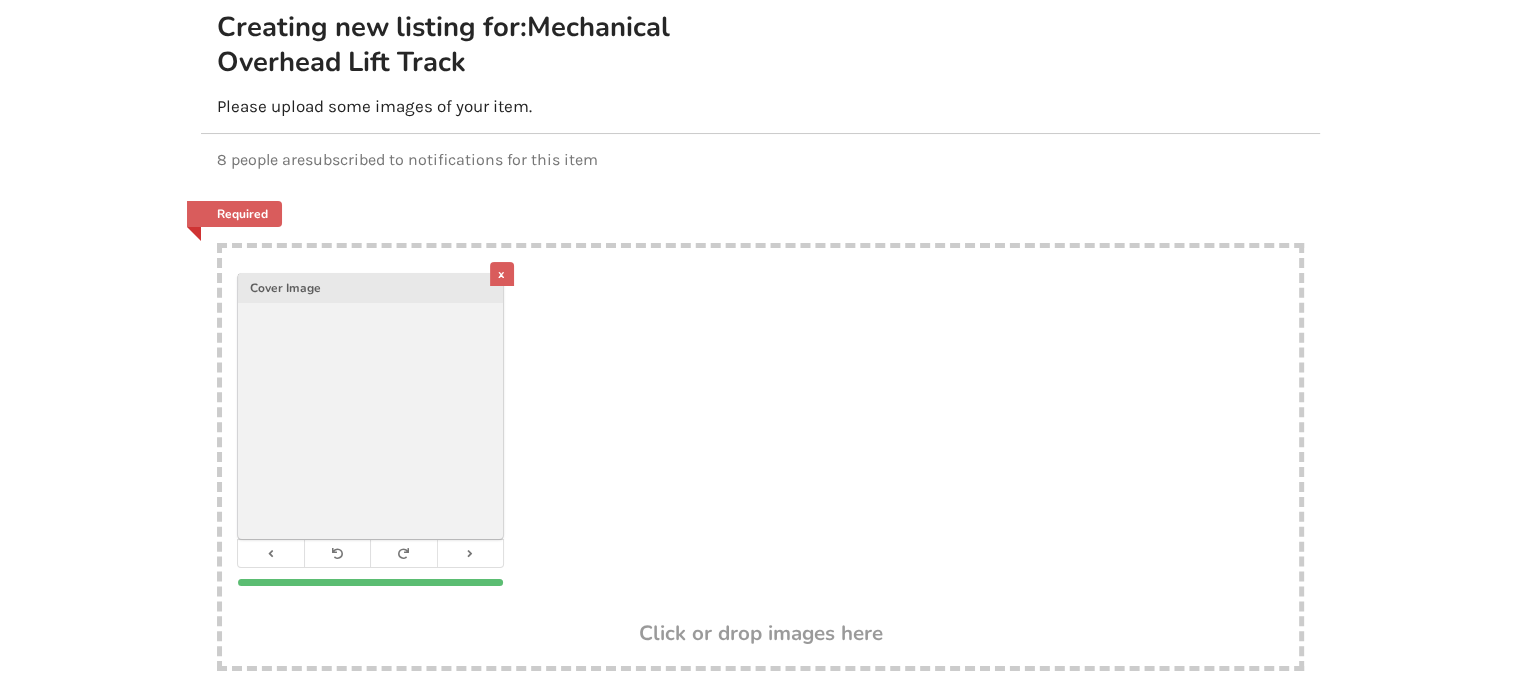 drag, startPoint x: 644, startPoint y: 368, endPoint x: 588, endPoint y: 428, distance: 82.073135 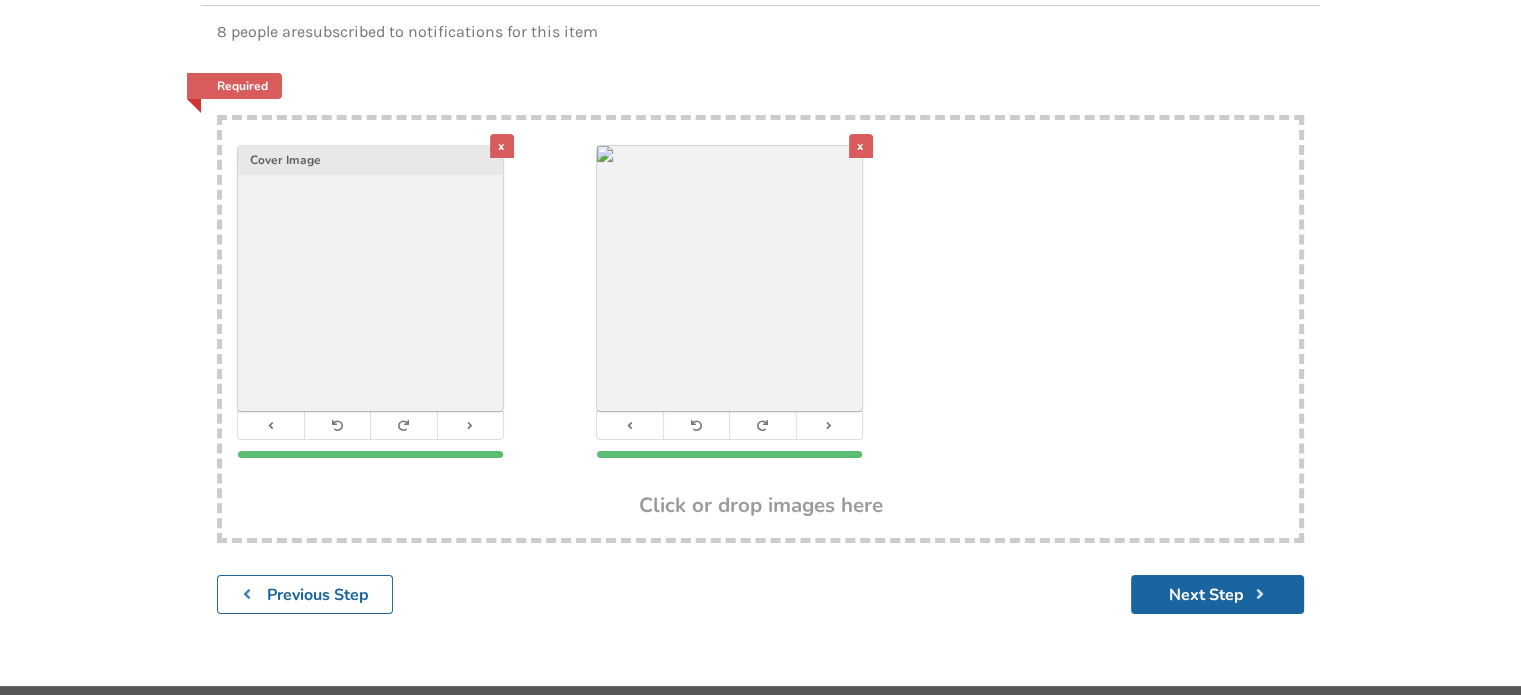 scroll, scrollTop: 343, scrollLeft: 0, axis: vertical 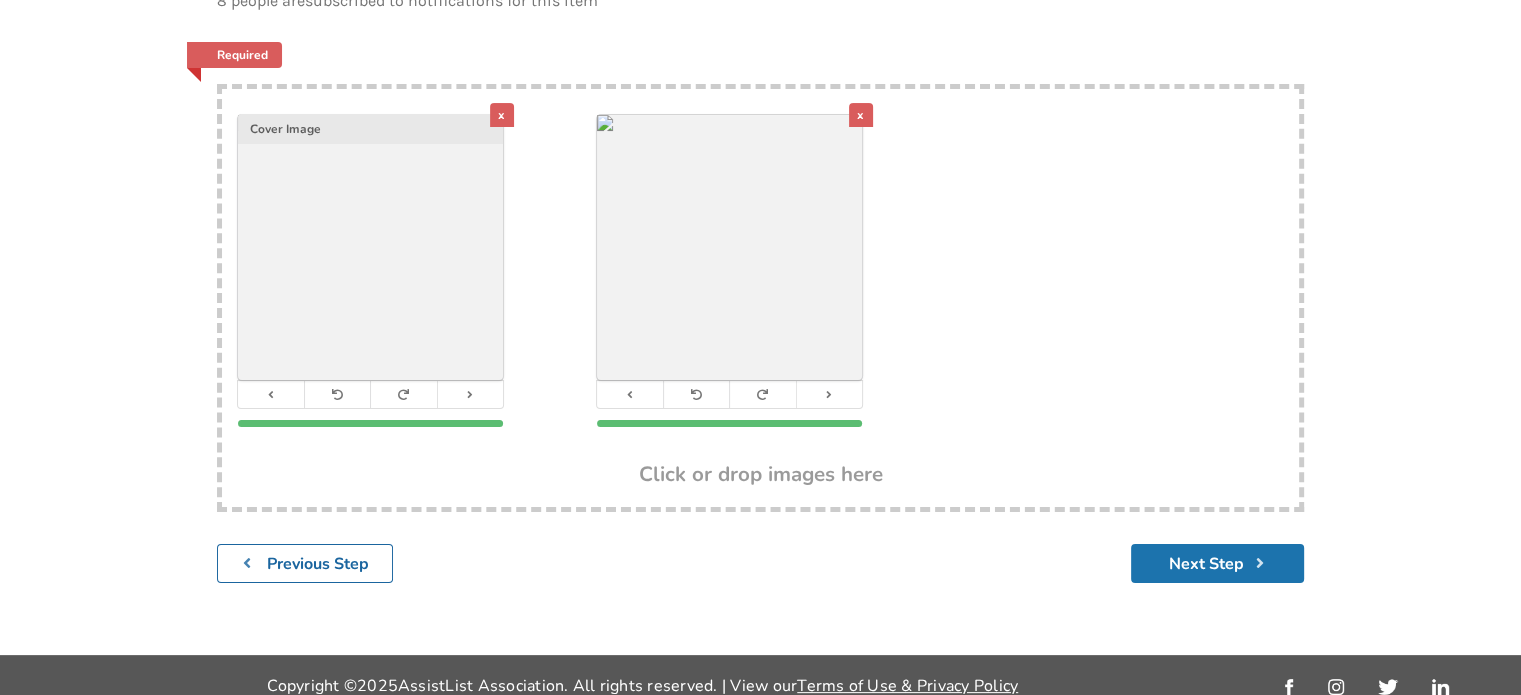 click on "Next Step" at bounding box center [1217, 563] 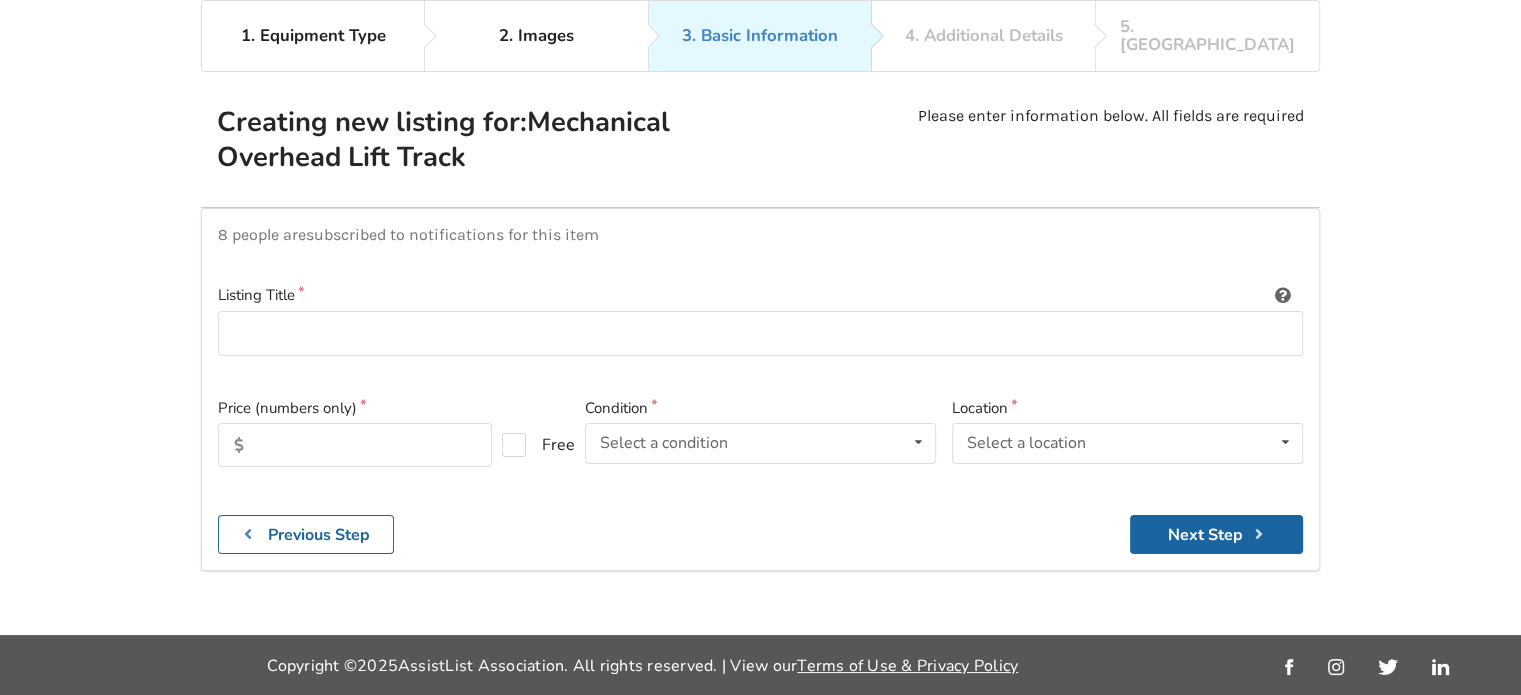 scroll, scrollTop: 88, scrollLeft: 0, axis: vertical 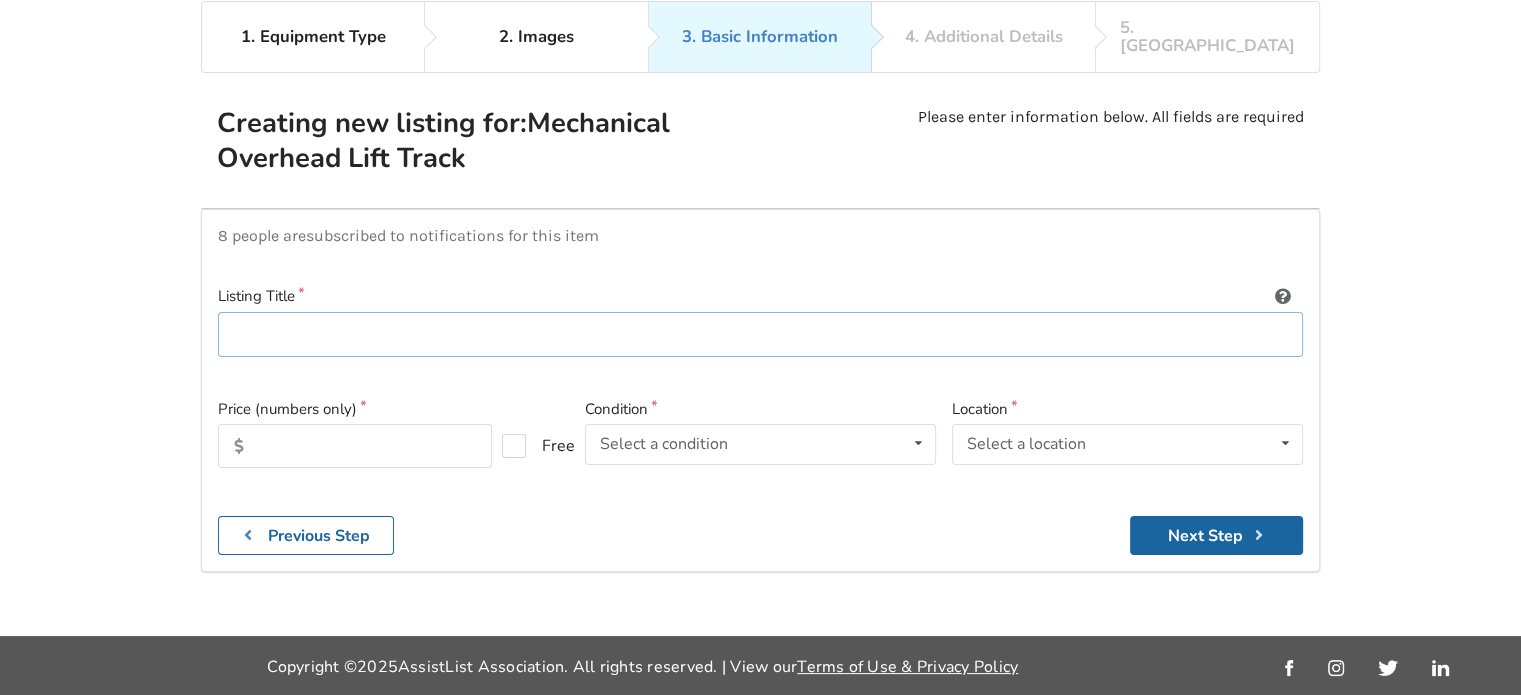 paste on "FST-300 (free standing track) Hoist Voyager Portable 9800009" 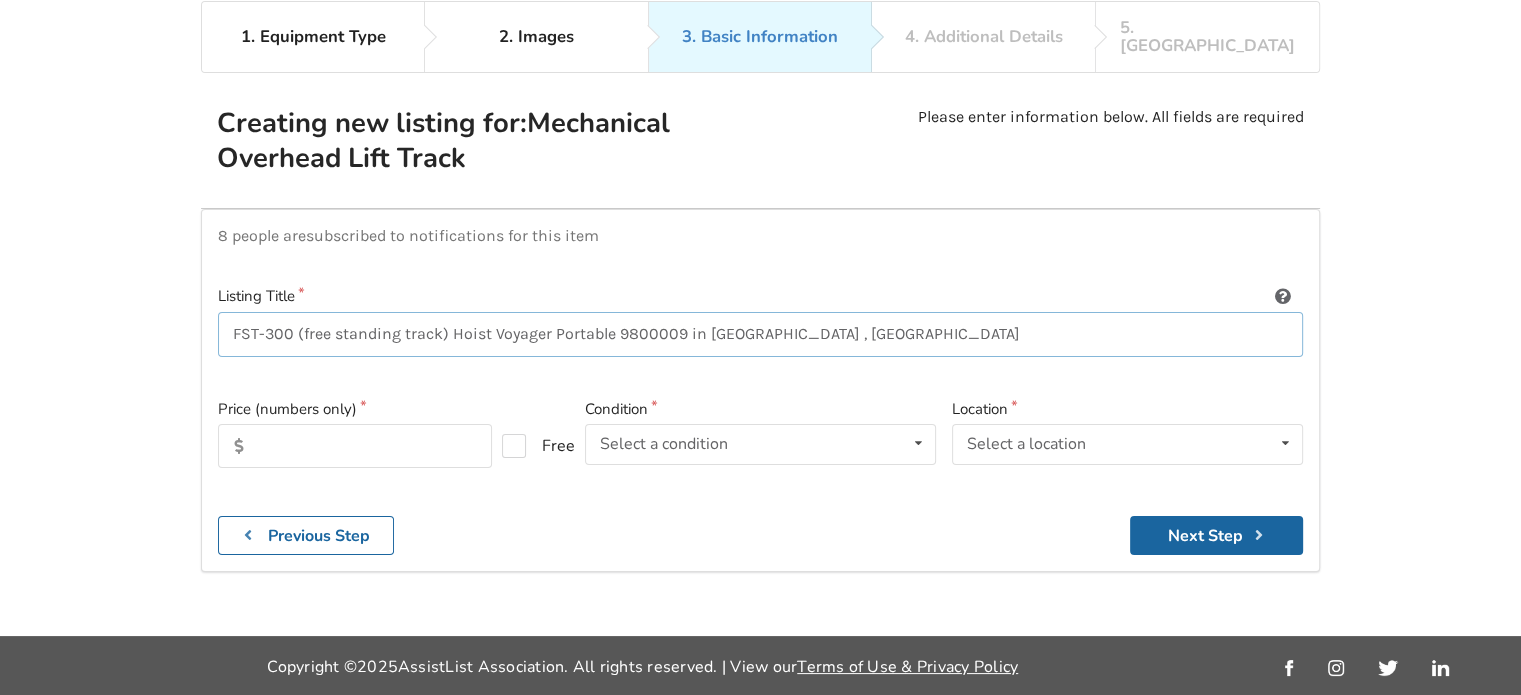 type on "FST-300 (free standing track) Hoist Voyager Portable 9800009 in QUALICUM BEACH , BC" 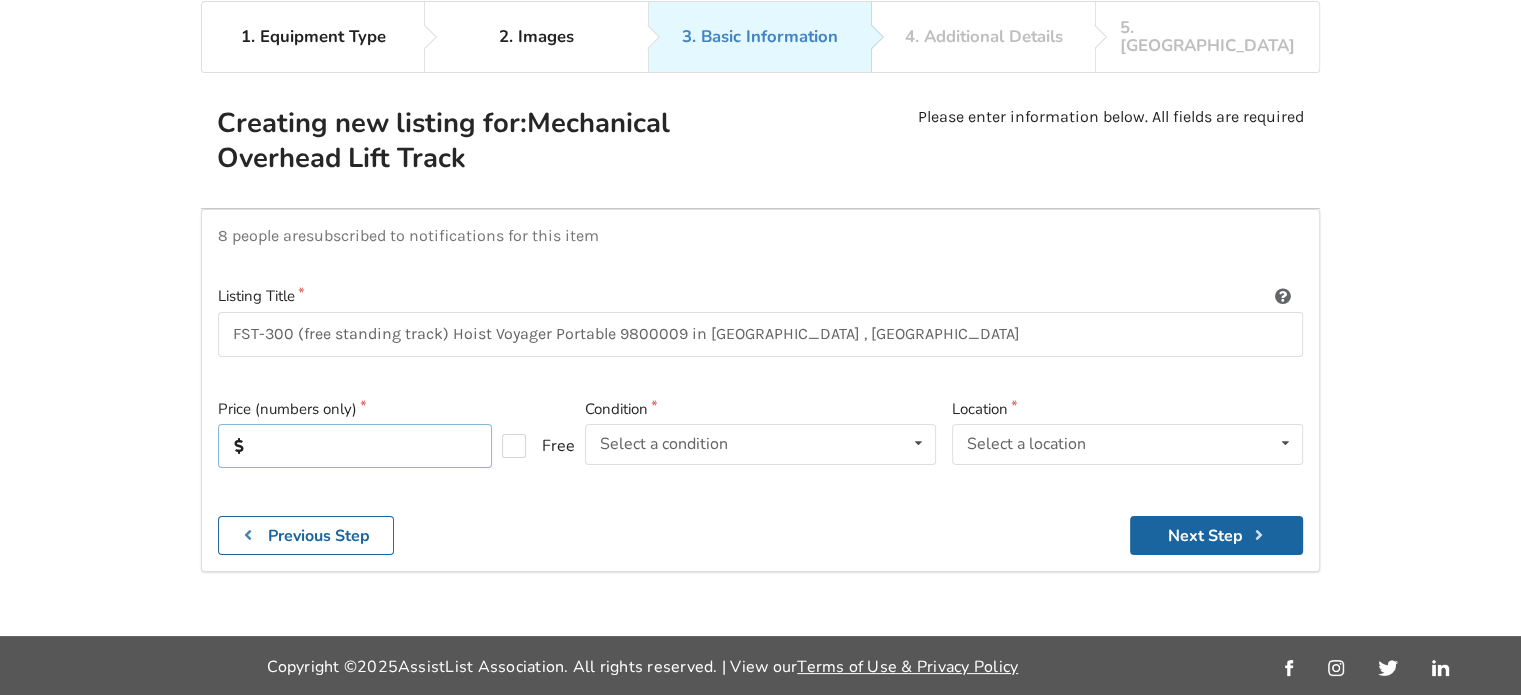 click at bounding box center (355, 446) 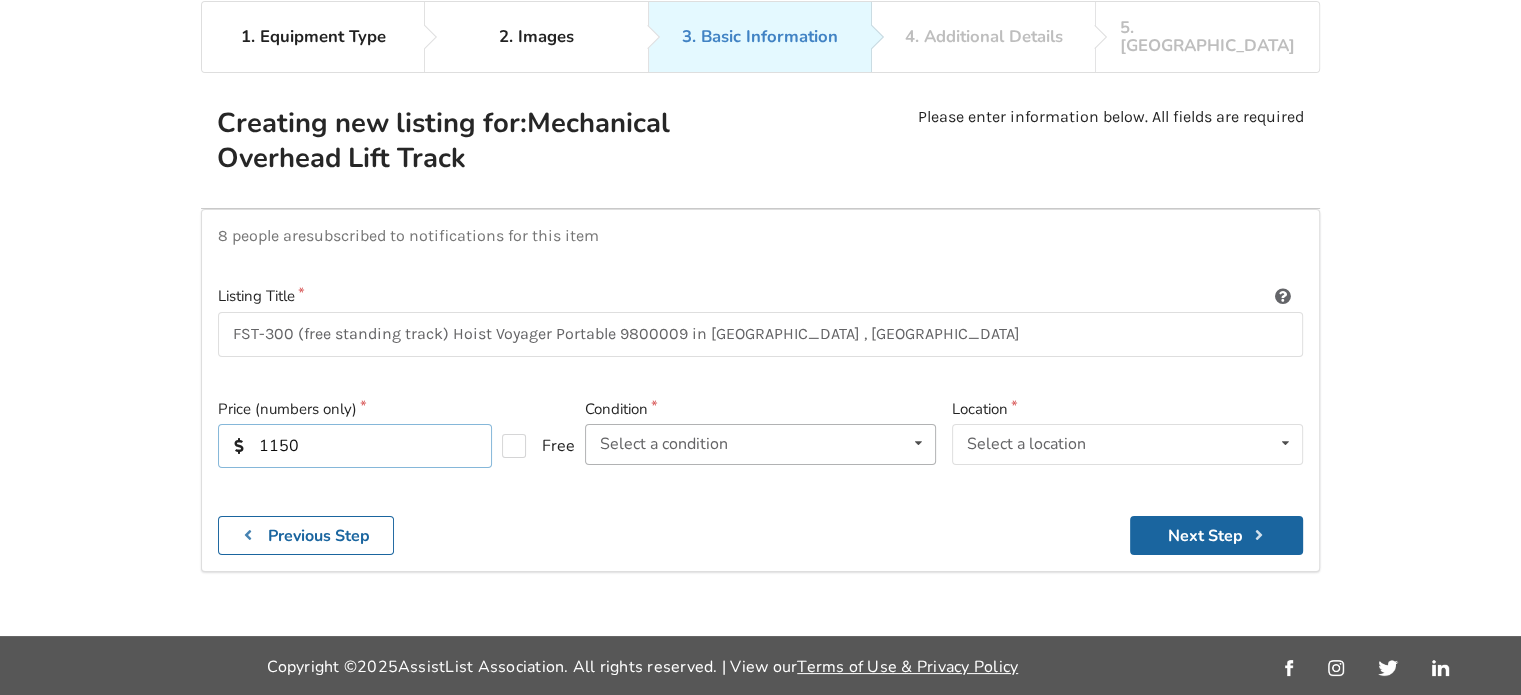 type on "1150" 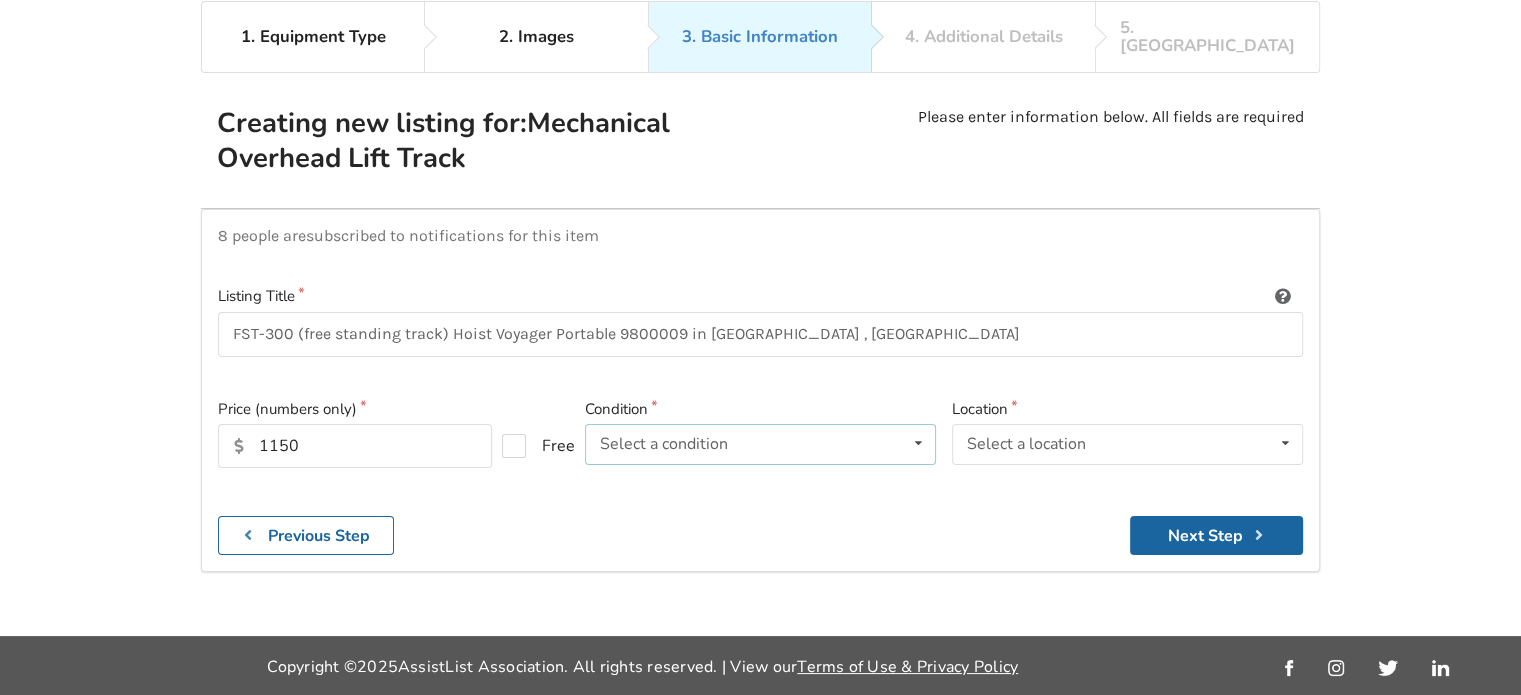 click on "Select a condition" at bounding box center (664, 444) 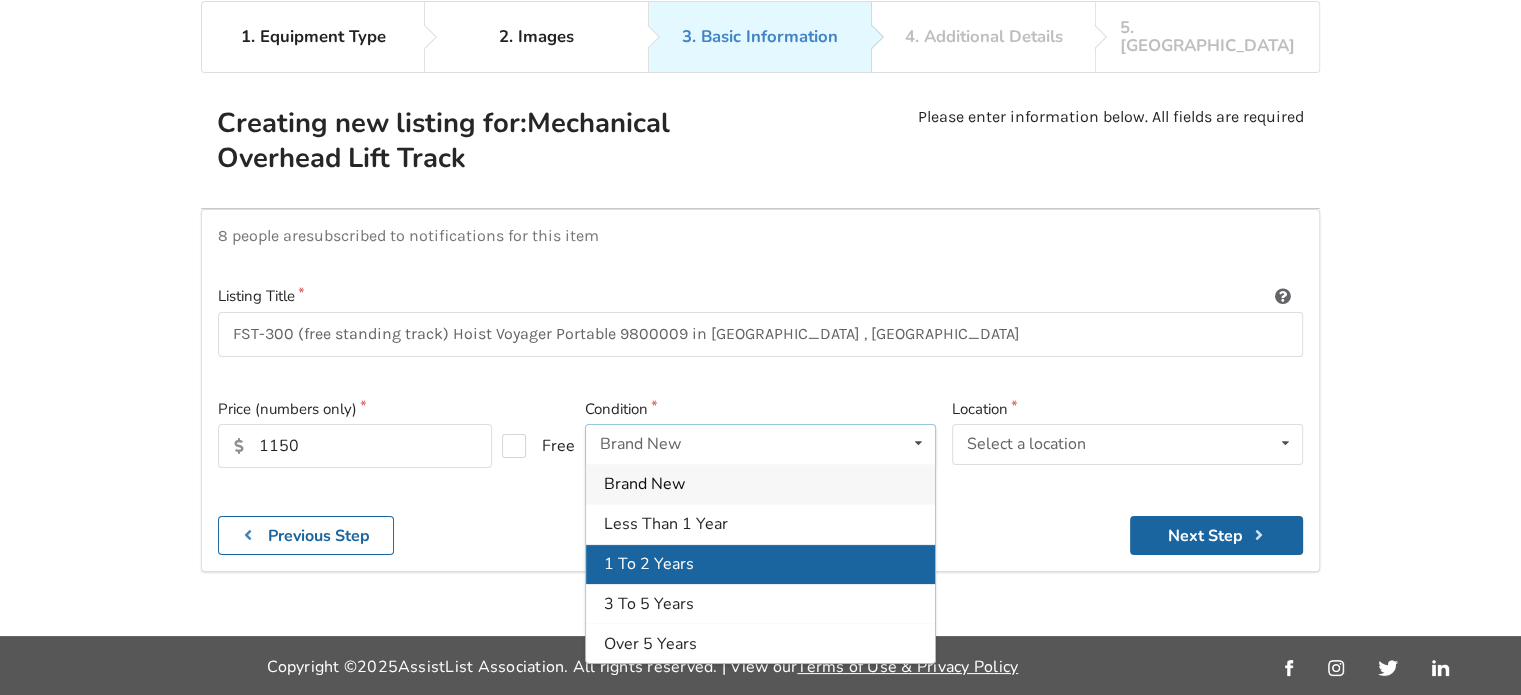 click on "1 To 2 Years" at bounding box center (760, 564) 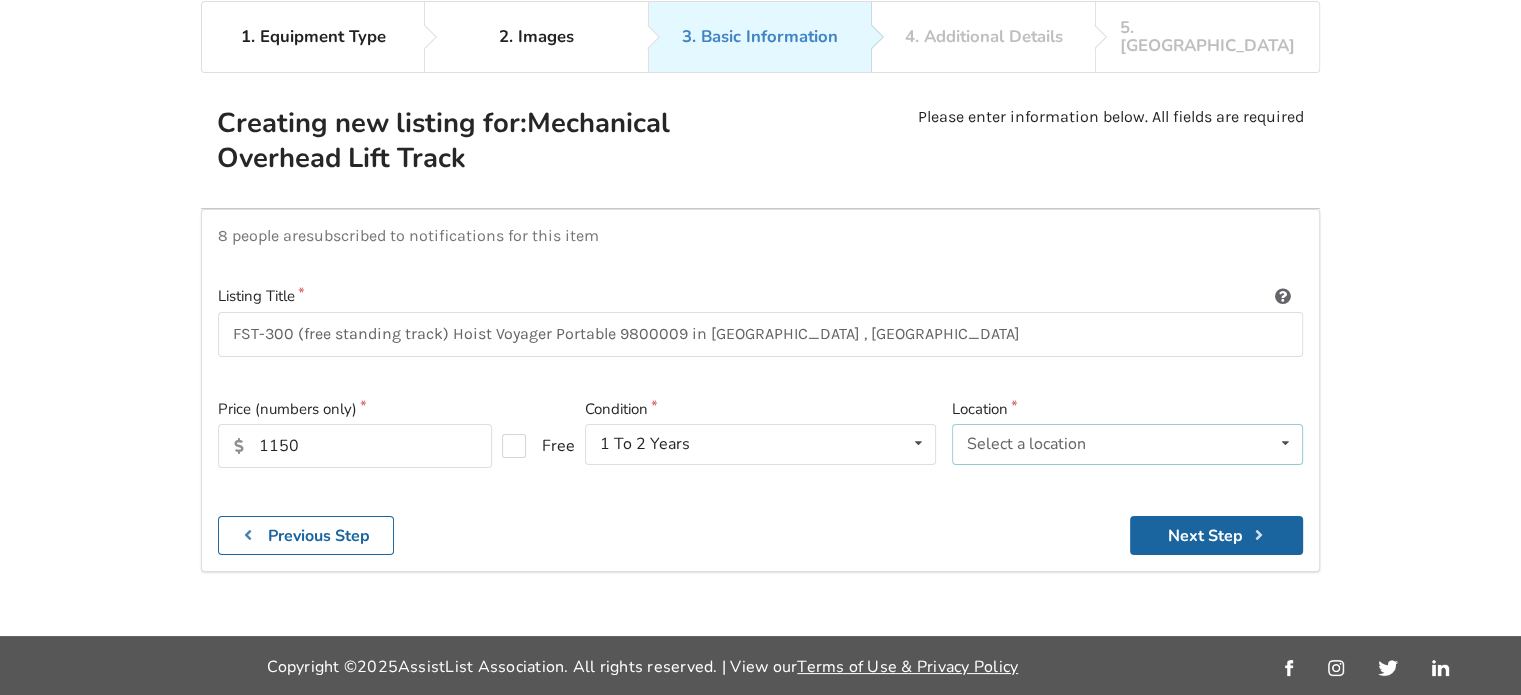 click on "Select a location" at bounding box center (1026, 444) 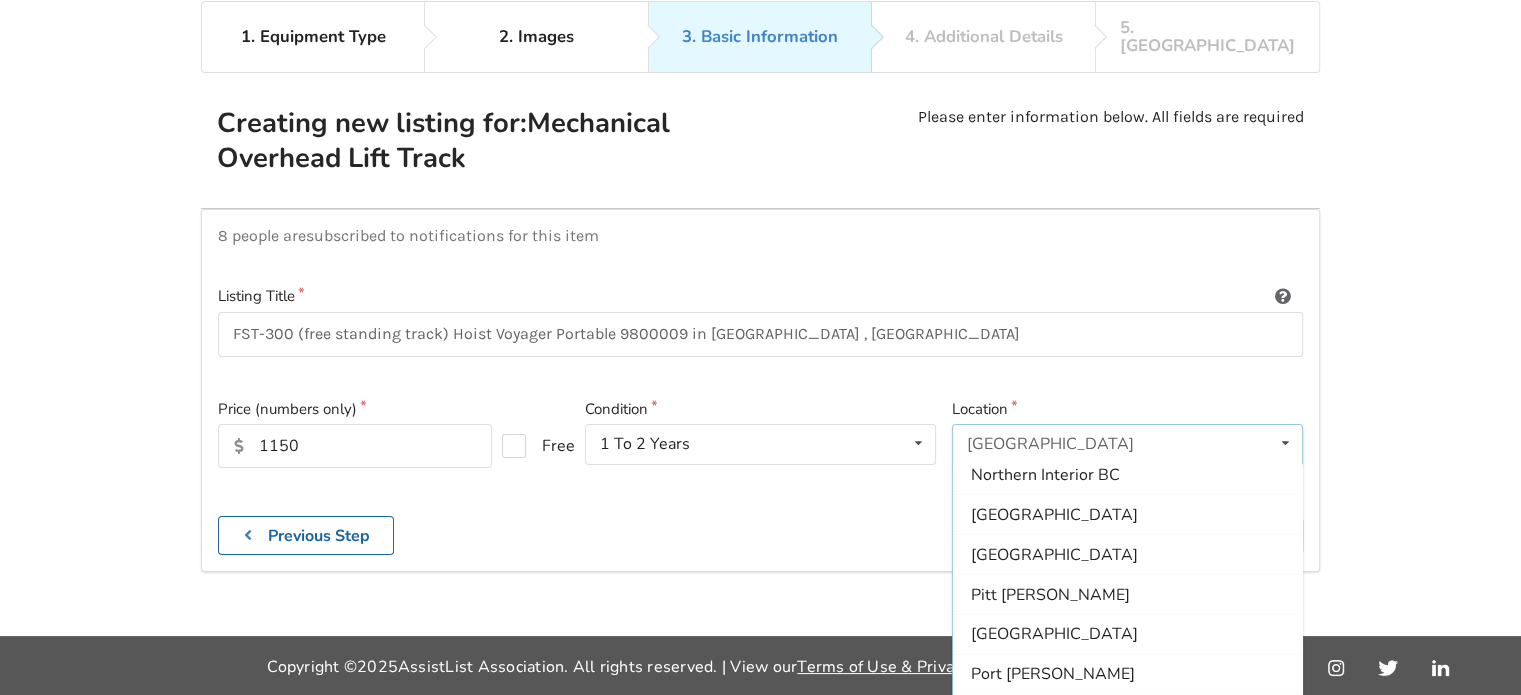 scroll, scrollTop: 591, scrollLeft: 0, axis: vertical 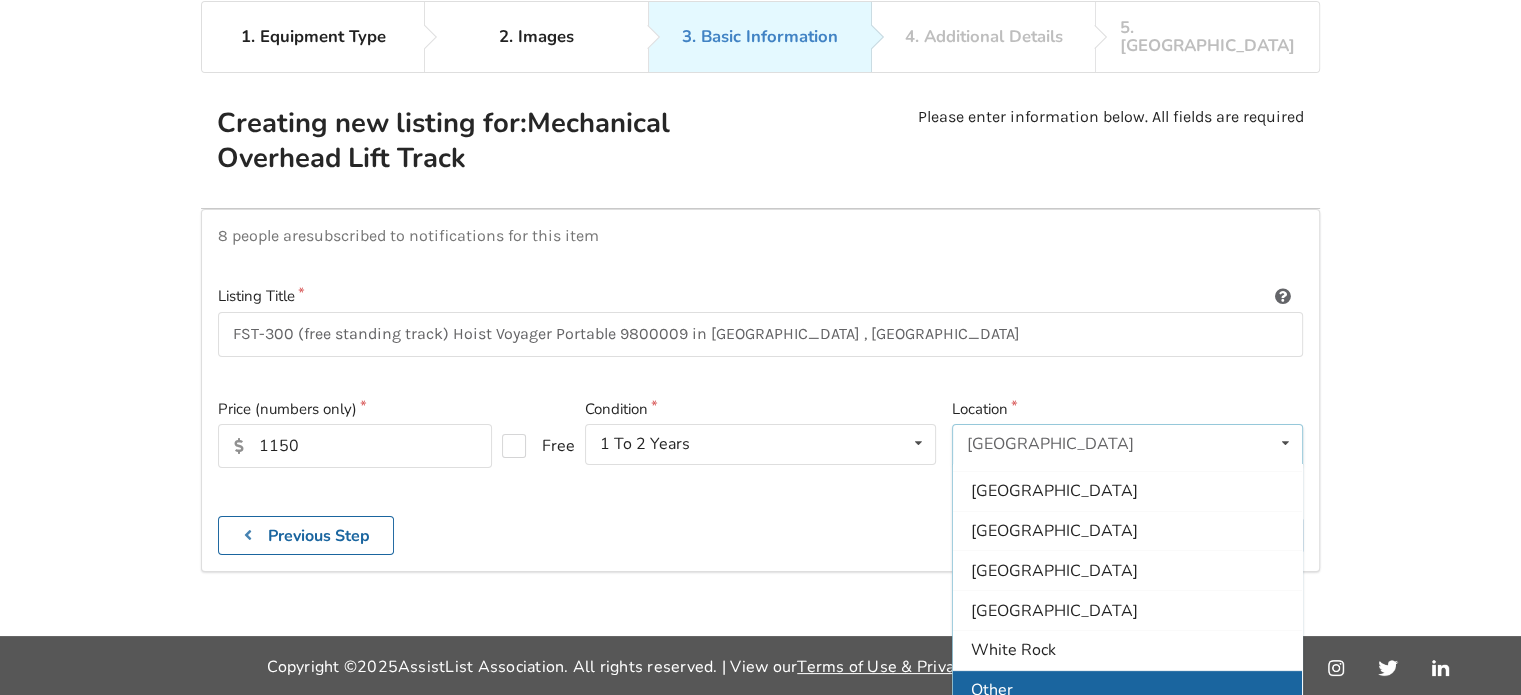 click on "Other" at bounding box center [1127, 690] 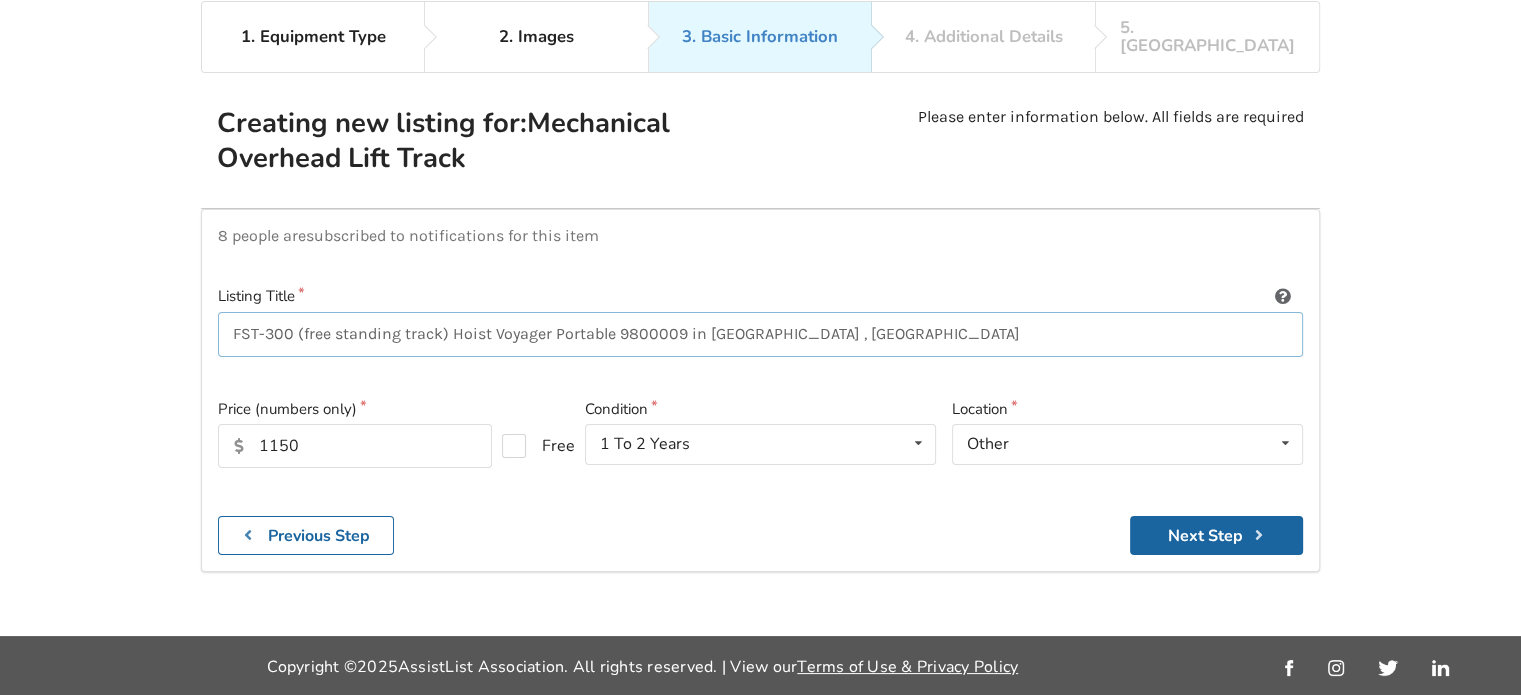click on "FST-300 (free standing track) Hoist Voyager Portable 9800009 in QUALICUM BEACH , BC" at bounding box center [760, 334] 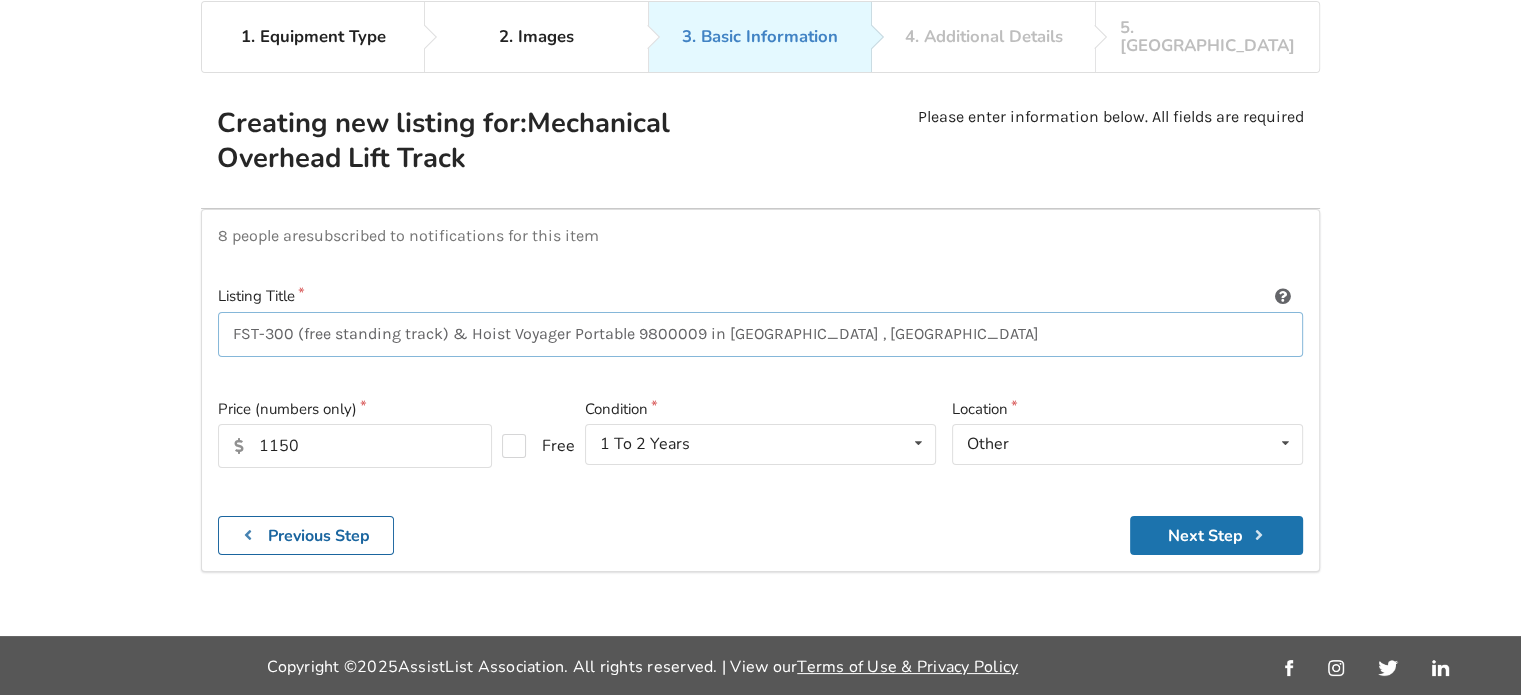 type on "FST-300 (free standing track) & Hoist Voyager Portable 9800009 in QUALICUM BEACH , BC" 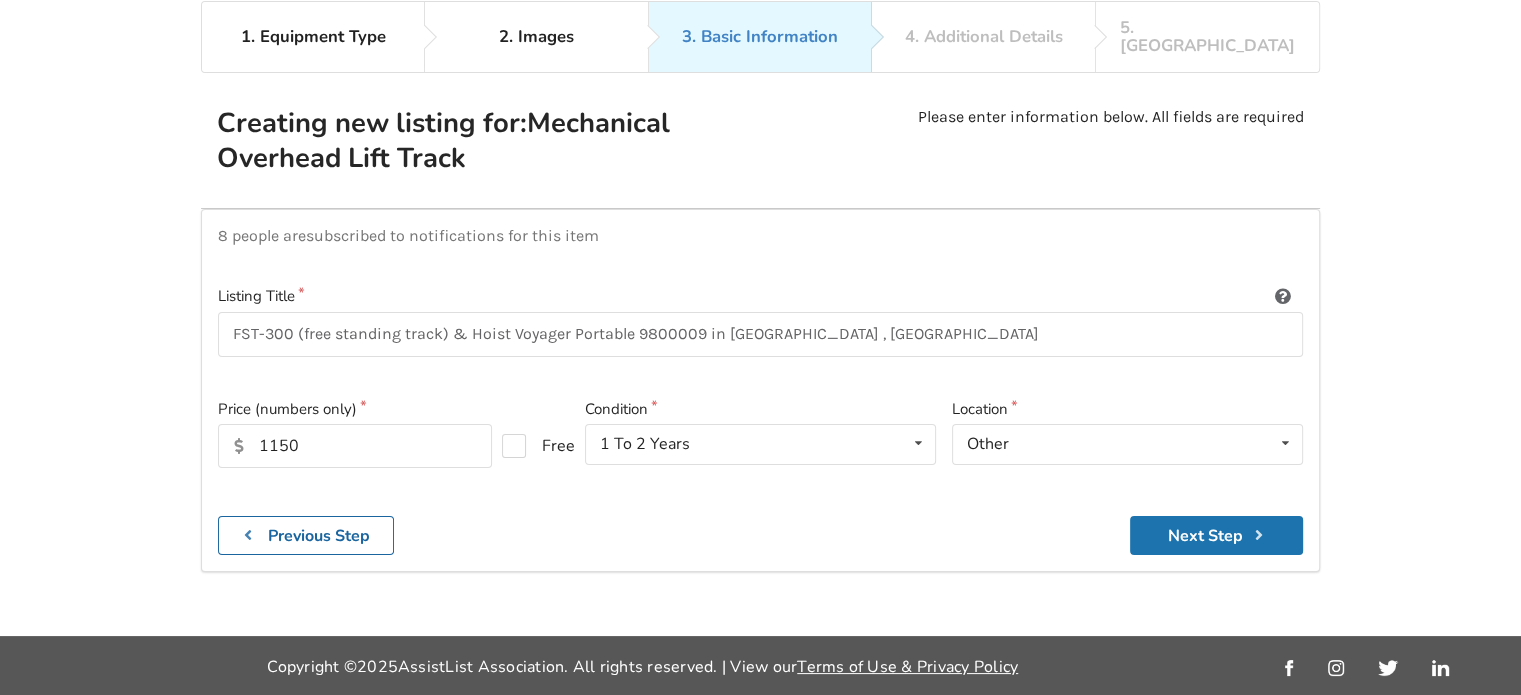click on "Next Step" at bounding box center [1216, 535] 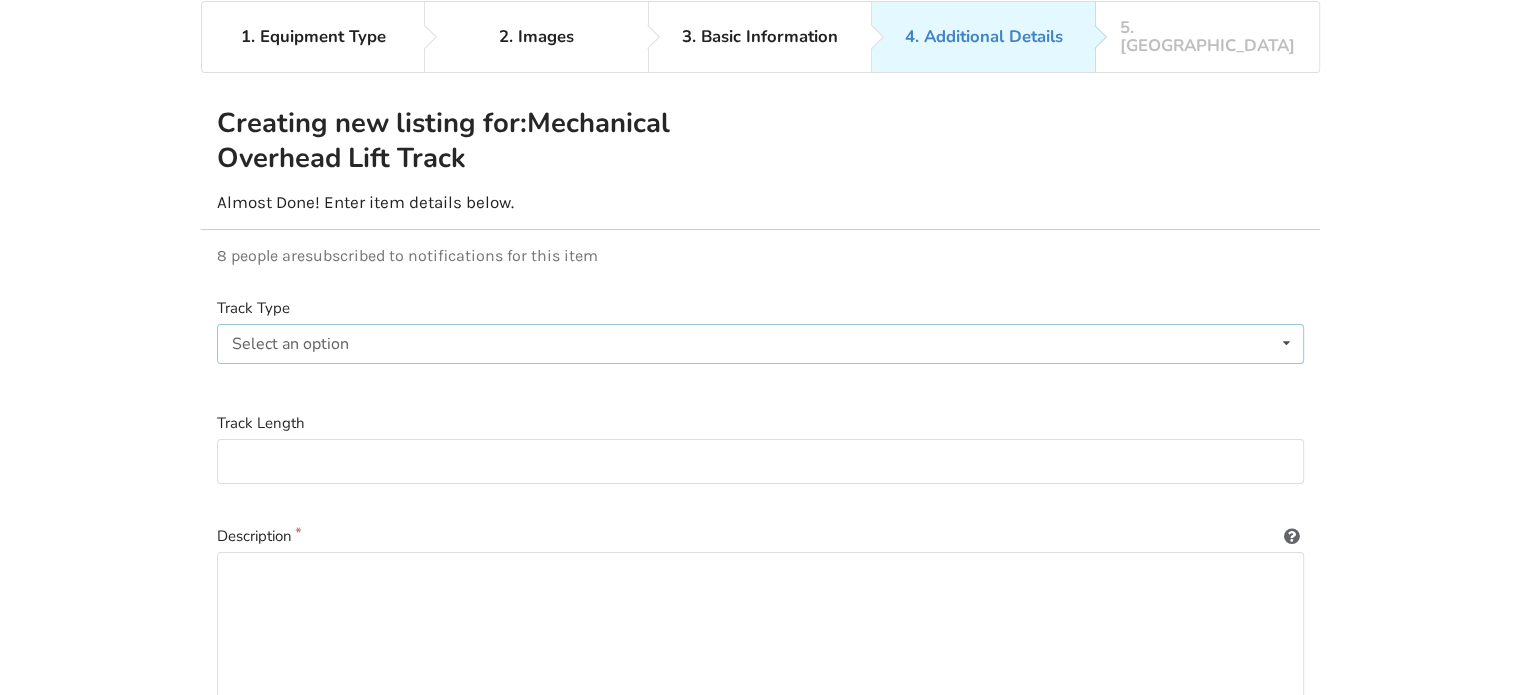 click on "Select an option Ceiling-installed straight track X-Y gantry system Free-standing Tension-mounted" at bounding box center (760, 344) 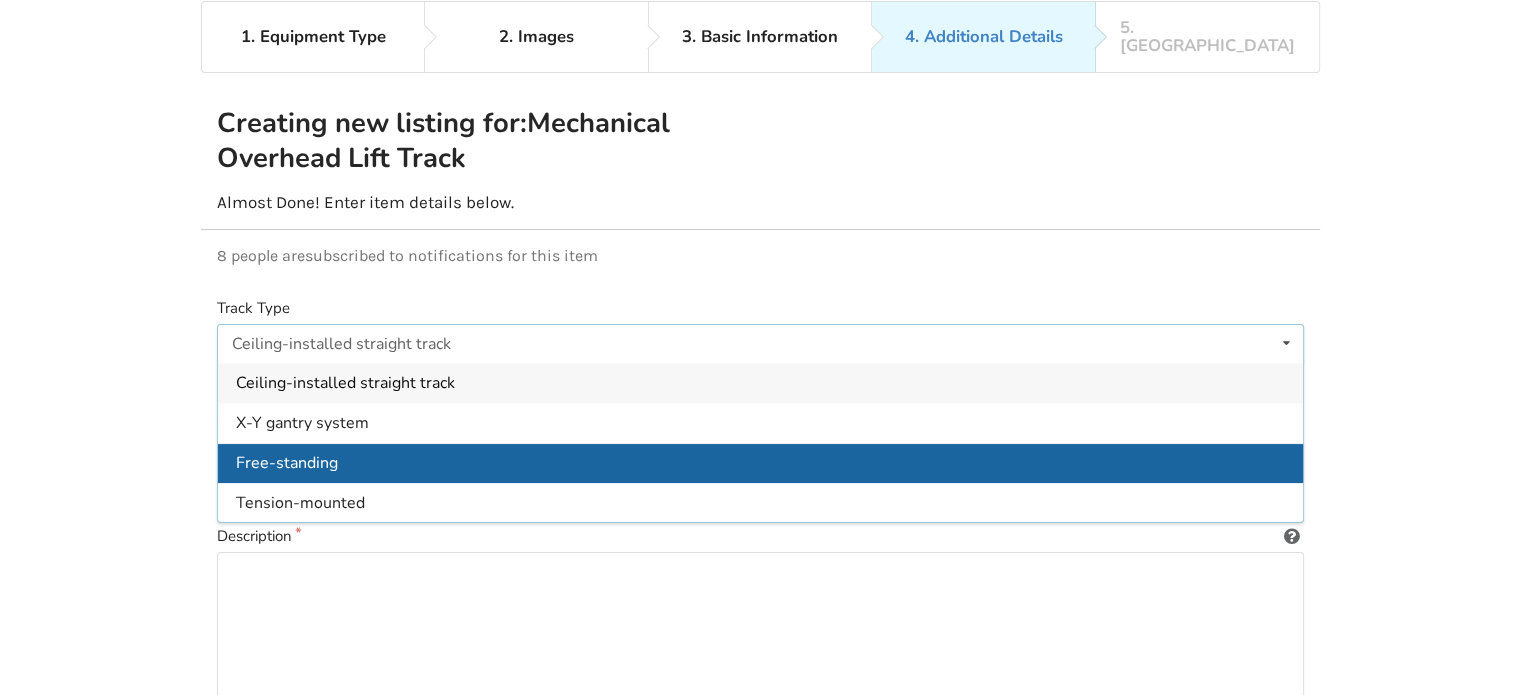 click on "Free-standing" at bounding box center [760, 463] 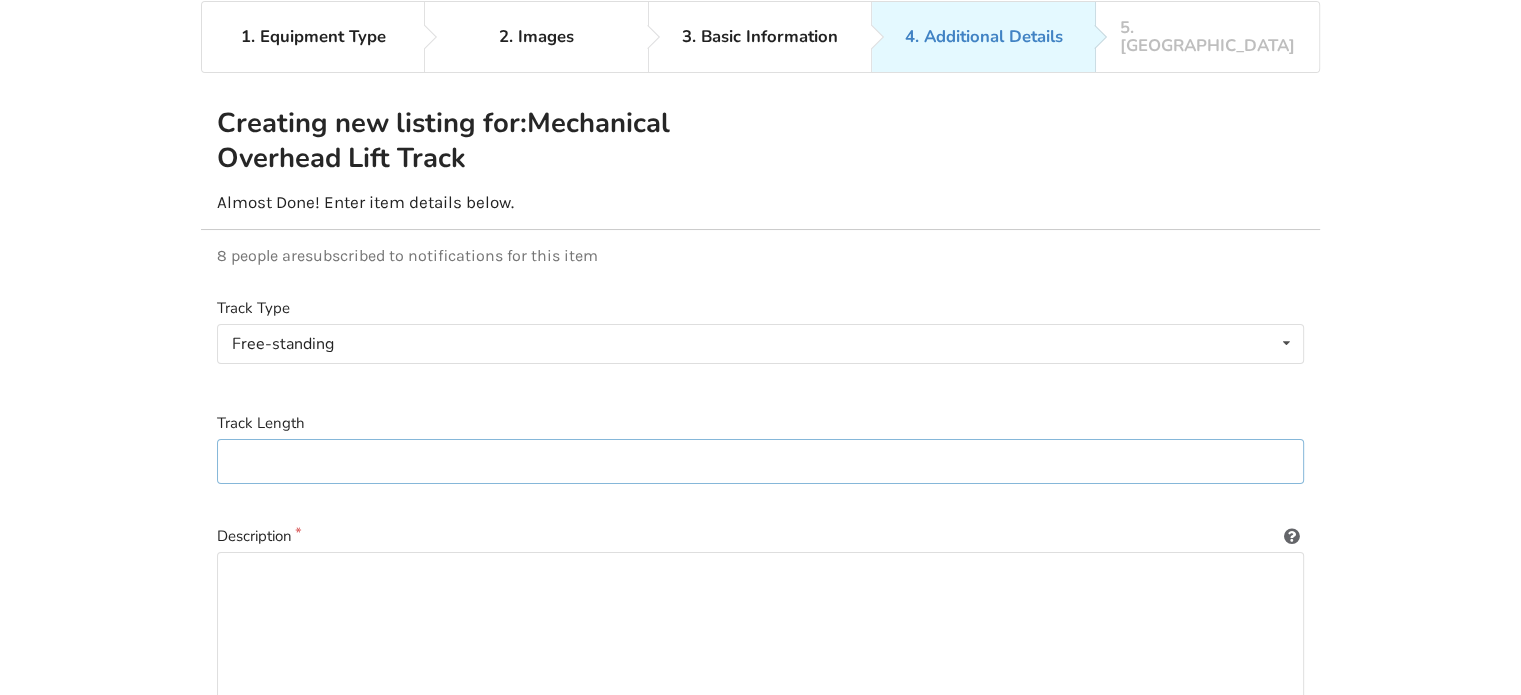 click at bounding box center [760, 461] 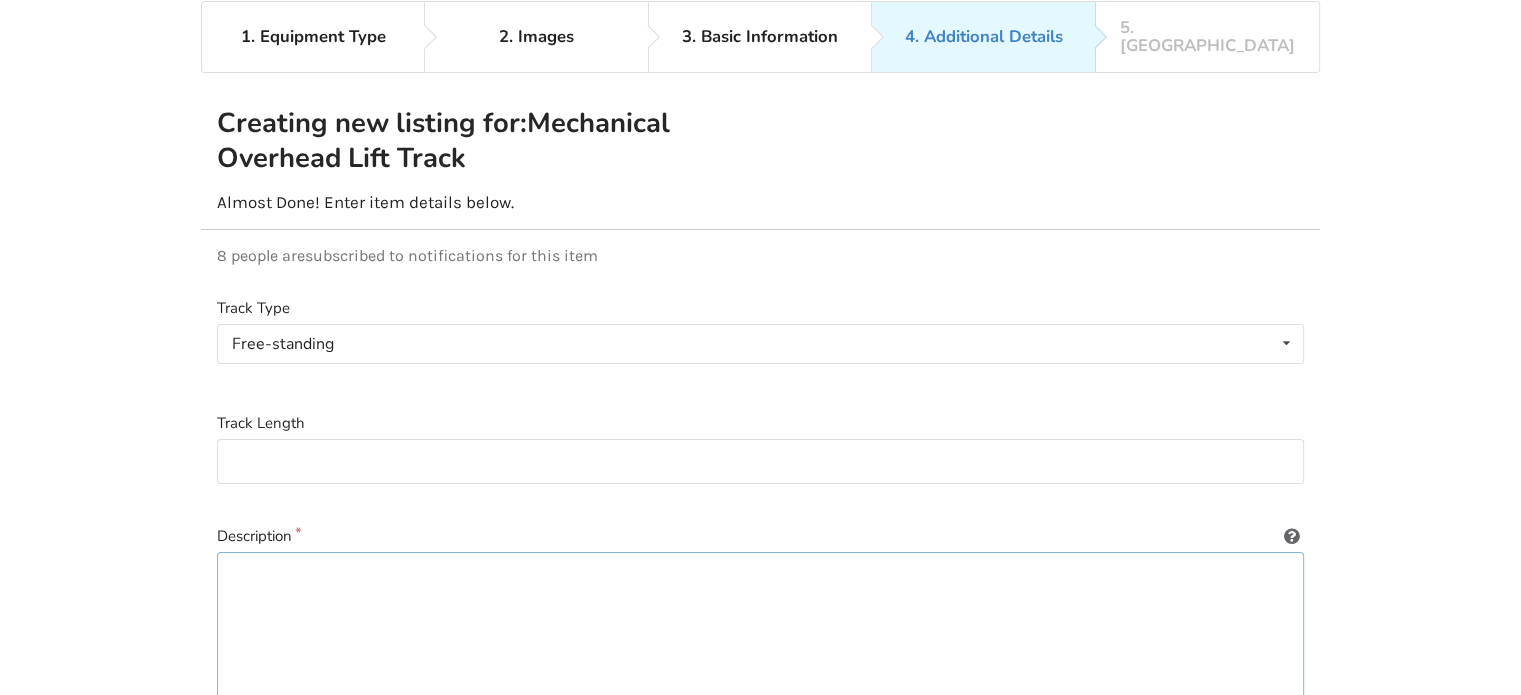 drag, startPoint x: 347, startPoint y: 546, endPoint x: 366, endPoint y: 551, distance: 19.646883 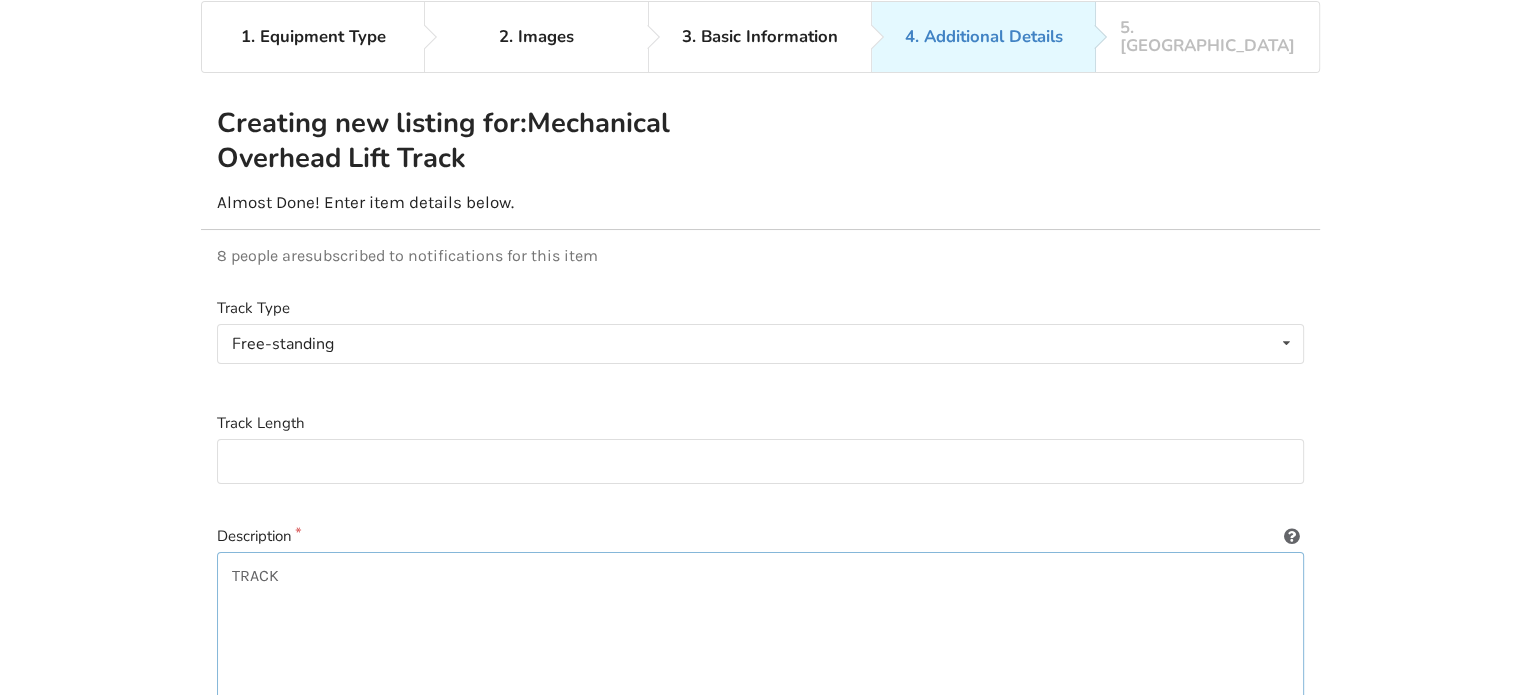 drag, startPoint x: 305, startPoint y: 563, endPoint x: 245, endPoint y: 579, distance: 62.0967 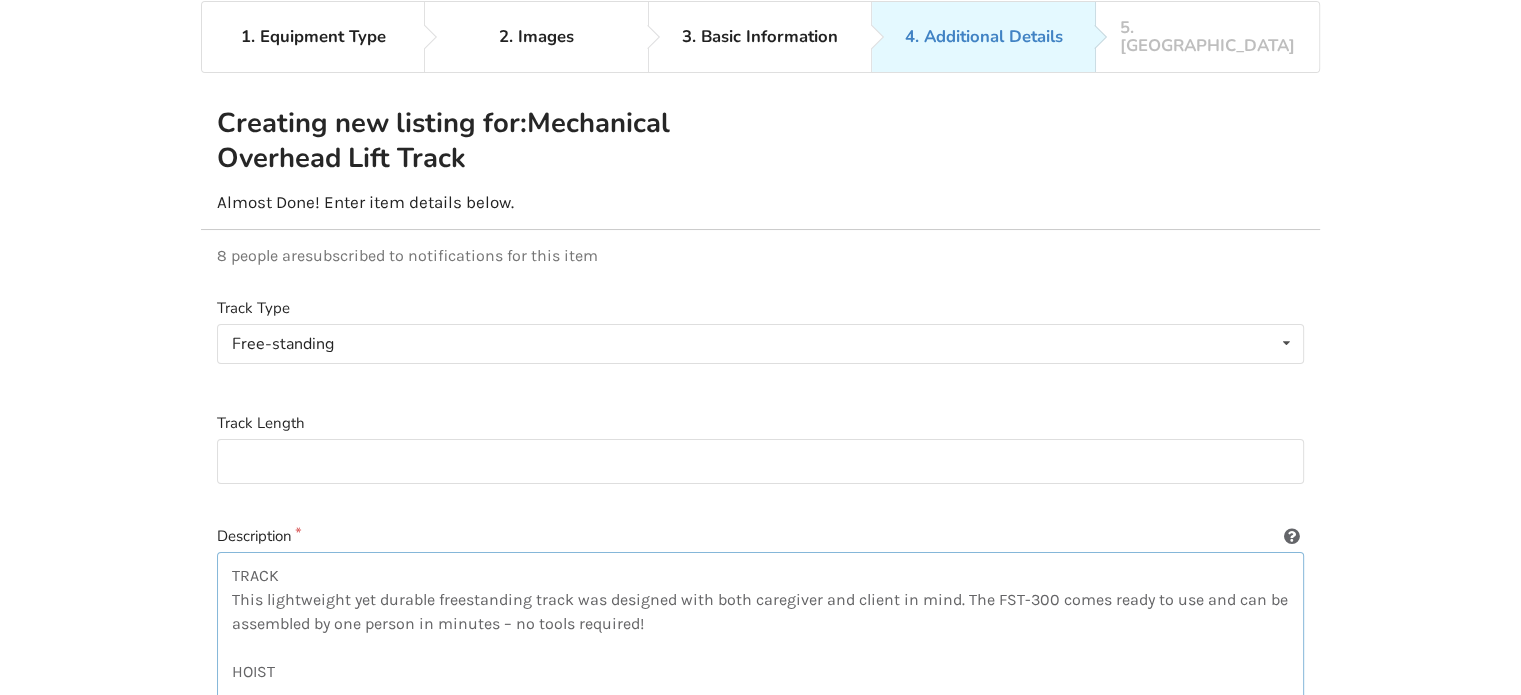 paste on "With a lifting capacity of 440lb /(200kg). The 24-volt battery pack can be recharged in less than 2 hours." 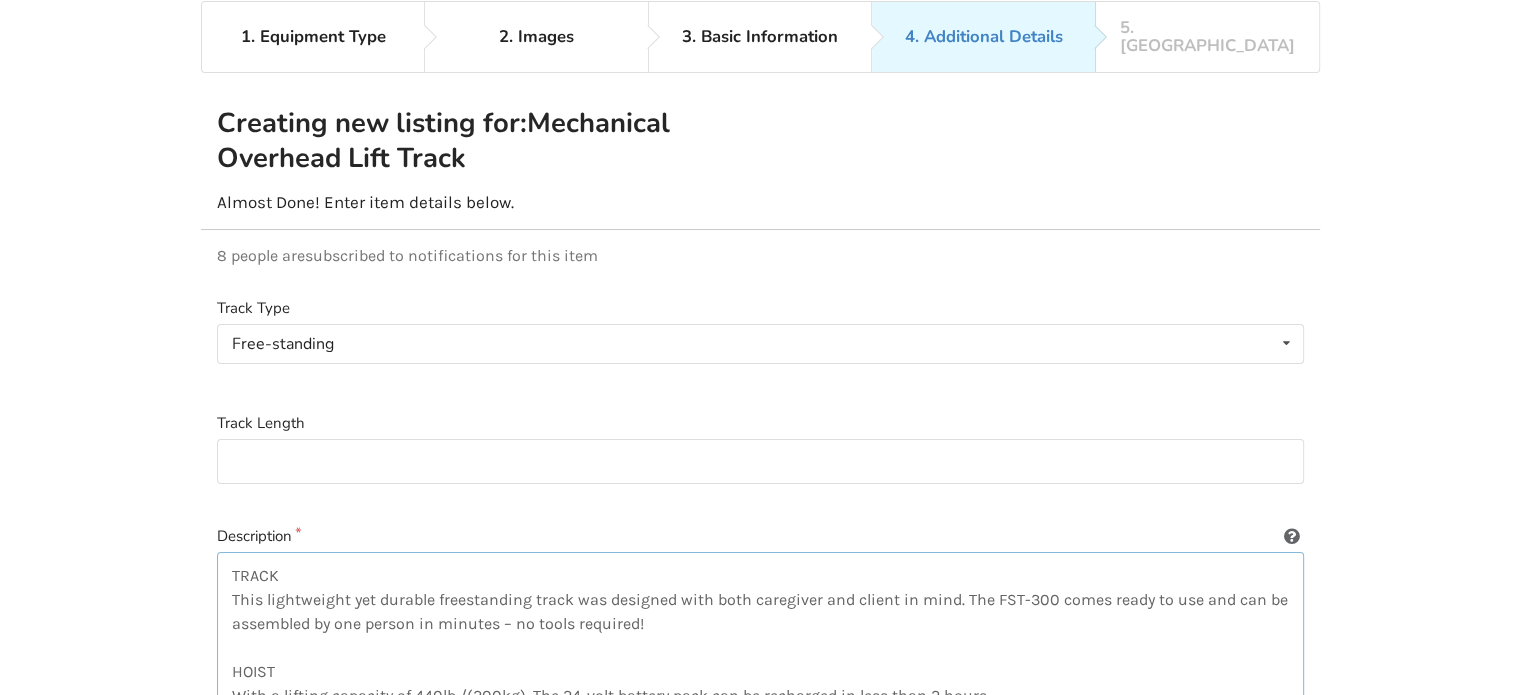 scroll, scrollTop: 102, scrollLeft: 0, axis: vertical 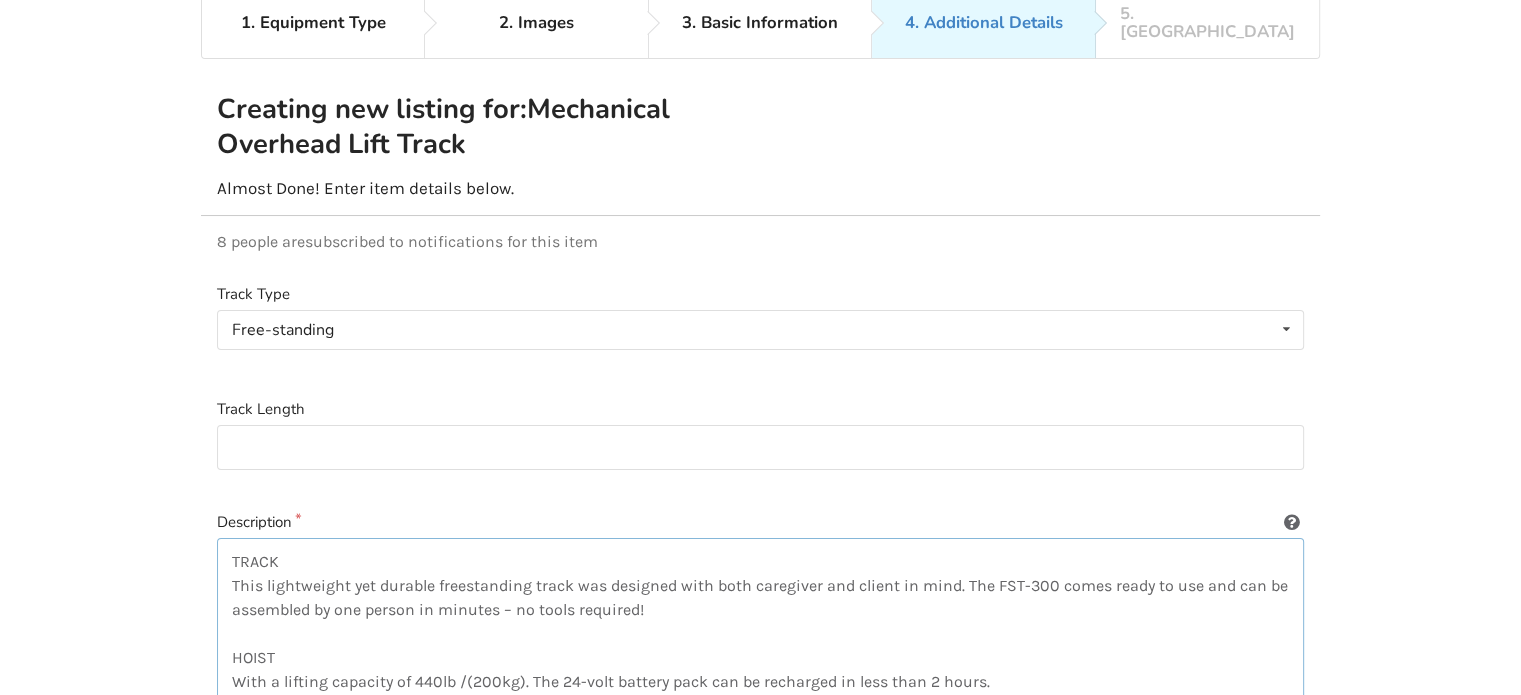 type on "TRACK
This lightweight yet durable freestanding track was designed with both caregiver and client in mind. The FST-300 comes ready to use and can be assembled by one person in minutes – no tools required!
HOIST
With a lifting capacity of 440lb /(200kg). The 24-volt battery pack can be recharged in less than 2 hours." 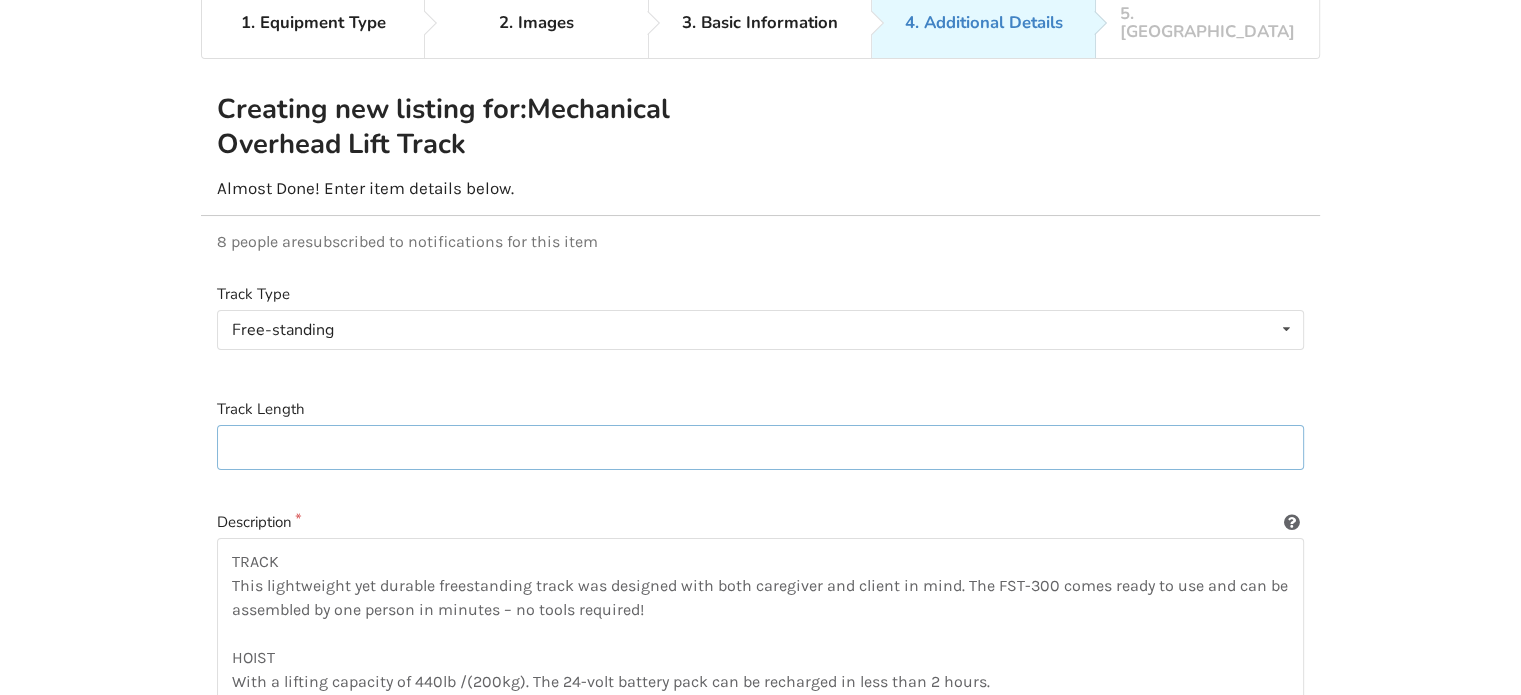 click at bounding box center [760, 447] 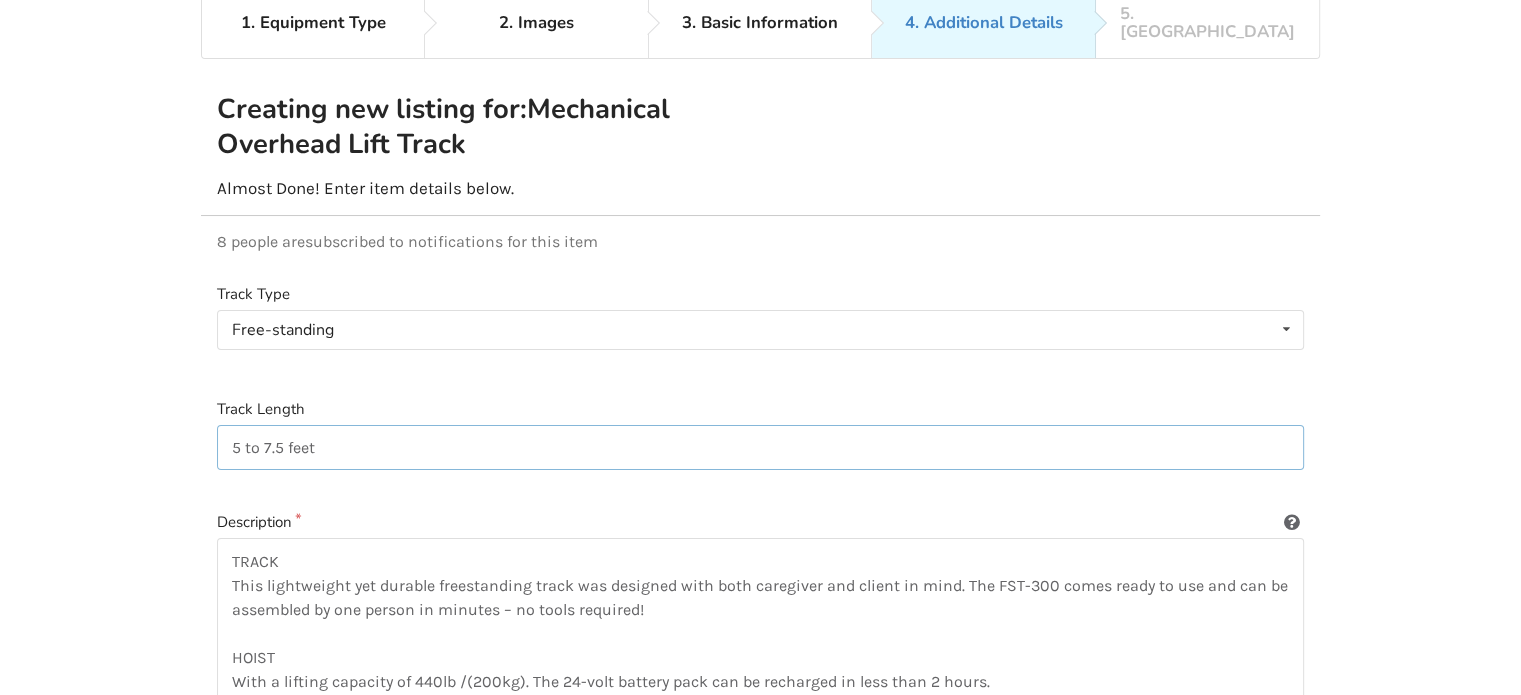 drag, startPoint x: 283, startPoint y: 430, endPoint x: 312, endPoint y: 451, distance: 35.805027 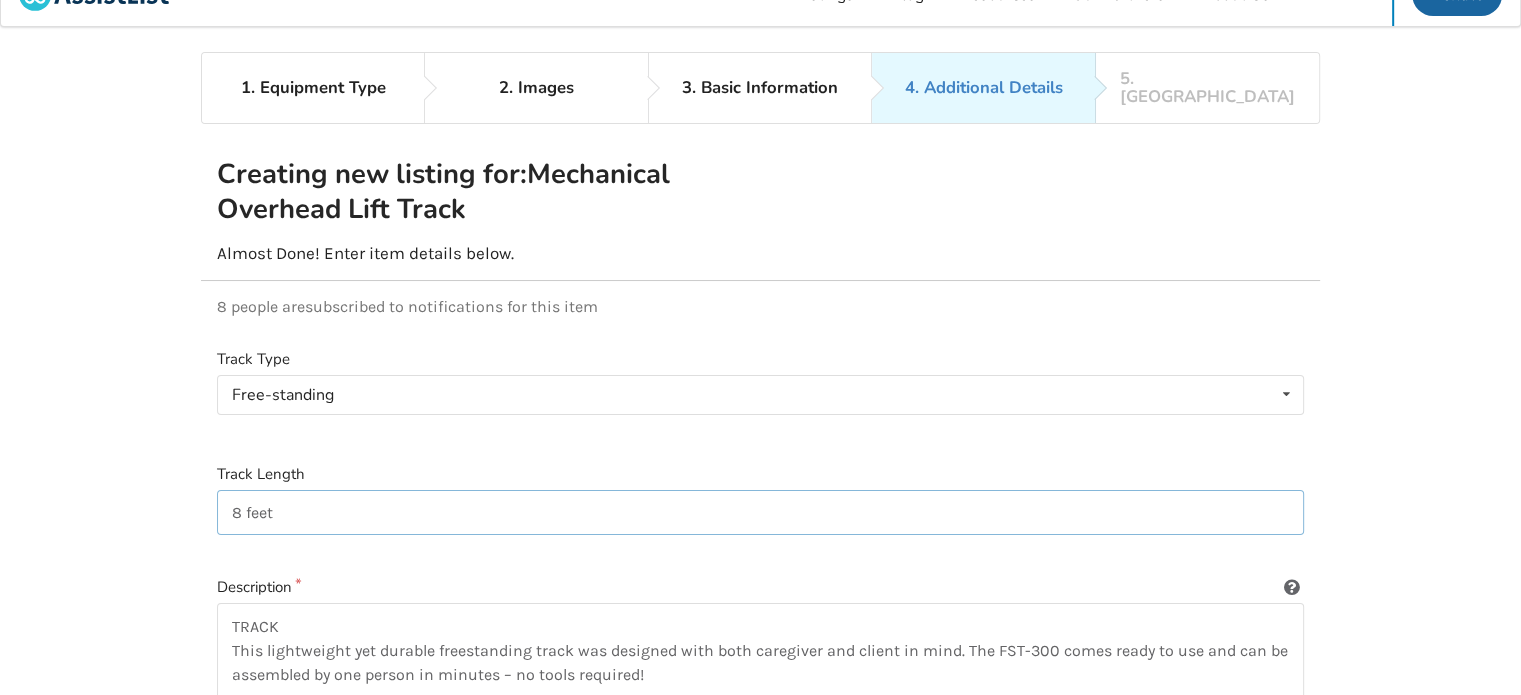 scroll, scrollTop: 0, scrollLeft: 0, axis: both 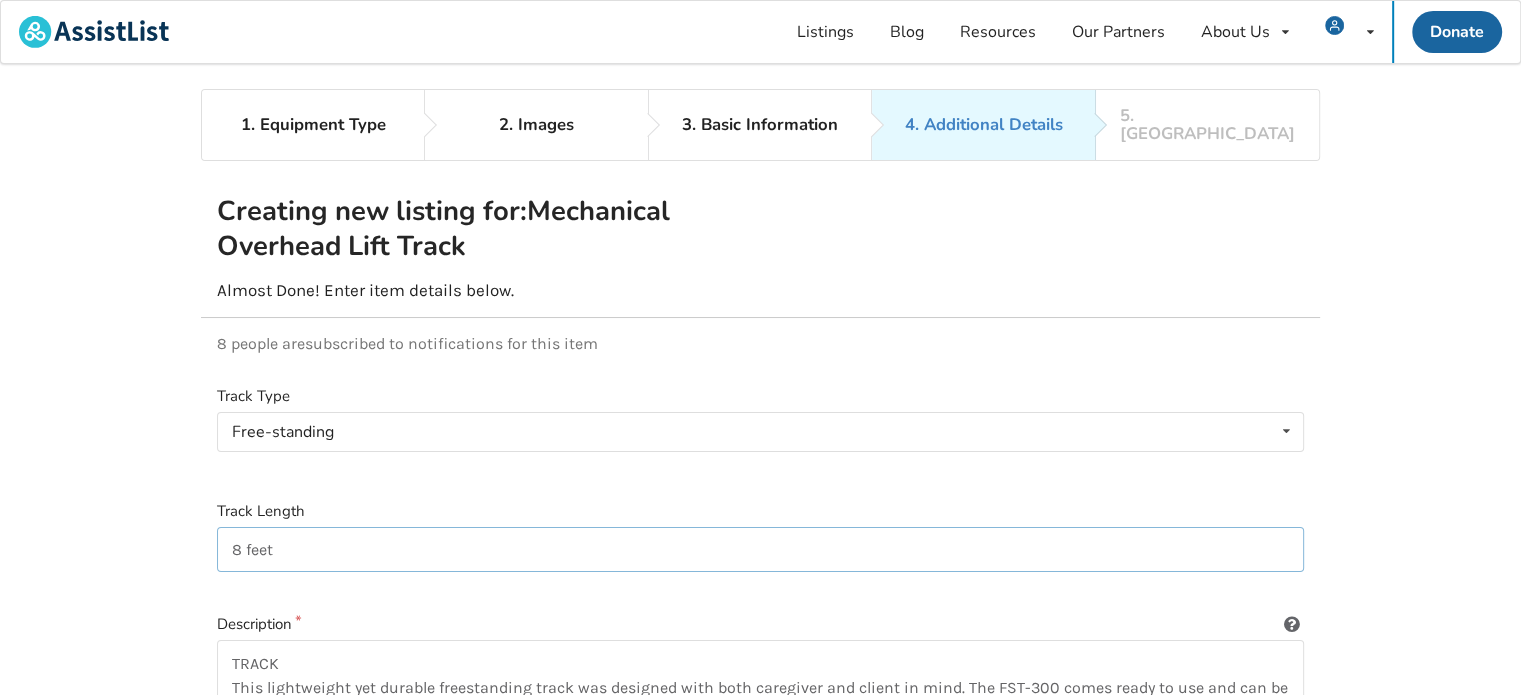 type on "8 feet" 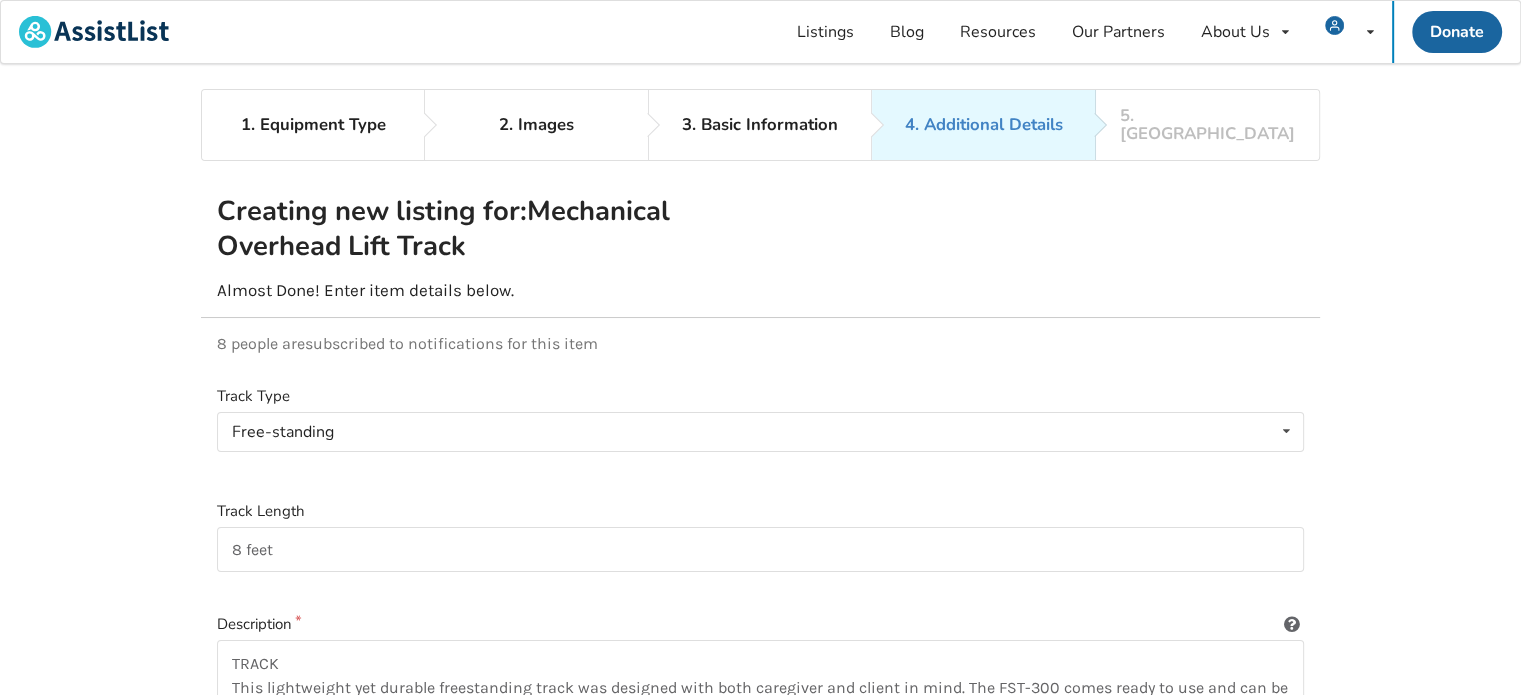 click on "Creating new listing for:  Mechanical Overhead Lift Track" at bounding box center (487, 229) 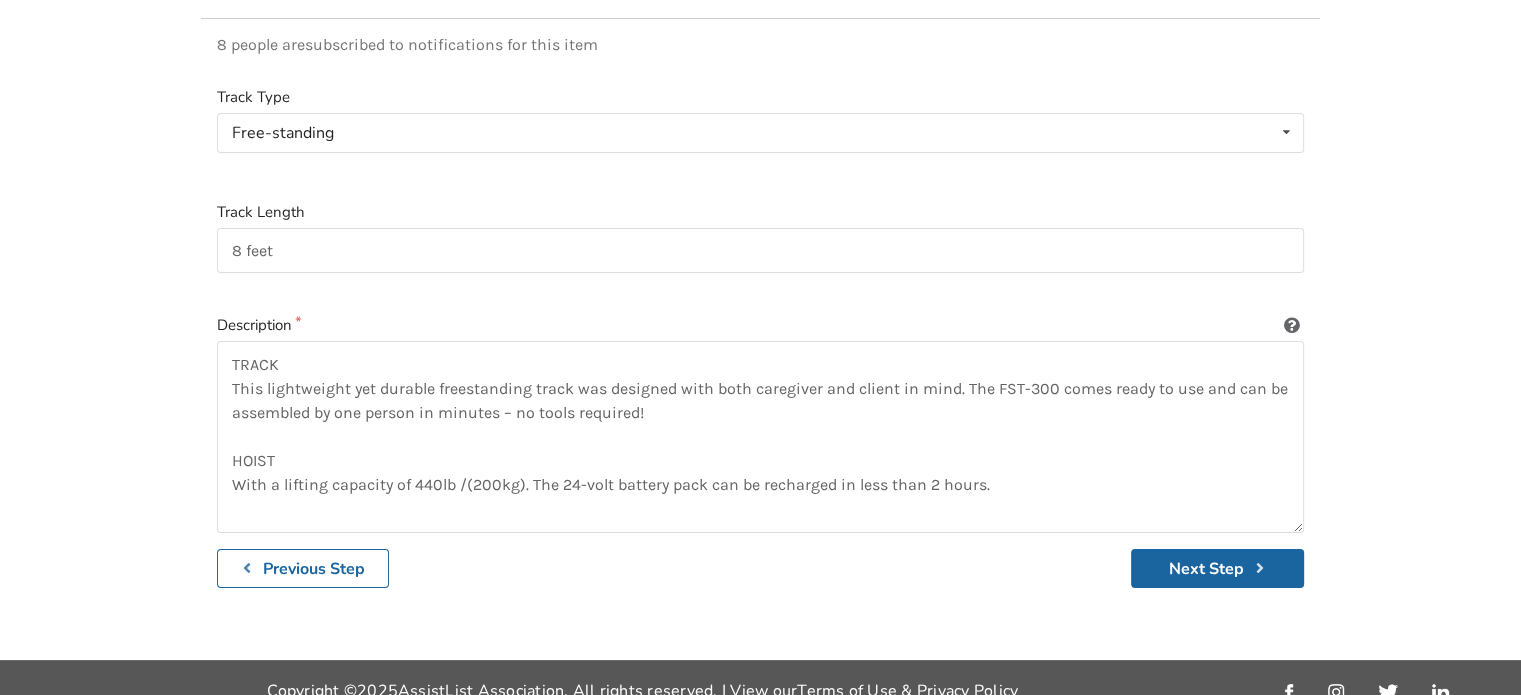 scroll, scrollTop: 303, scrollLeft: 0, axis: vertical 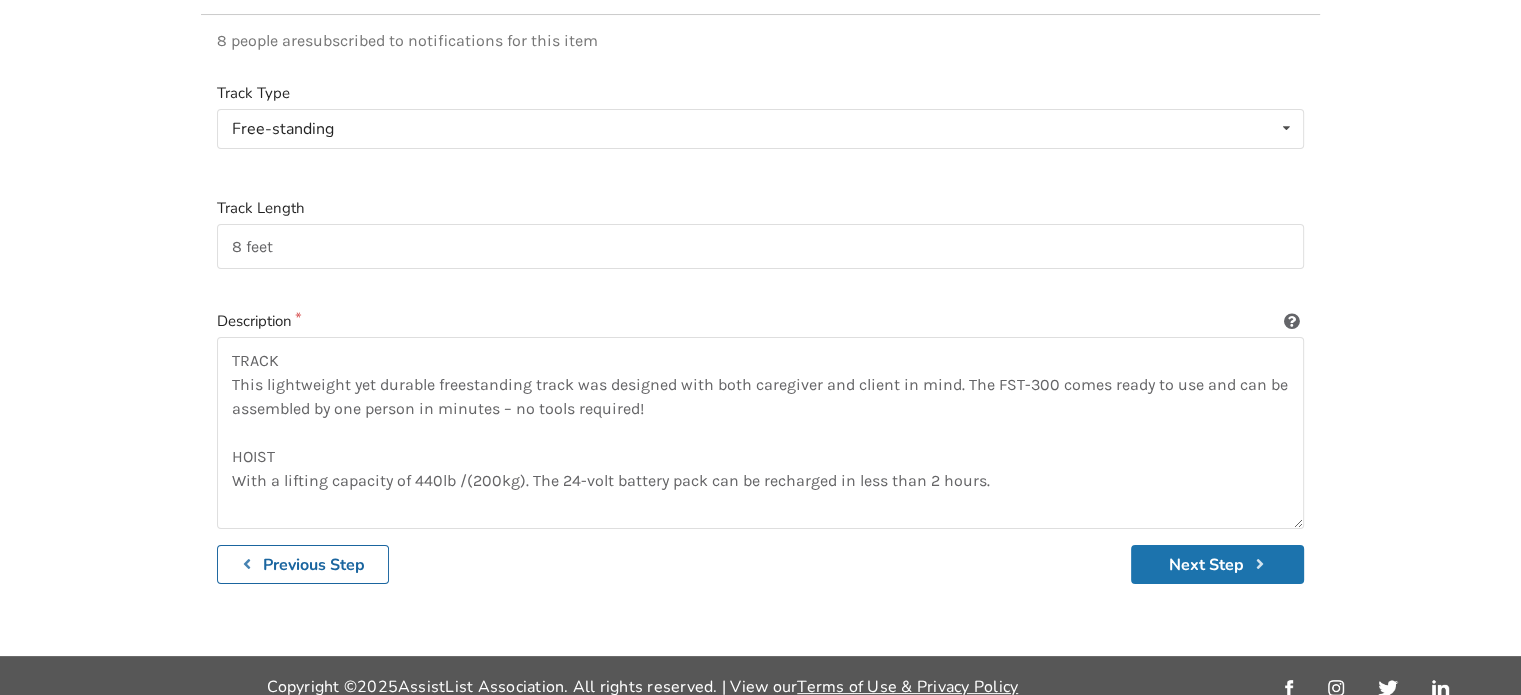 click on "Next Step" at bounding box center (1217, 564) 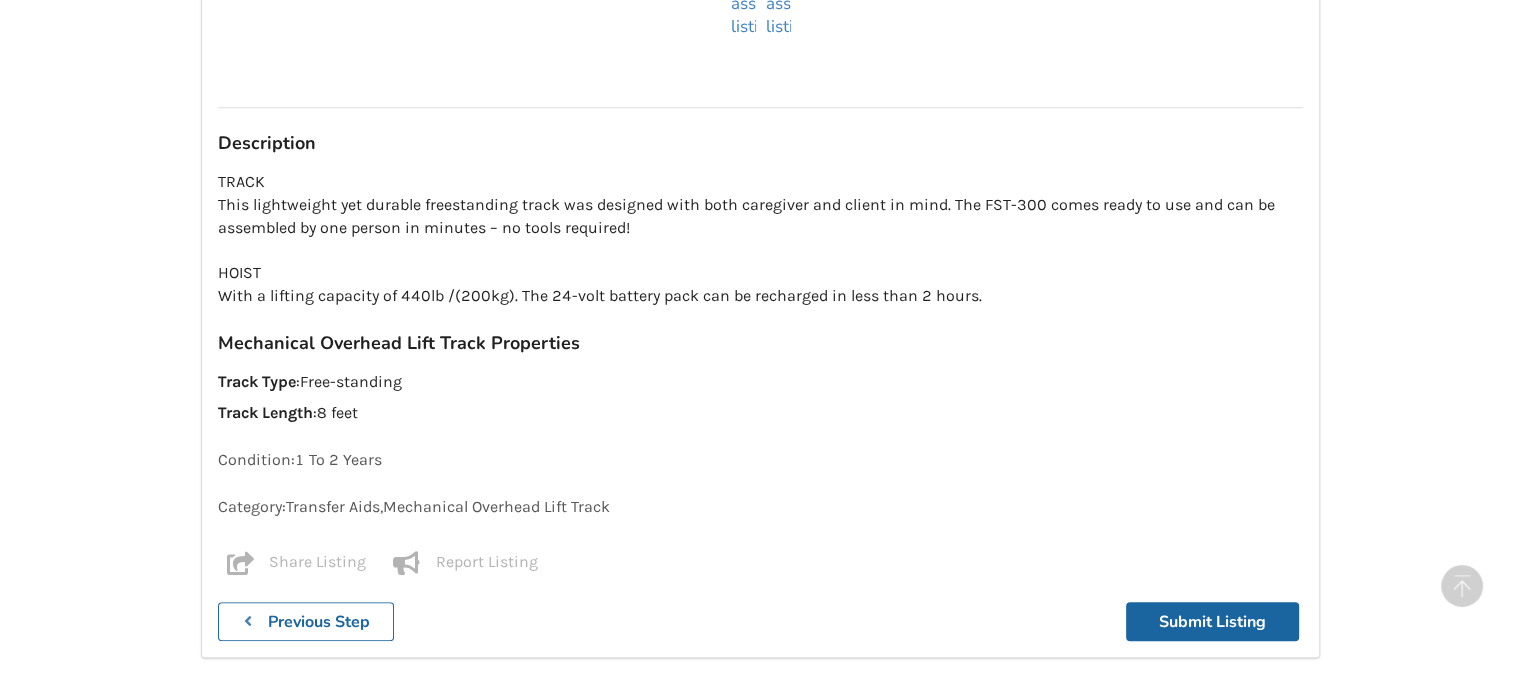 scroll, scrollTop: 1741, scrollLeft: 0, axis: vertical 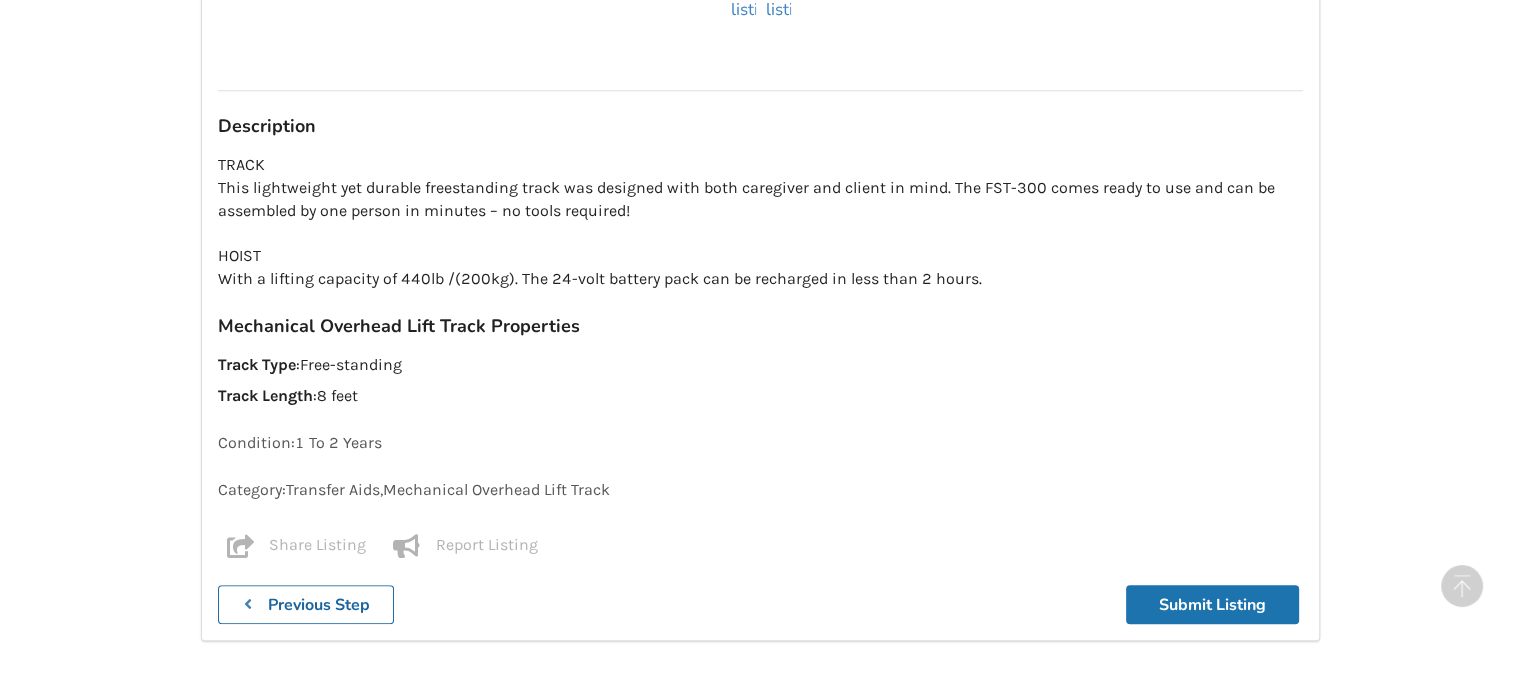 drag, startPoint x: 1243, startPoint y: 533, endPoint x: 1233, endPoint y: 527, distance: 11.661903 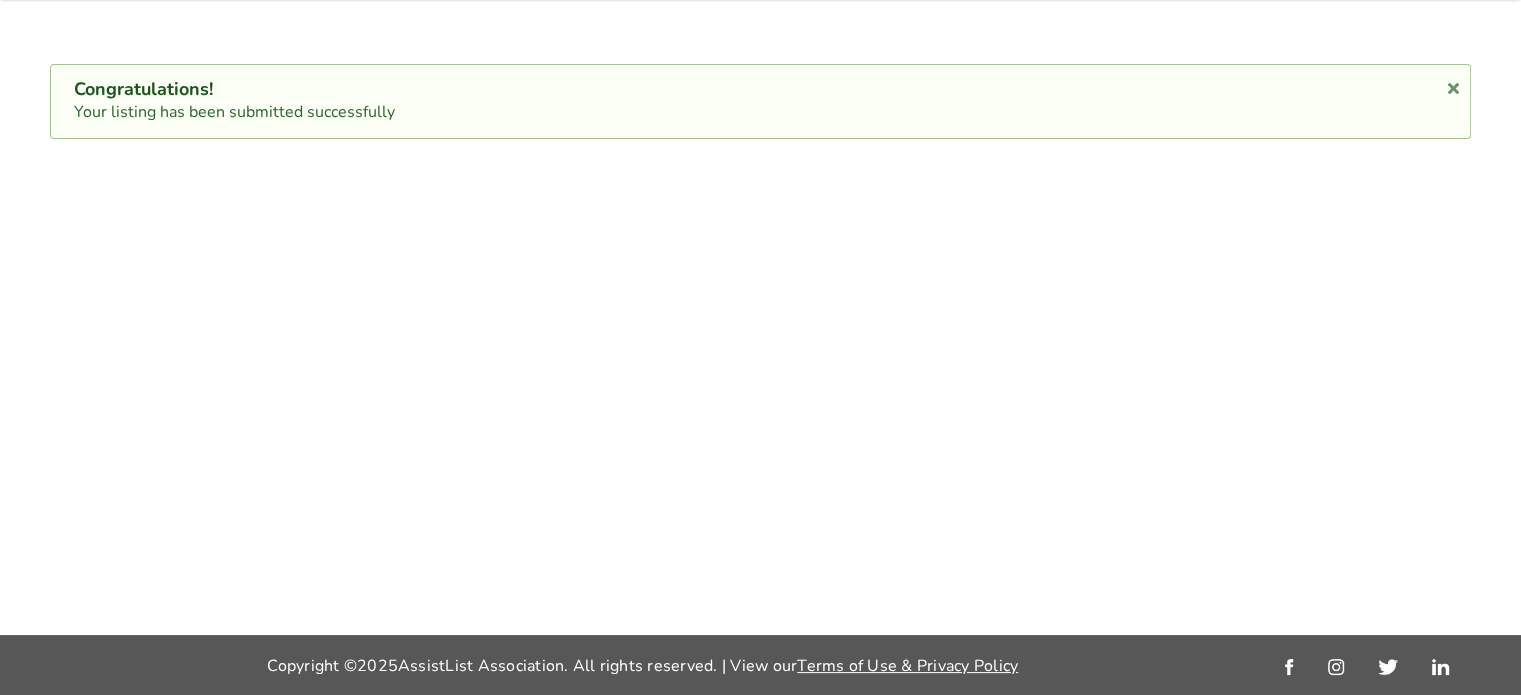 scroll, scrollTop: 0, scrollLeft: 0, axis: both 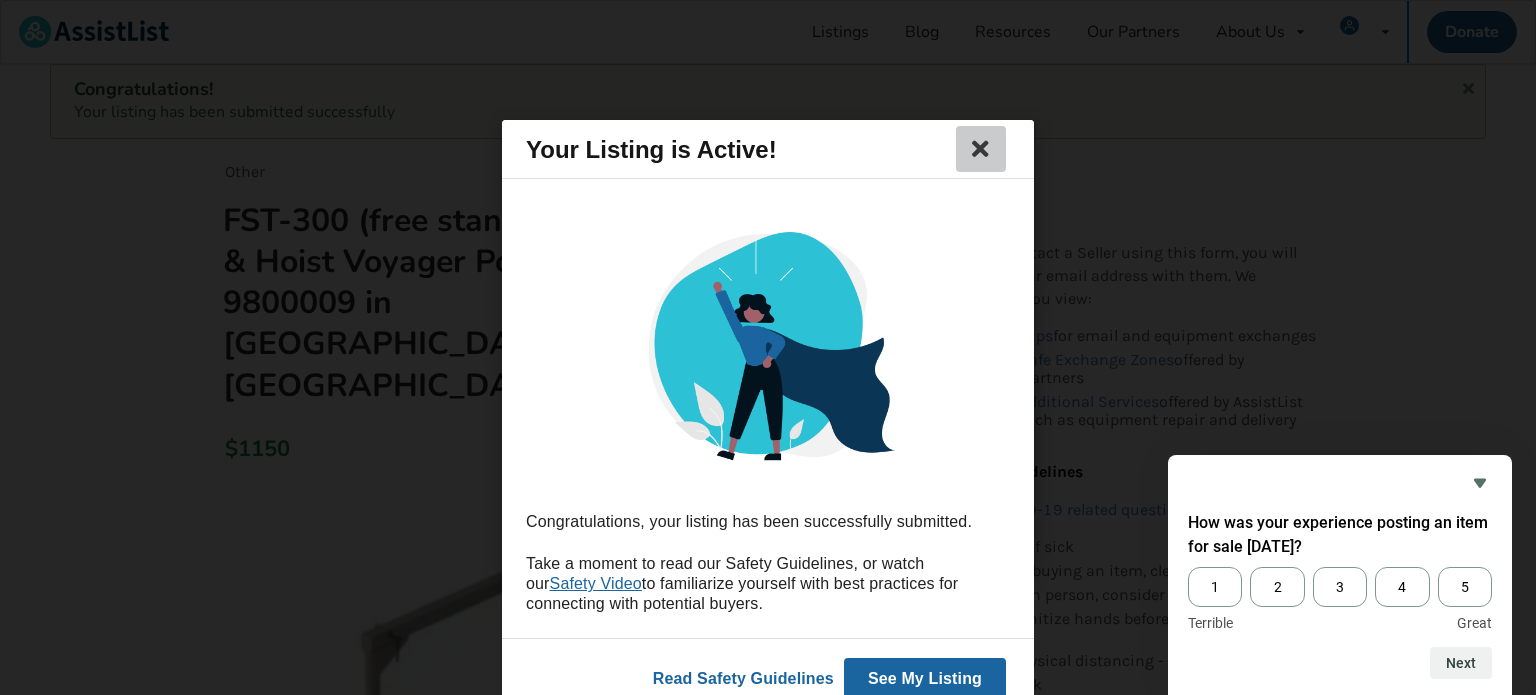 click at bounding box center [981, 149] 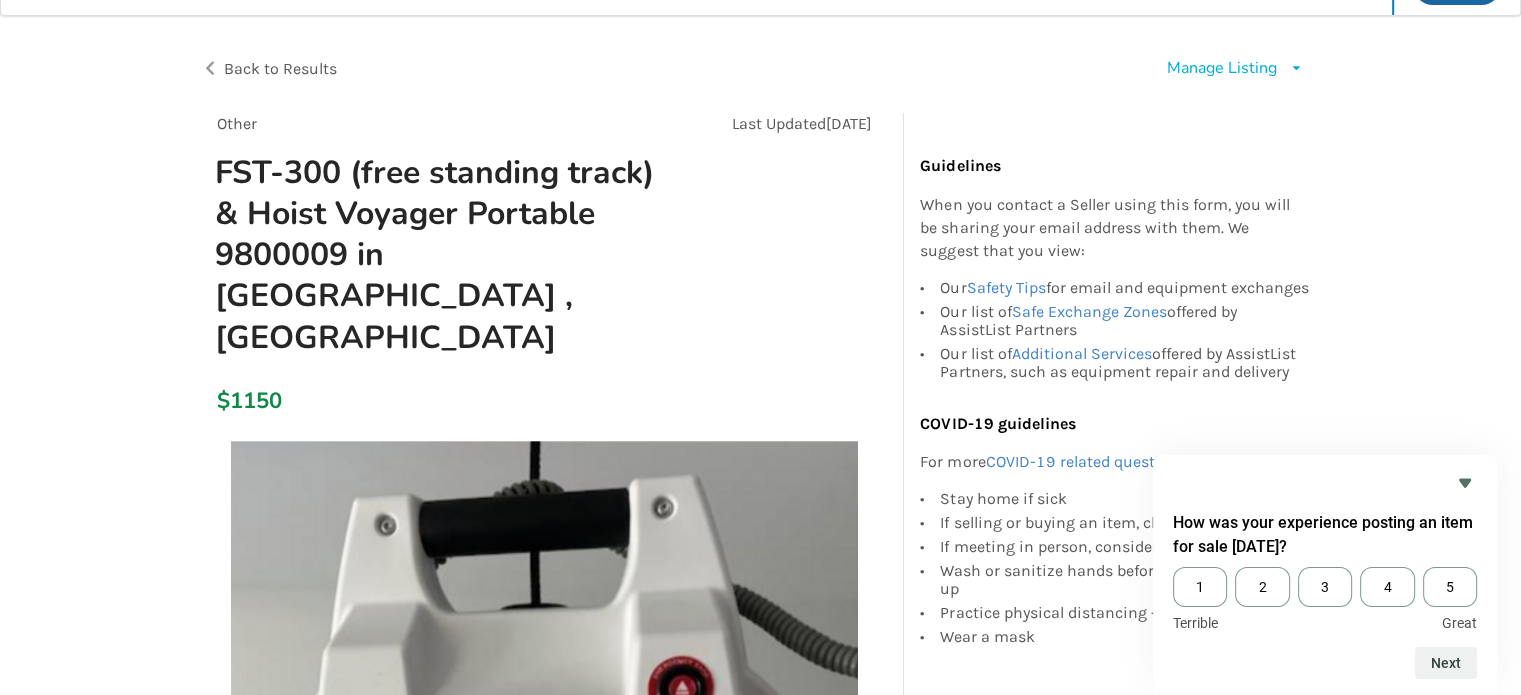 scroll, scrollTop: 0, scrollLeft: 0, axis: both 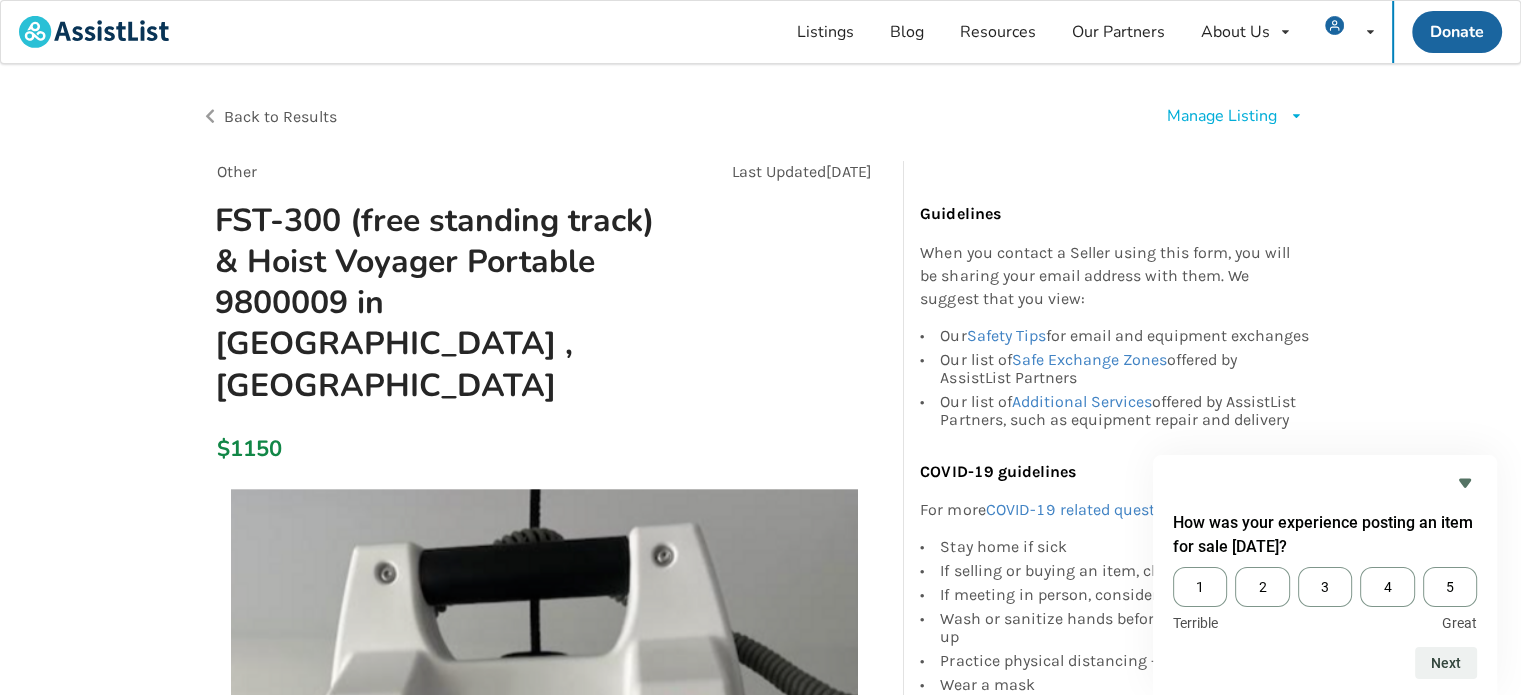 click on "Manage Listing" at bounding box center (1222, 116) 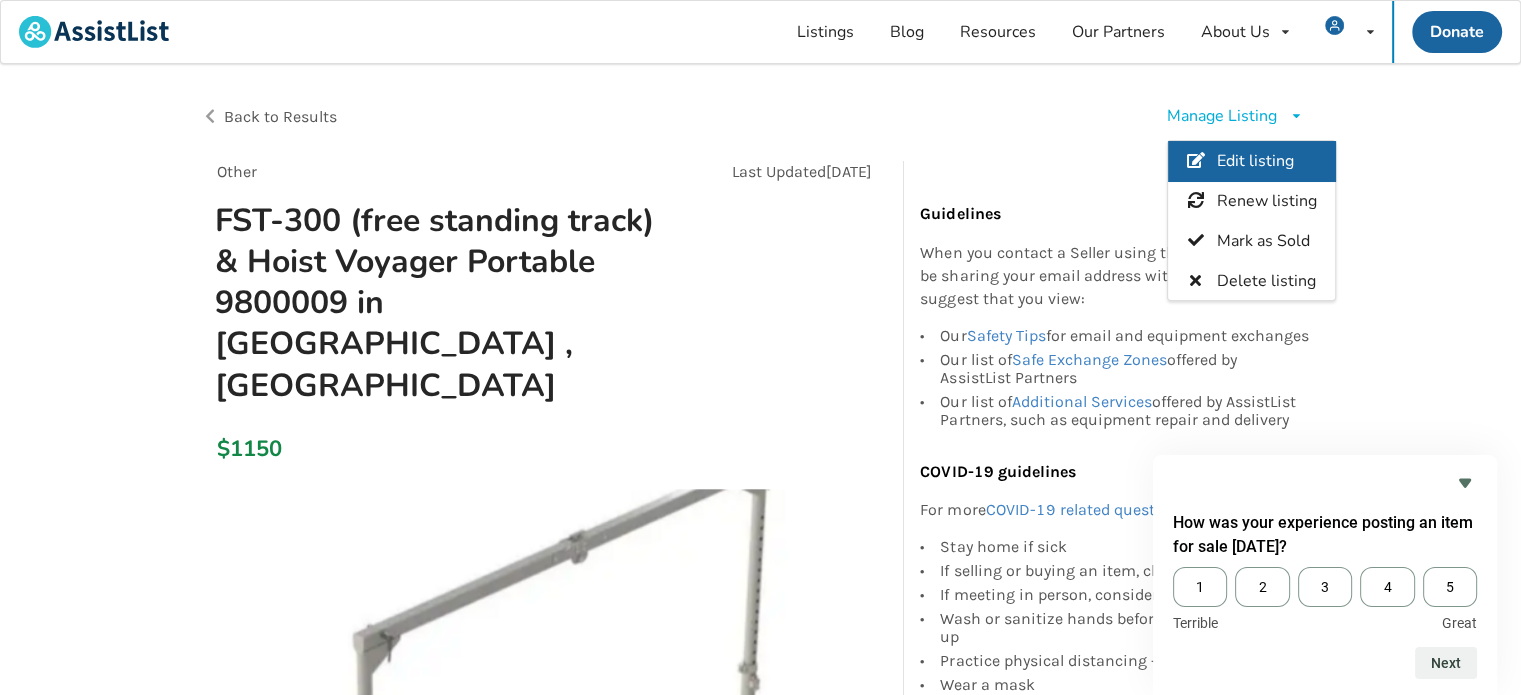 click on "Edit listing" at bounding box center (1255, 162) 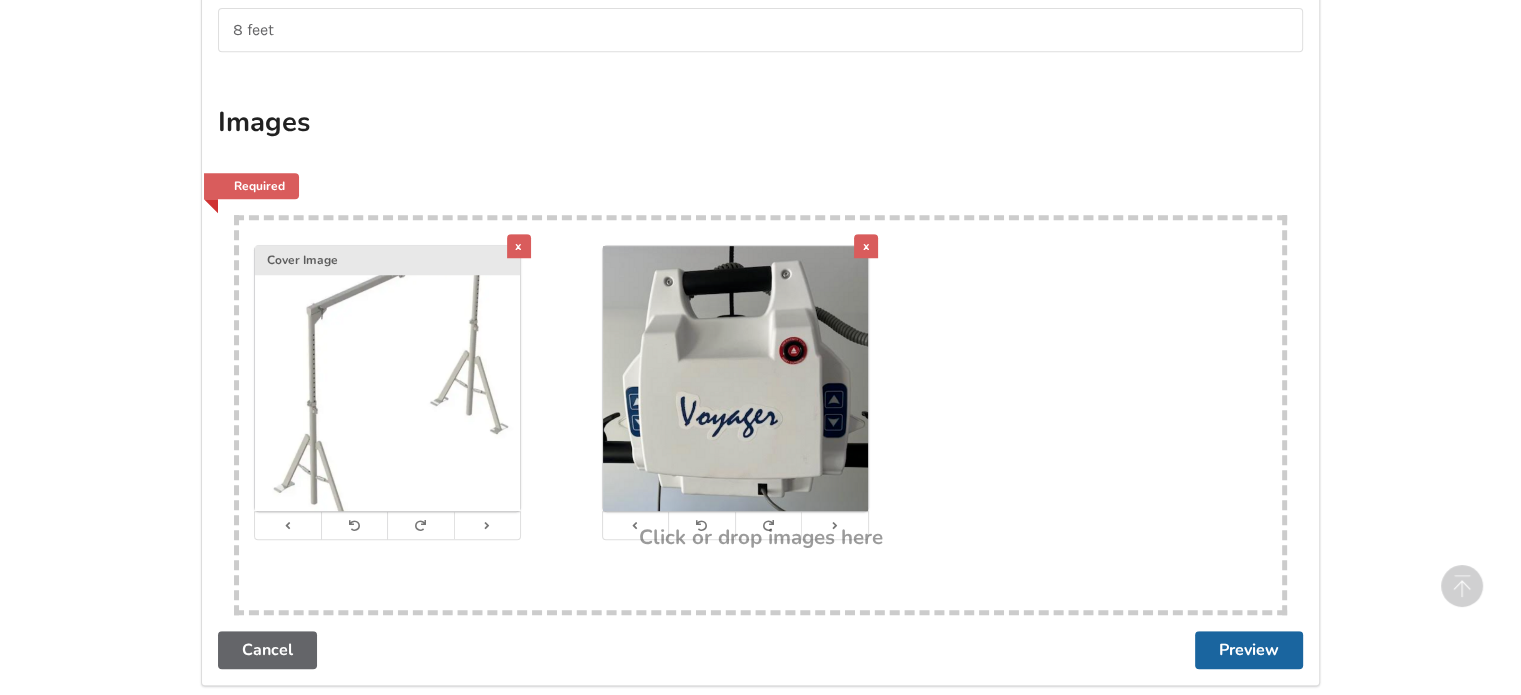 scroll, scrollTop: 1000, scrollLeft: 0, axis: vertical 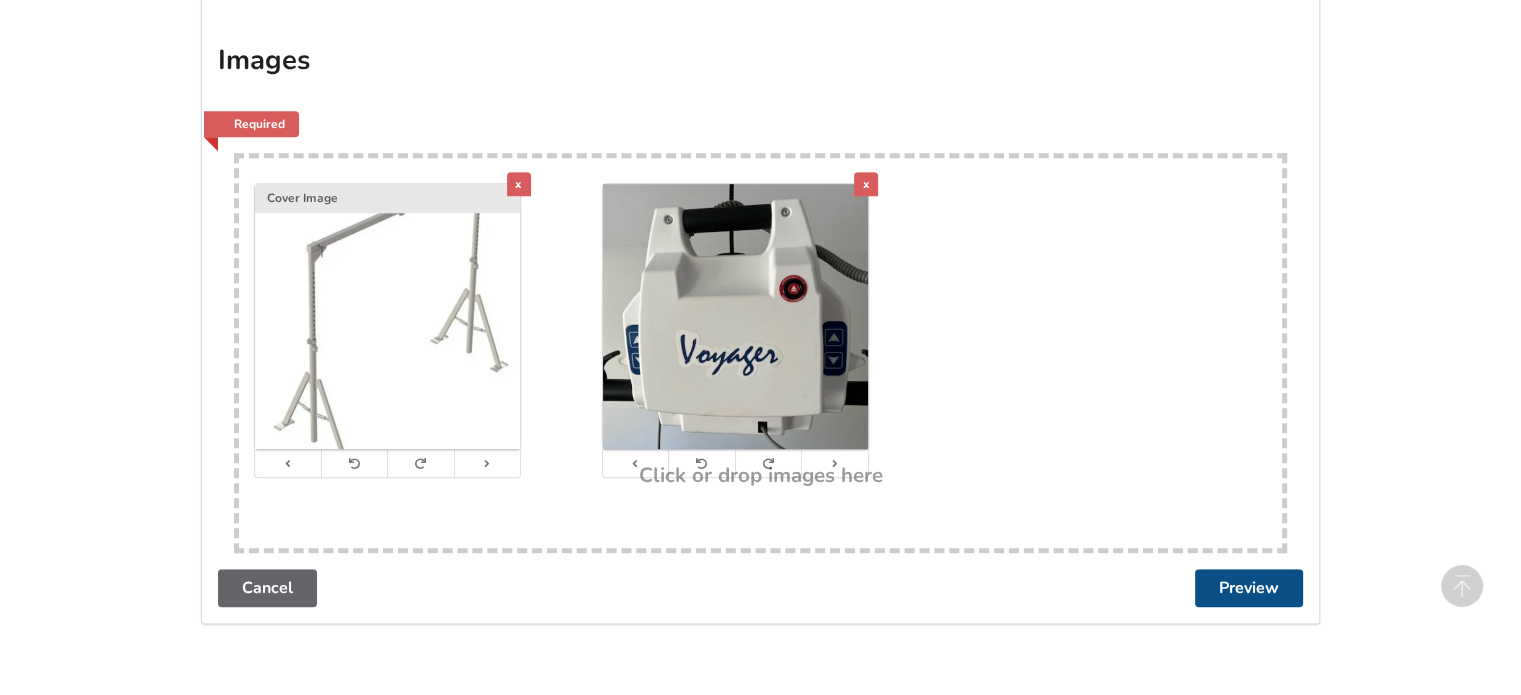 click on "Preview" at bounding box center [1249, 588] 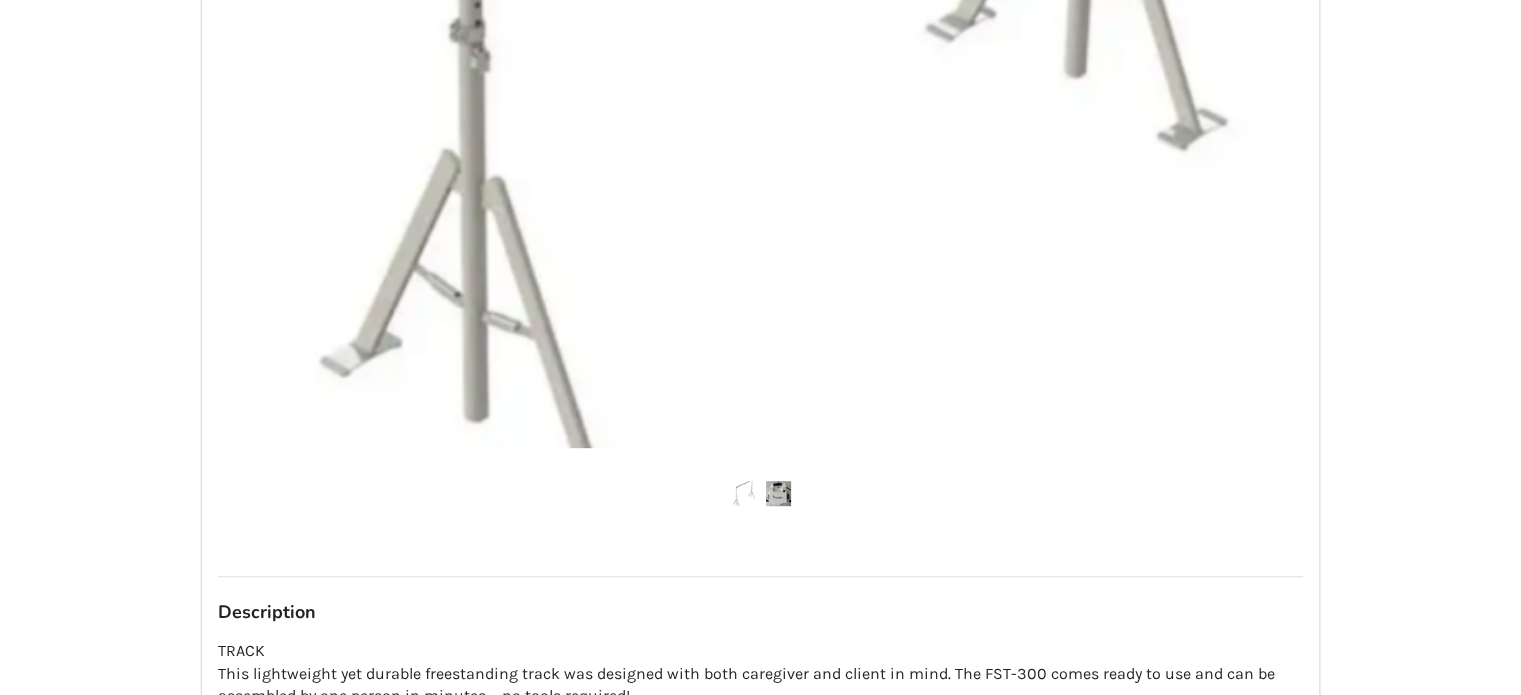 scroll, scrollTop: 0, scrollLeft: 0, axis: both 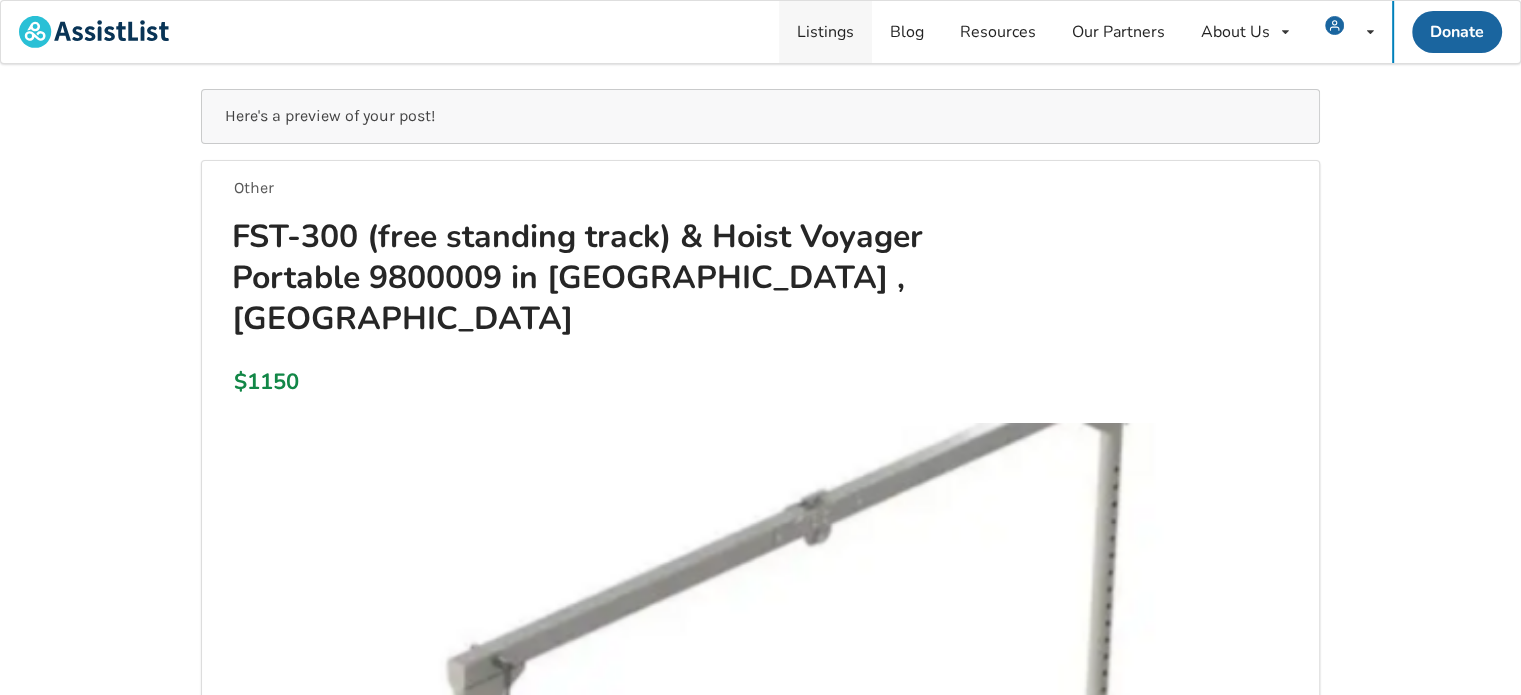 click on "Listings" at bounding box center [825, 32] 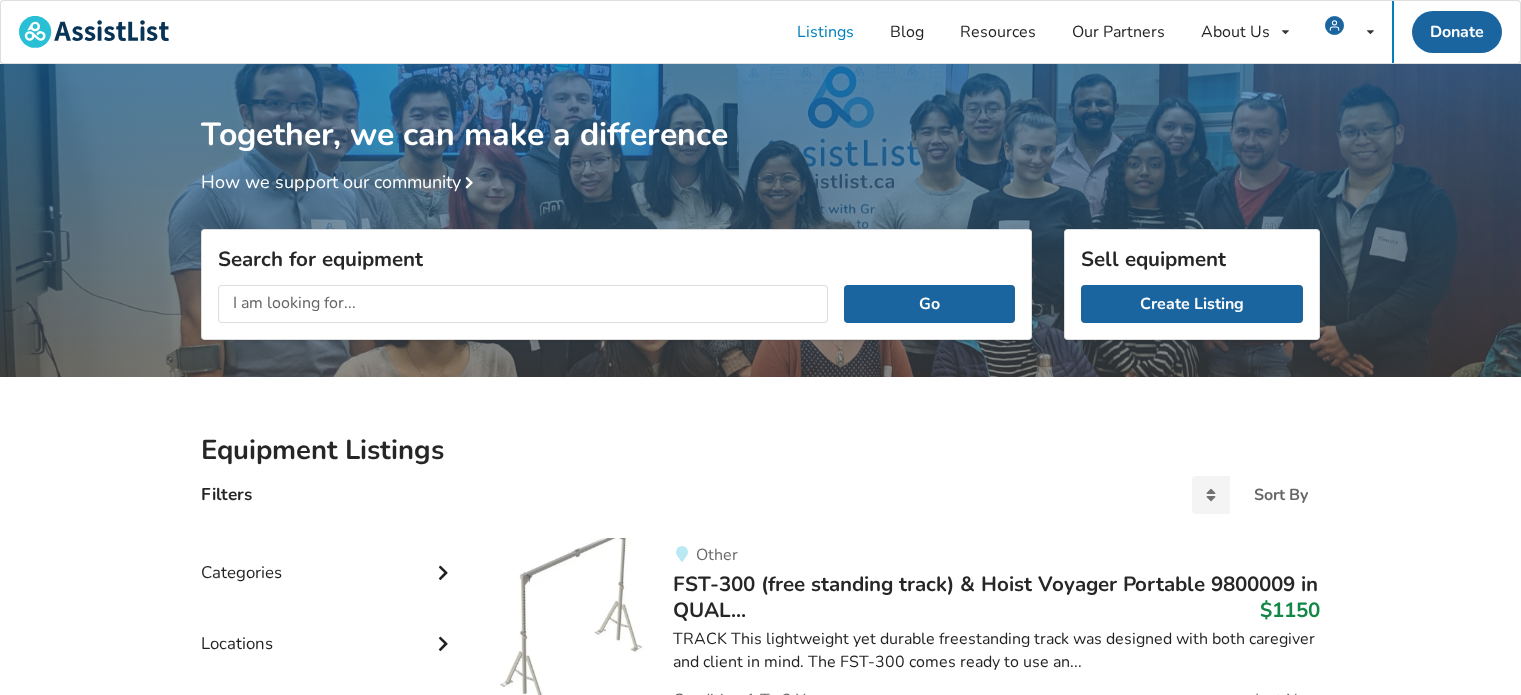scroll, scrollTop: 64, scrollLeft: 0, axis: vertical 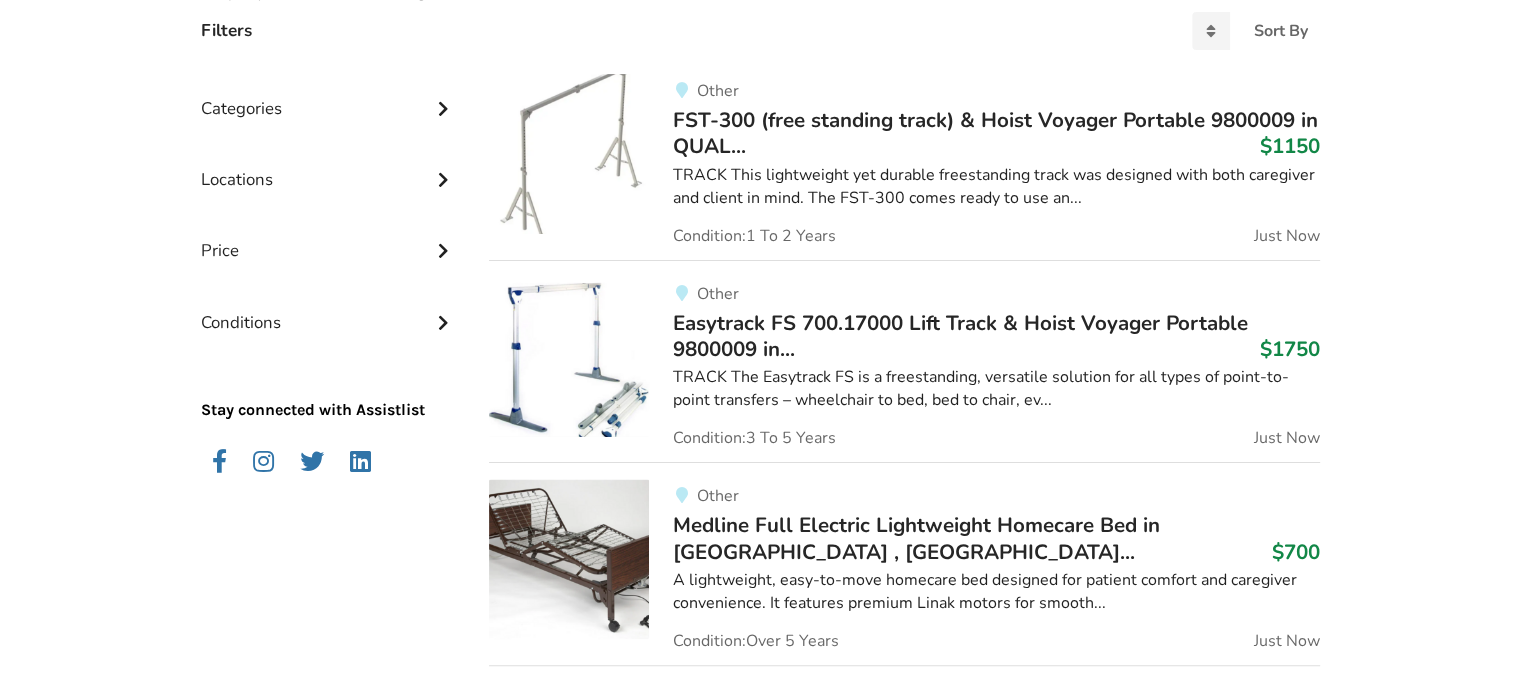click on "Easytrack FS 700.17000 Lift Track & Hoist Voyager Portable 9800009  in..." at bounding box center [960, 336] 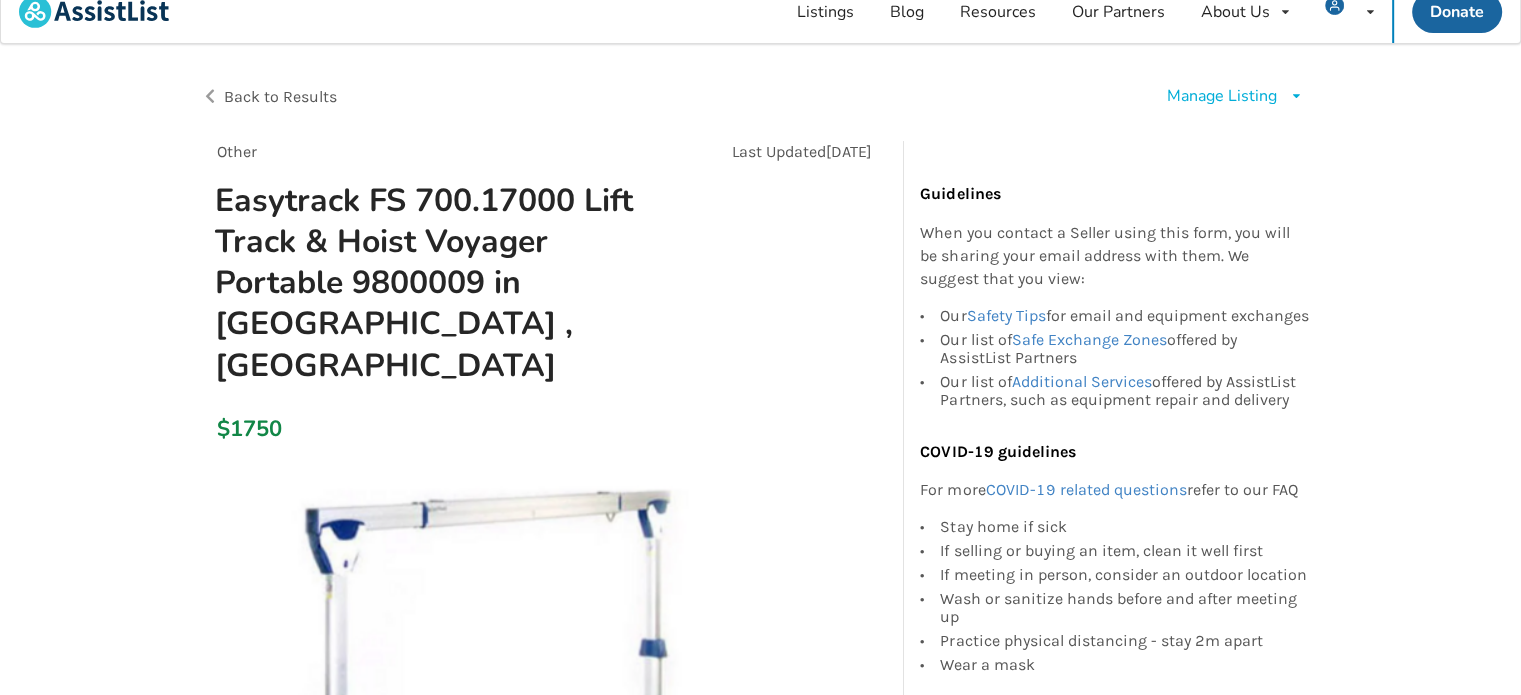 scroll, scrollTop: 0, scrollLeft: 0, axis: both 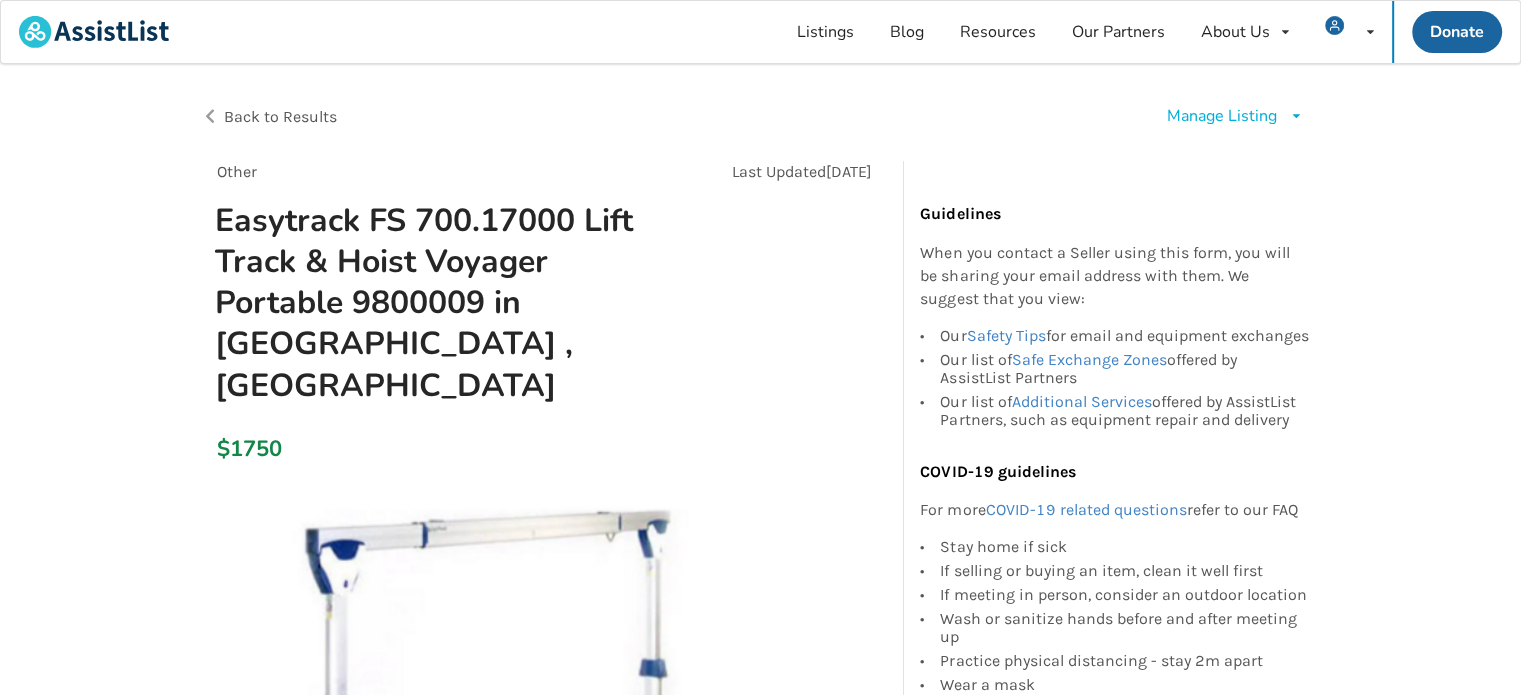 click on "Manage Listing" at bounding box center (1222, 116) 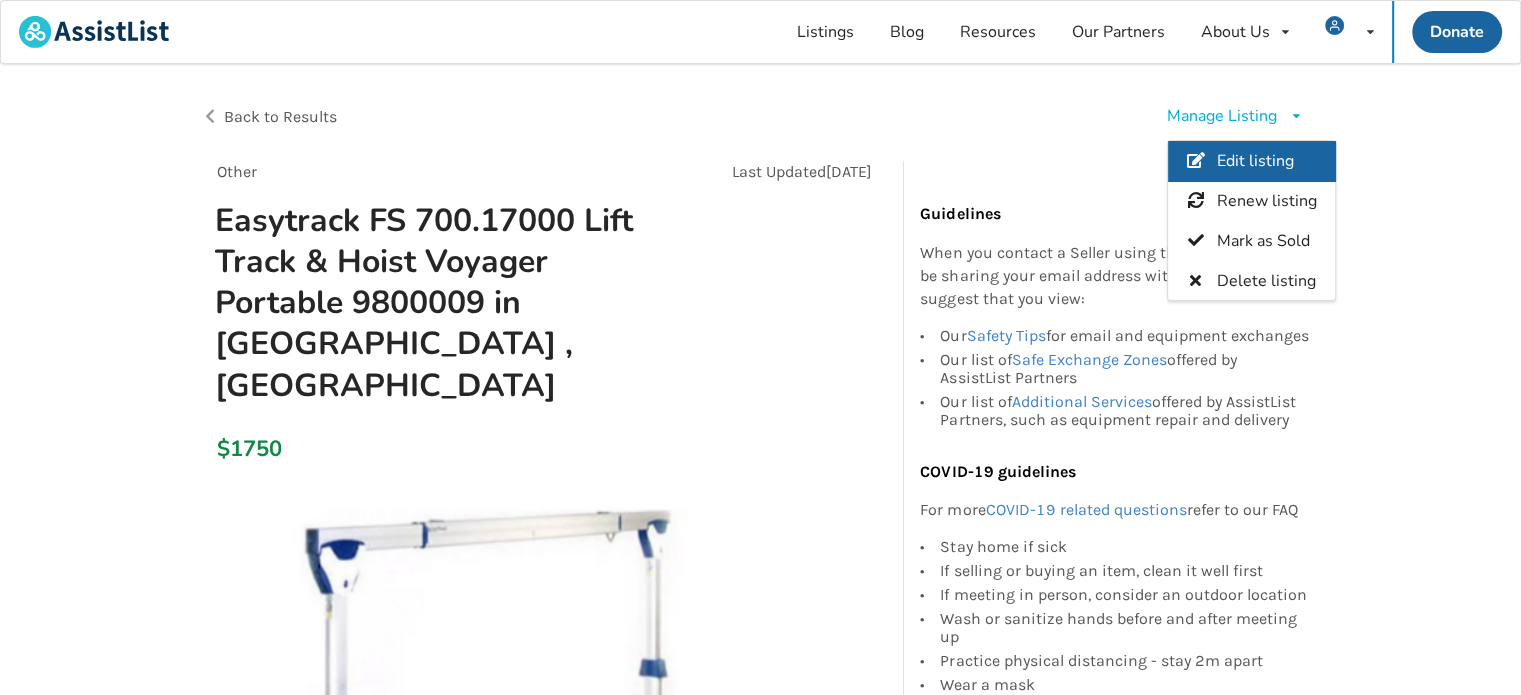 click on "Edit listing" at bounding box center [1251, 161] 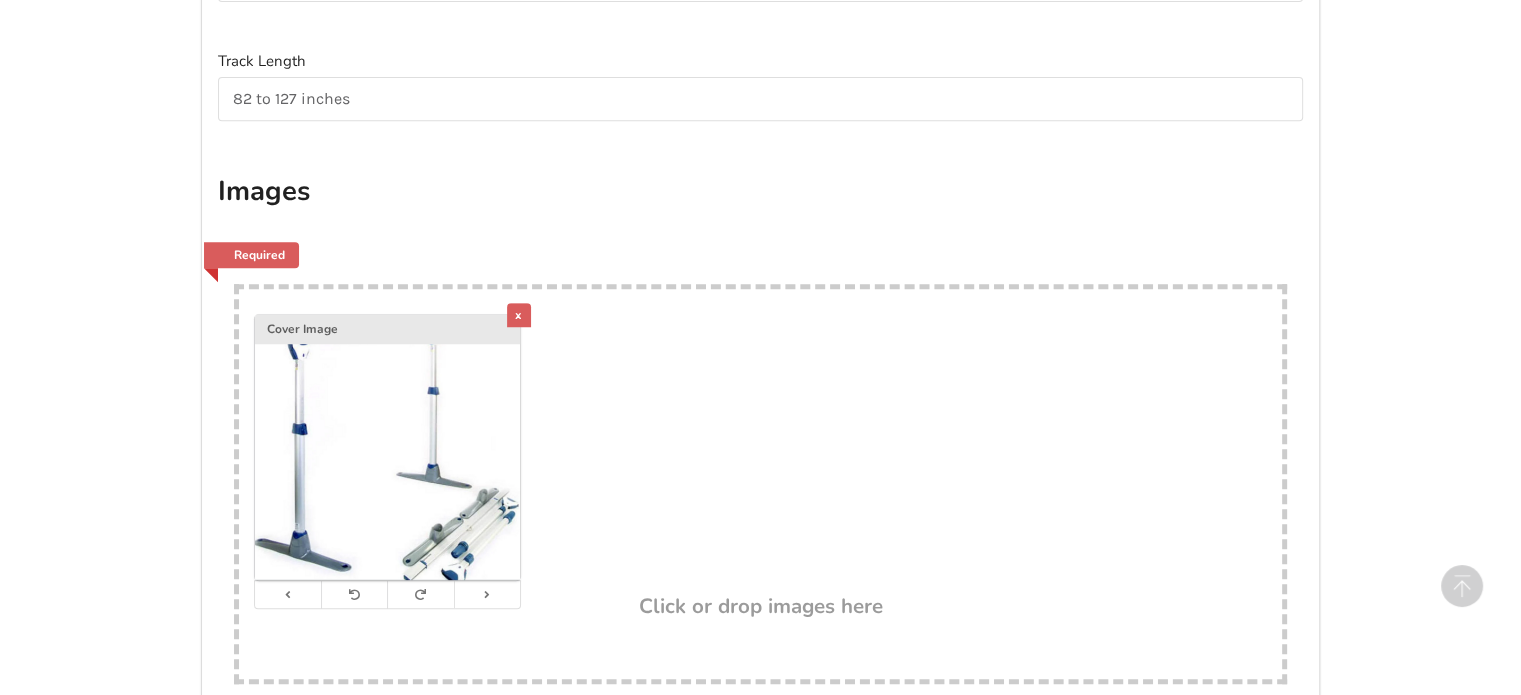 scroll, scrollTop: 900, scrollLeft: 0, axis: vertical 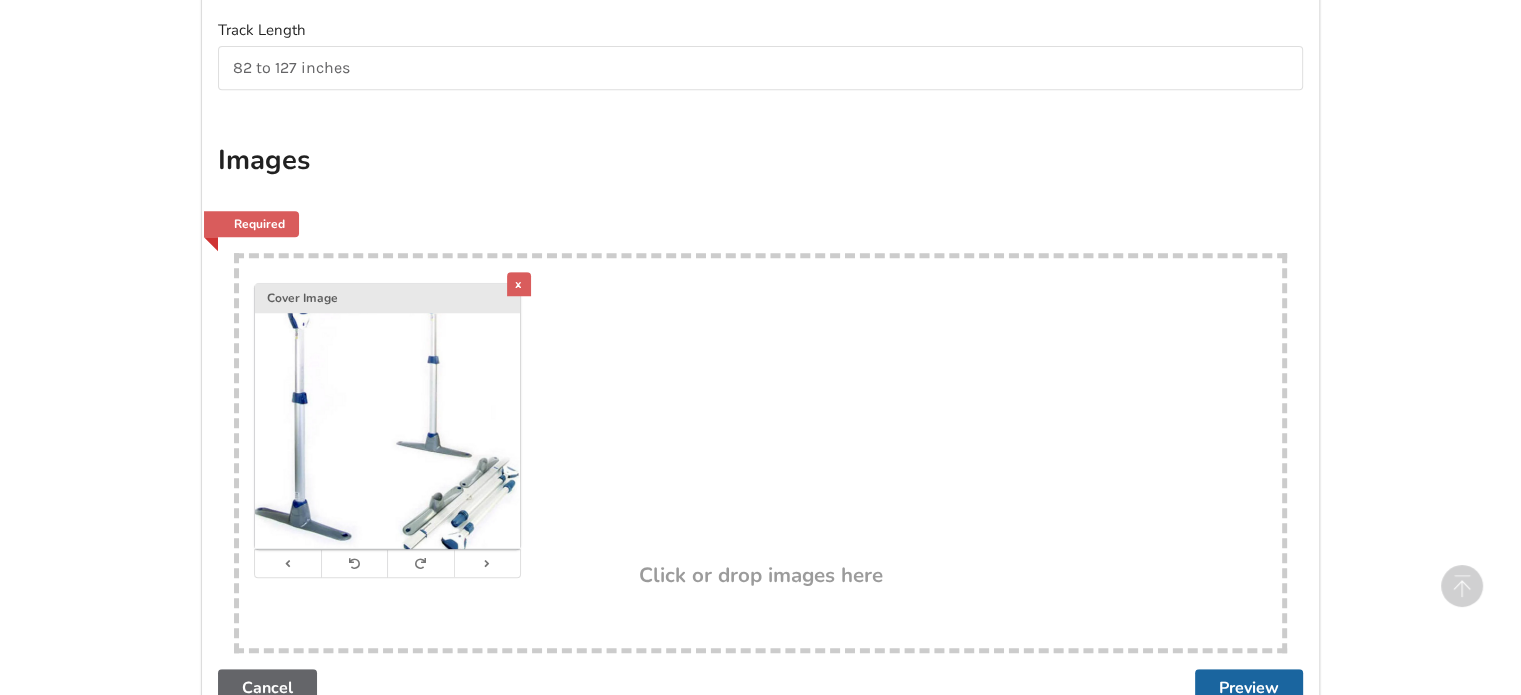 click on "x Cover Image" at bounding box center (760, 411) 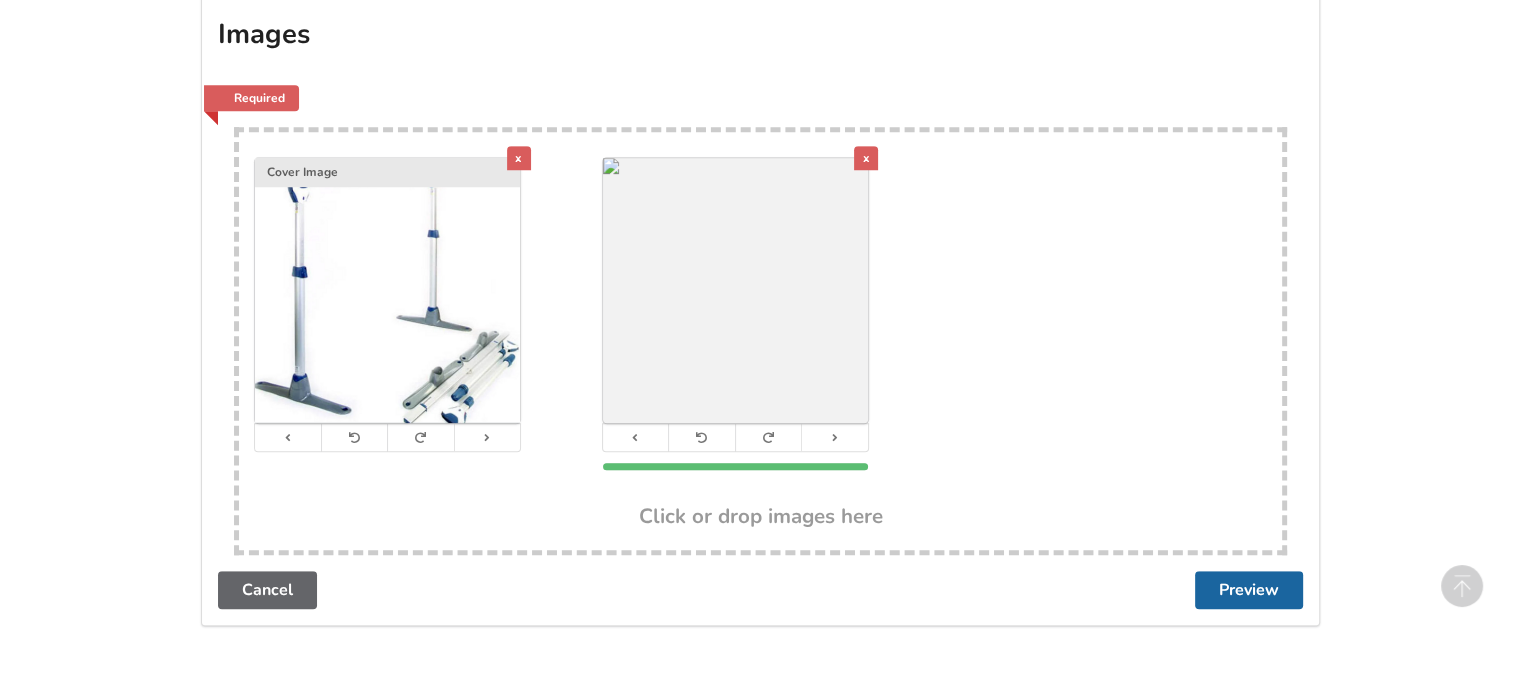 scroll, scrollTop: 1174, scrollLeft: 0, axis: vertical 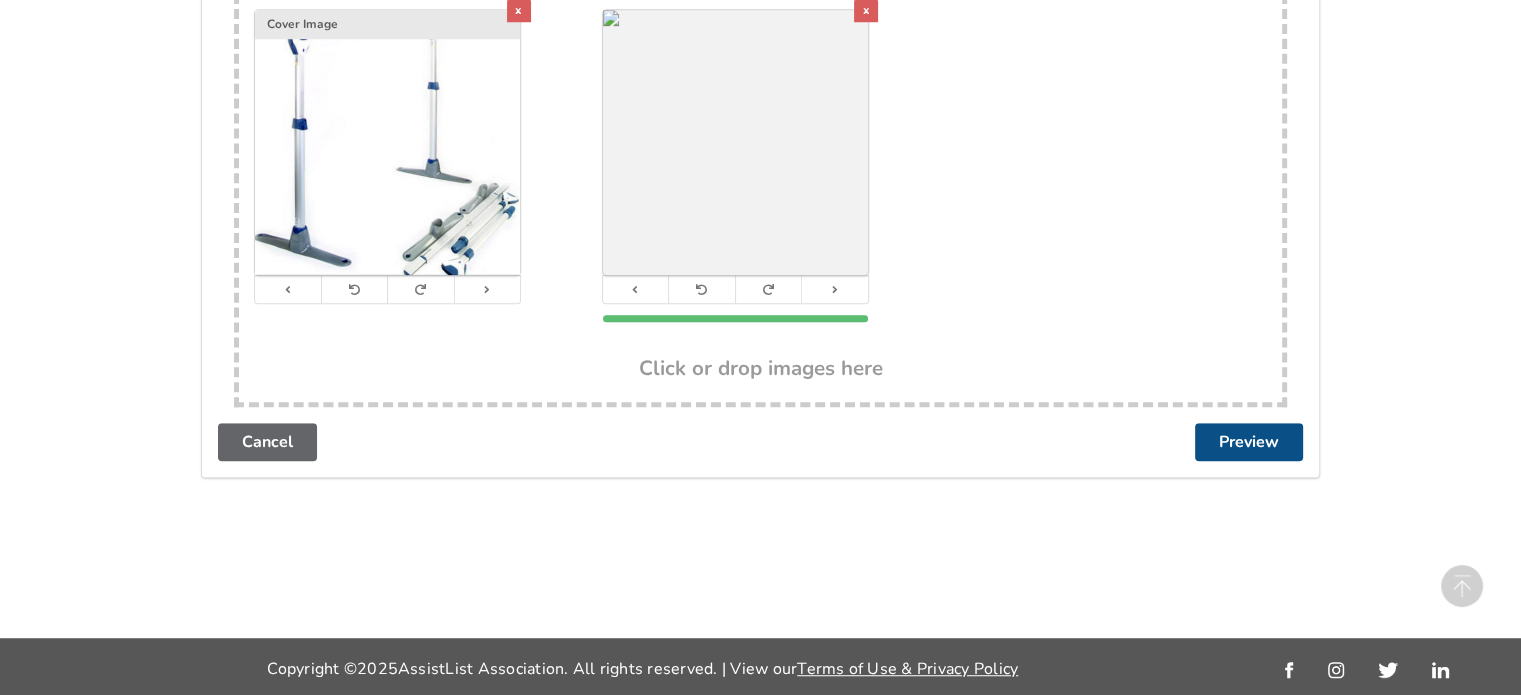 click on "Preview" at bounding box center [1249, 442] 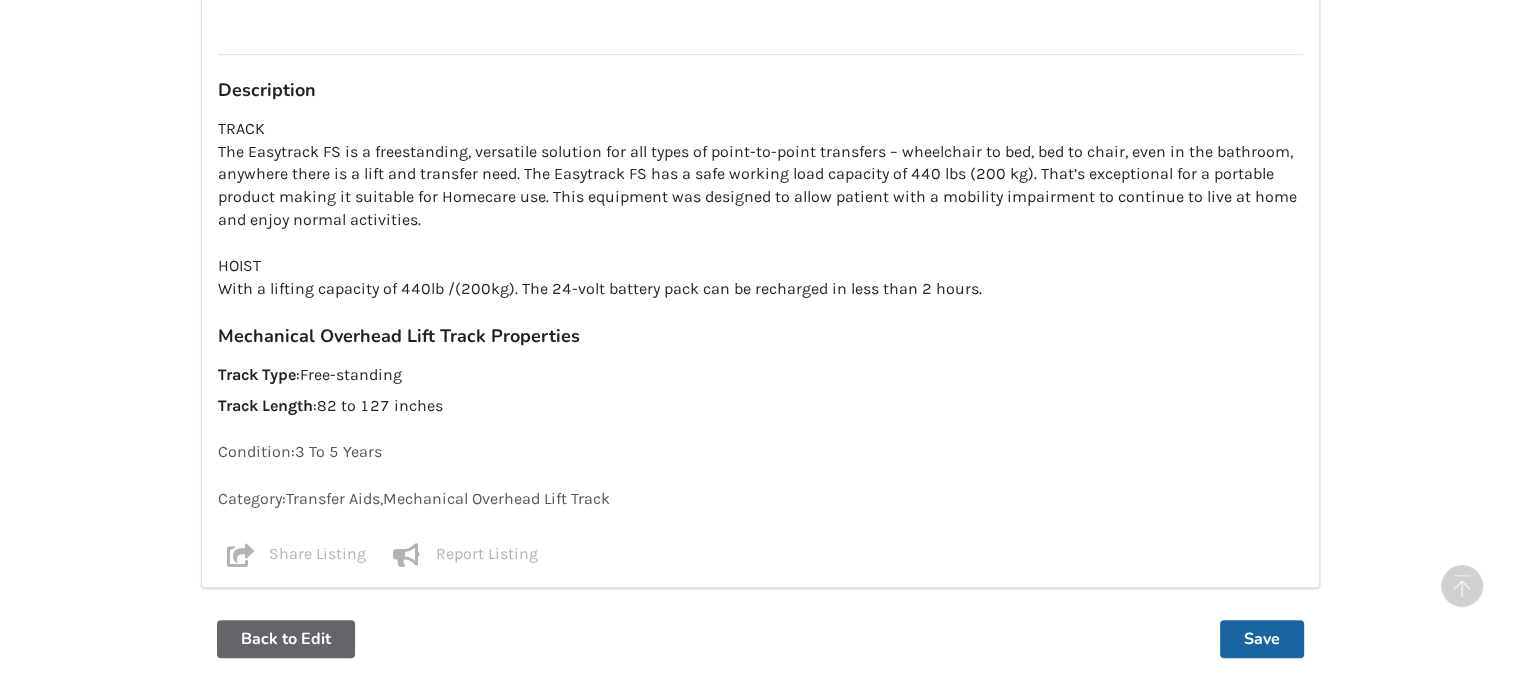 scroll, scrollTop: 1742, scrollLeft: 0, axis: vertical 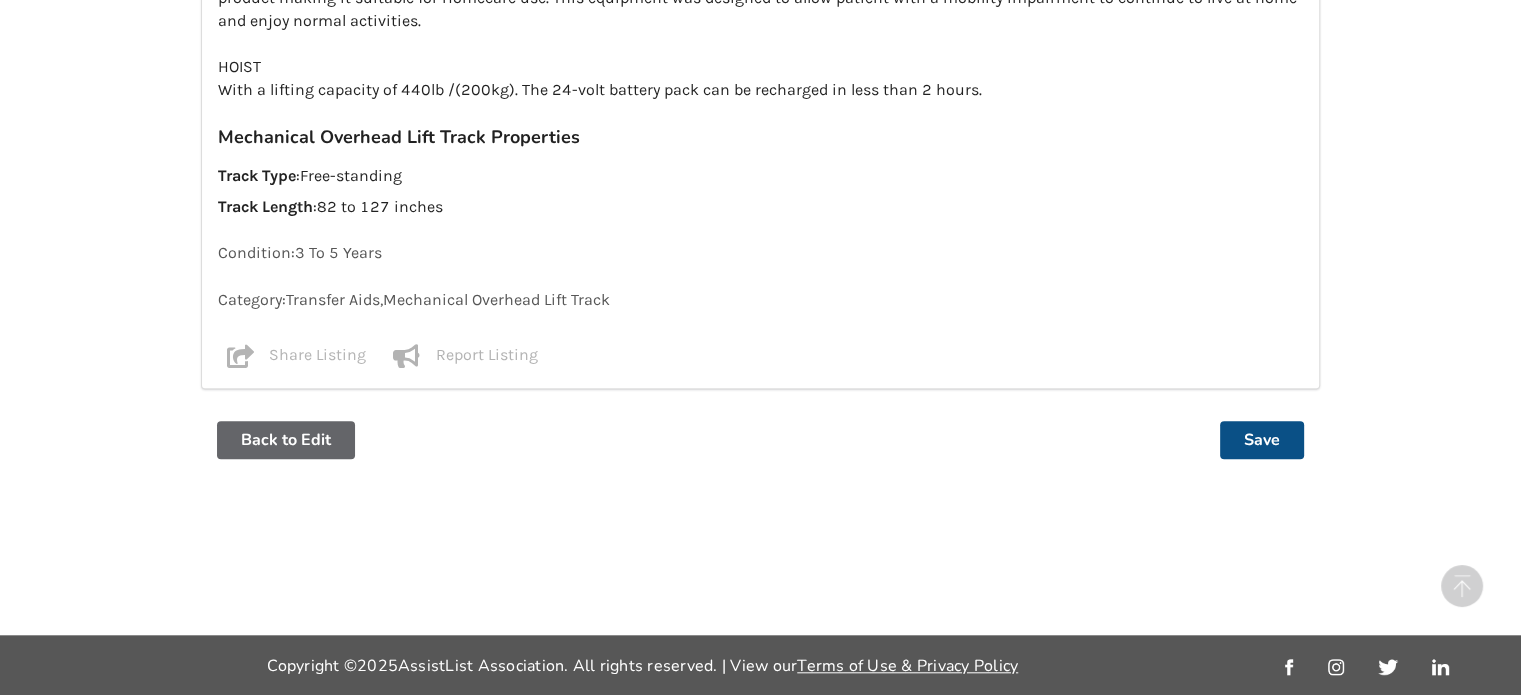 click on "Save" at bounding box center (1262, 440) 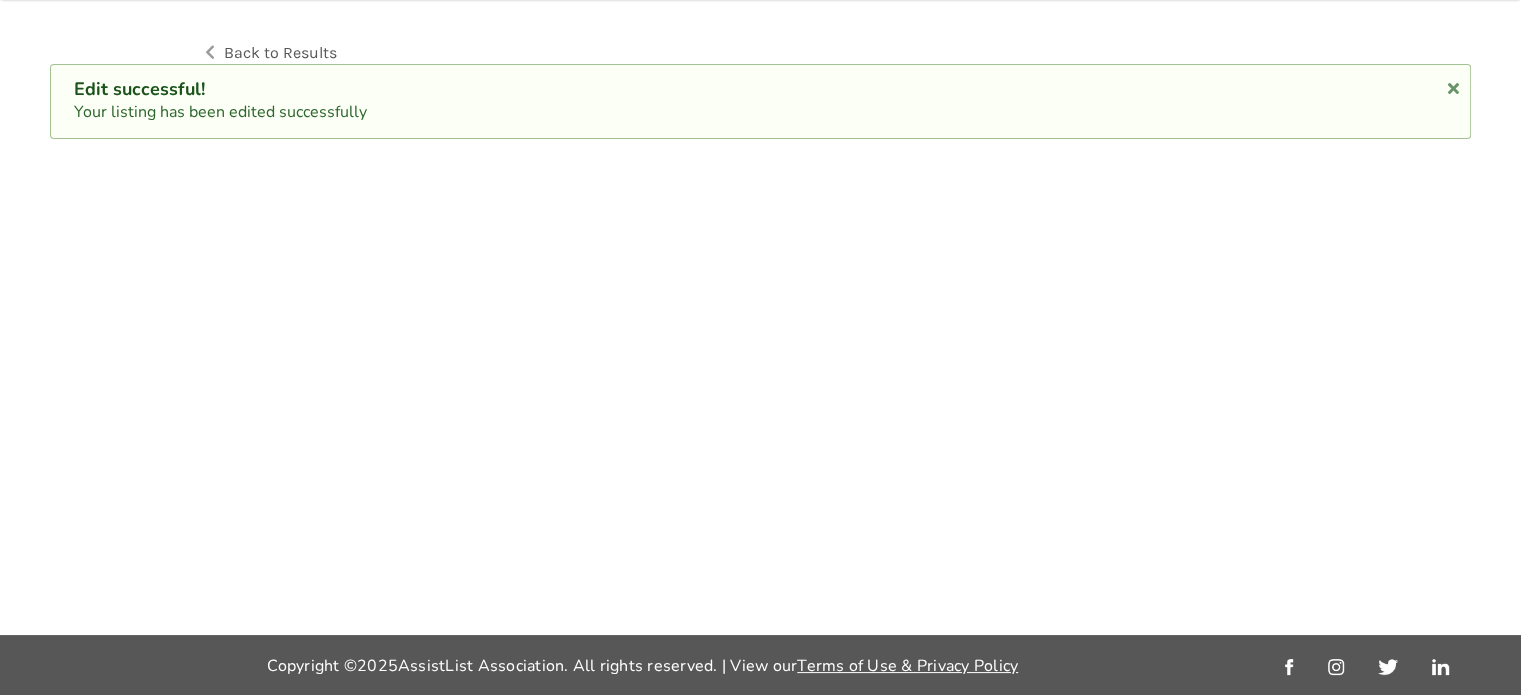 scroll, scrollTop: 0, scrollLeft: 0, axis: both 